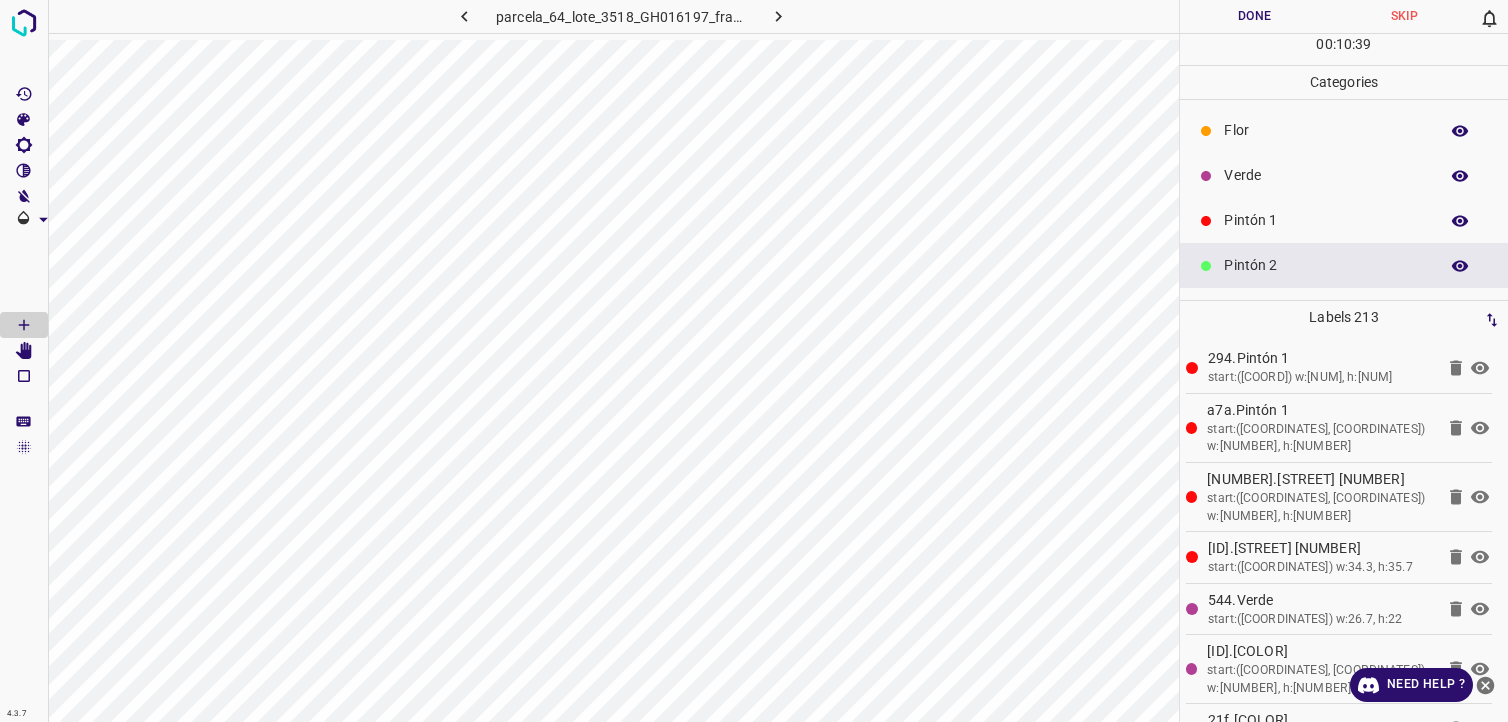 scroll, scrollTop: 0, scrollLeft: 0, axis: both 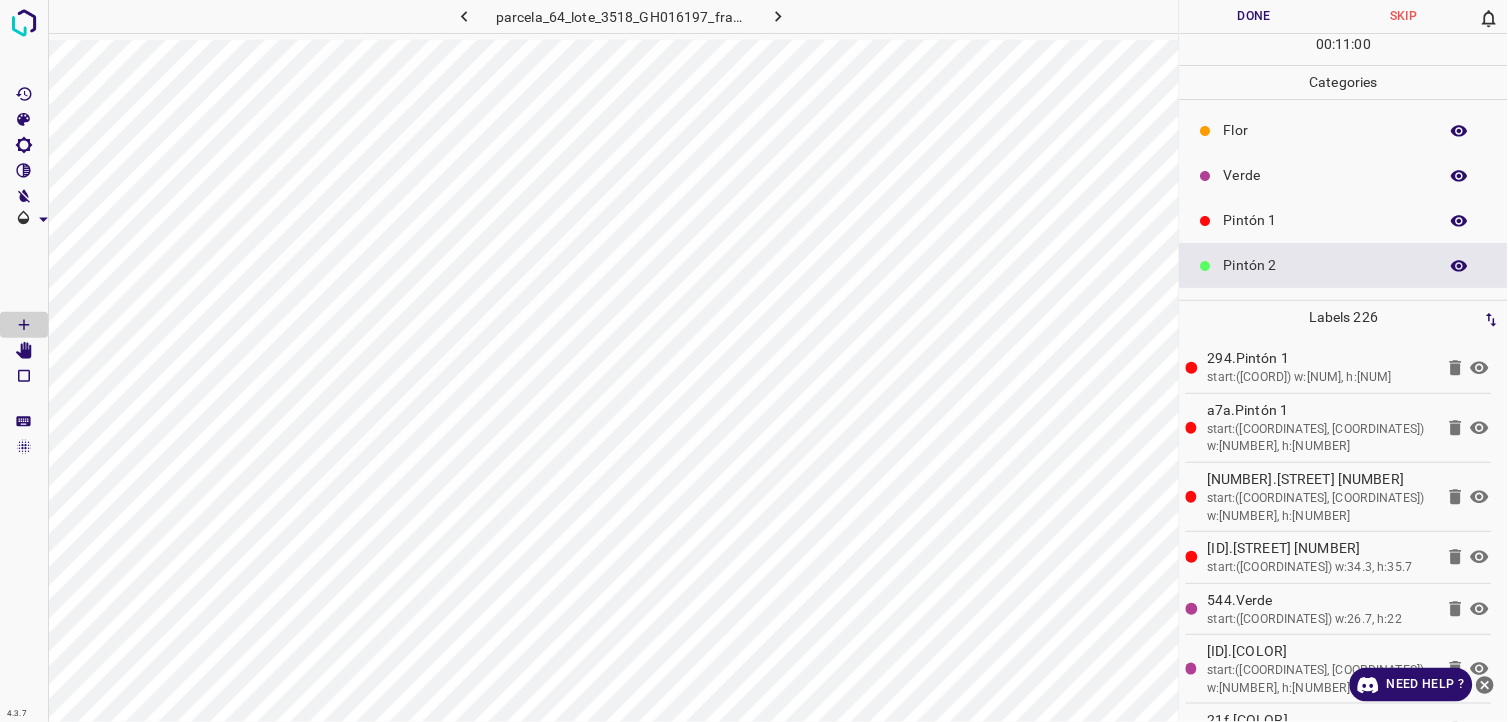 click on "Pintón 1" at bounding box center [1326, 220] 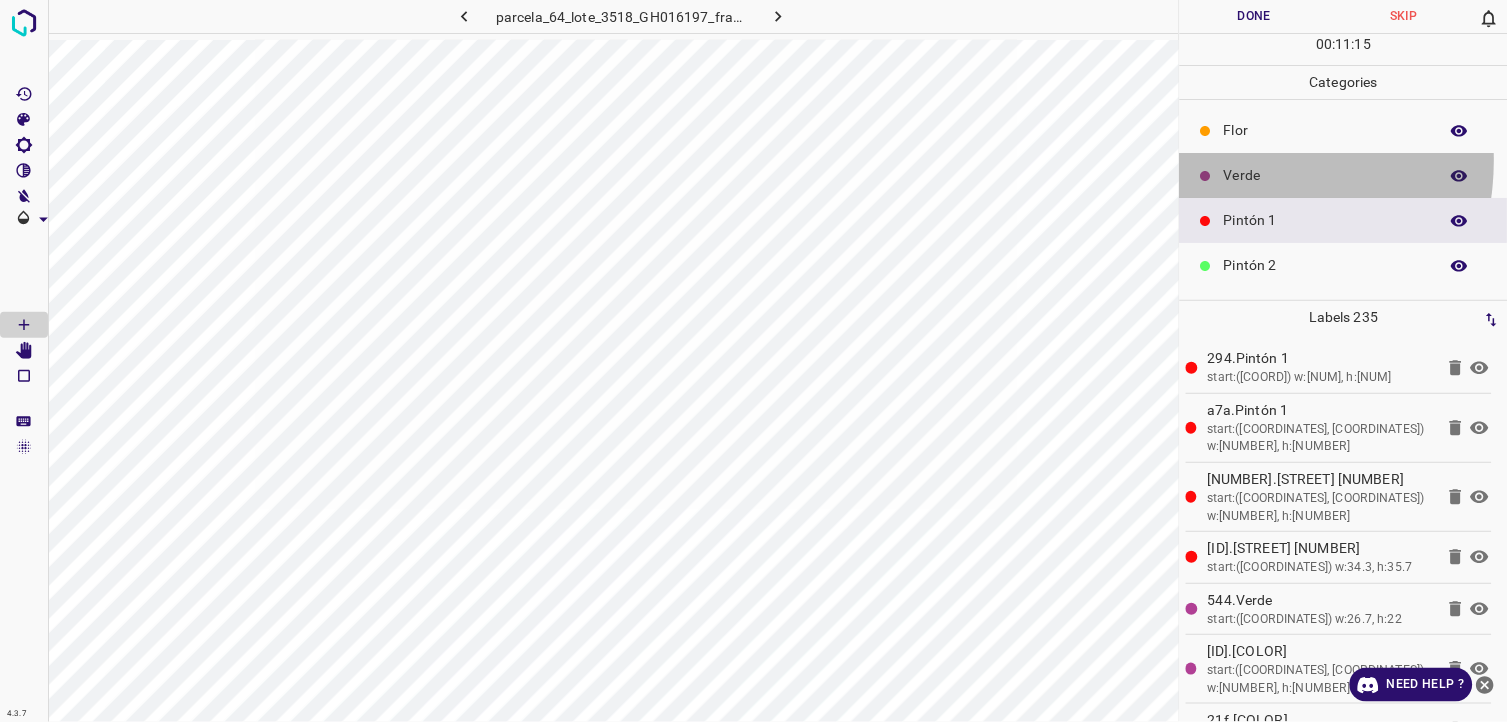 click on "Verde" at bounding box center (1344, 175) 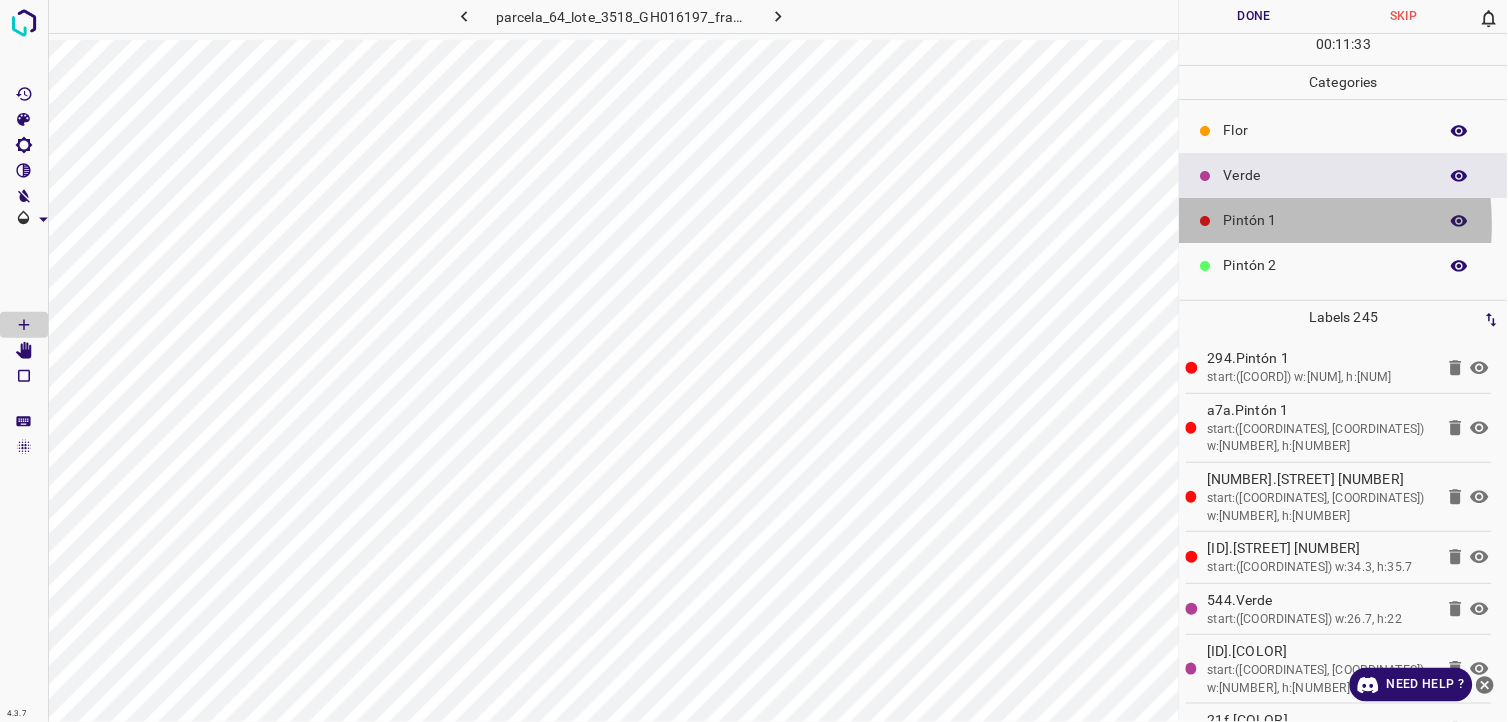 click on "Pintón 1" at bounding box center (1344, 220) 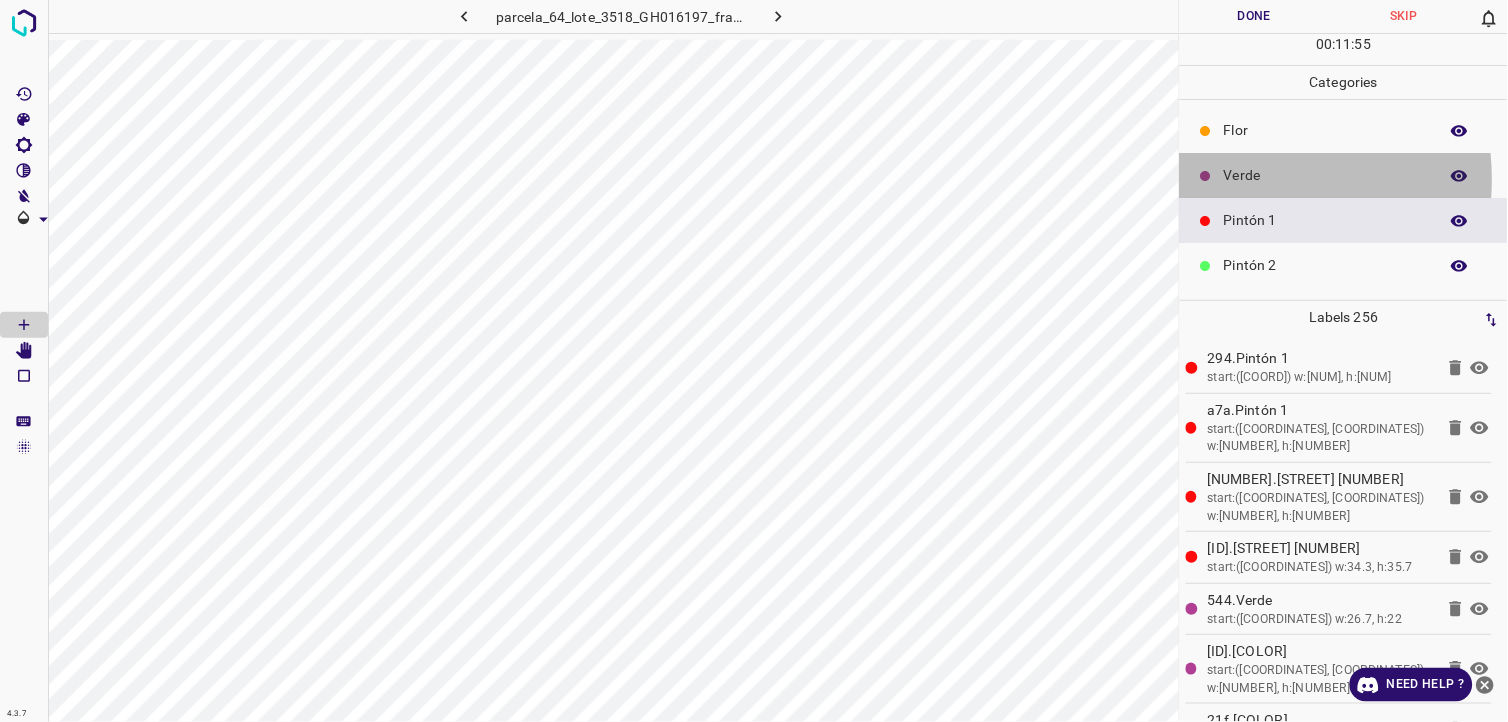 click on "Verde" at bounding box center [1326, 175] 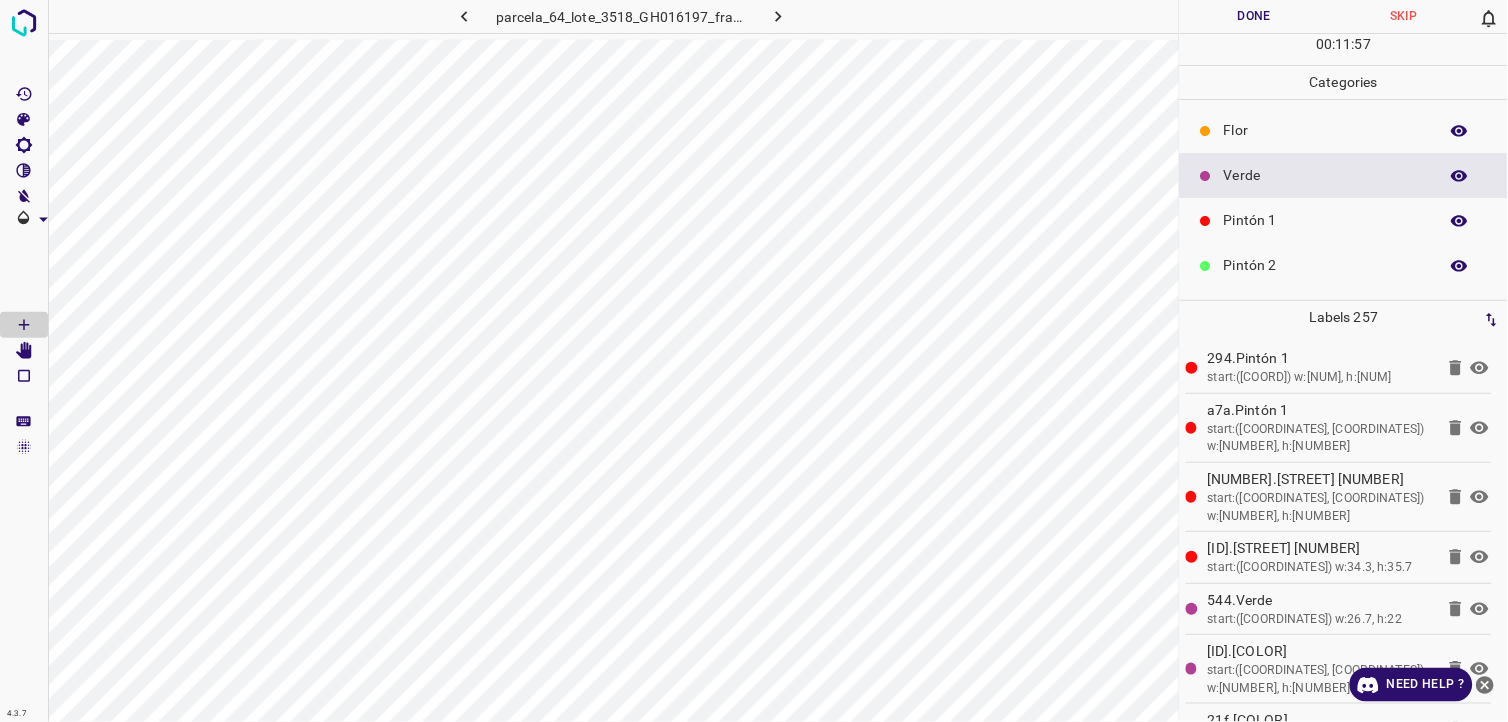 click on "Pintón 1" at bounding box center [1326, 220] 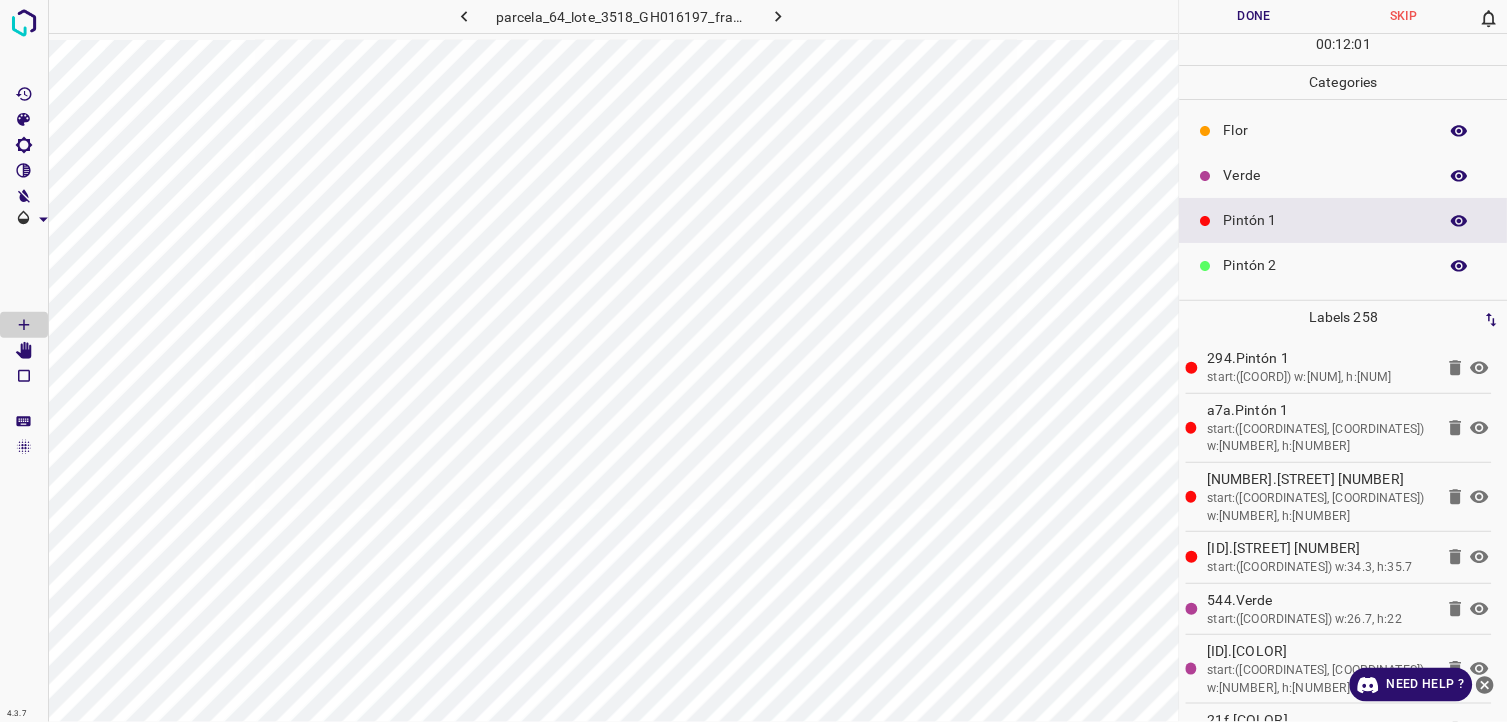 click on "Pintón 2" at bounding box center (1326, 265) 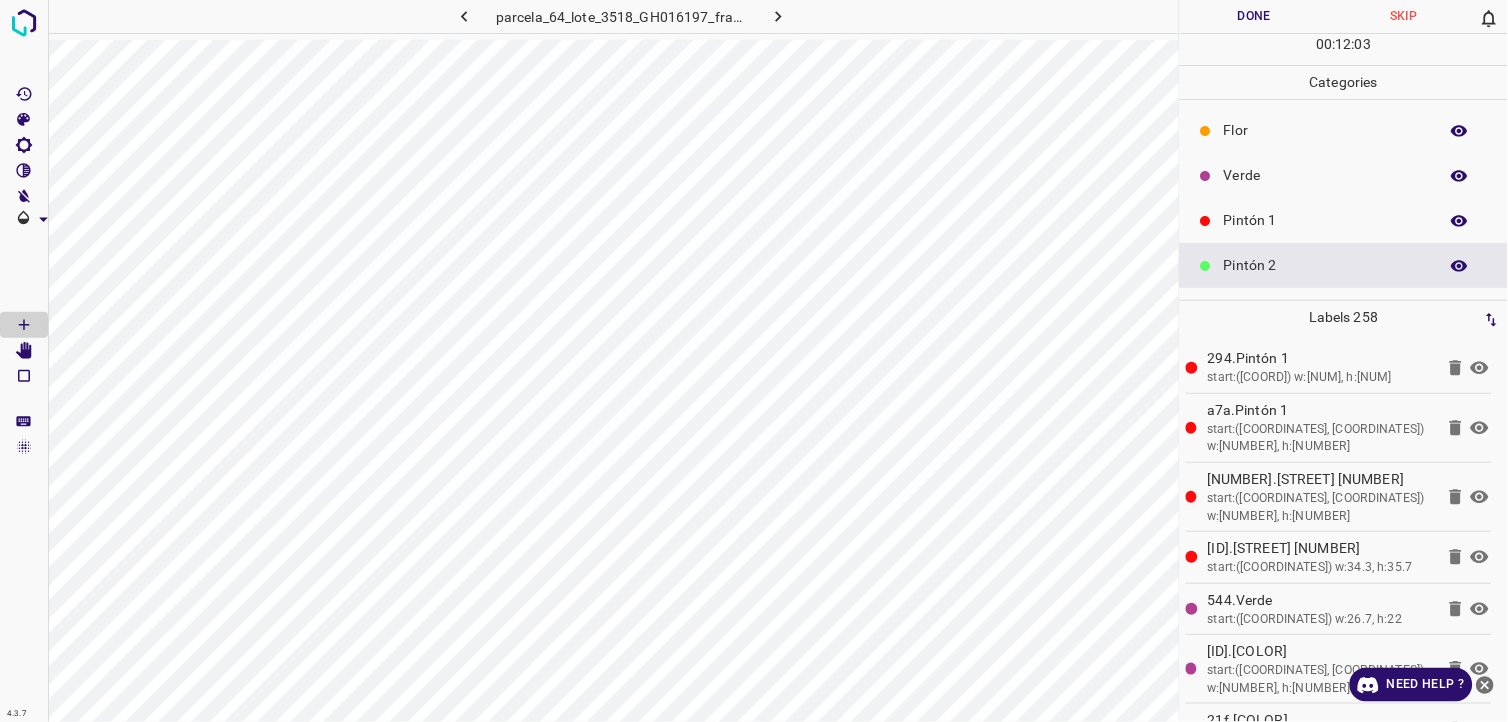scroll, scrollTop: 111, scrollLeft: 0, axis: vertical 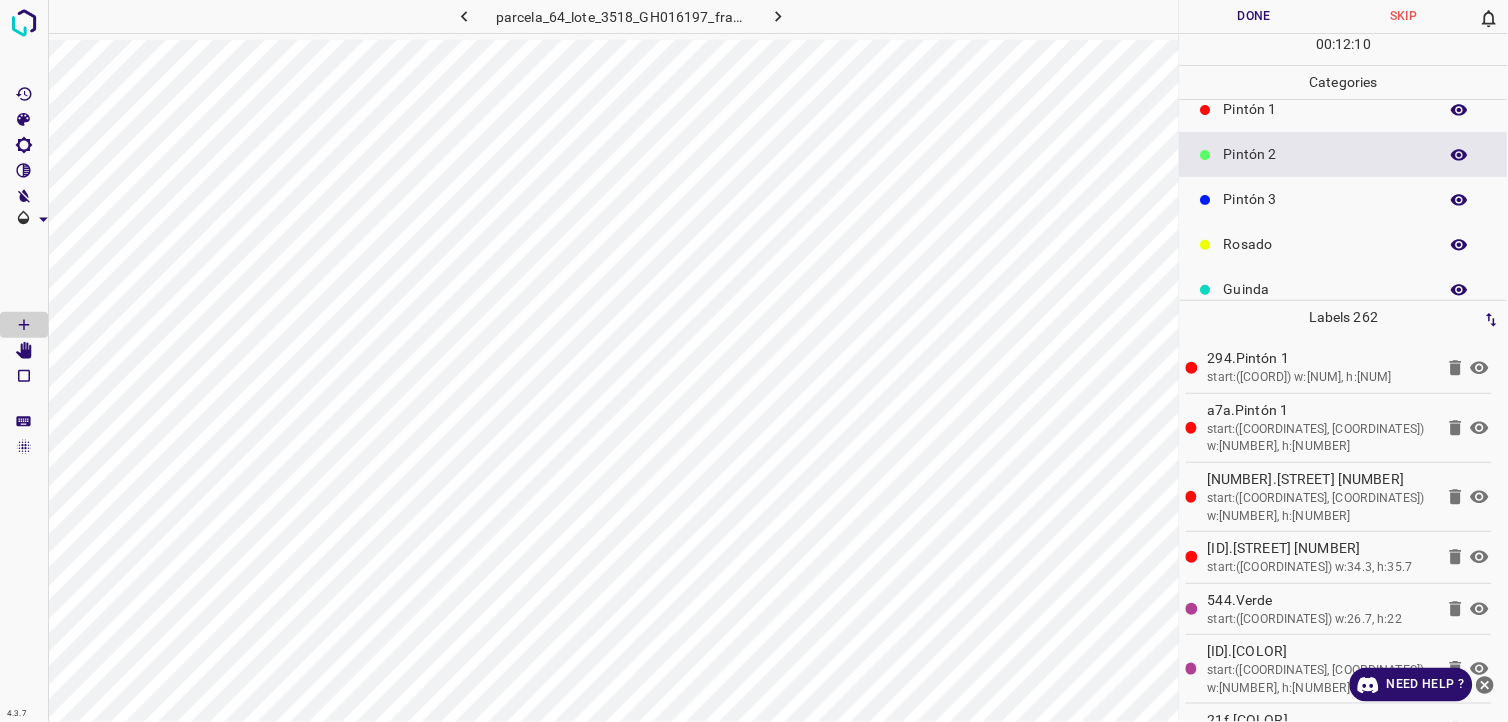 click on "Pintón 3" at bounding box center [1326, 199] 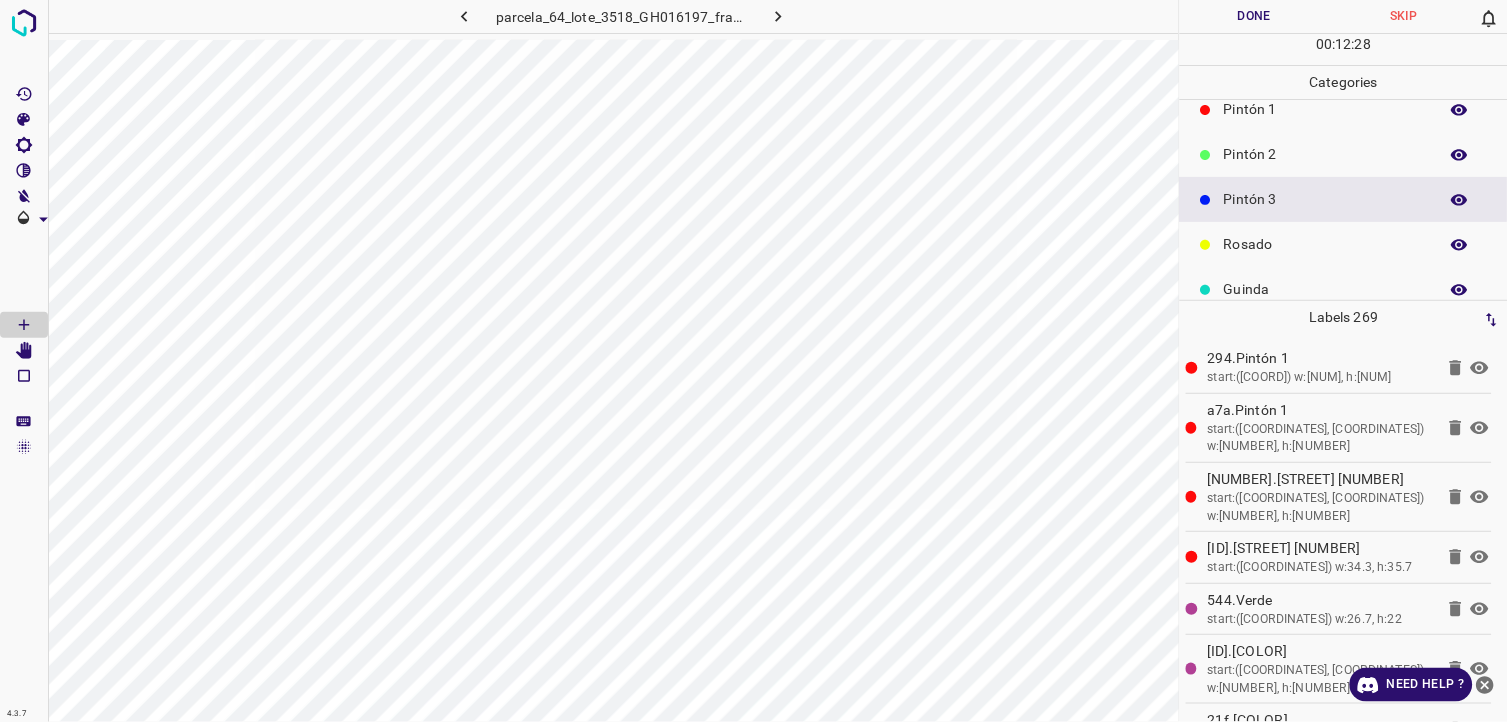 click on "Categories" at bounding box center (1344, 82) 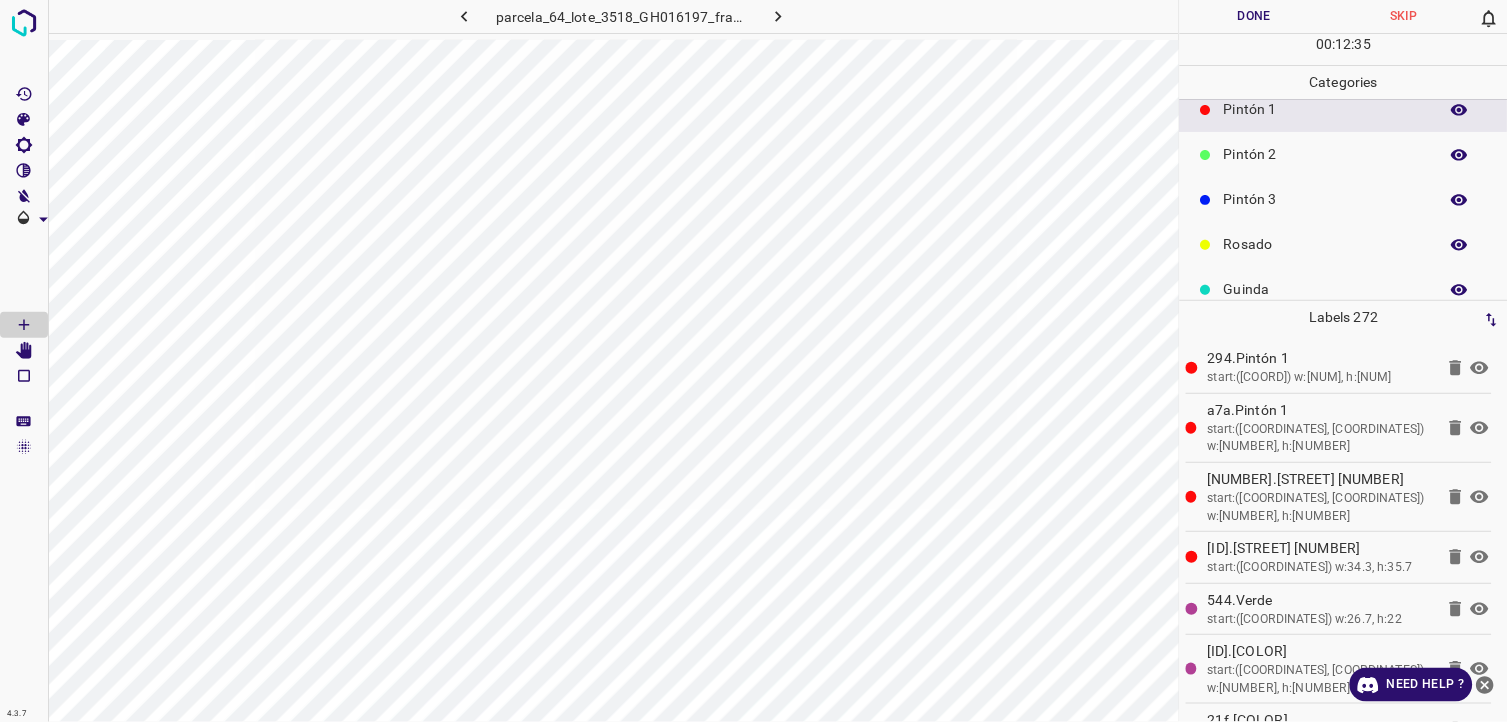 click on "Pintón 2" at bounding box center (1326, 154) 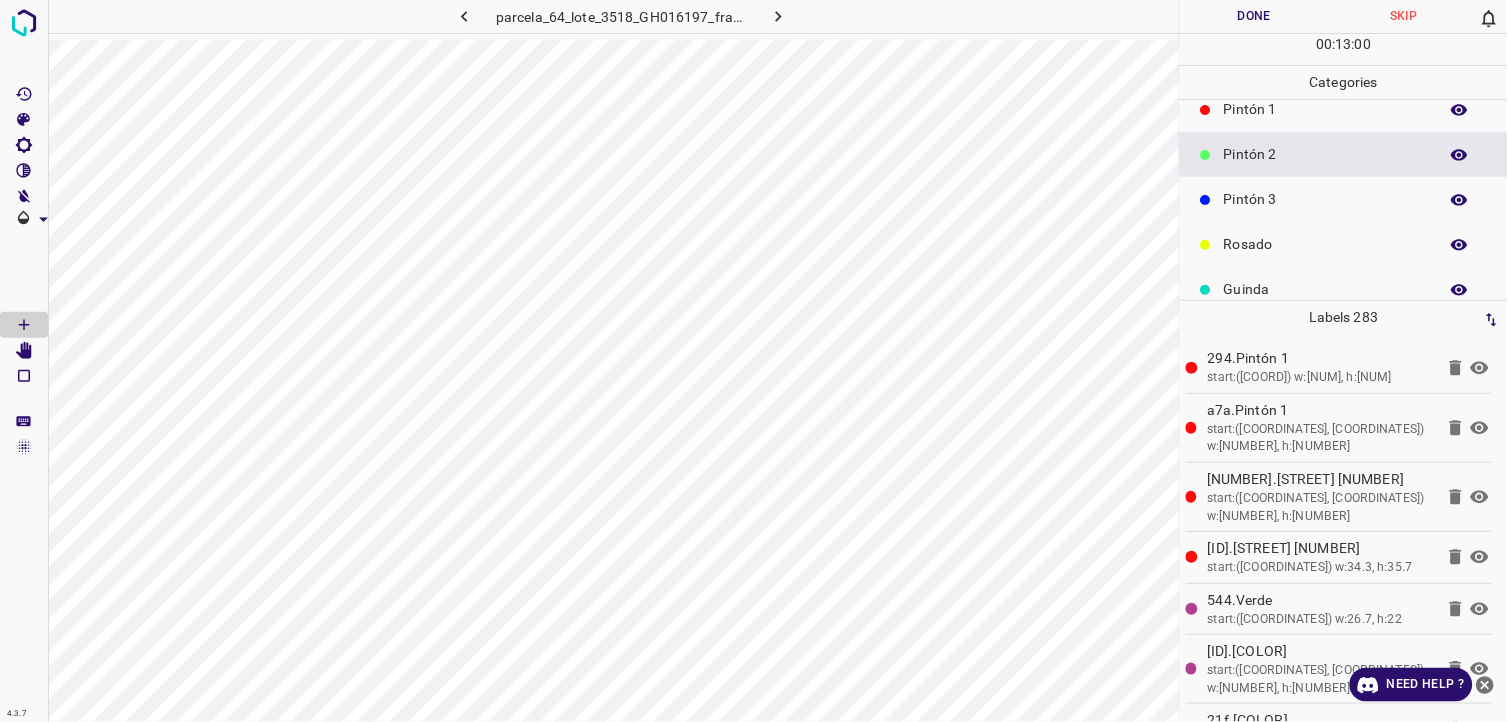 scroll, scrollTop: 0, scrollLeft: 0, axis: both 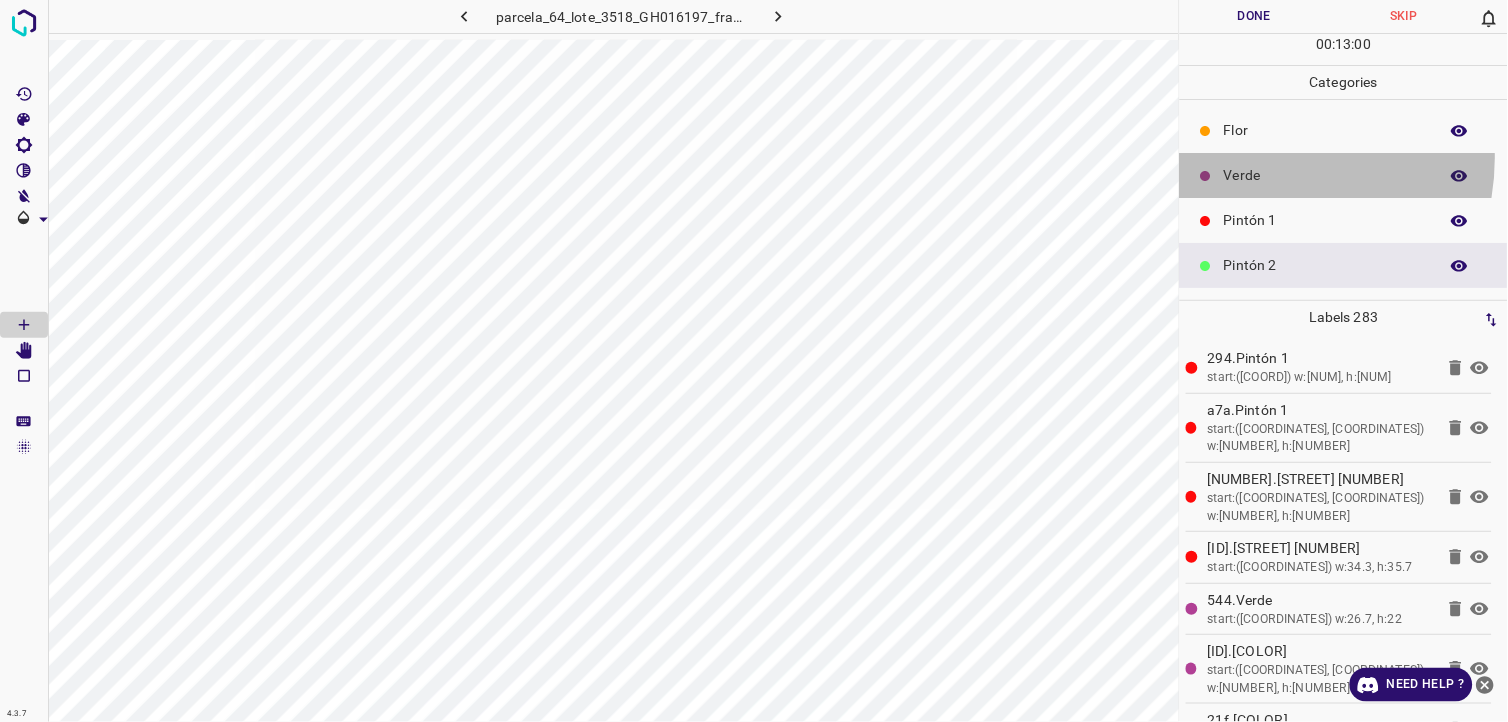click on "Verde" at bounding box center (1344, 175) 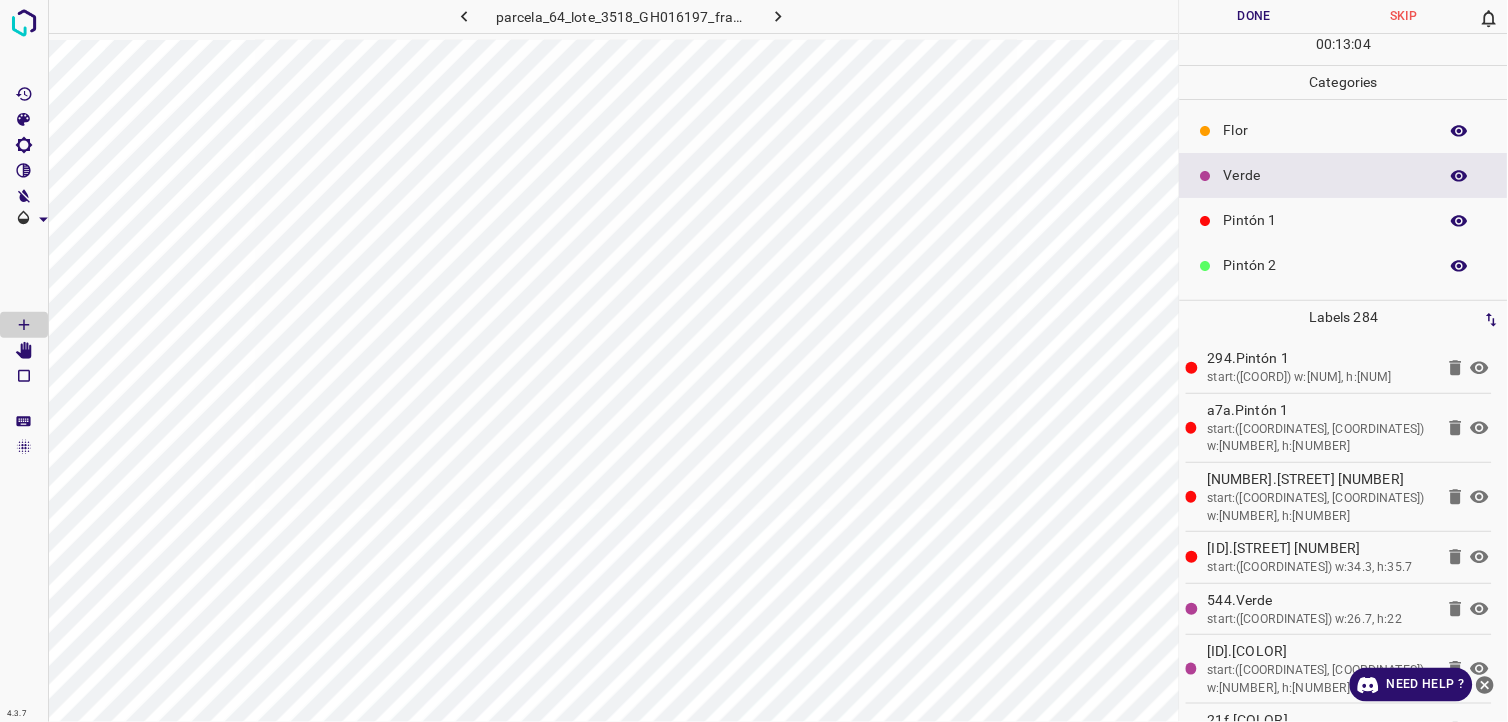 click on "Pintón 1" at bounding box center (1326, 220) 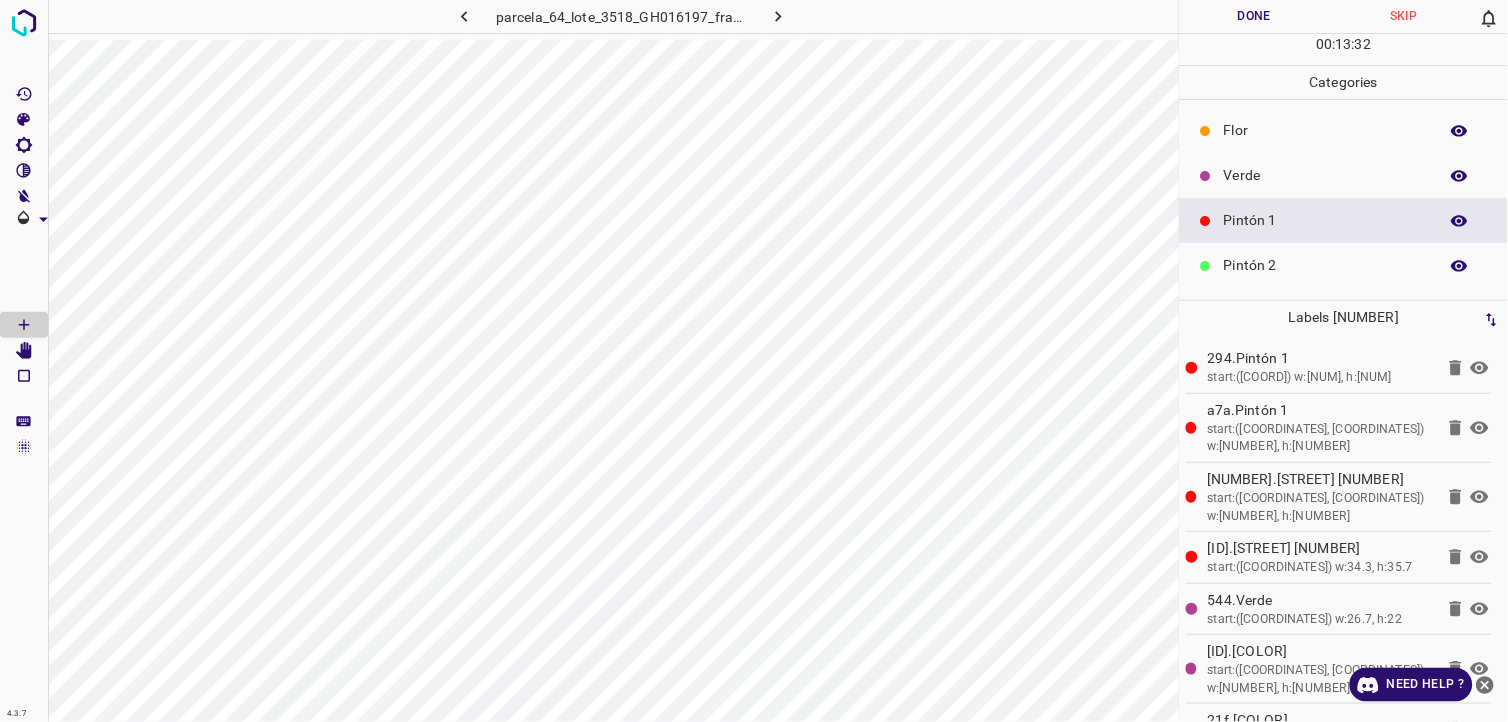 scroll, scrollTop: 111, scrollLeft: 0, axis: vertical 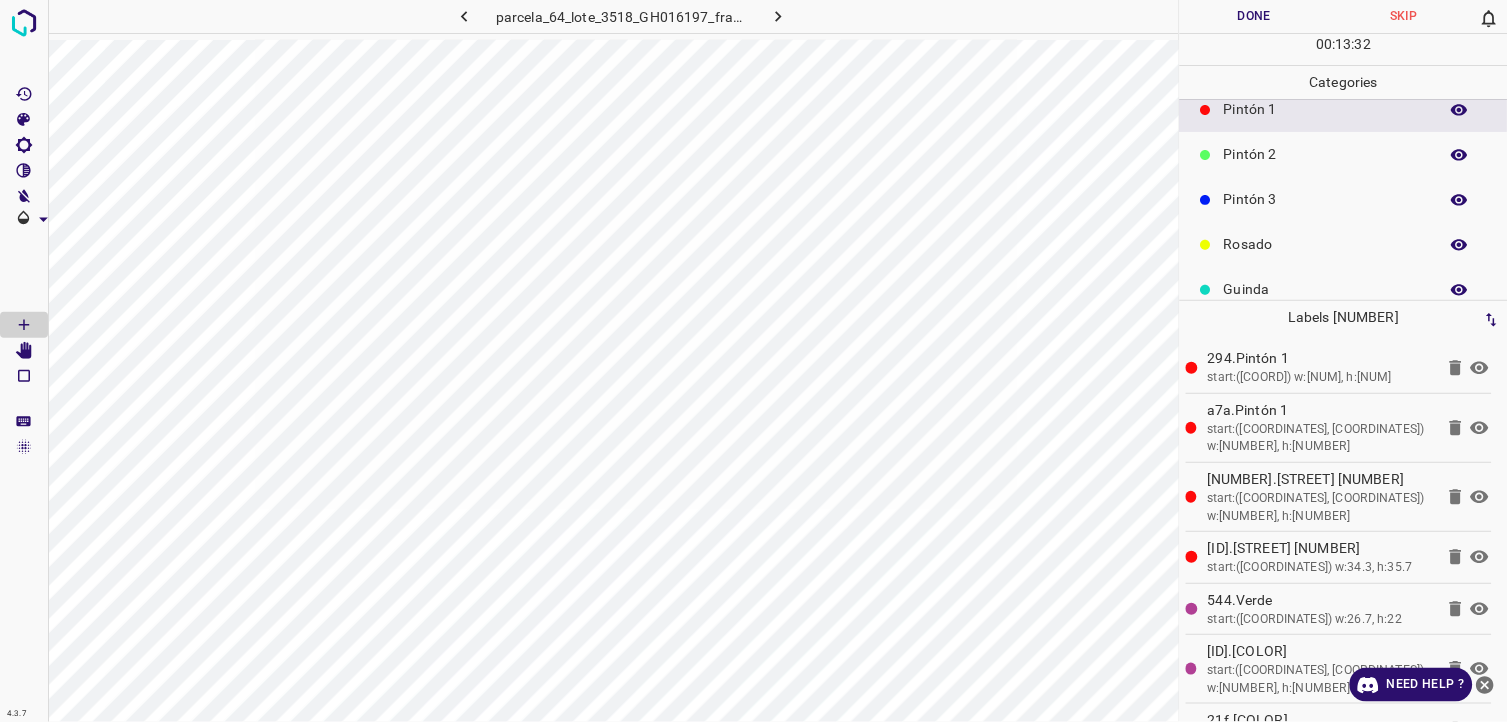 click on "Pintón 3" at bounding box center (1326, 199) 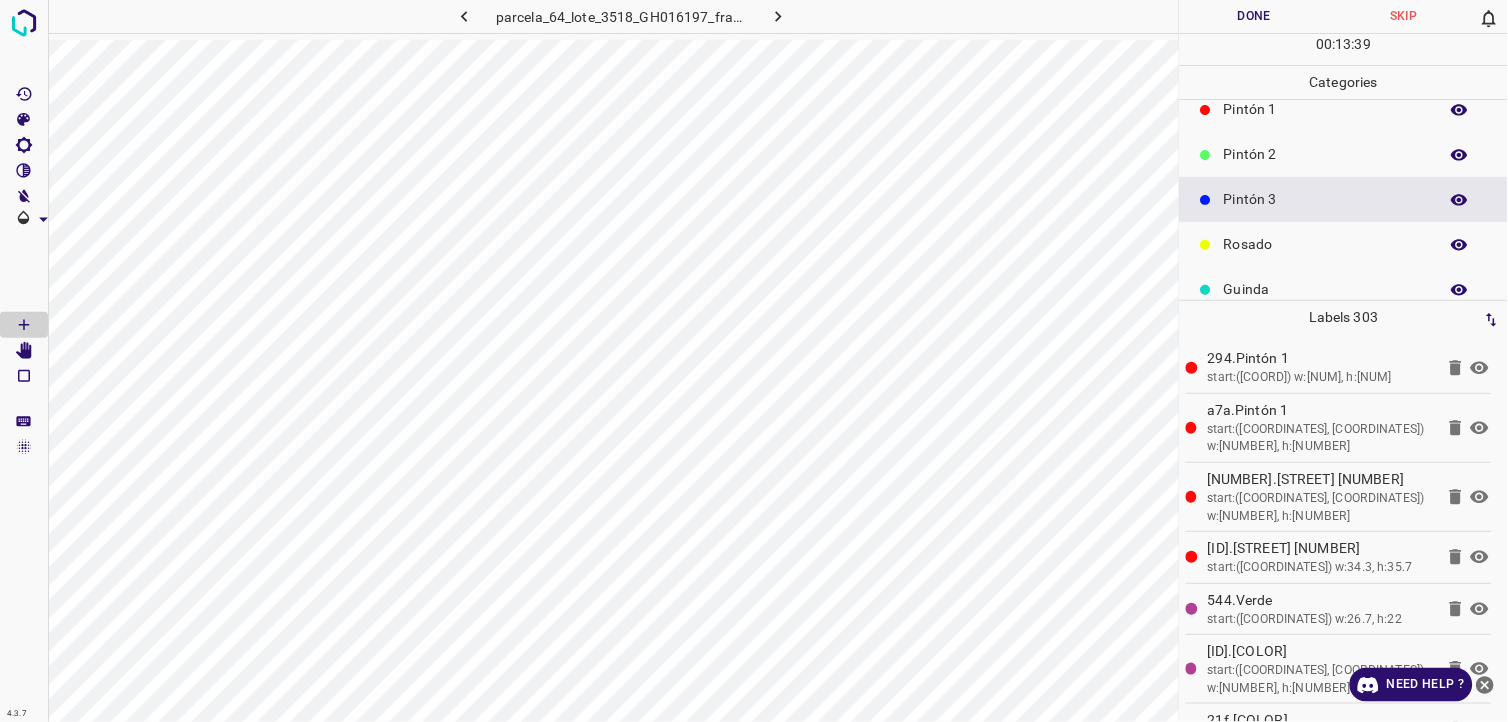 click on "Pintón 1" at bounding box center [1326, 109] 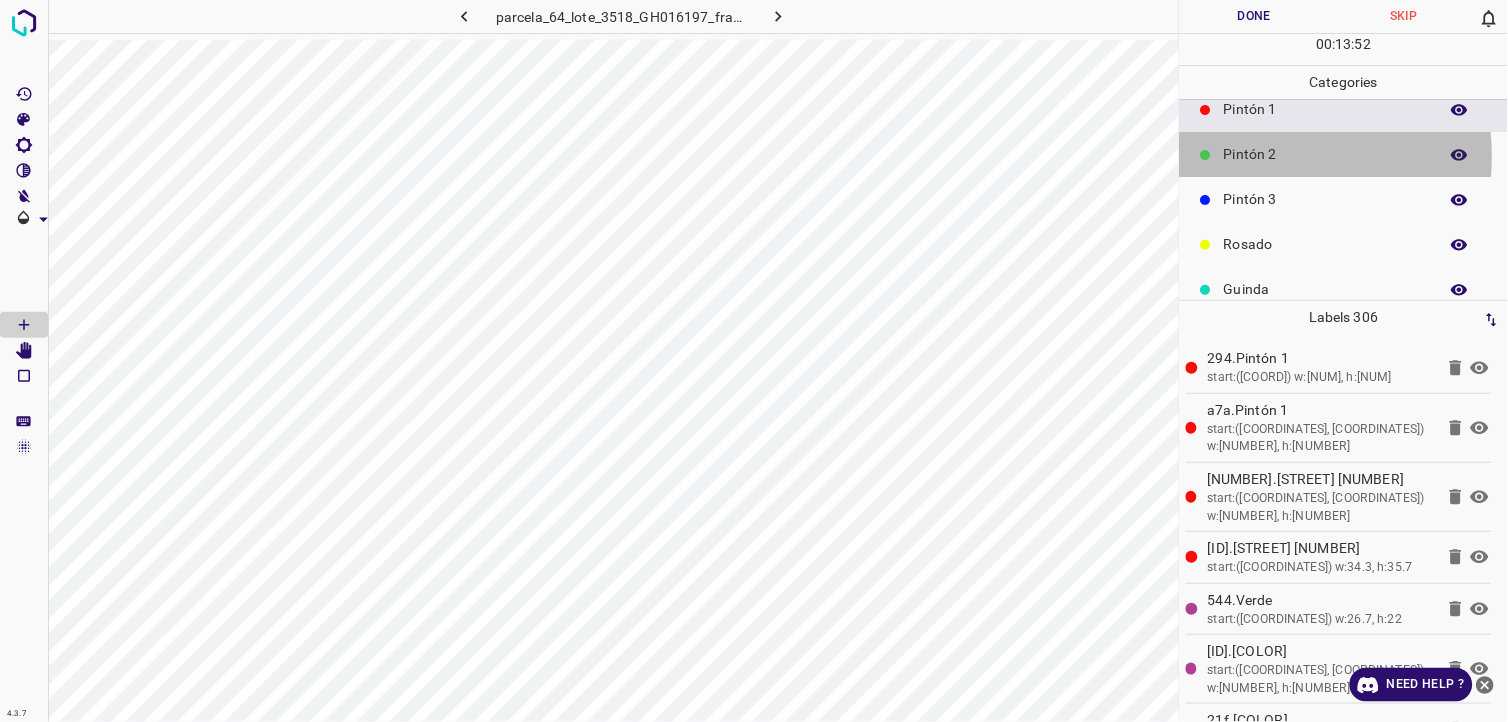 click on "Pintón 2" at bounding box center (1326, 154) 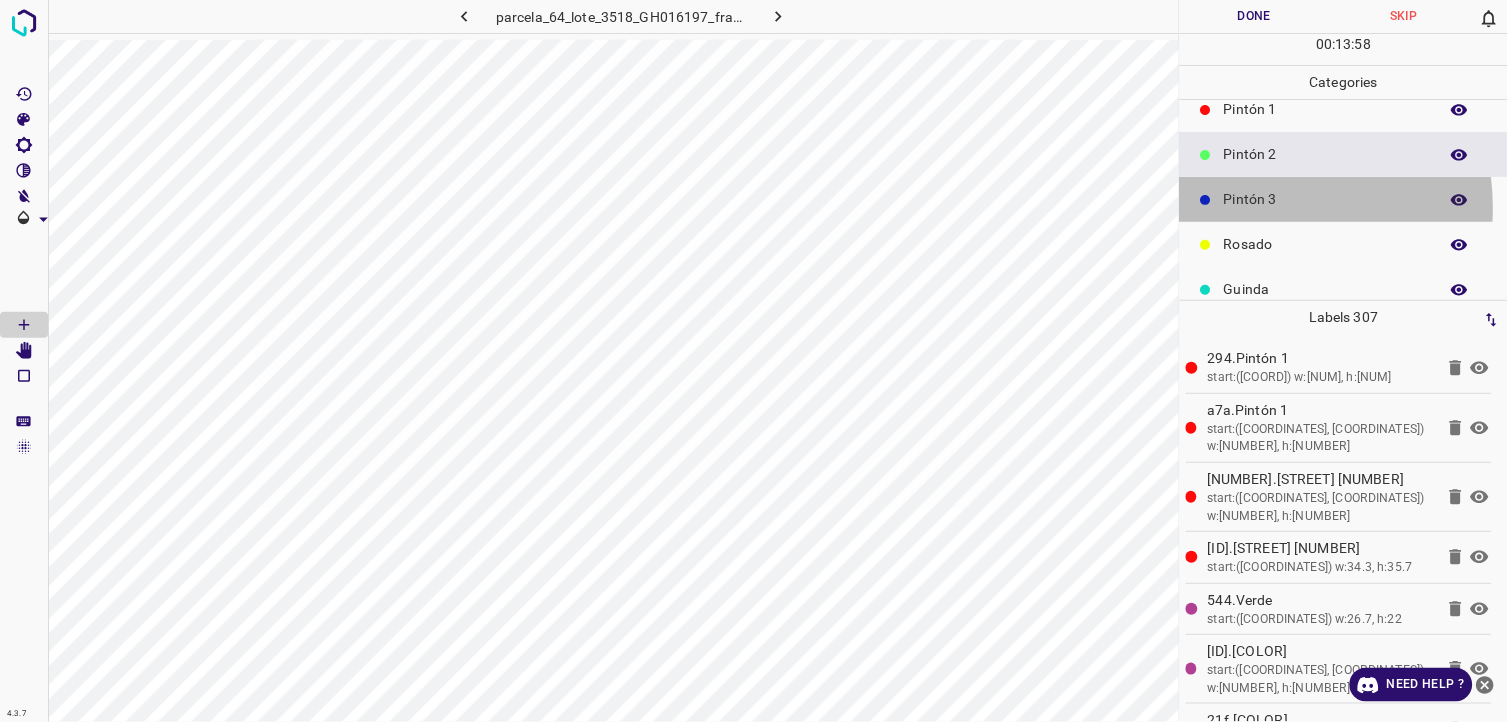 click on "Pintón 3" at bounding box center [1326, 199] 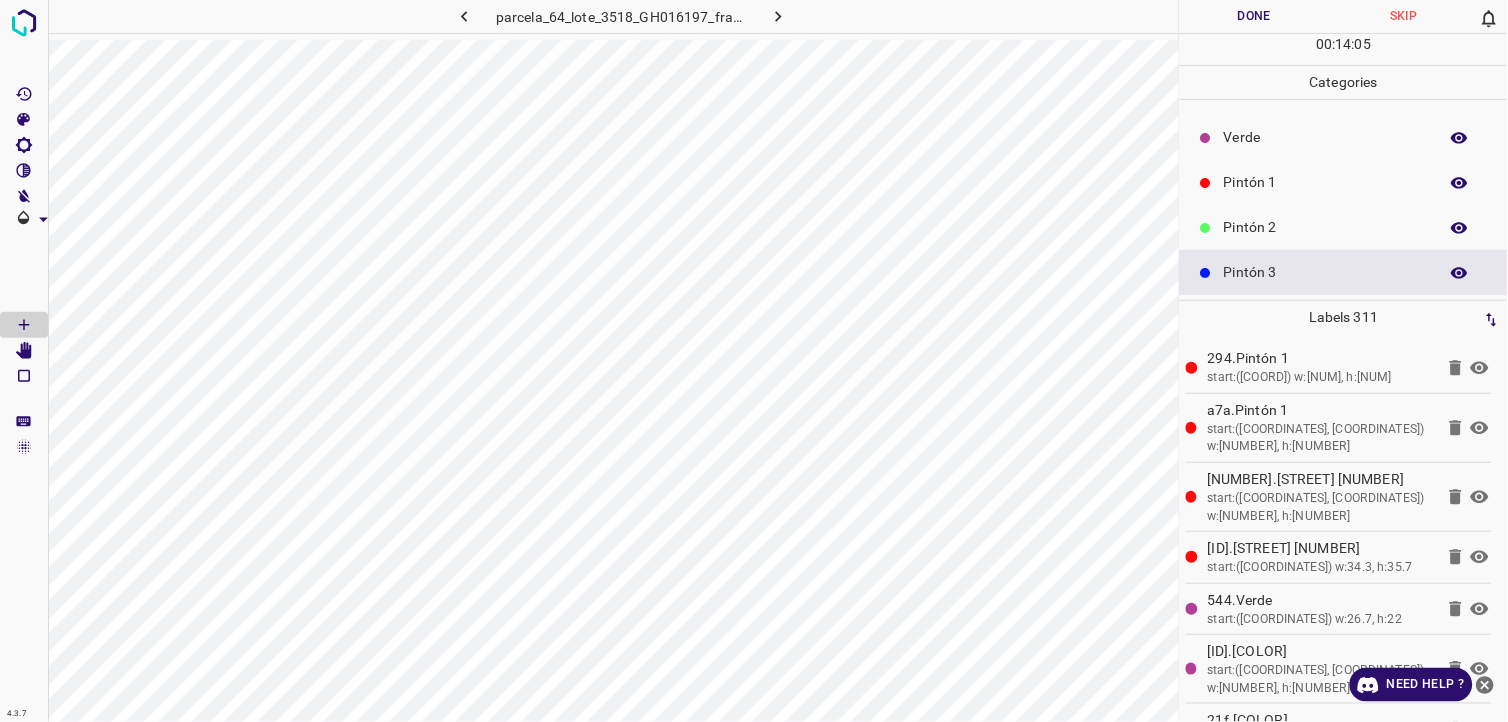 scroll, scrollTop: 0, scrollLeft: 0, axis: both 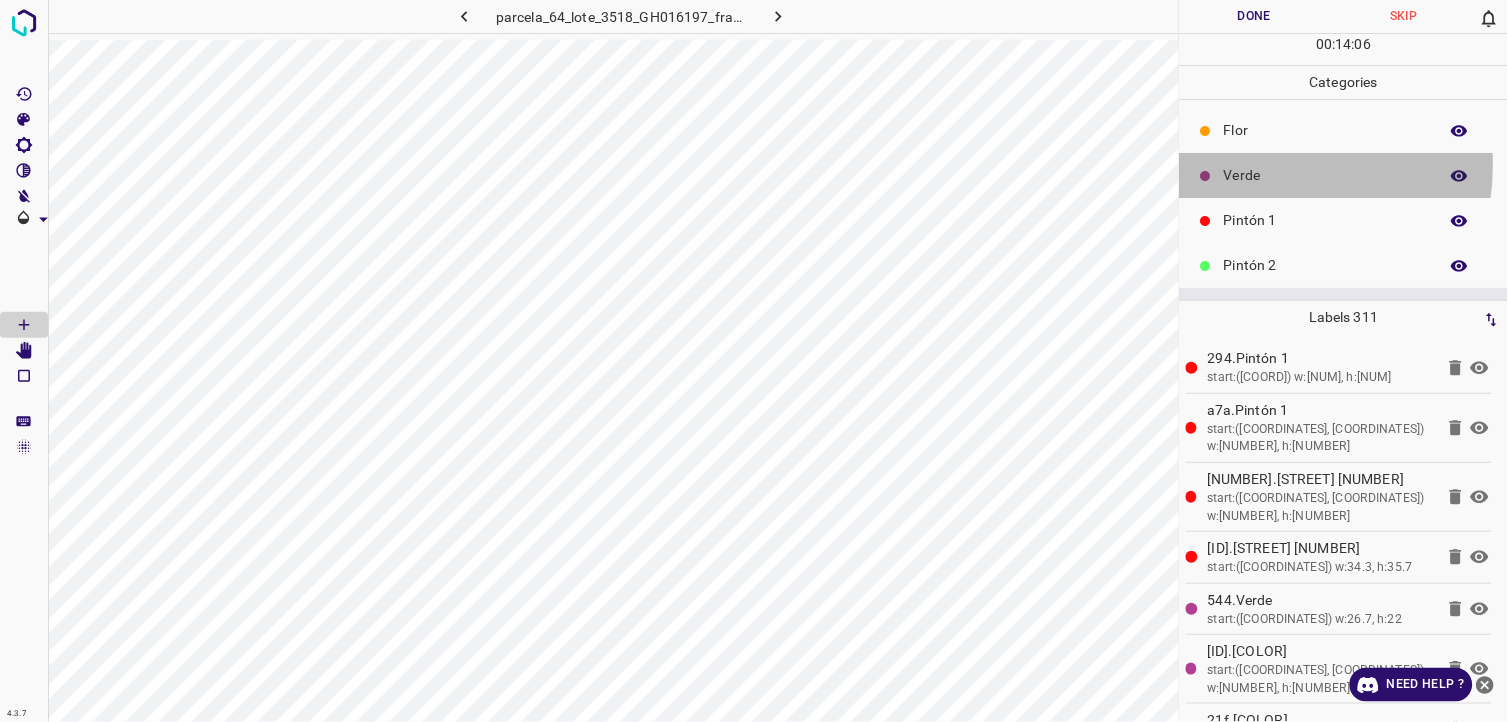 click on "Verde" at bounding box center [1326, 175] 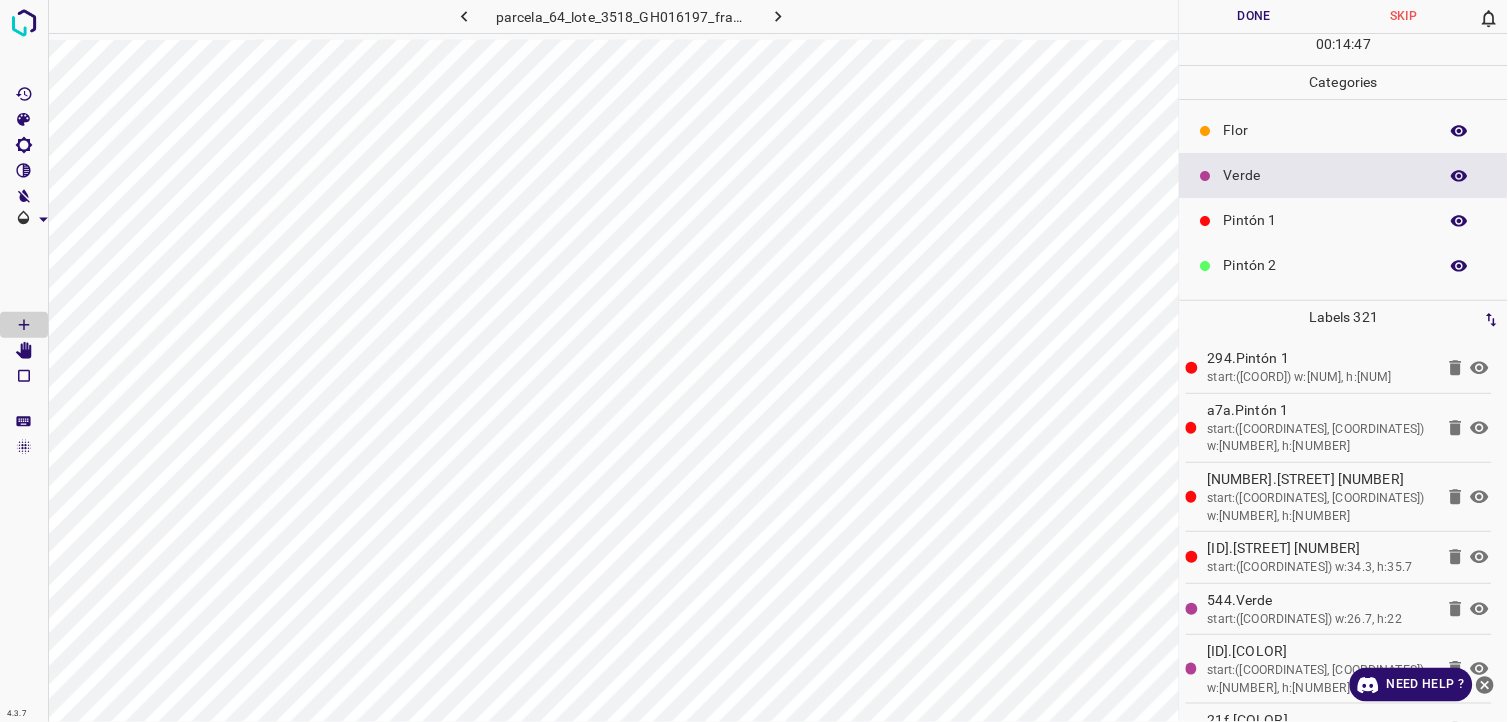click on "Pintón 1" at bounding box center [1326, 220] 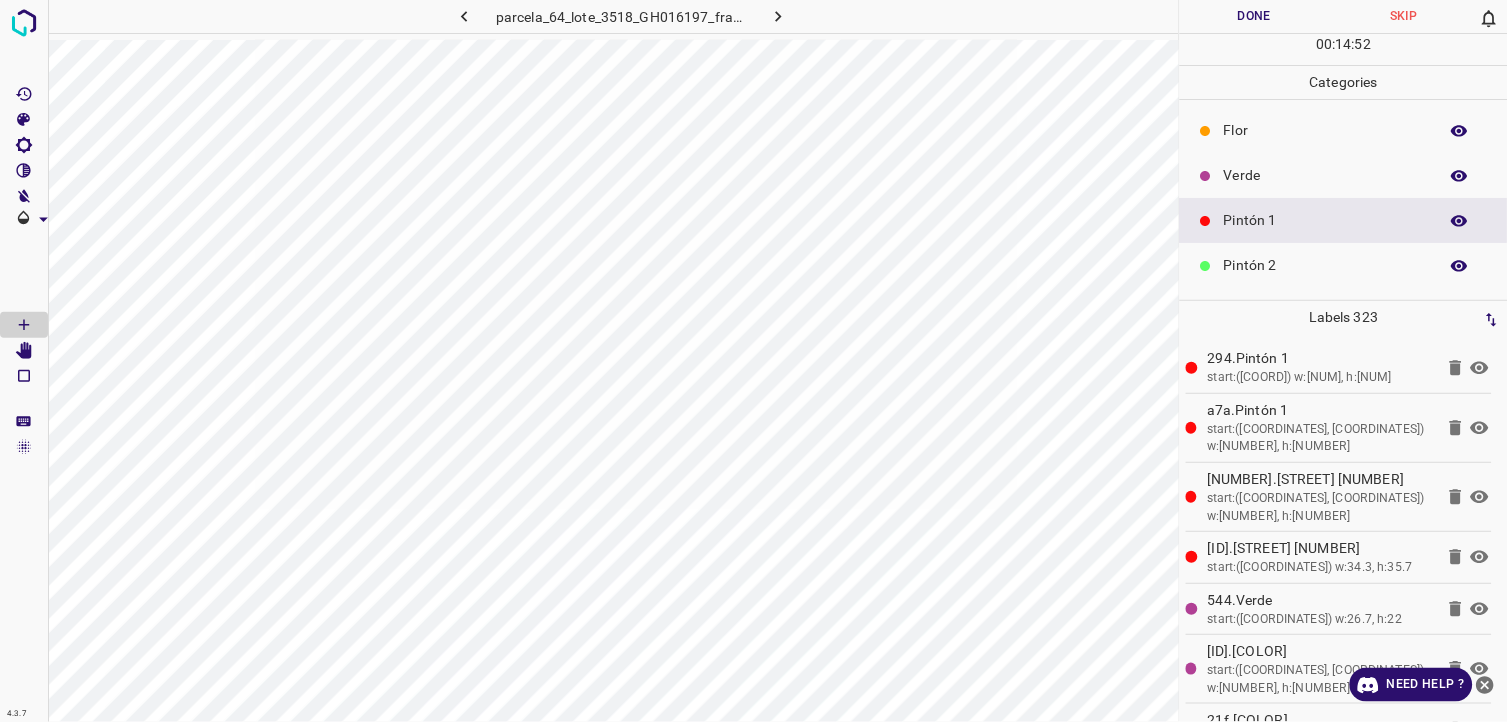 scroll, scrollTop: 111, scrollLeft: 0, axis: vertical 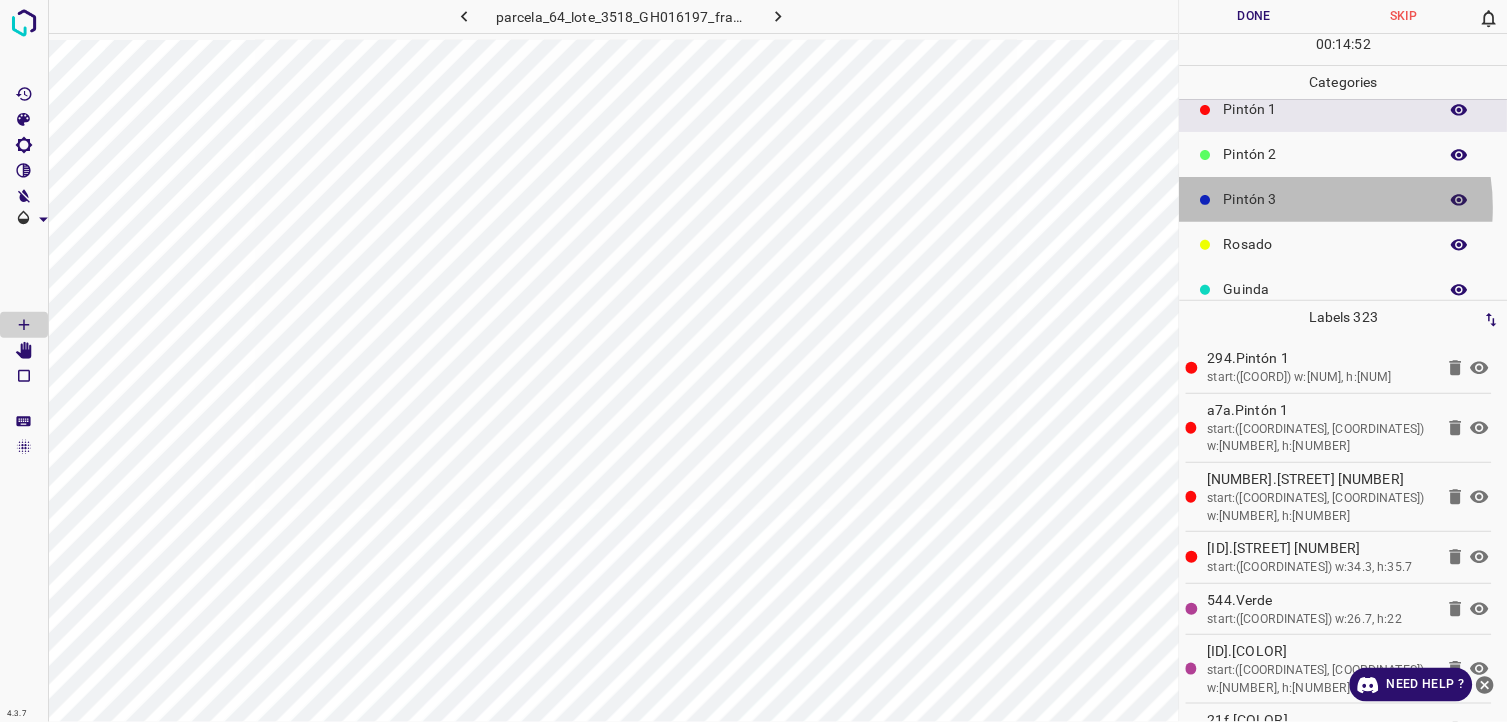 click on "Pintón 3" at bounding box center (1326, 199) 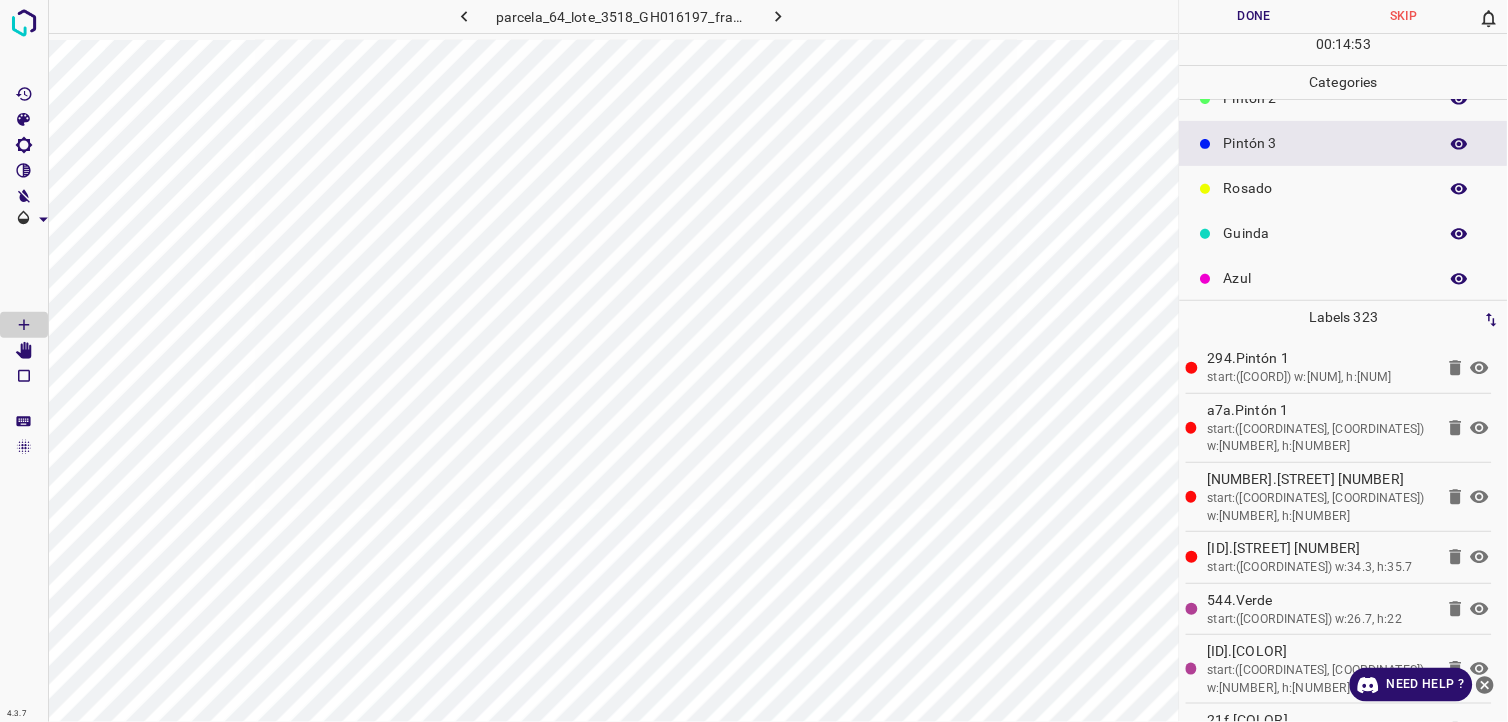 scroll, scrollTop: 175, scrollLeft: 0, axis: vertical 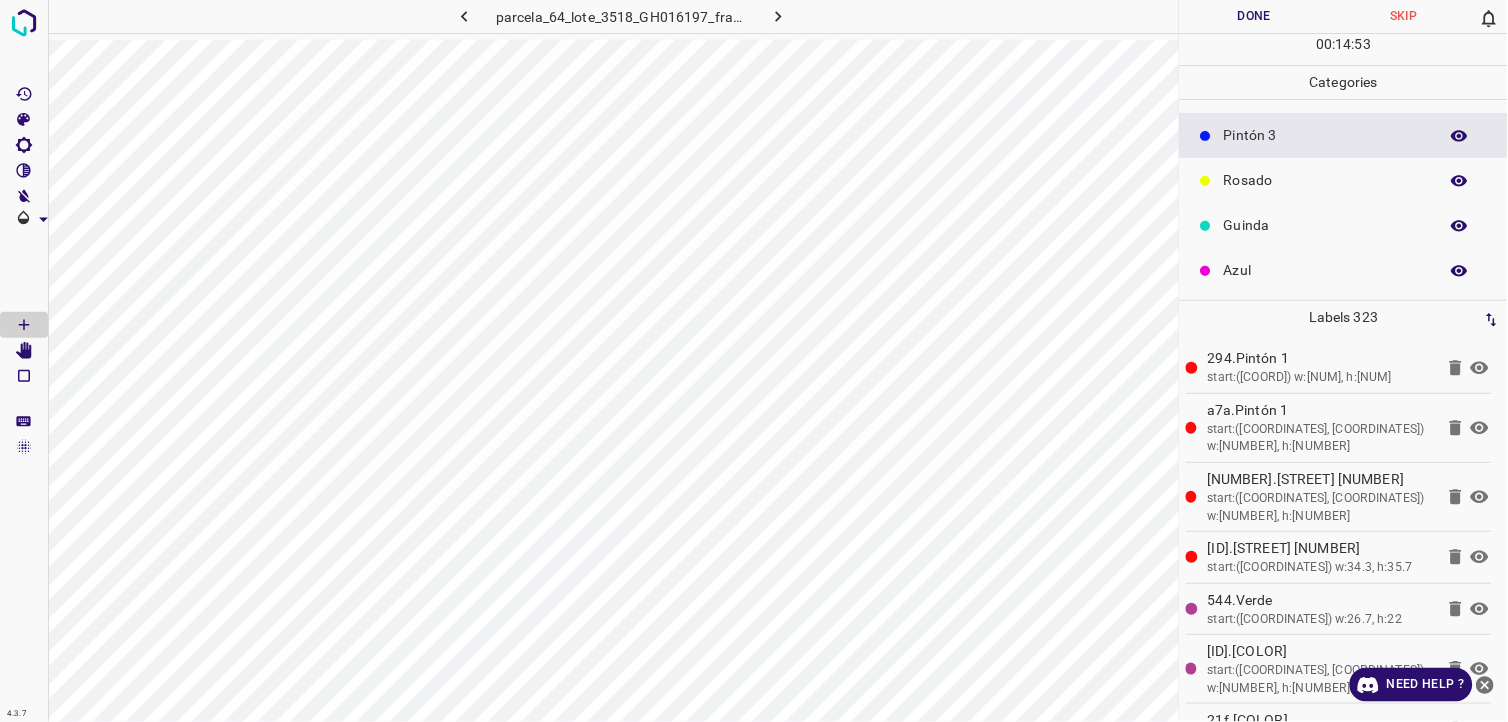 click on "Rosado" at bounding box center (1344, 180) 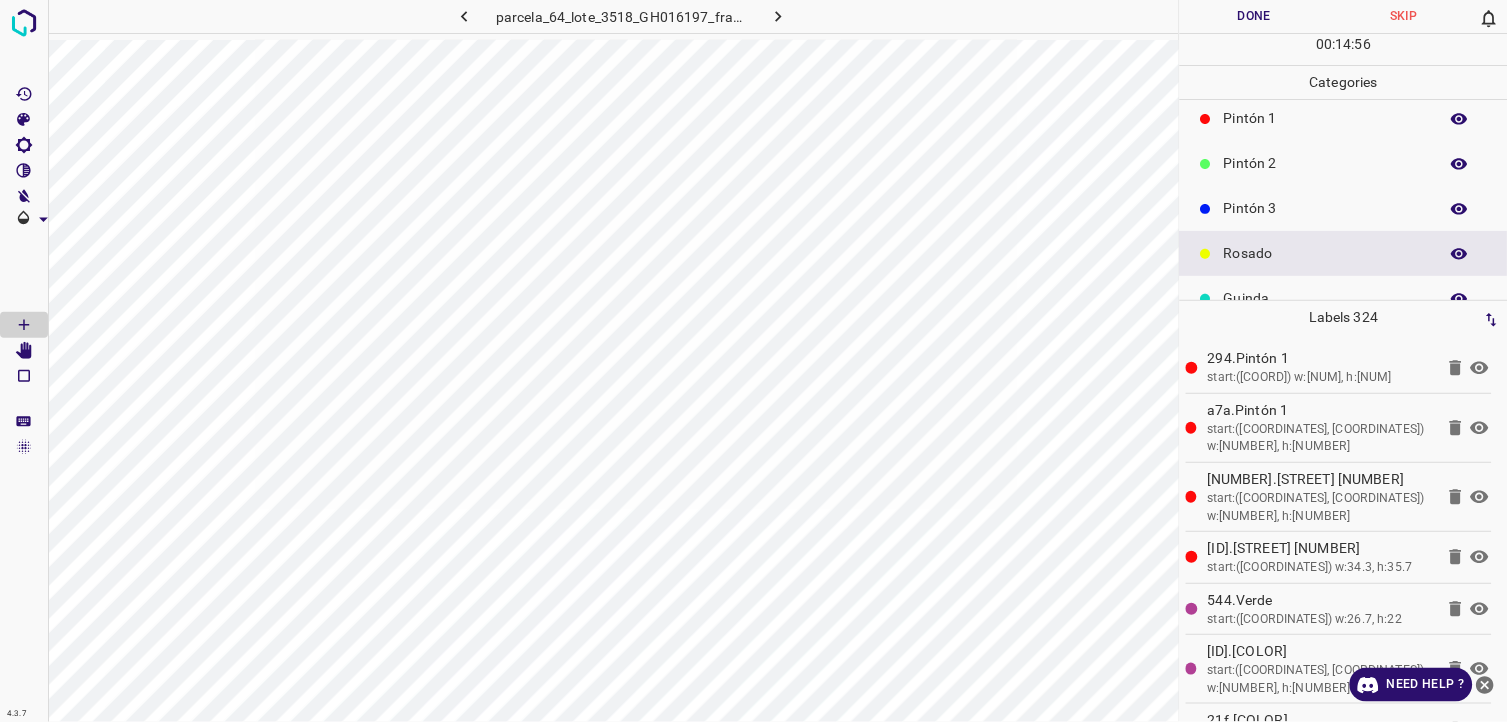 scroll, scrollTop: 0, scrollLeft: 0, axis: both 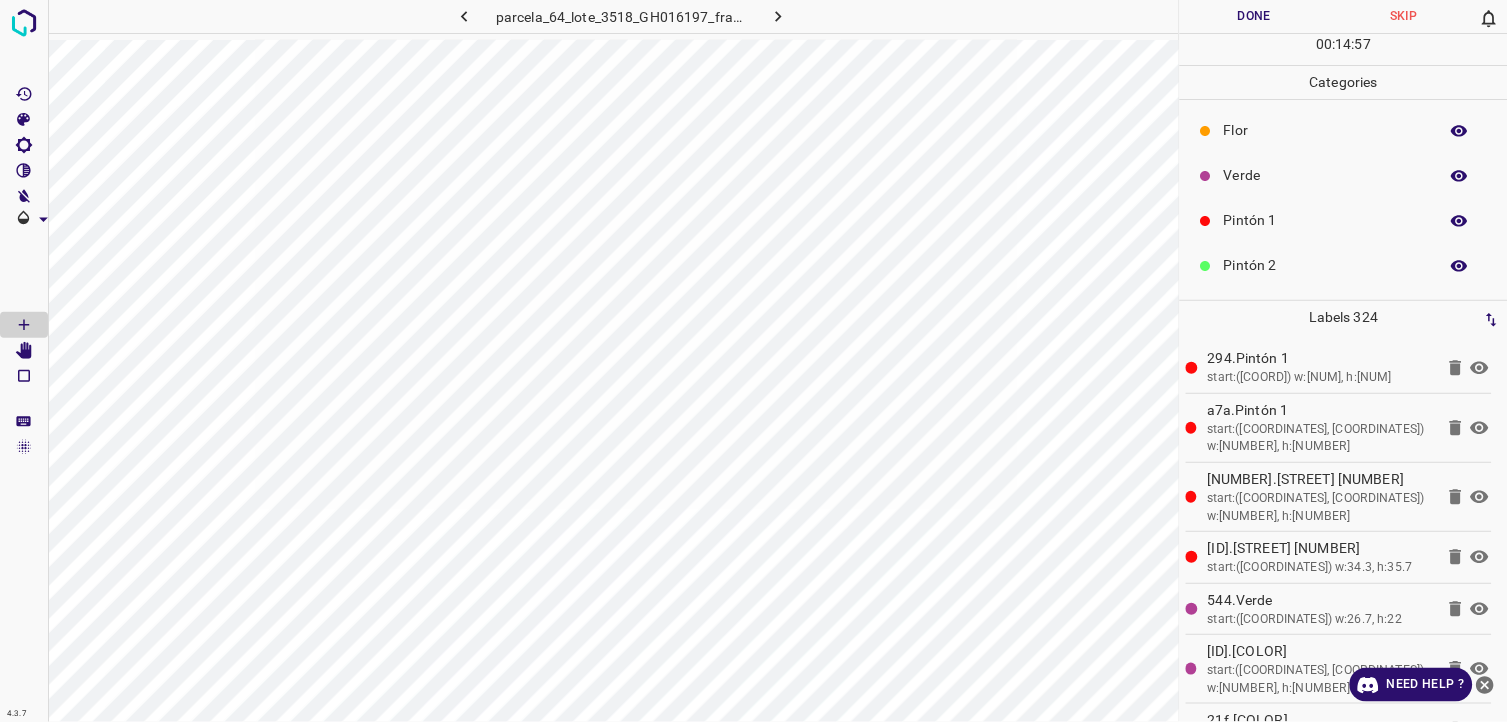 click on "Verde" at bounding box center [1326, 175] 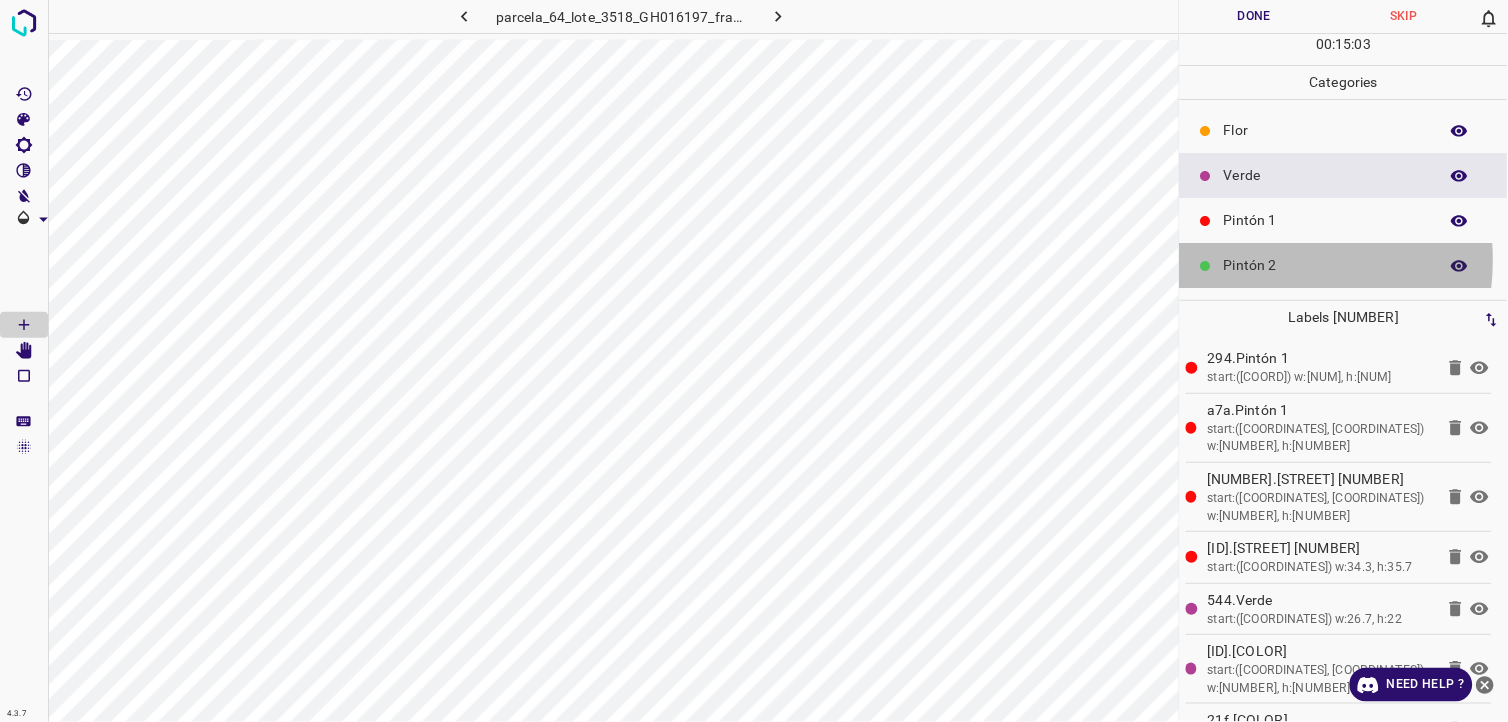 click on "Pintón 2" at bounding box center [1326, 265] 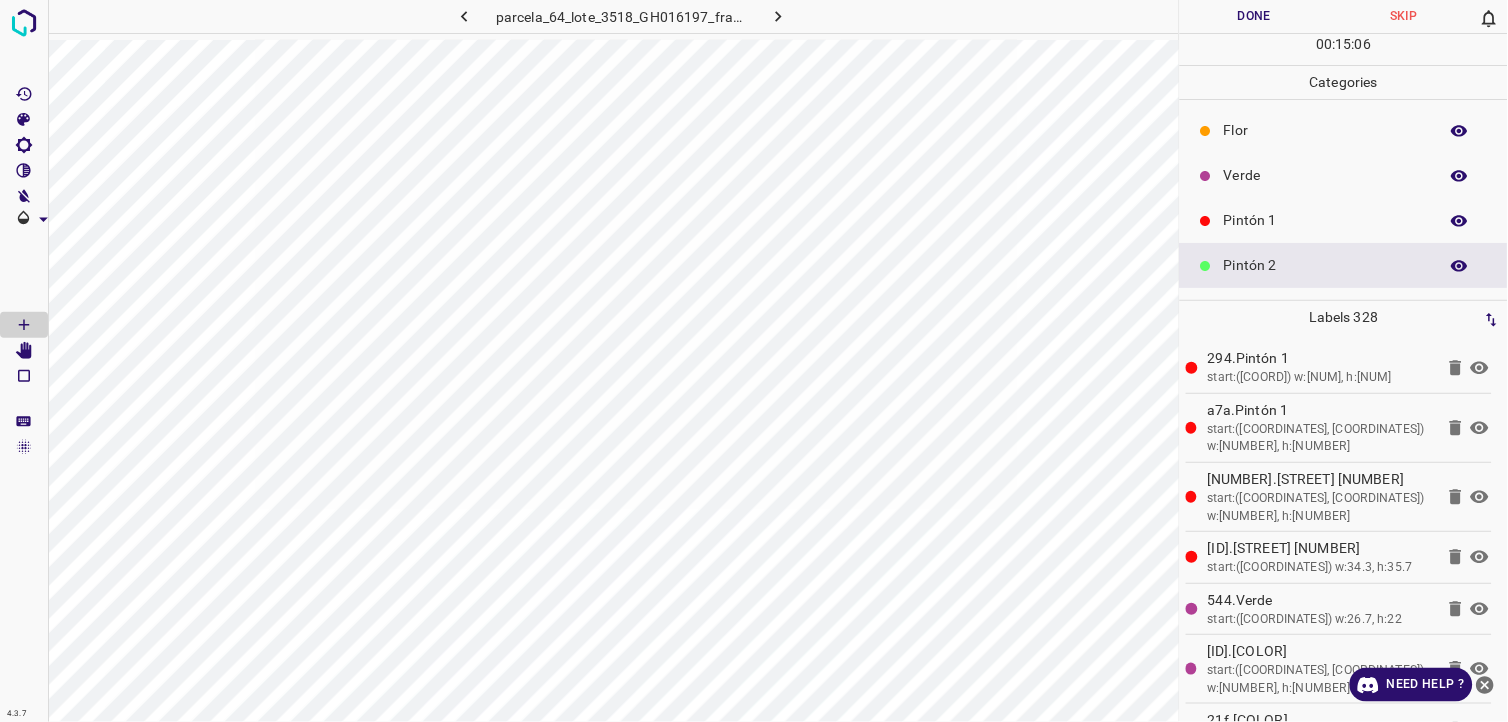 scroll, scrollTop: 111, scrollLeft: 0, axis: vertical 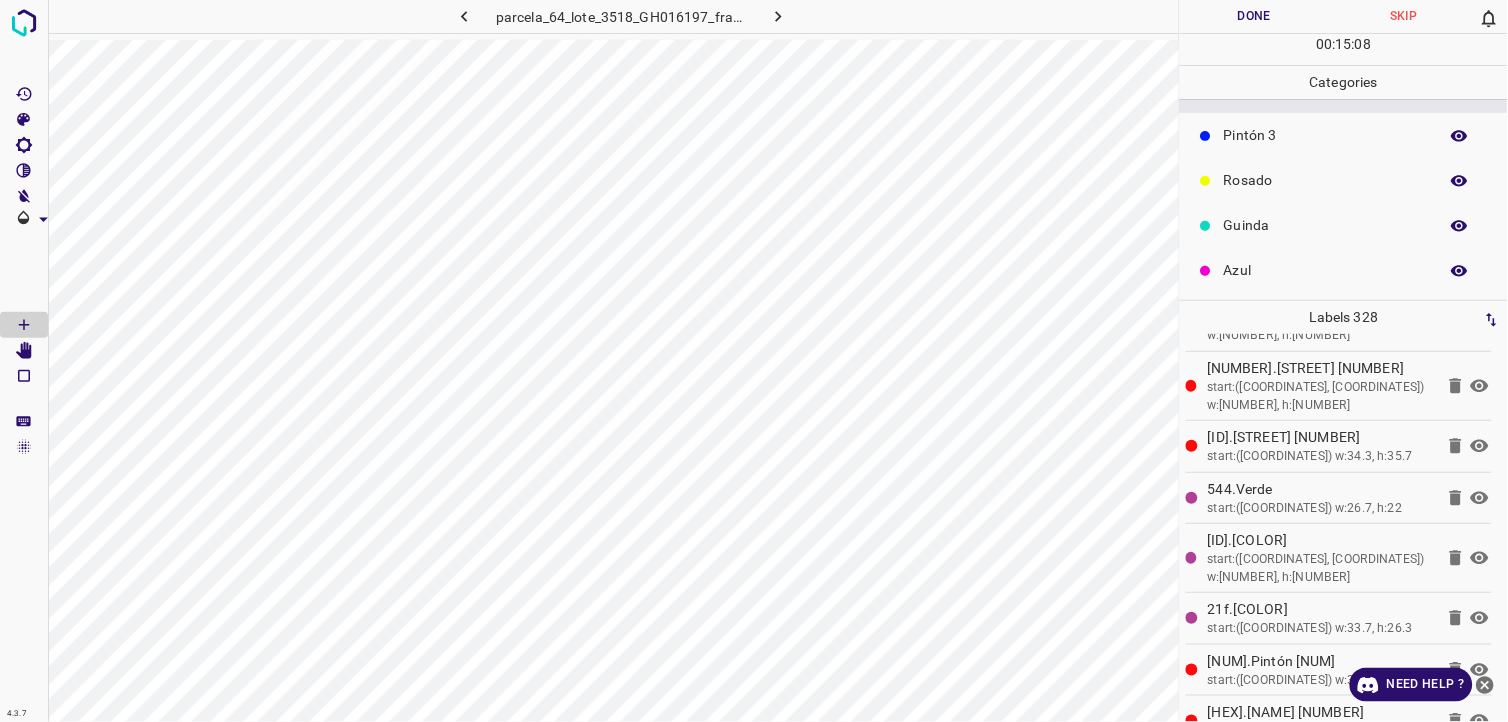 click on "Rosado" at bounding box center (1326, 180) 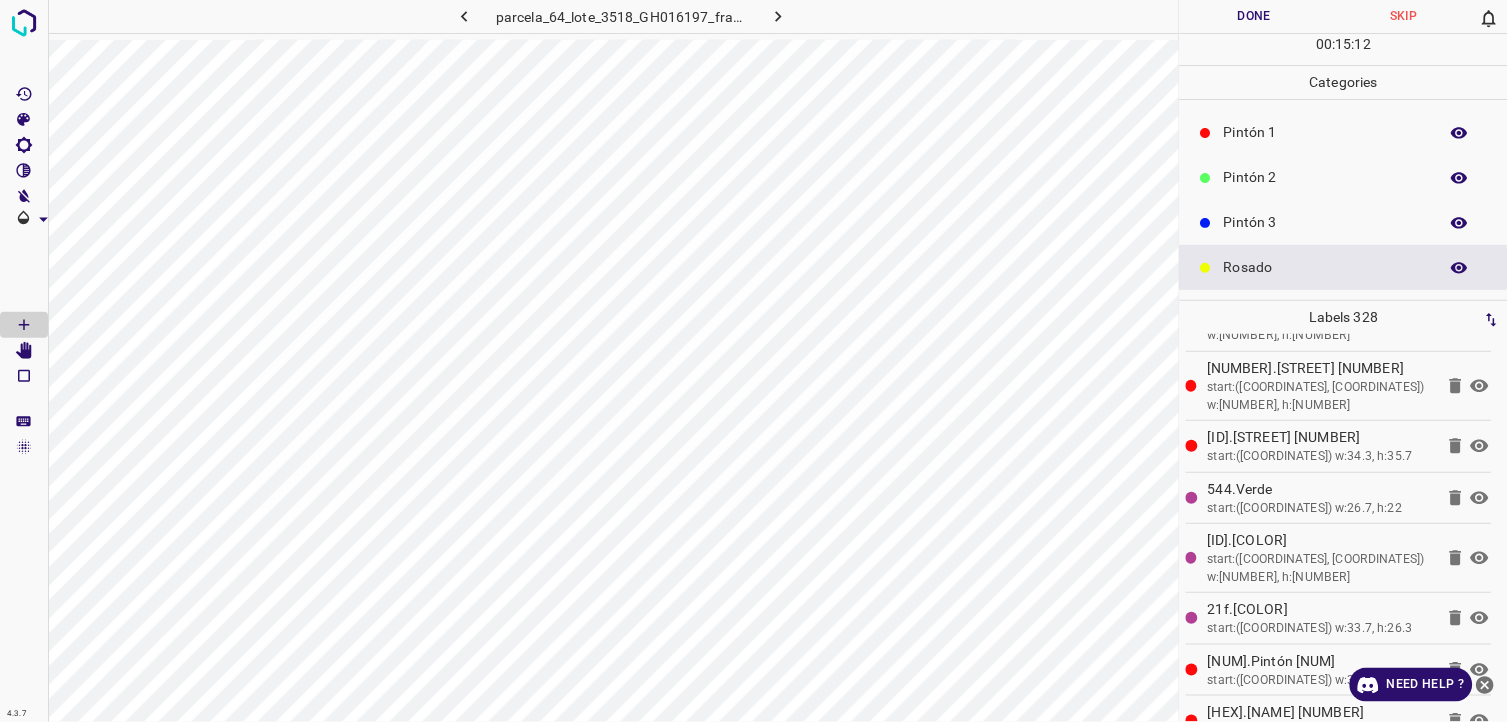 scroll, scrollTop: 0, scrollLeft: 0, axis: both 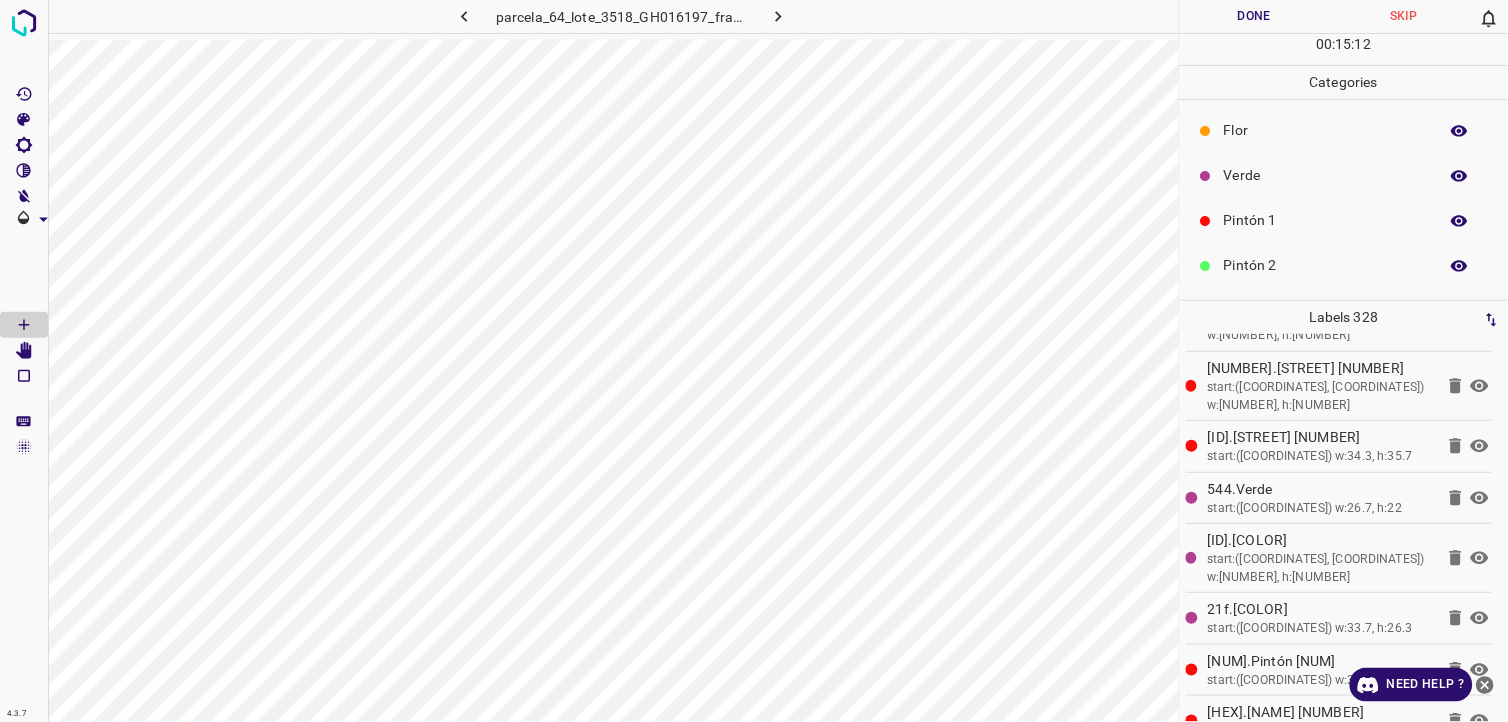 click on "Verde" at bounding box center (1326, 175) 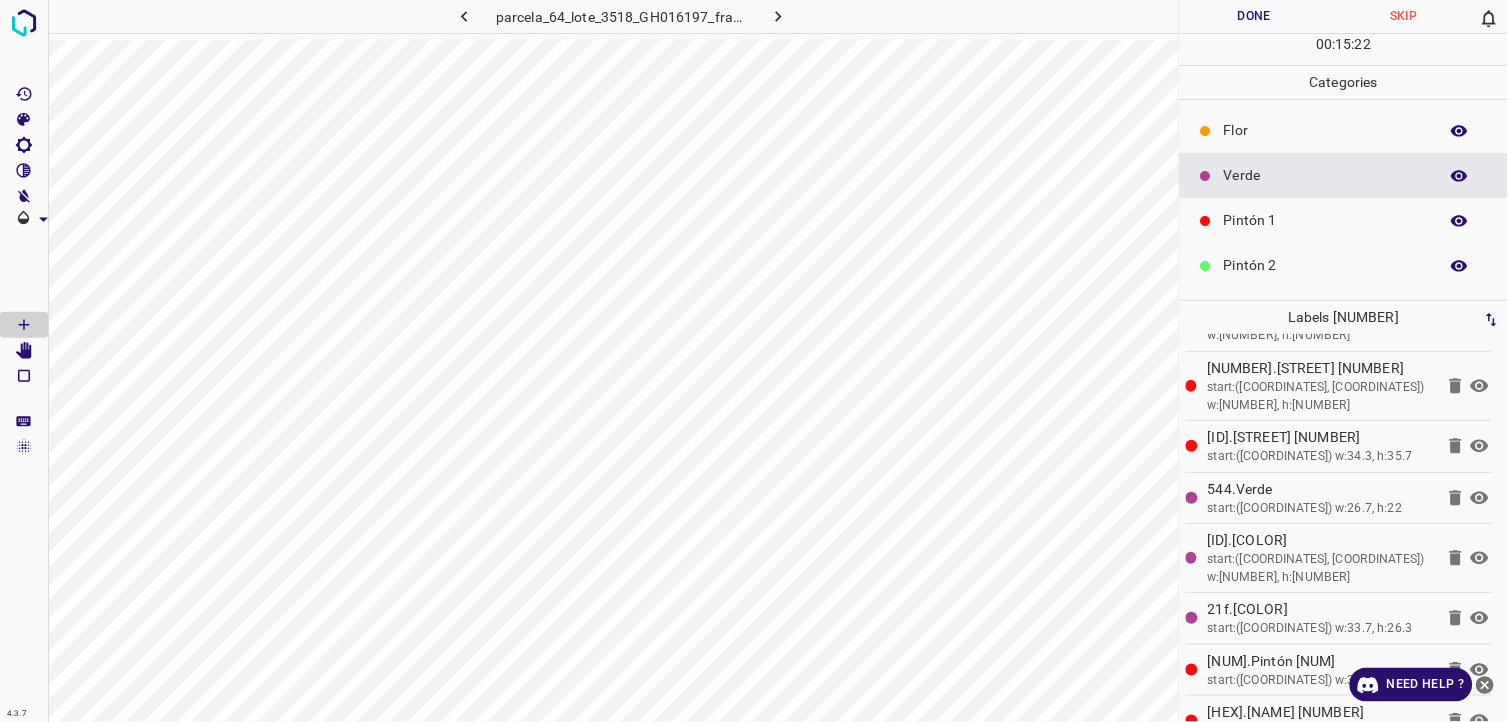 click on "Pintón 2" at bounding box center (1344, 265) 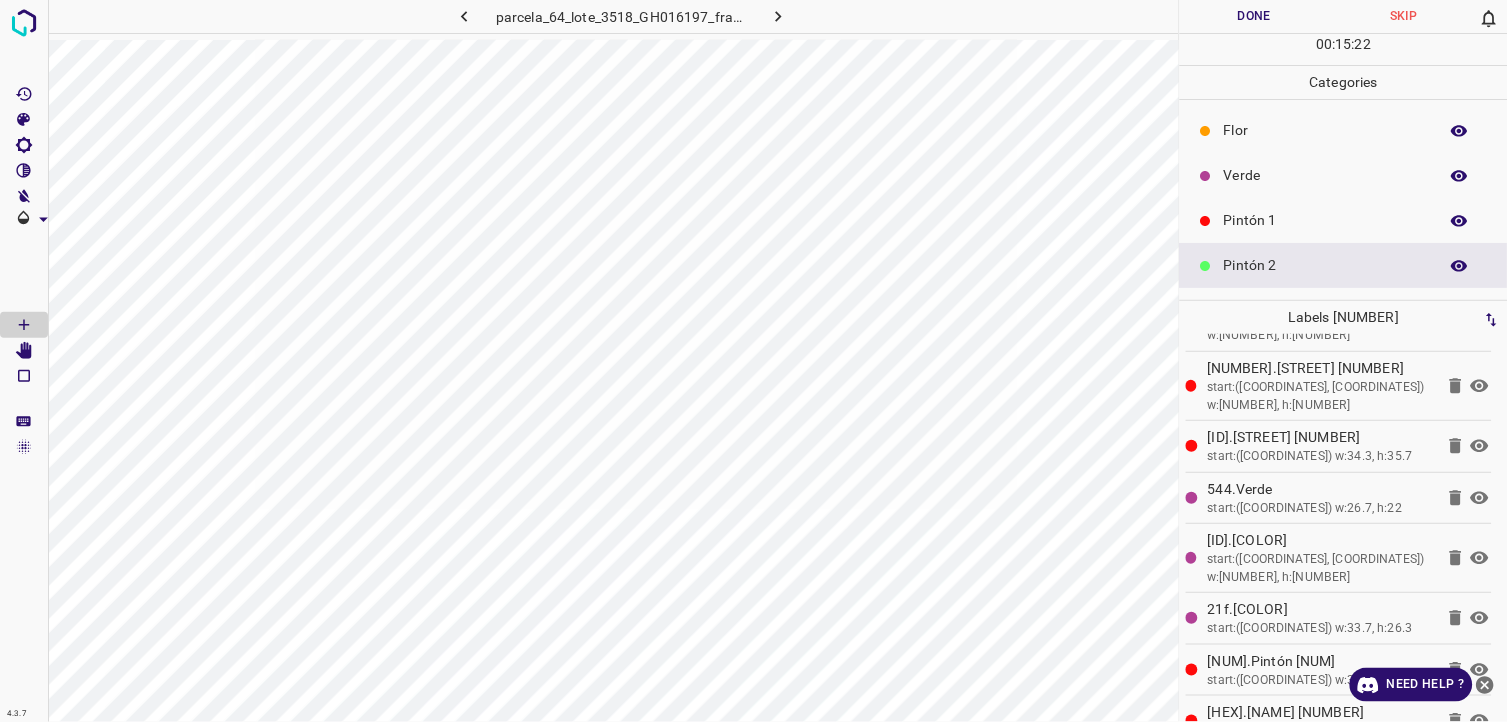 click on "Pintón 1" at bounding box center (1344, 220) 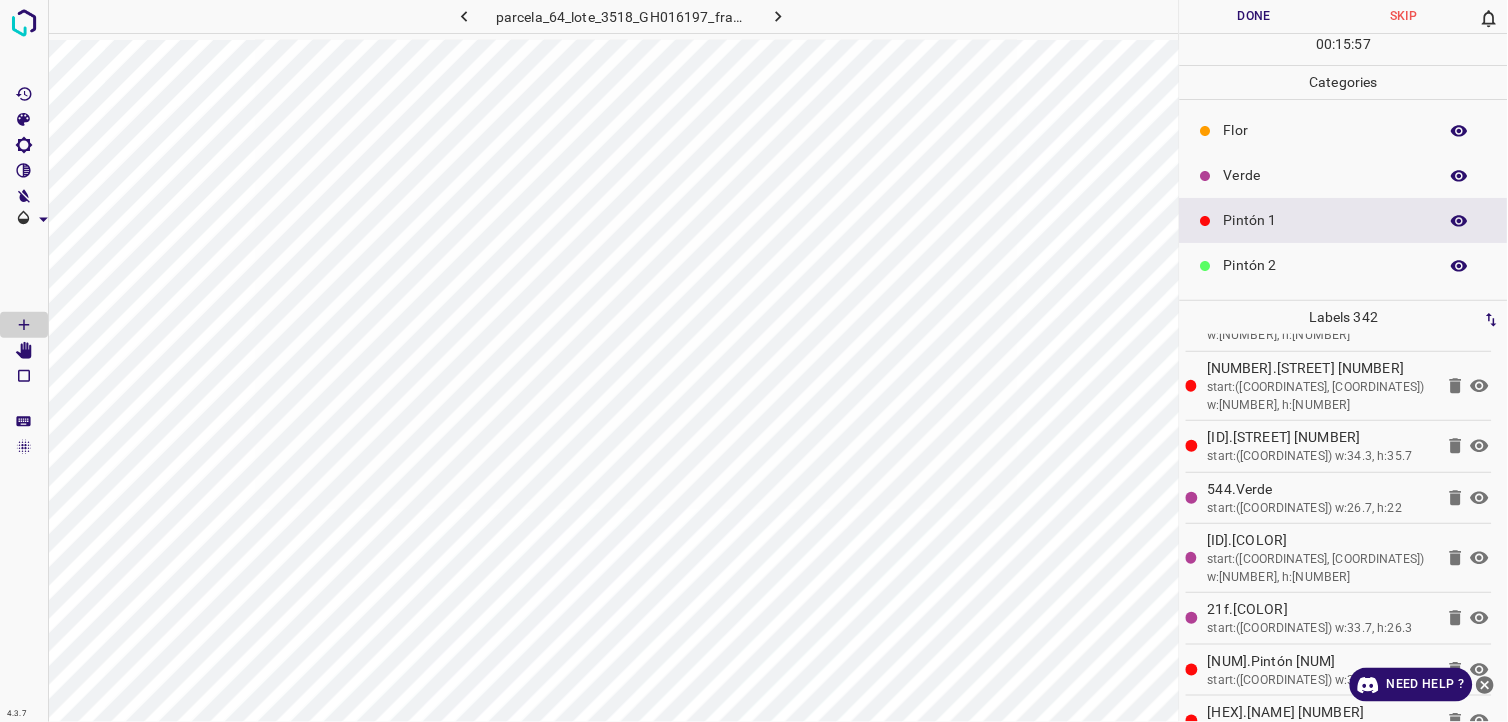 click on "Pintón 2" at bounding box center (1344, 265) 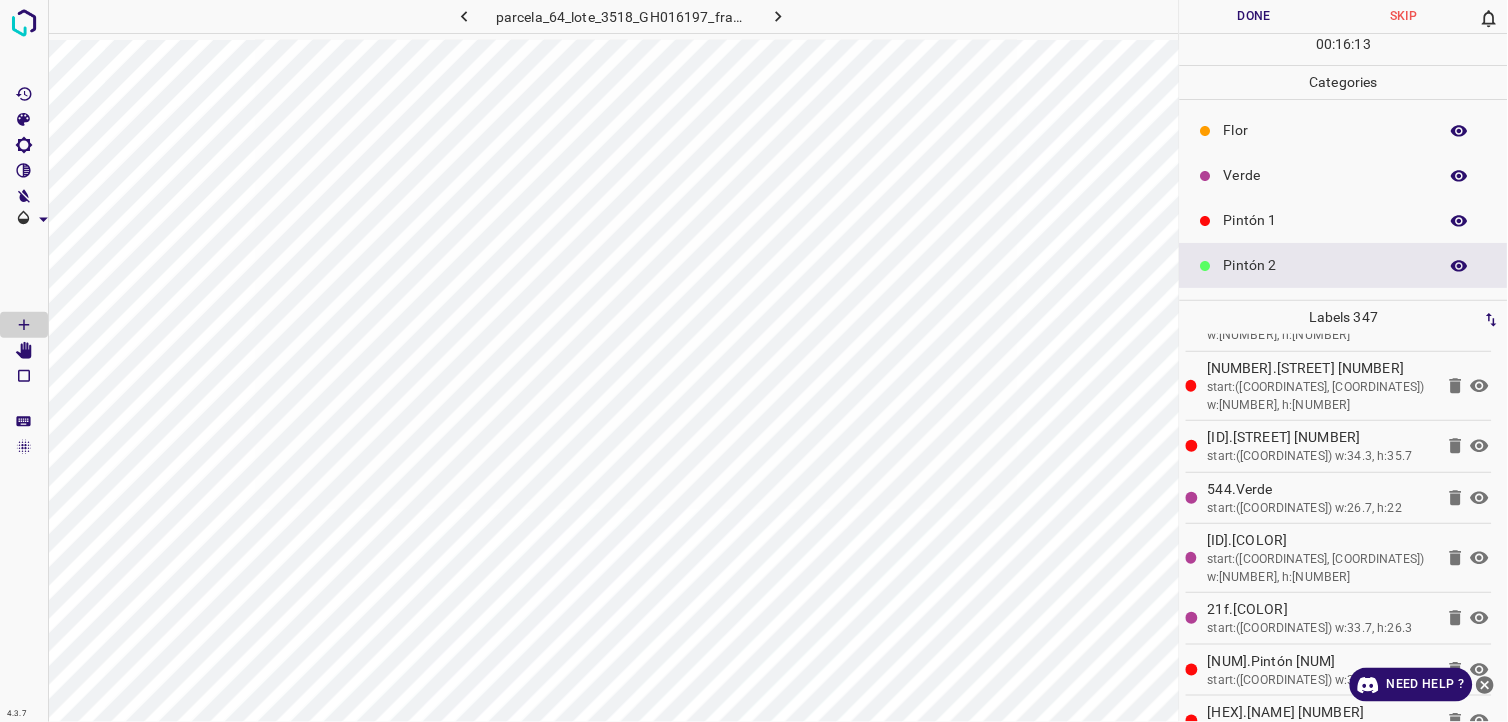 click on "Verde" at bounding box center [1326, 175] 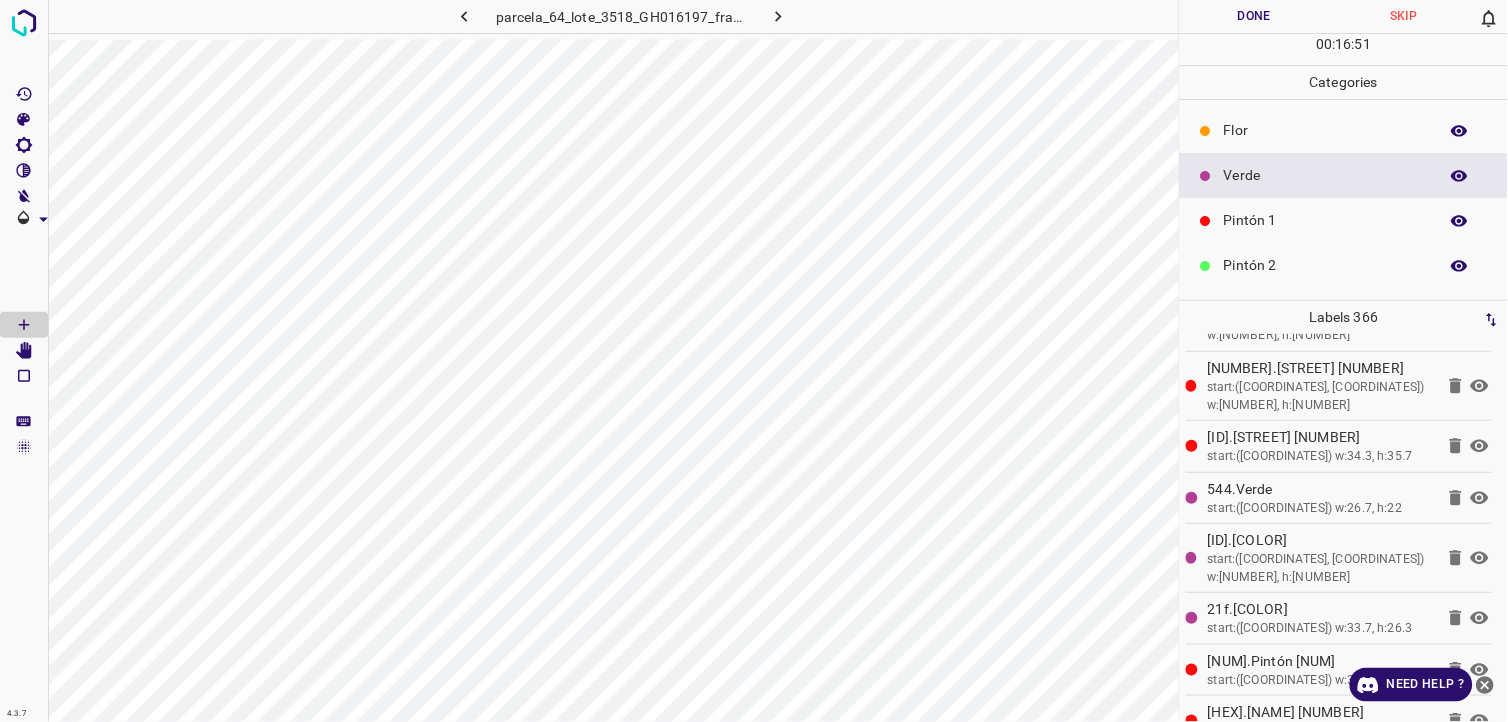 drag, startPoint x: 1232, startPoint y: 252, endPoint x: 1224, endPoint y: 273, distance: 22.472204 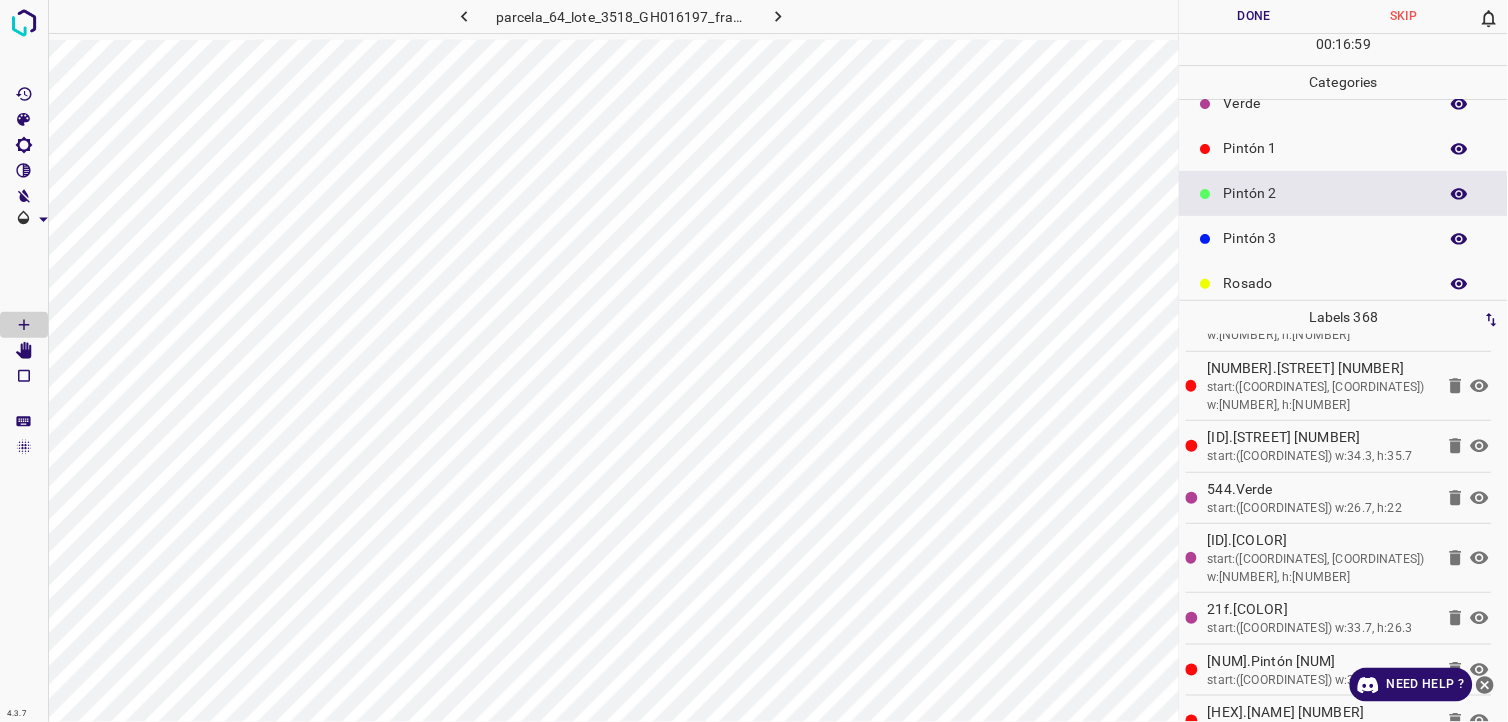 scroll, scrollTop: 111, scrollLeft: 0, axis: vertical 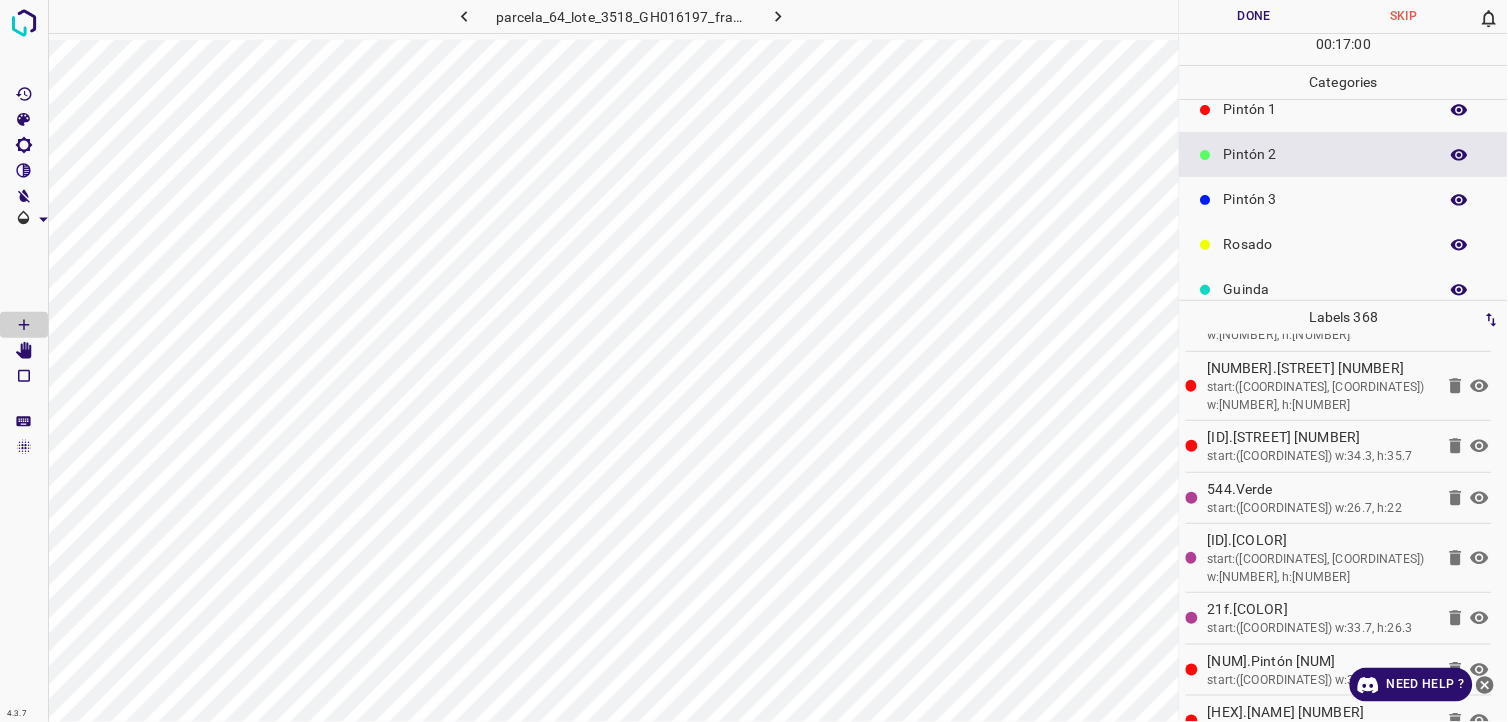 click on "Pintón 3" at bounding box center [1326, 199] 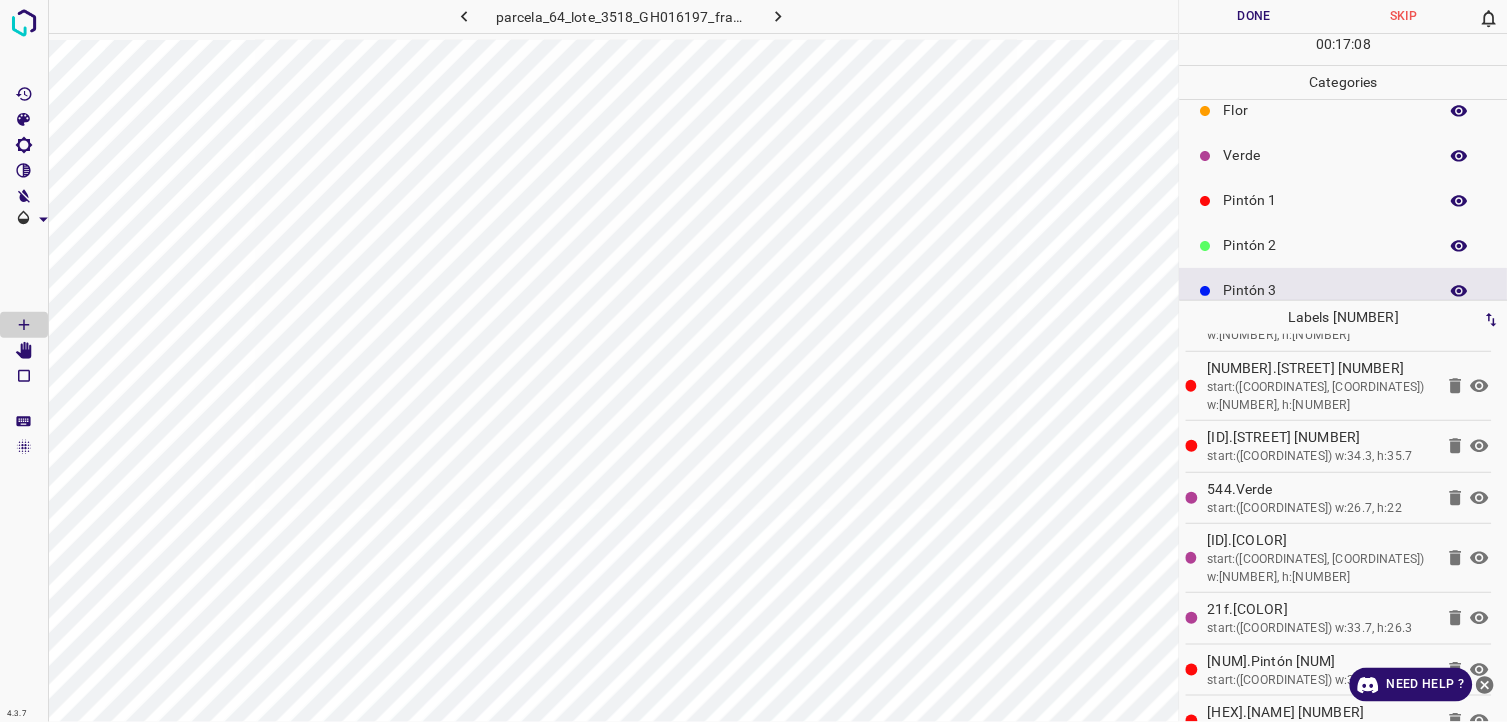 scroll, scrollTop: 0, scrollLeft: 0, axis: both 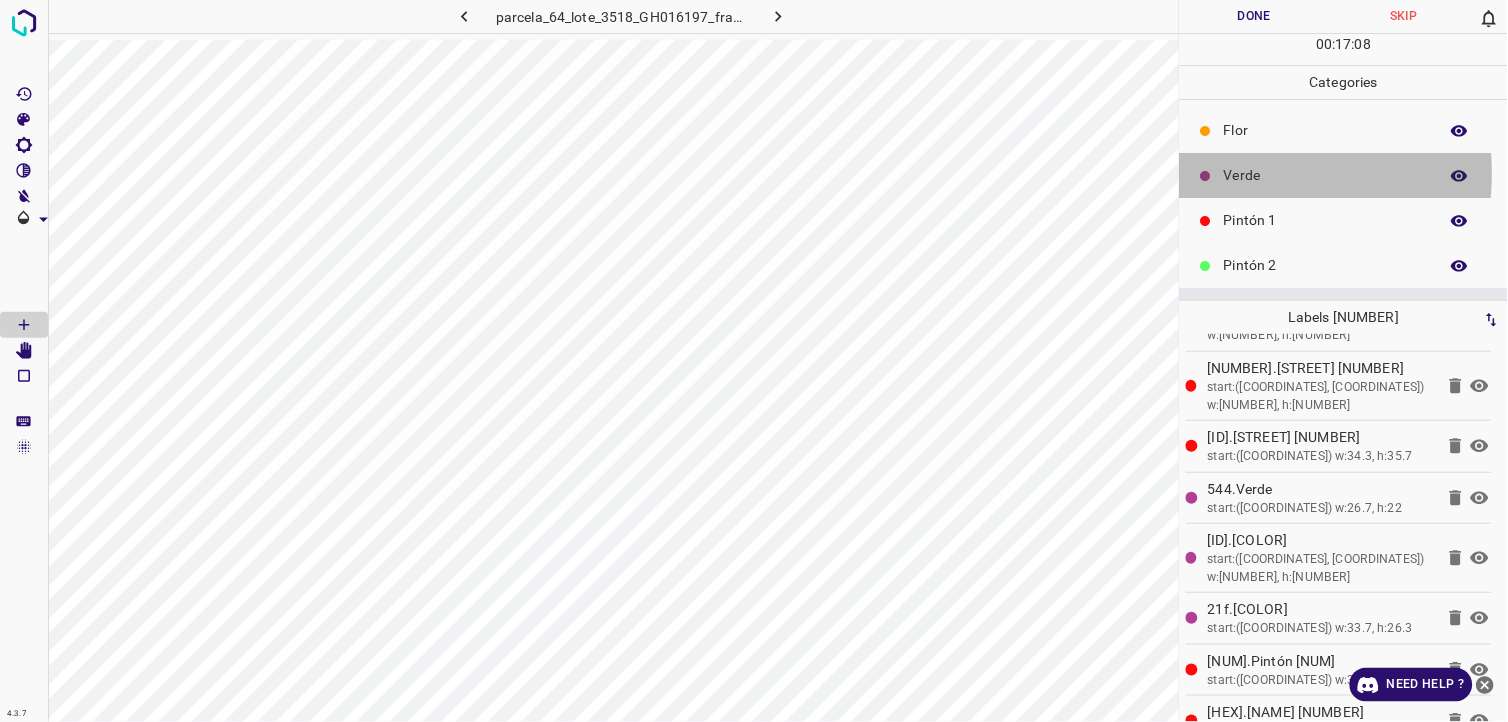 click at bounding box center (1206, 176) 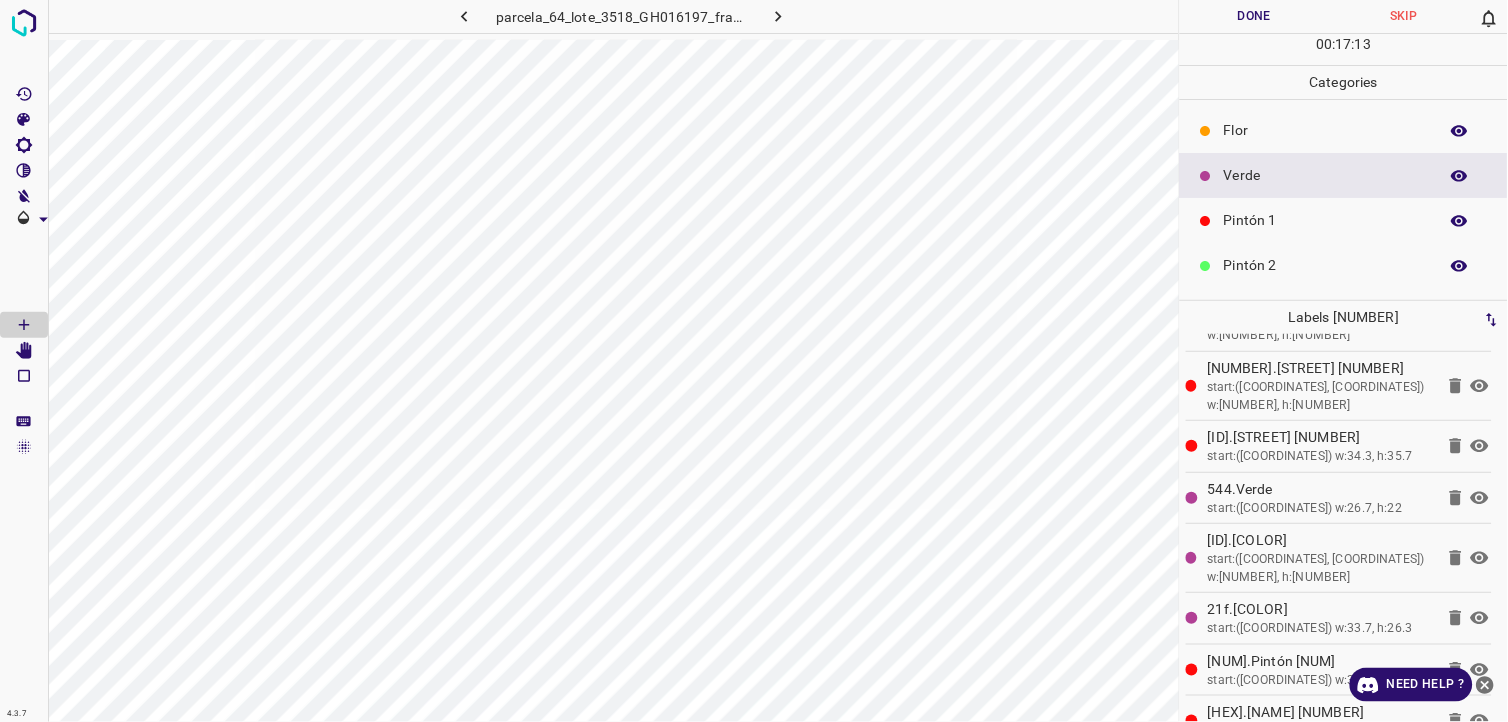 click on "Pintón 1" at bounding box center (1326, 220) 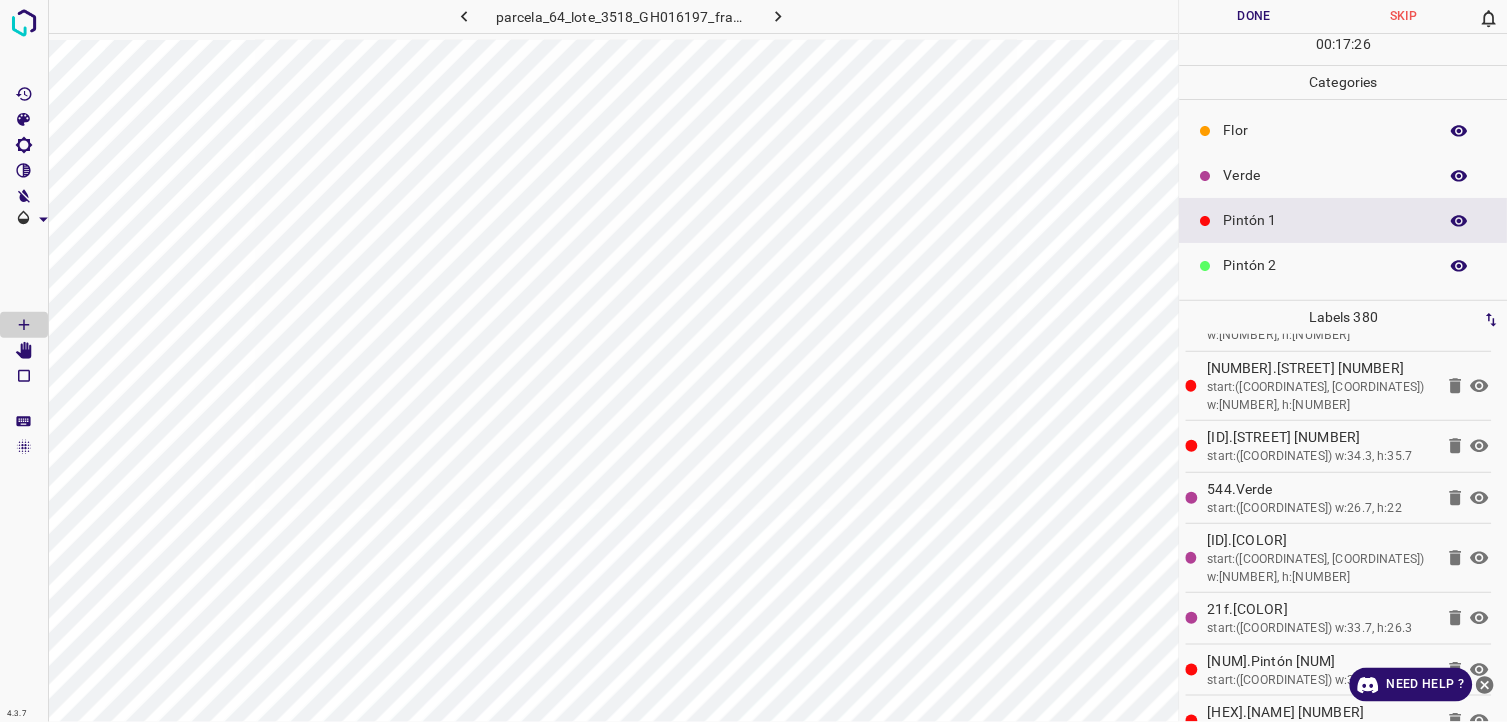 click on "Pintón 2" at bounding box center [1326, 265] 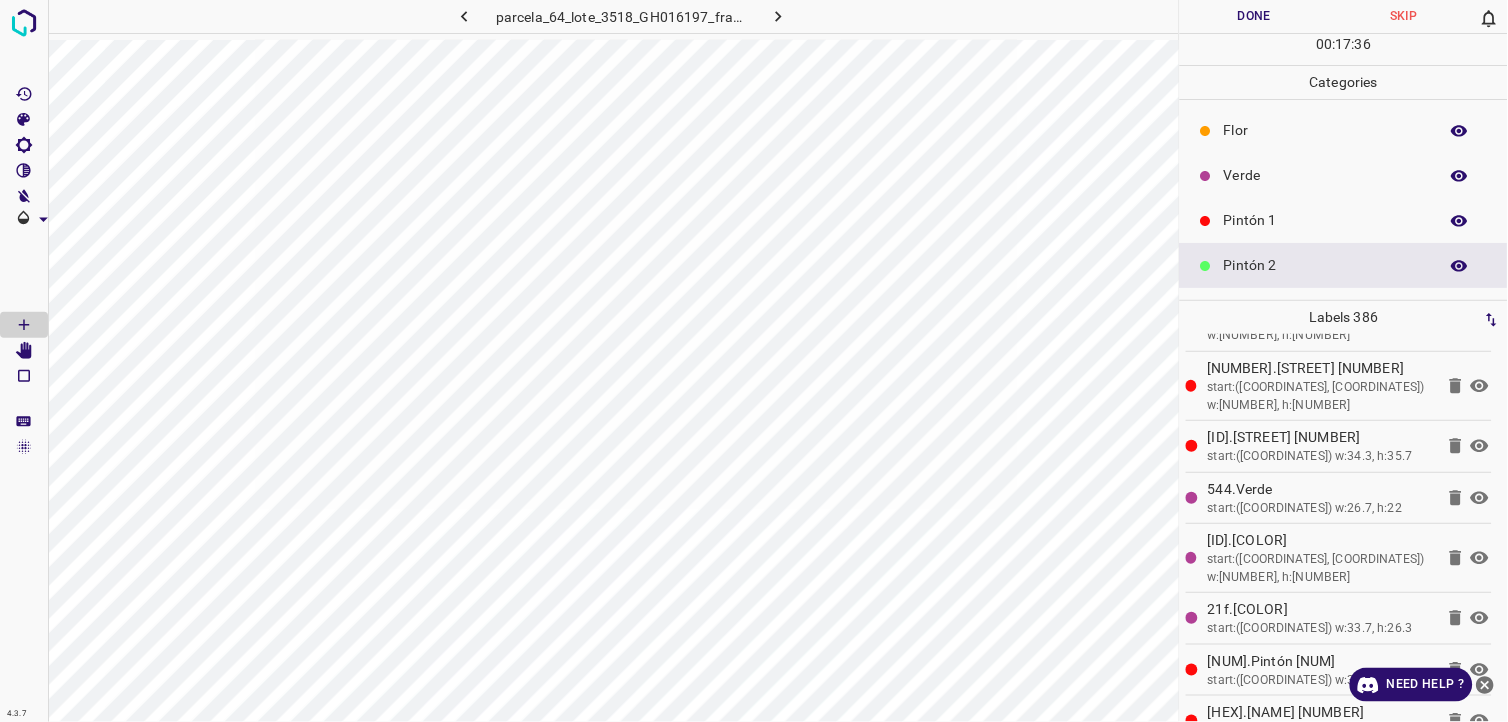 click on "Flor" at bounding box center [1326, 130] 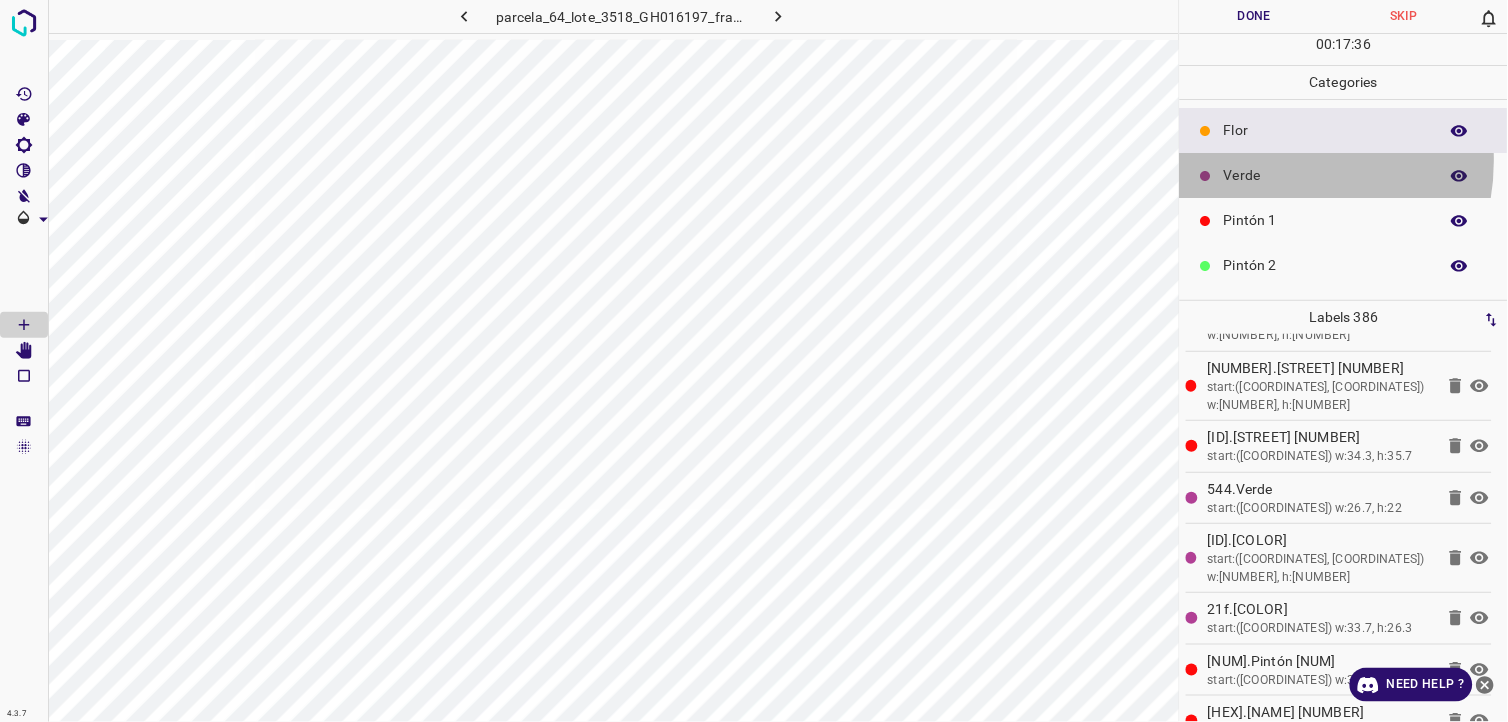 click on "Verde" at bounding box center (1344, 175) 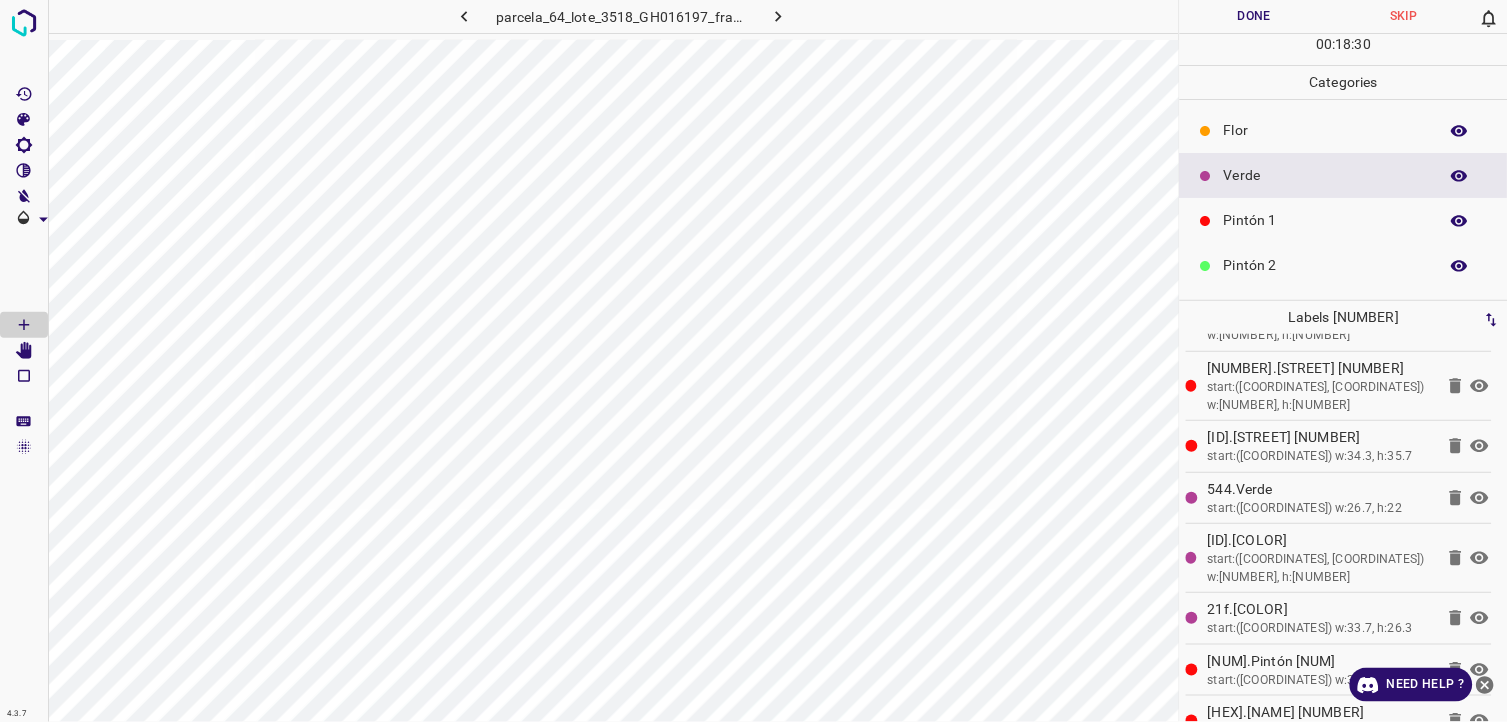 click on "Pintón 1" at bounding box center [1344, 220] 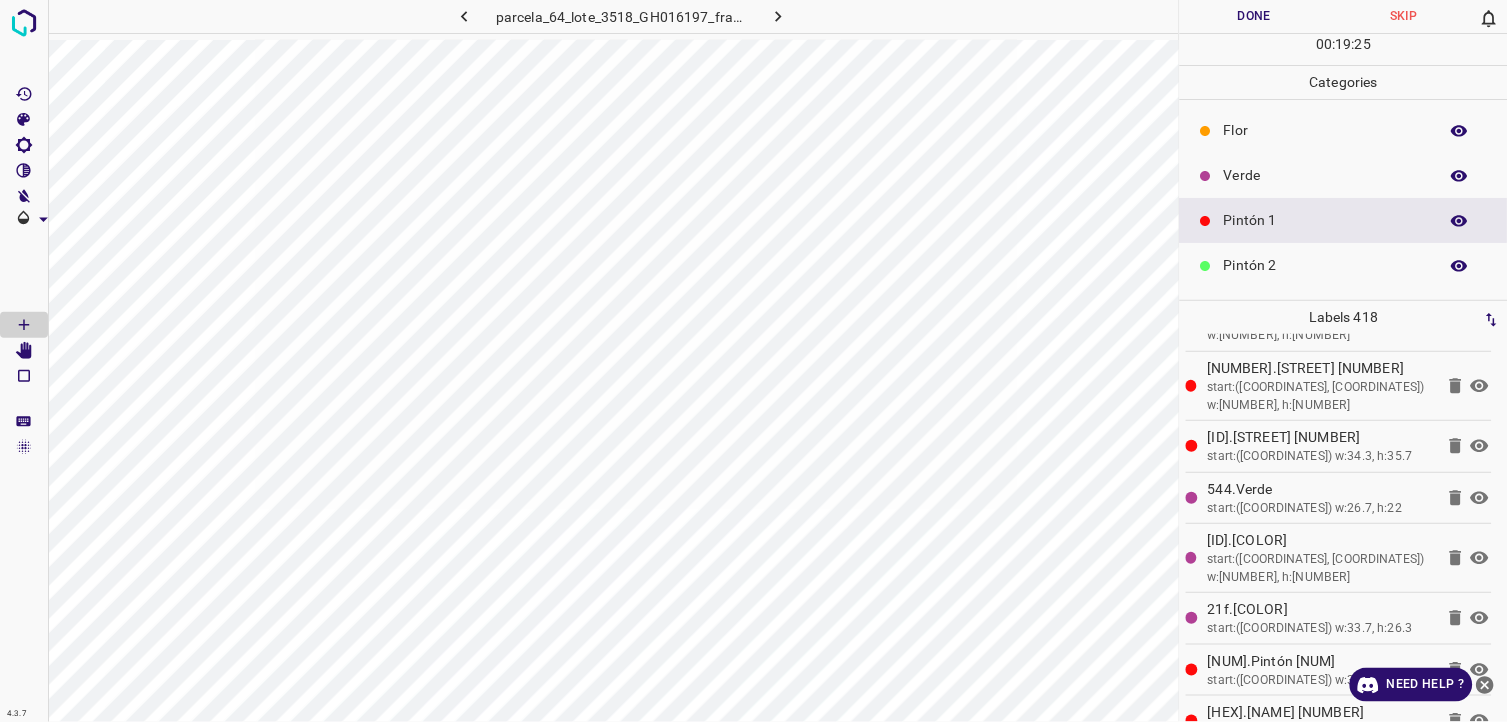 click on "Pintón 2" at bounding box center (1344, 265) 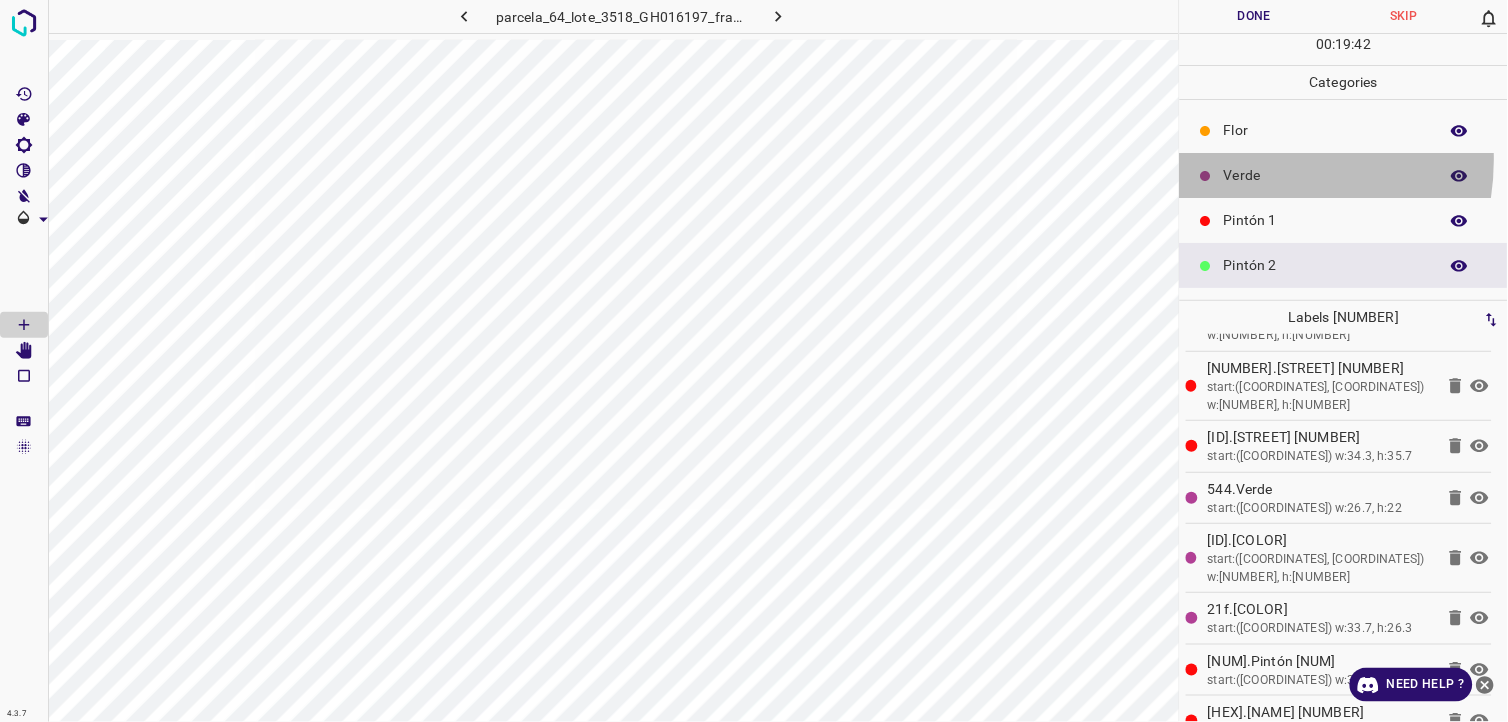 click on "Verde" at bounding box center [1344, 175] 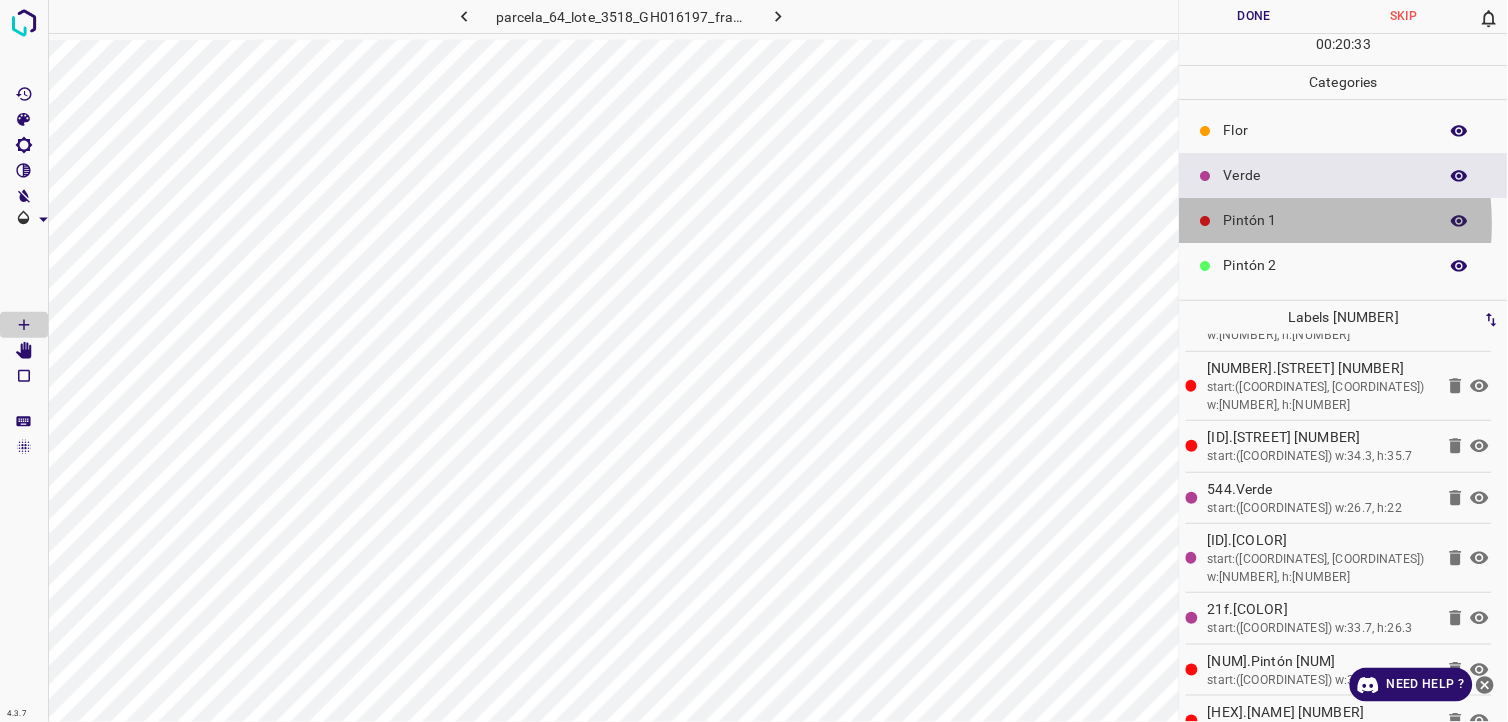click on "Pintón 1" at bounding box center (1344, 220) 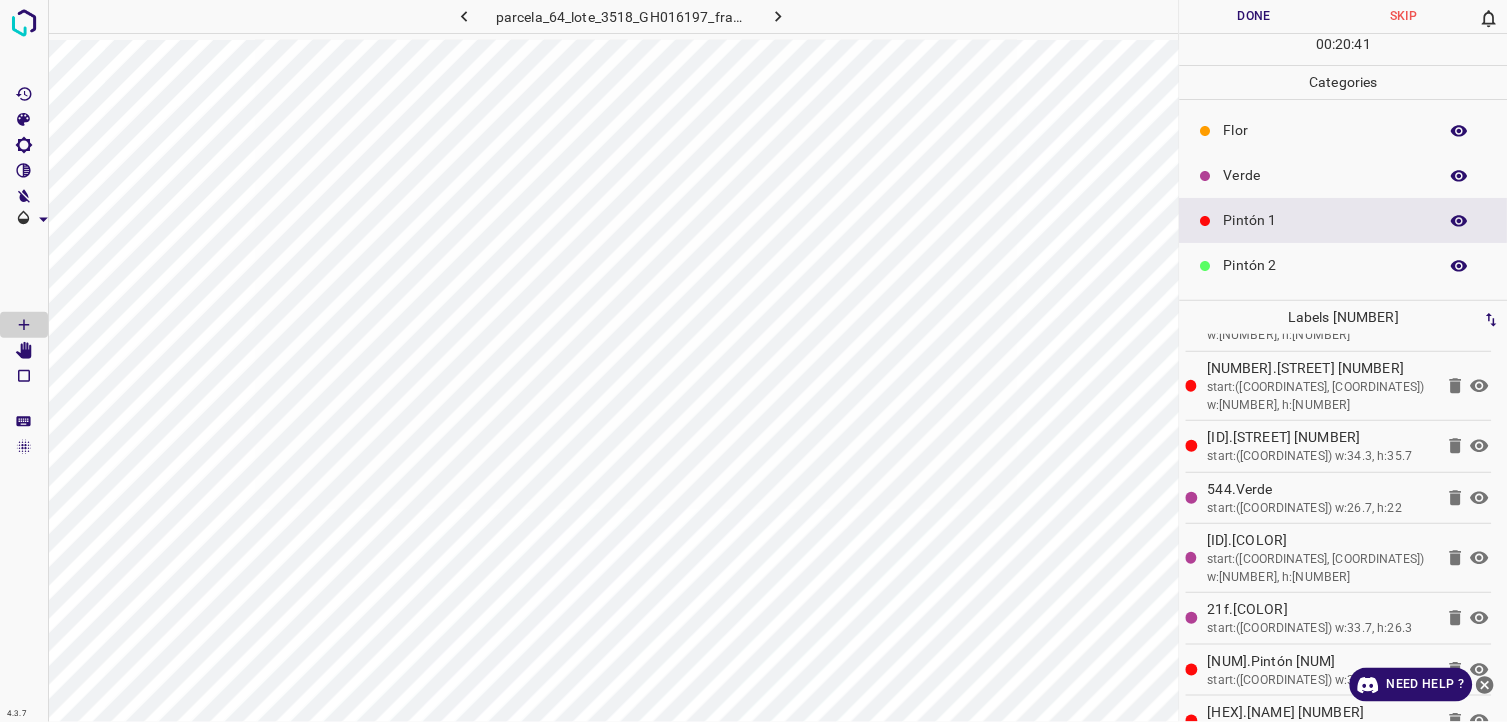 click on "Pintón 2" at bounding box center (1326, 265) 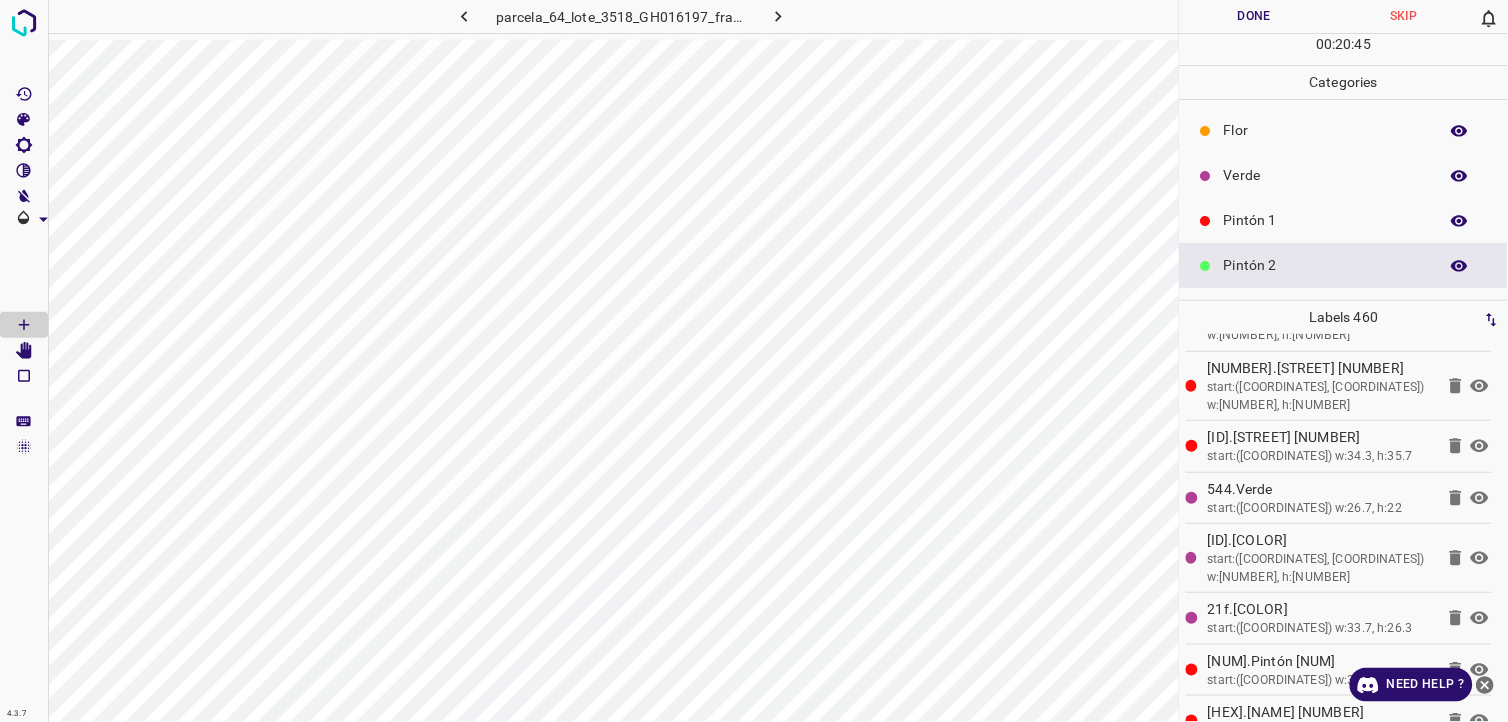 click on "Pintón 1" at bounding box center [1326, 220] 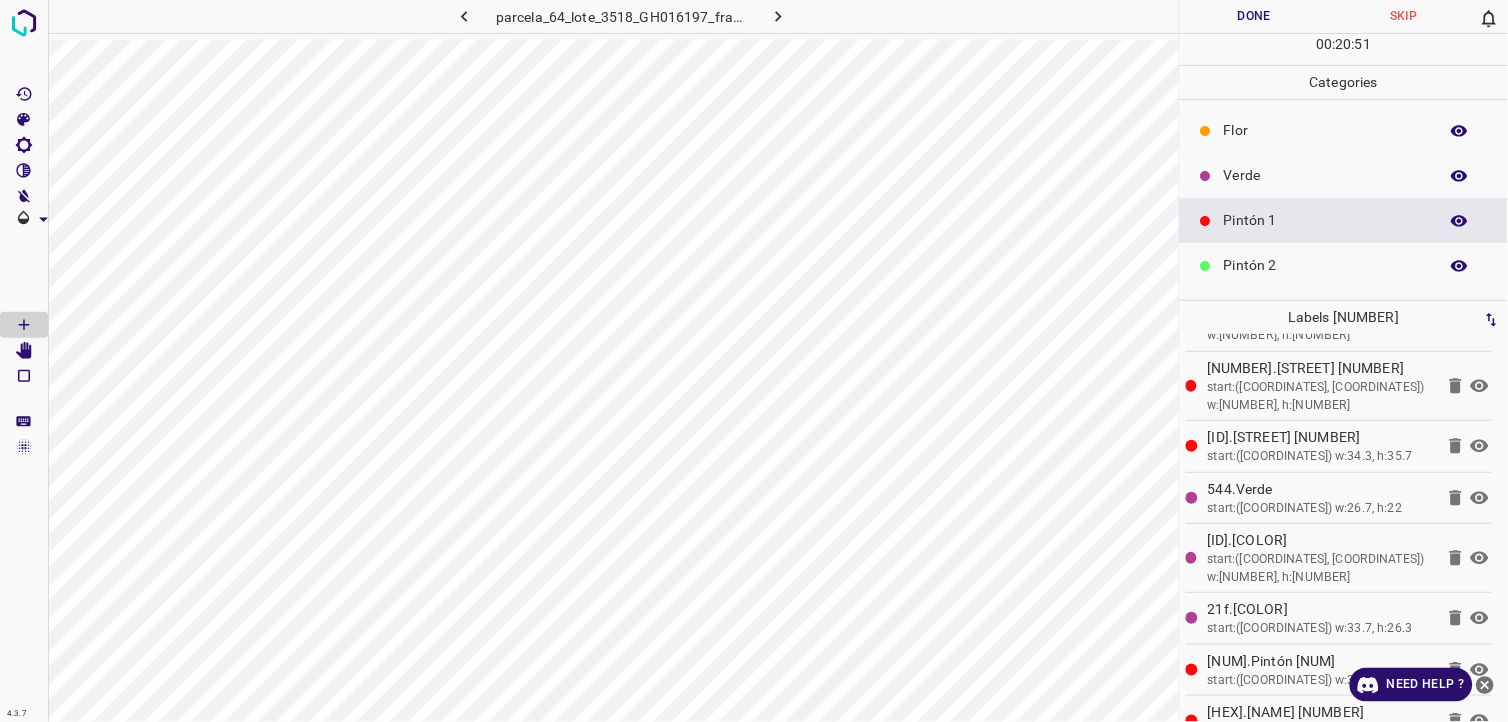 click on "Verde" at bounding box center [1326, 175] 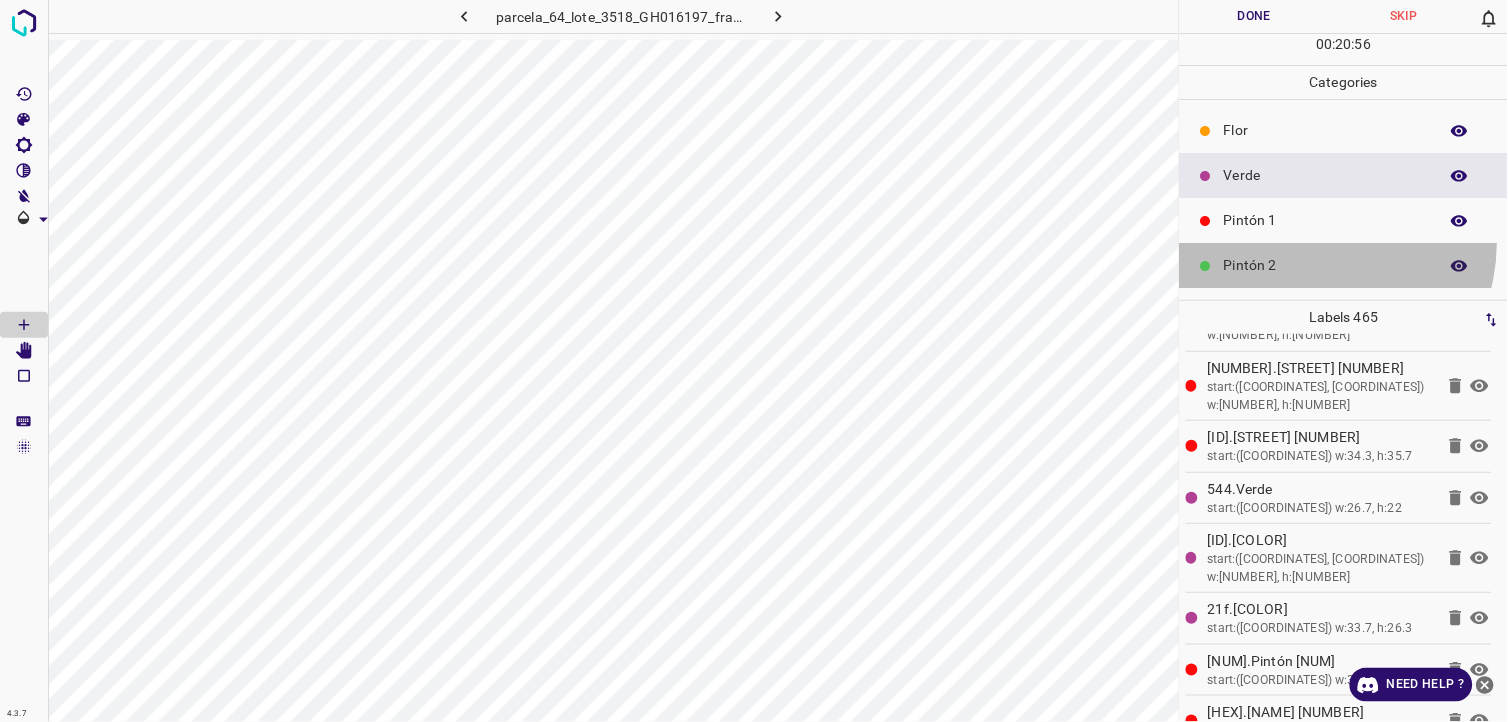 click on "Pintón 2" at bounding box center (1344, 265) 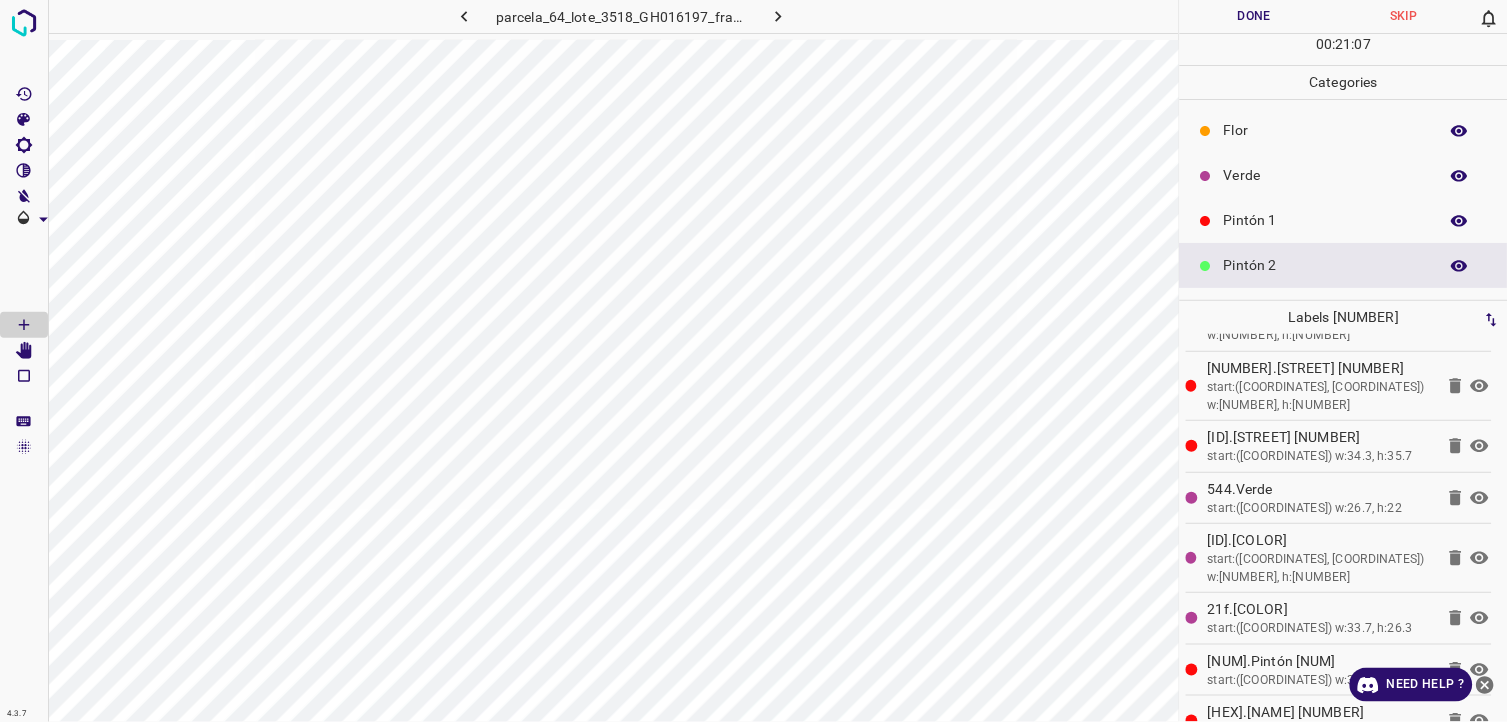 click at bounding box center (1206, 221) 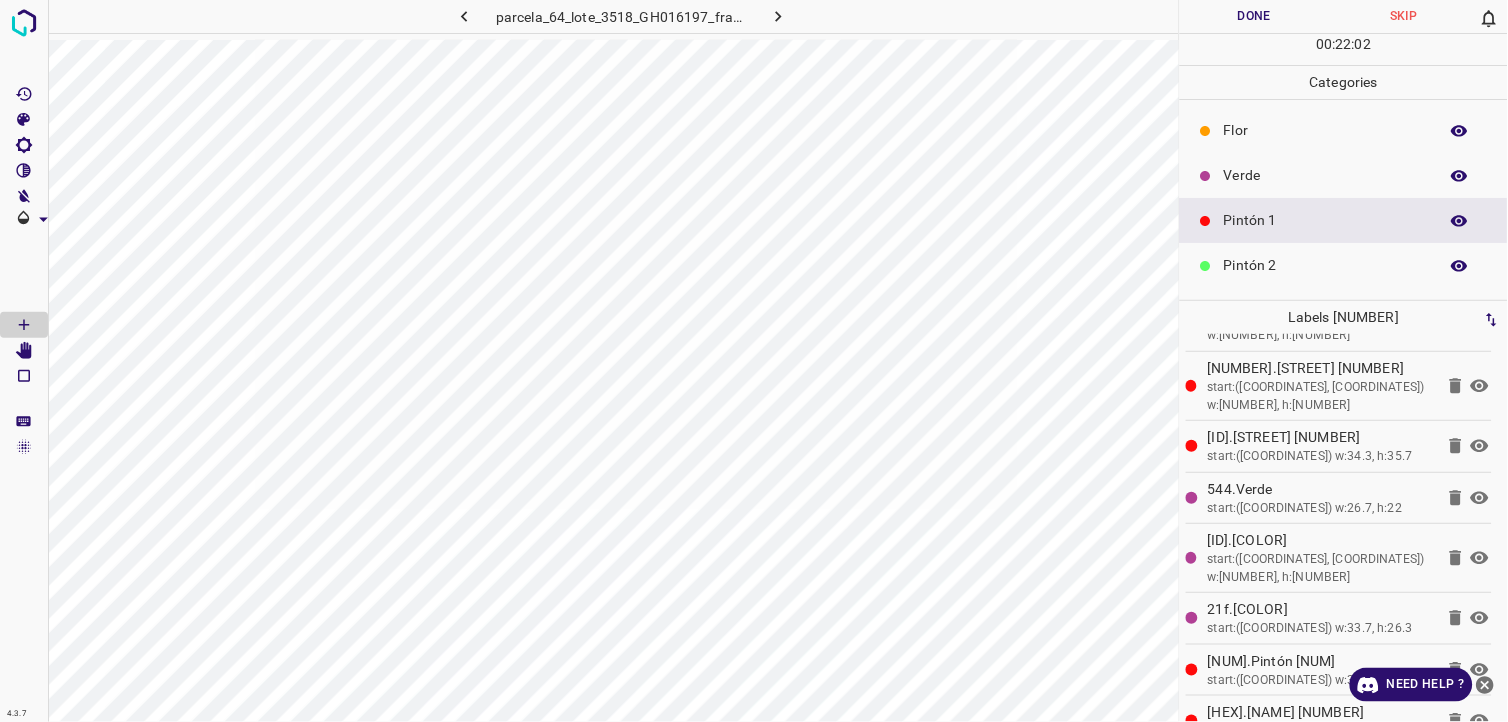 scroll, scrollTop: 175, scrollLeft: 0, axis: vertical 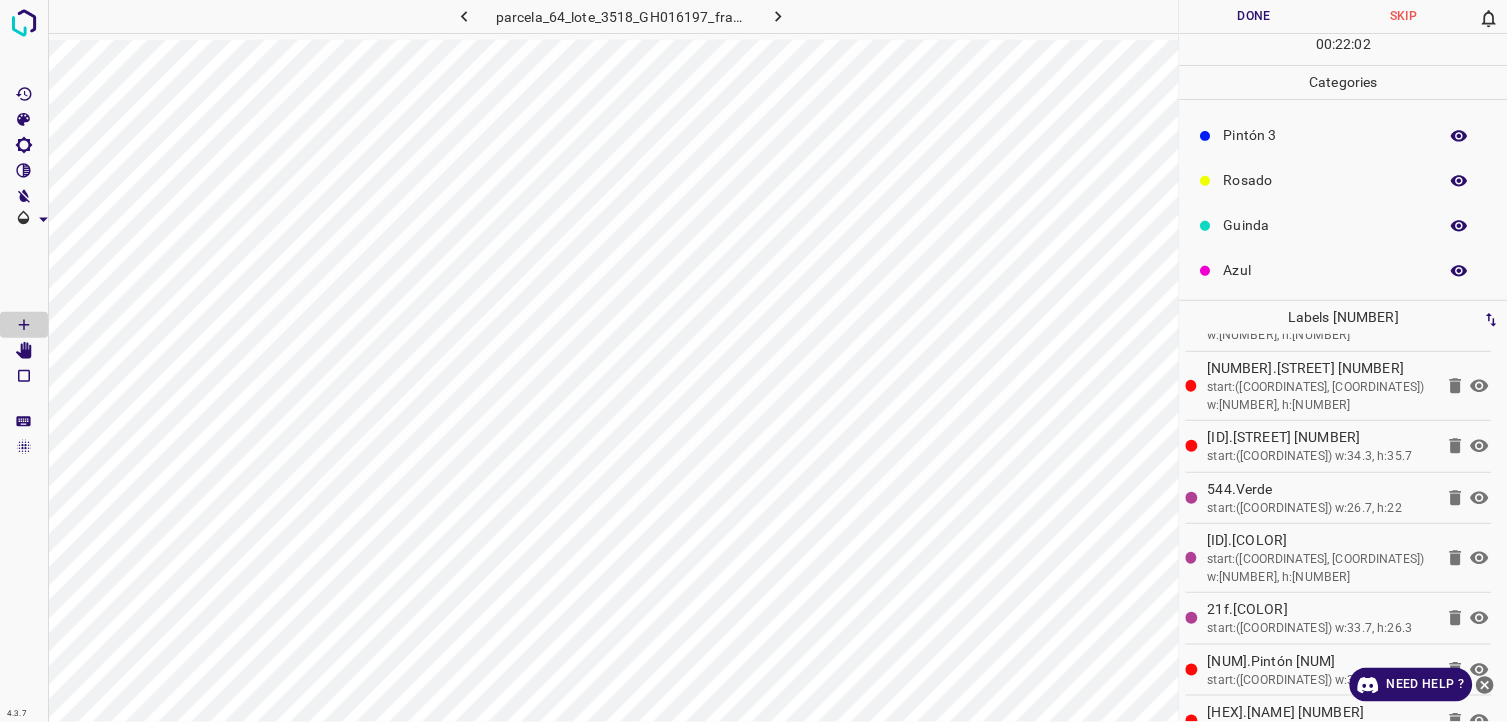 click on "Flor Verde Pintón 1 Pintón 2 Pintón 3 Rosado Guinda Azul" at bounding box center [1344, 113] 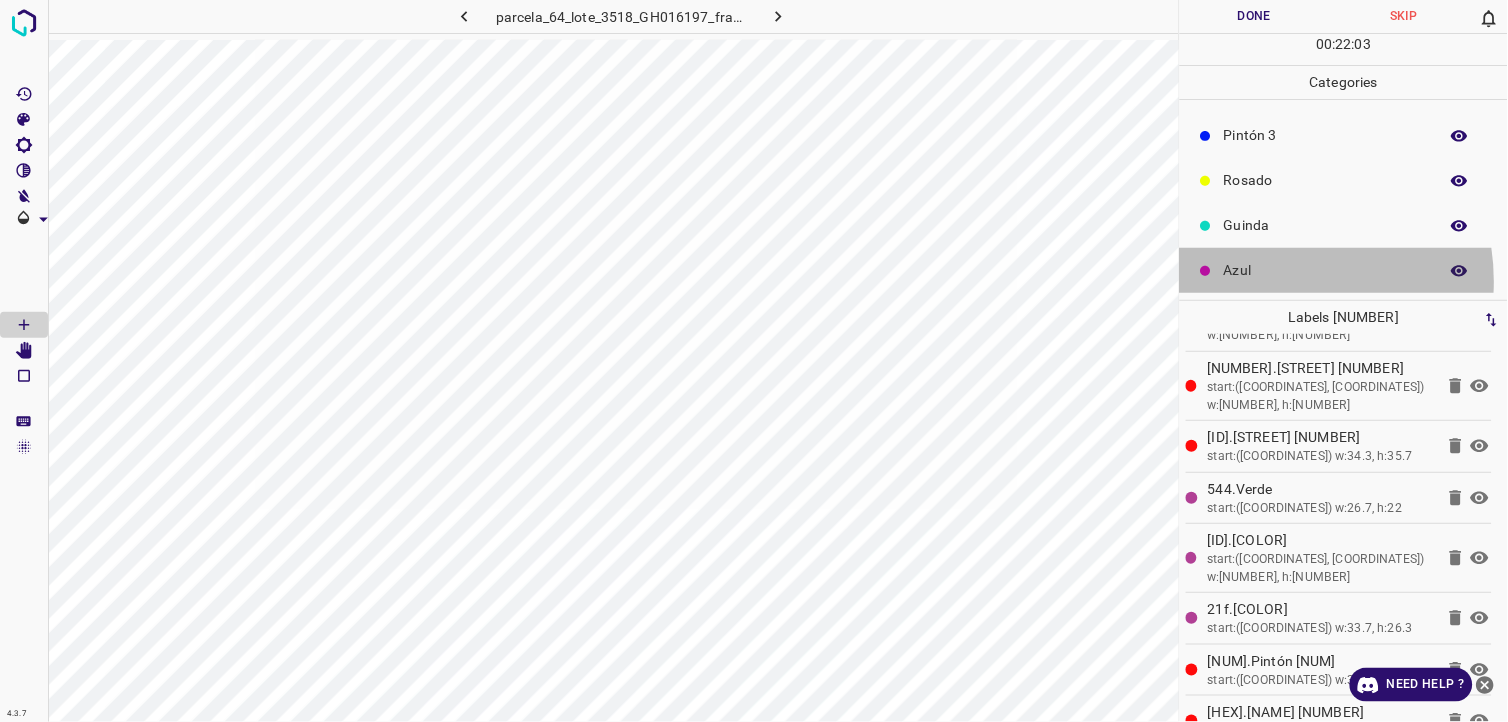 click on "Azul" at bounding box center (1344, 270) 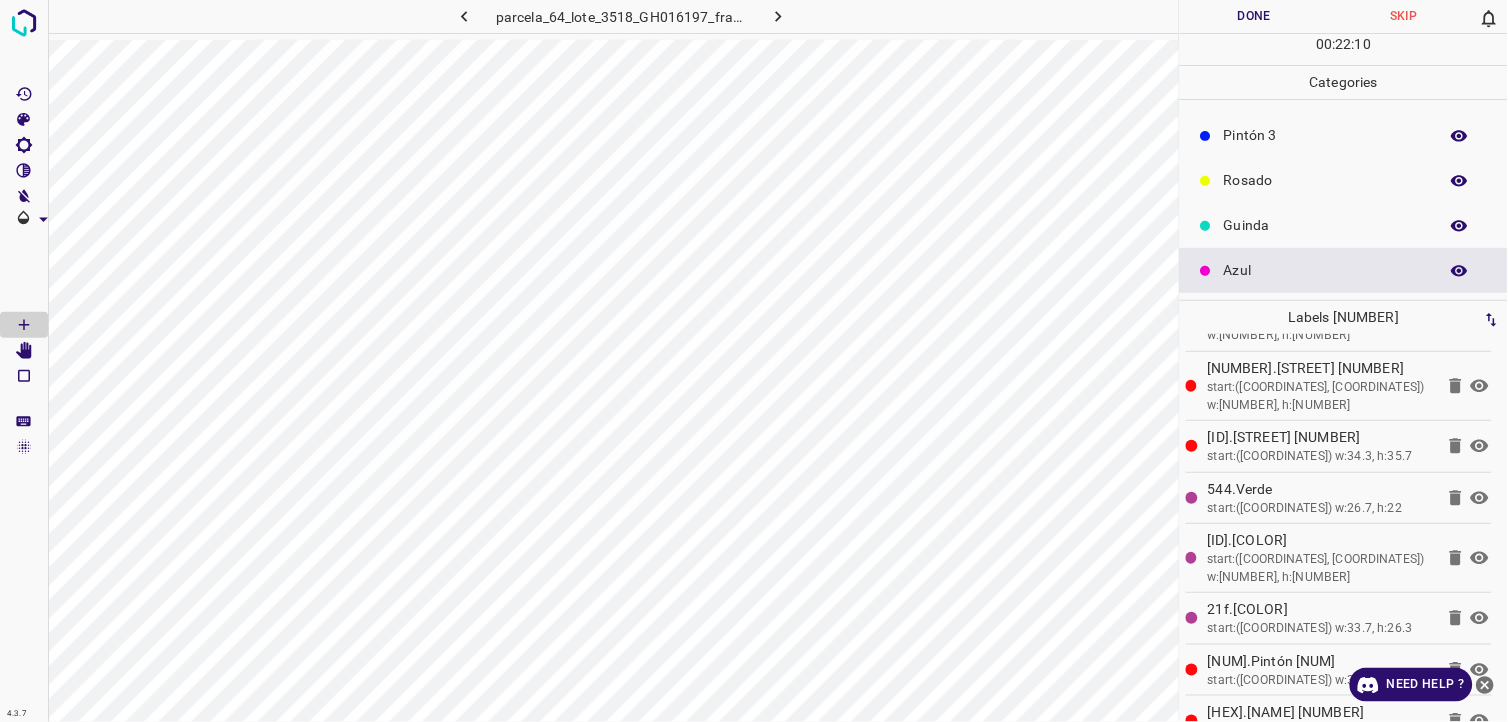 scroll, scrollTop: 64, scrollLeft: 0, axis: vertical 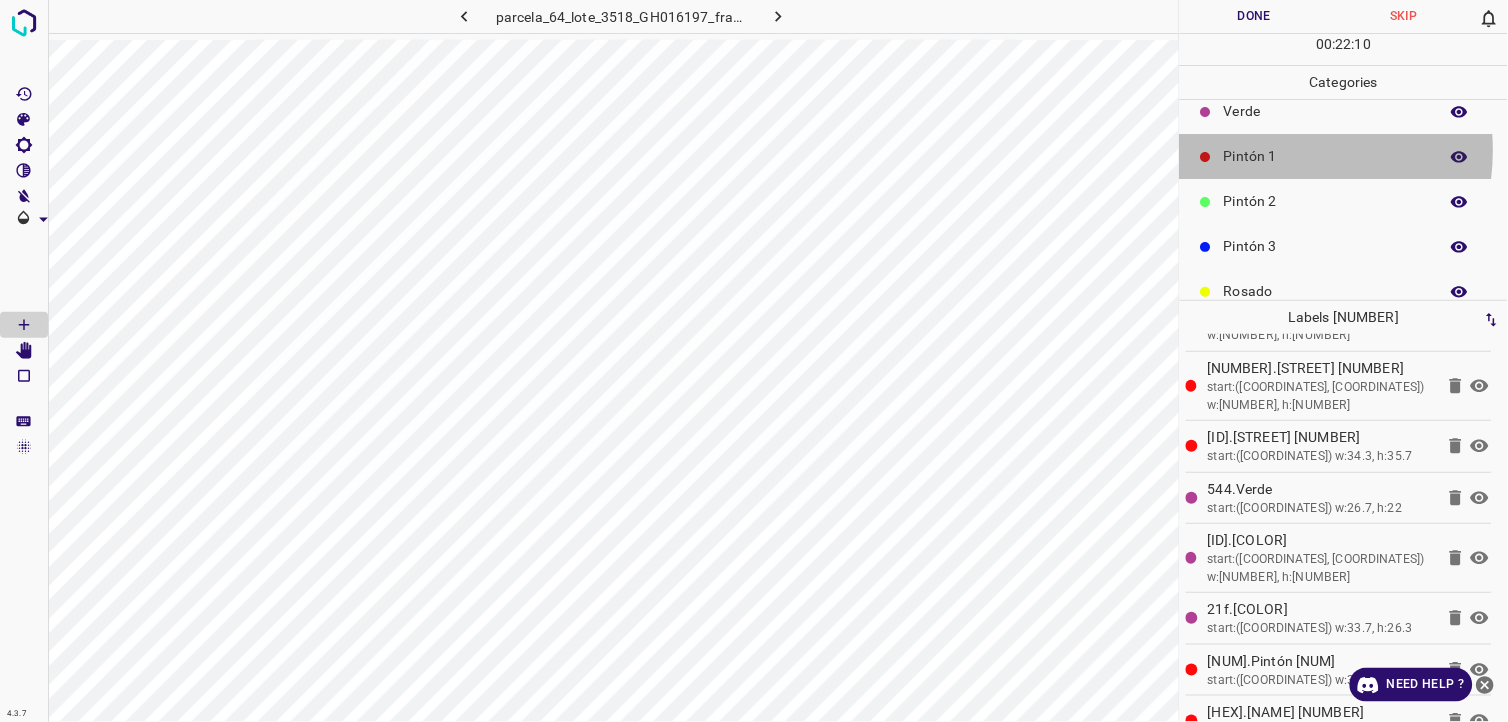 click on "Pintón 1" at bounding box center (1326, 156) 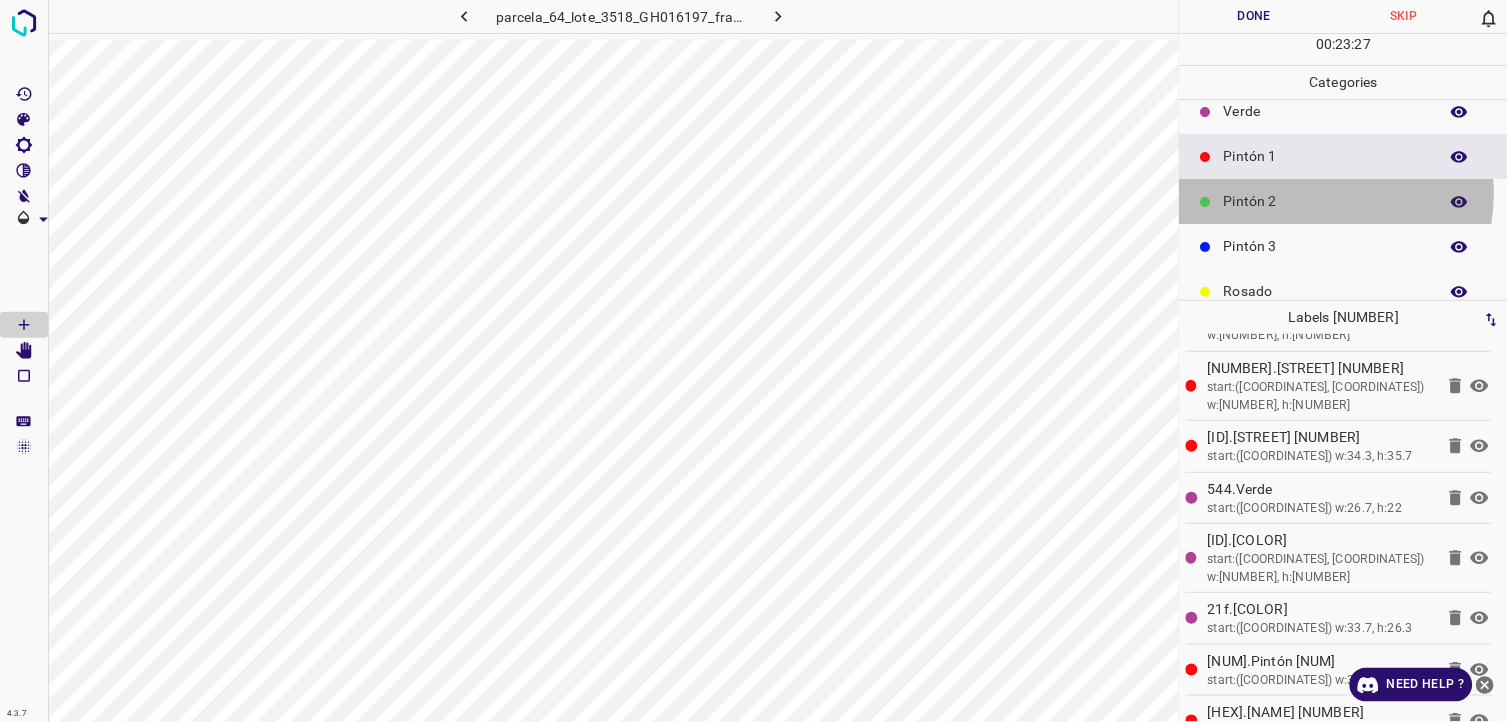 click on "Pintón 2" at bounding box center [1326, 201] 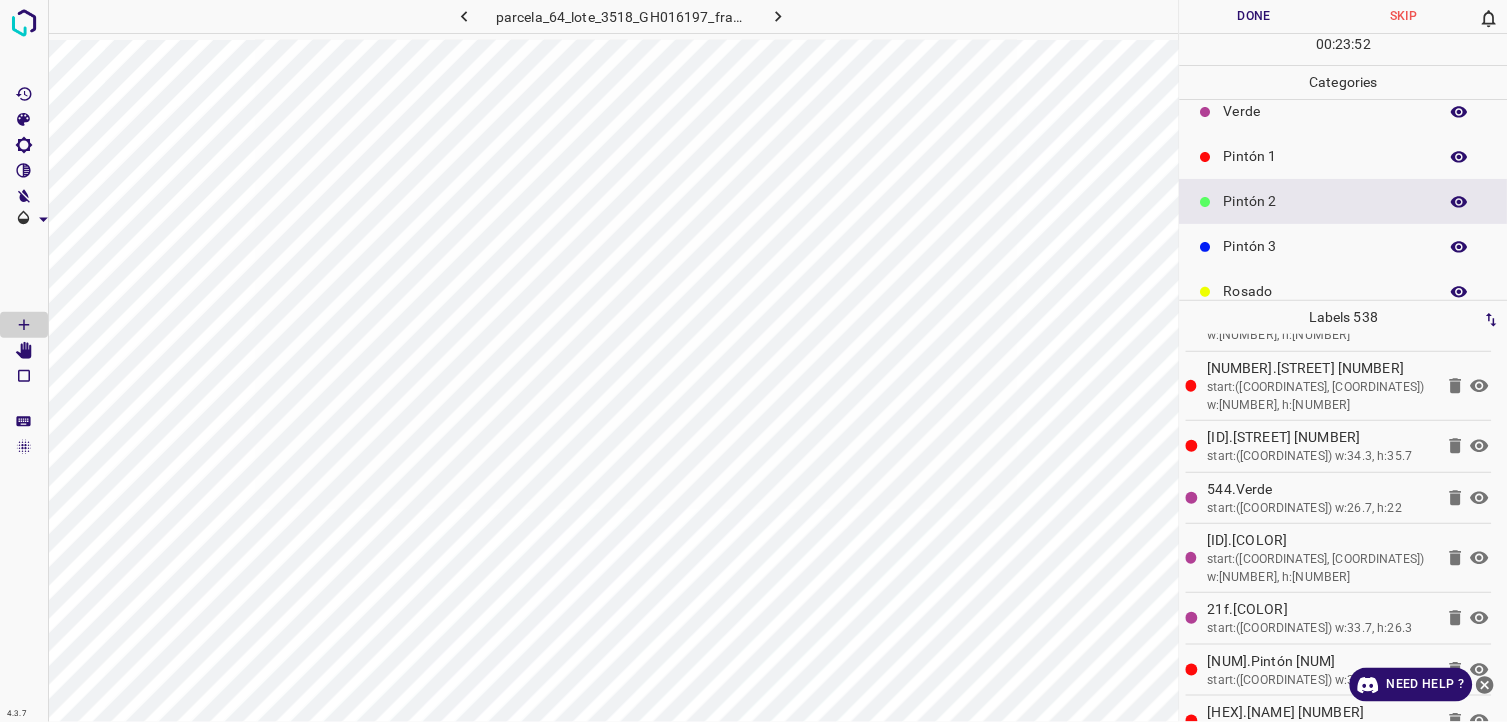 scroll, scrollTop: 175, scrollLeft: 0, axis: vertical 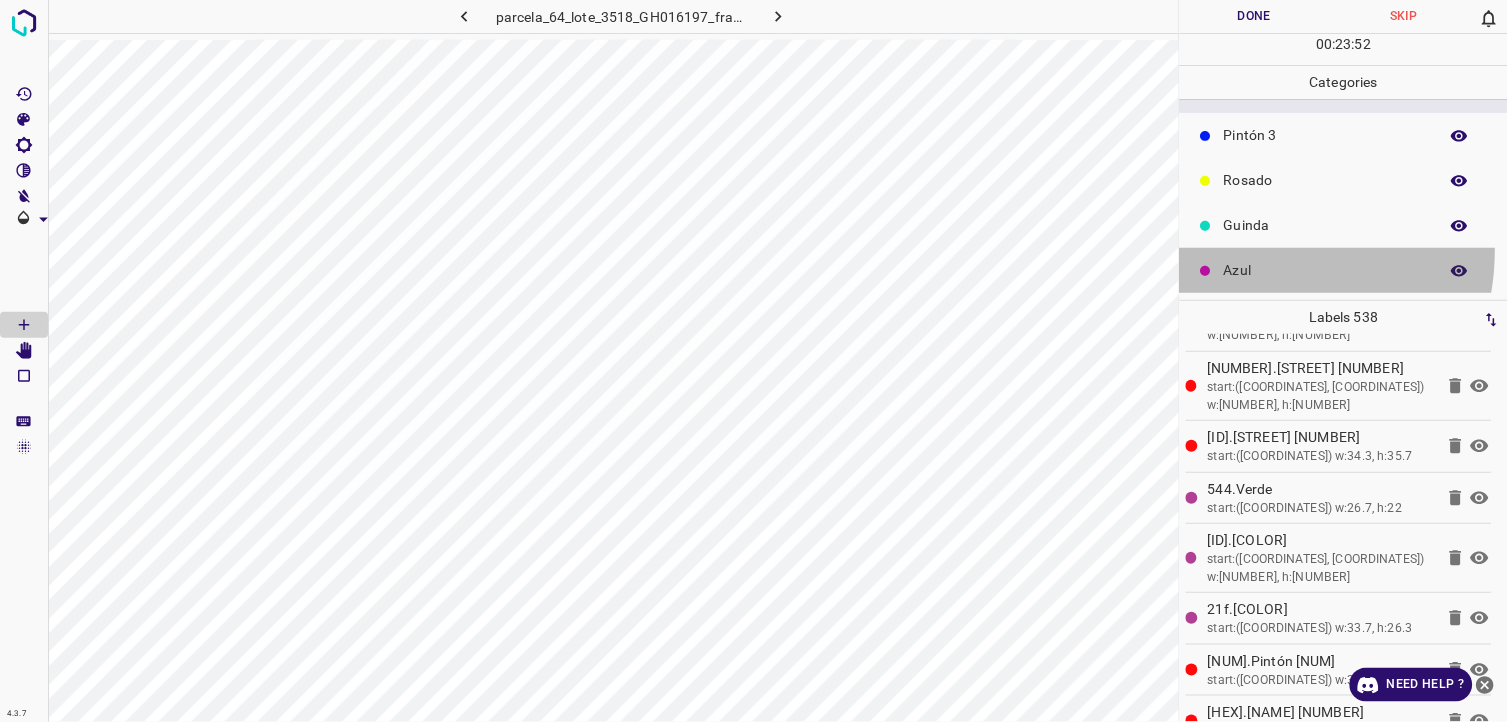 click on "Azul" at bounding box center (1344, 270) 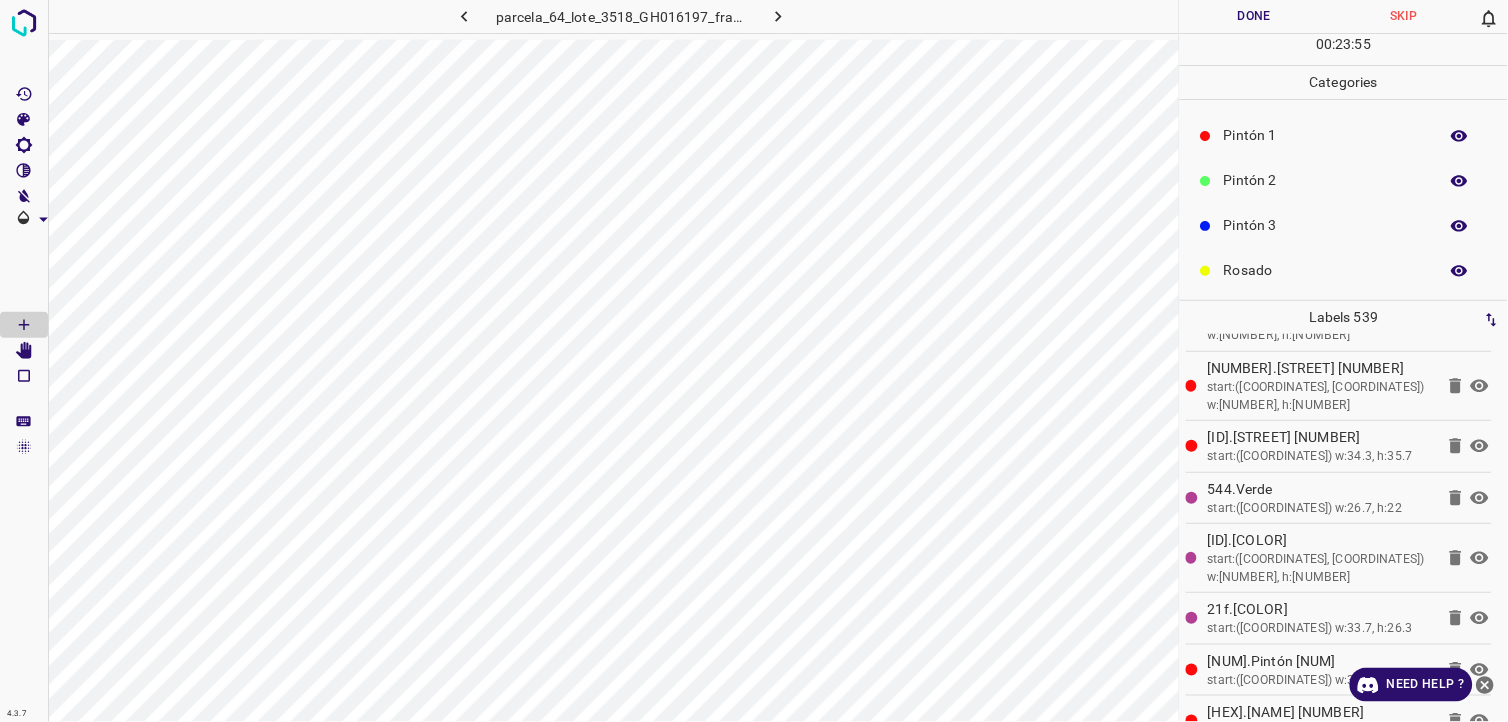 scroll, scrollTop: 0, scrollLeft: 0, axis: both 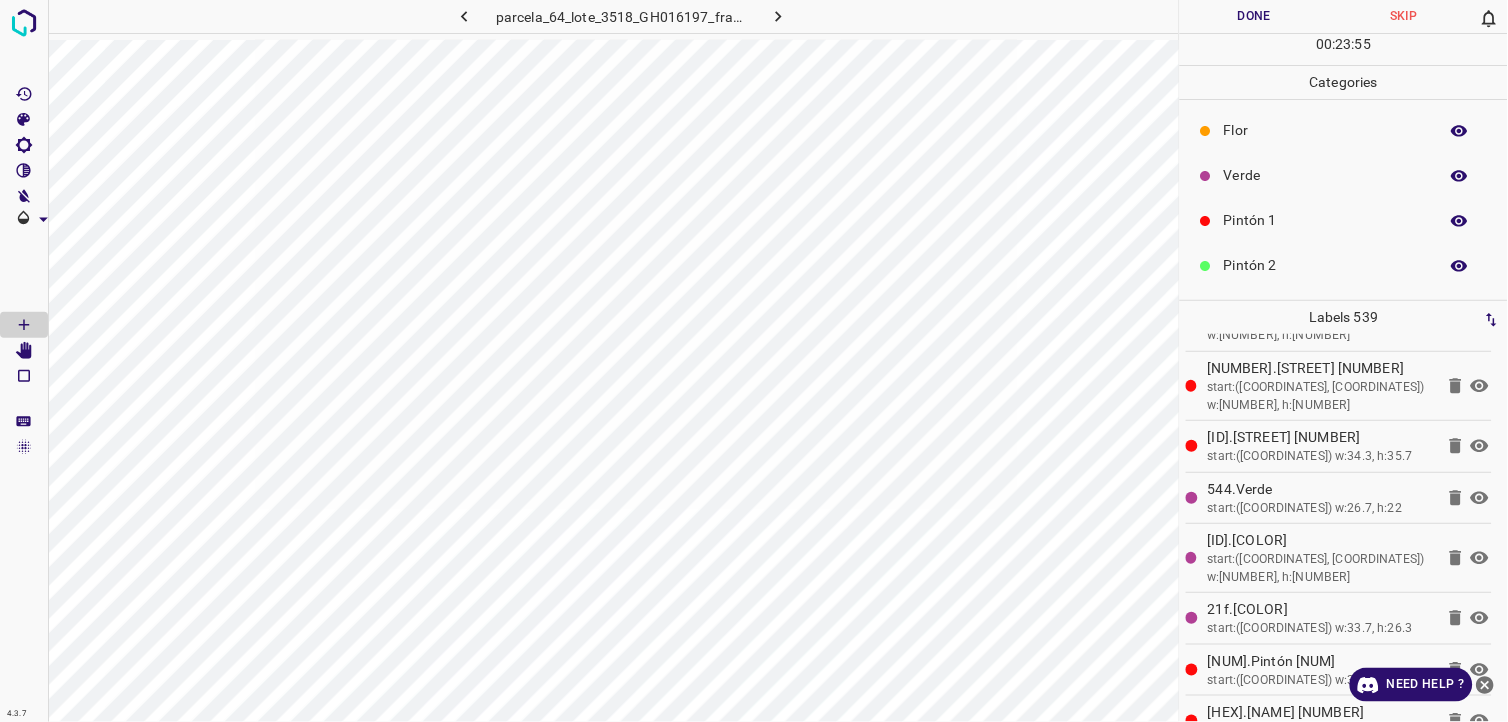 click on "Pintón 1" at bounding box center (1326, 220) 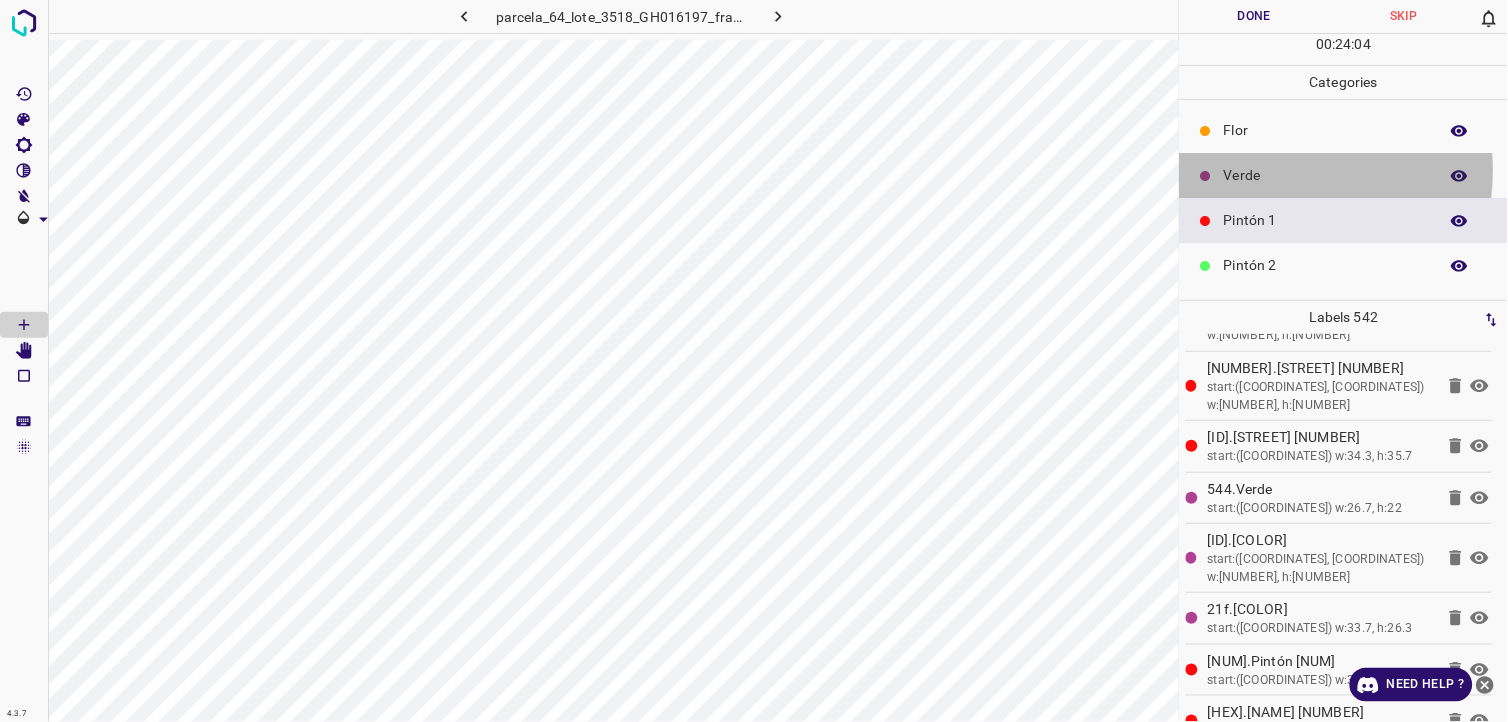 click on "Verde" at bounding box center (1326, 175) 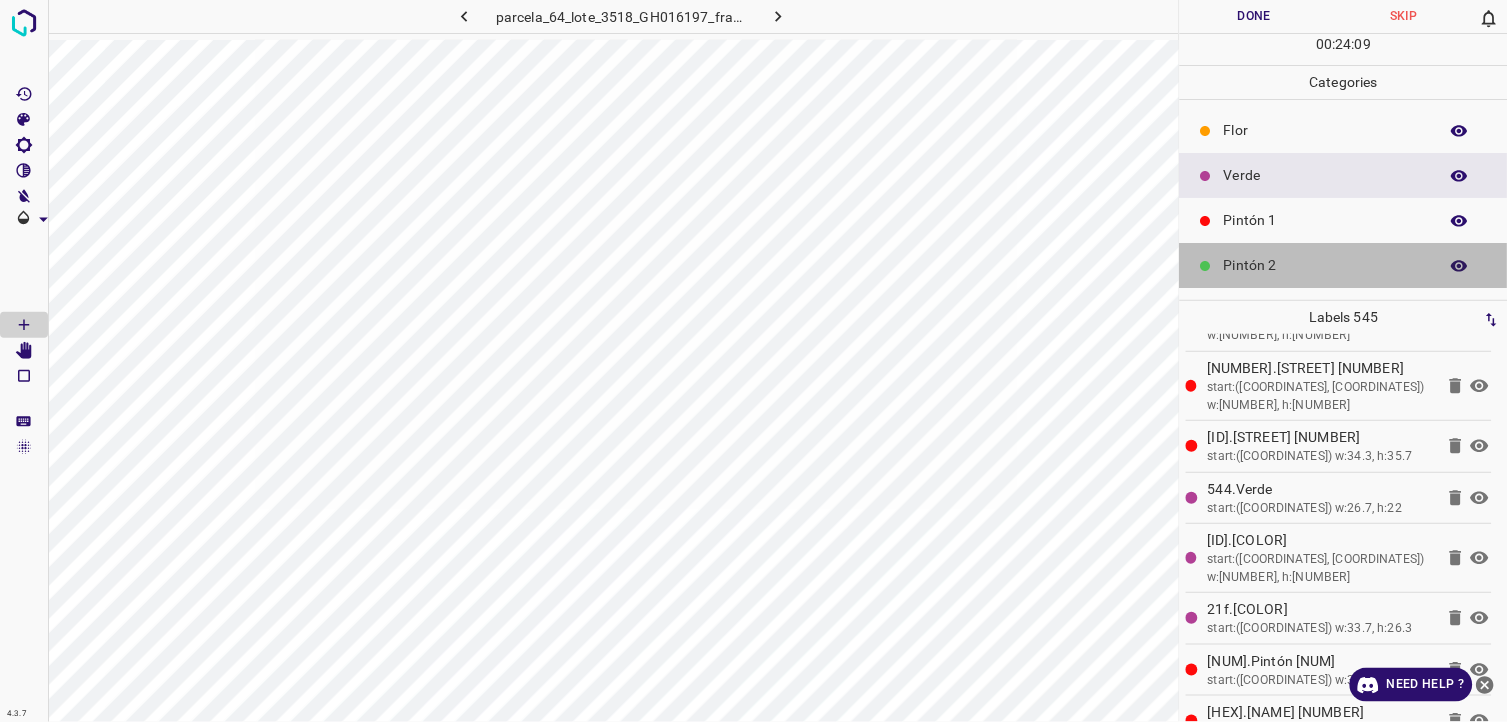 click on "Pintón 2" at bounding box center [1326, 265] 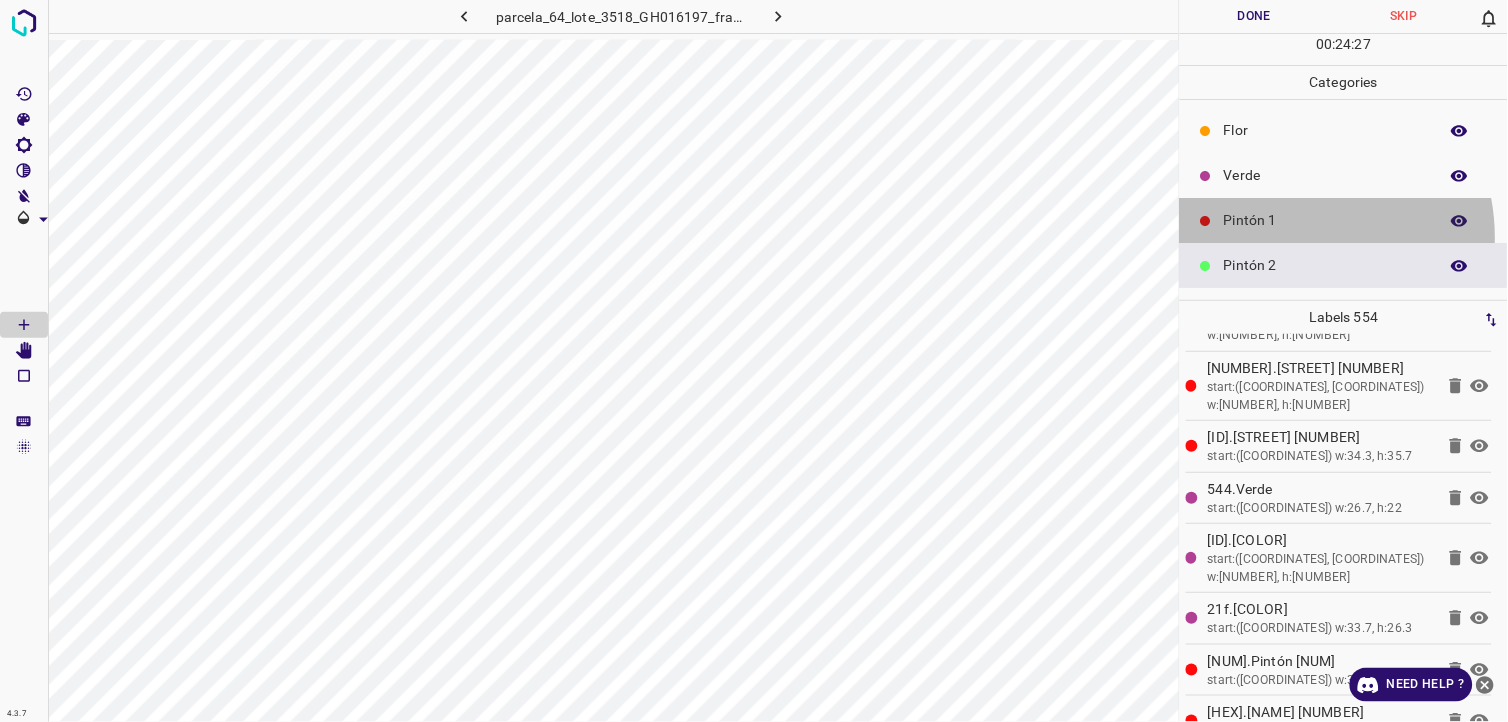 click on "Pintón 1" at bounding box center [1344, 220] 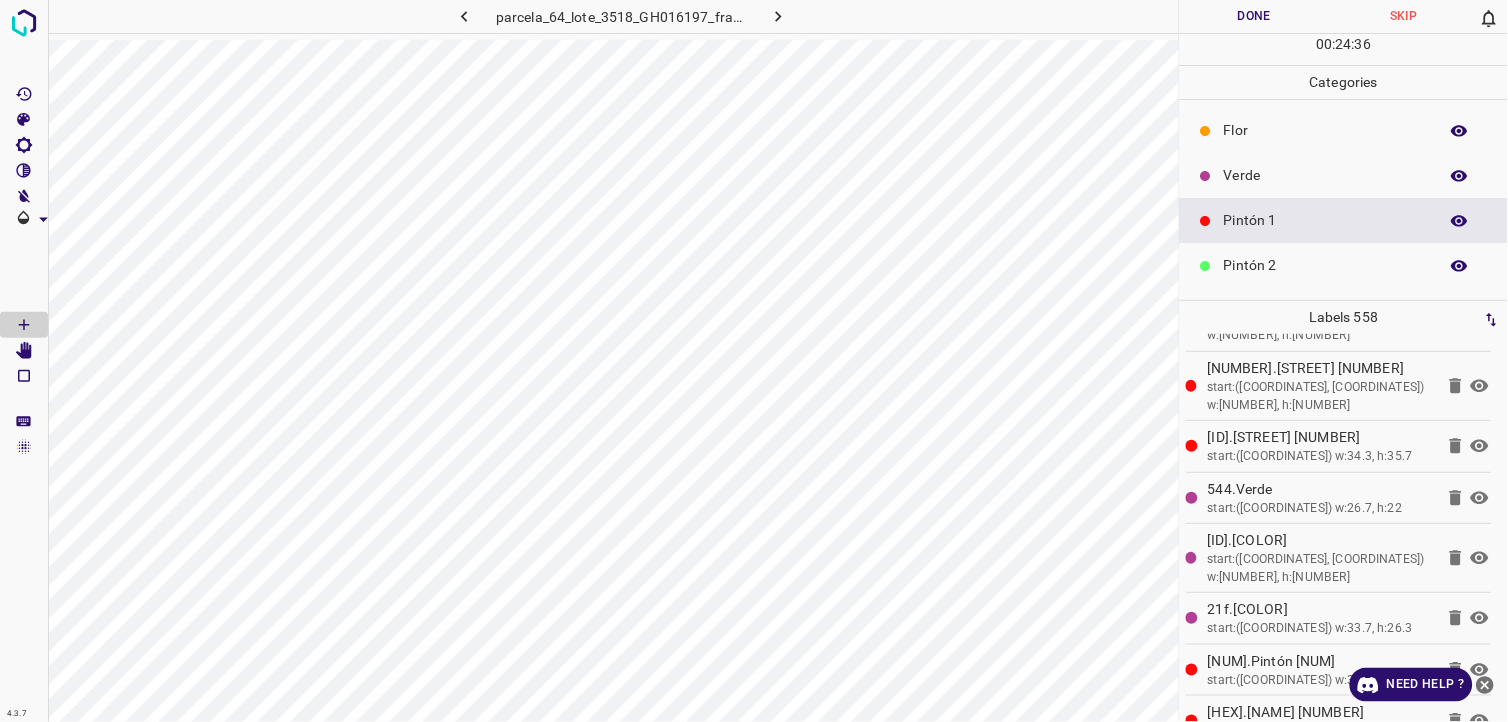 click on "Pintón 2" at bounding box center (1326, 265) 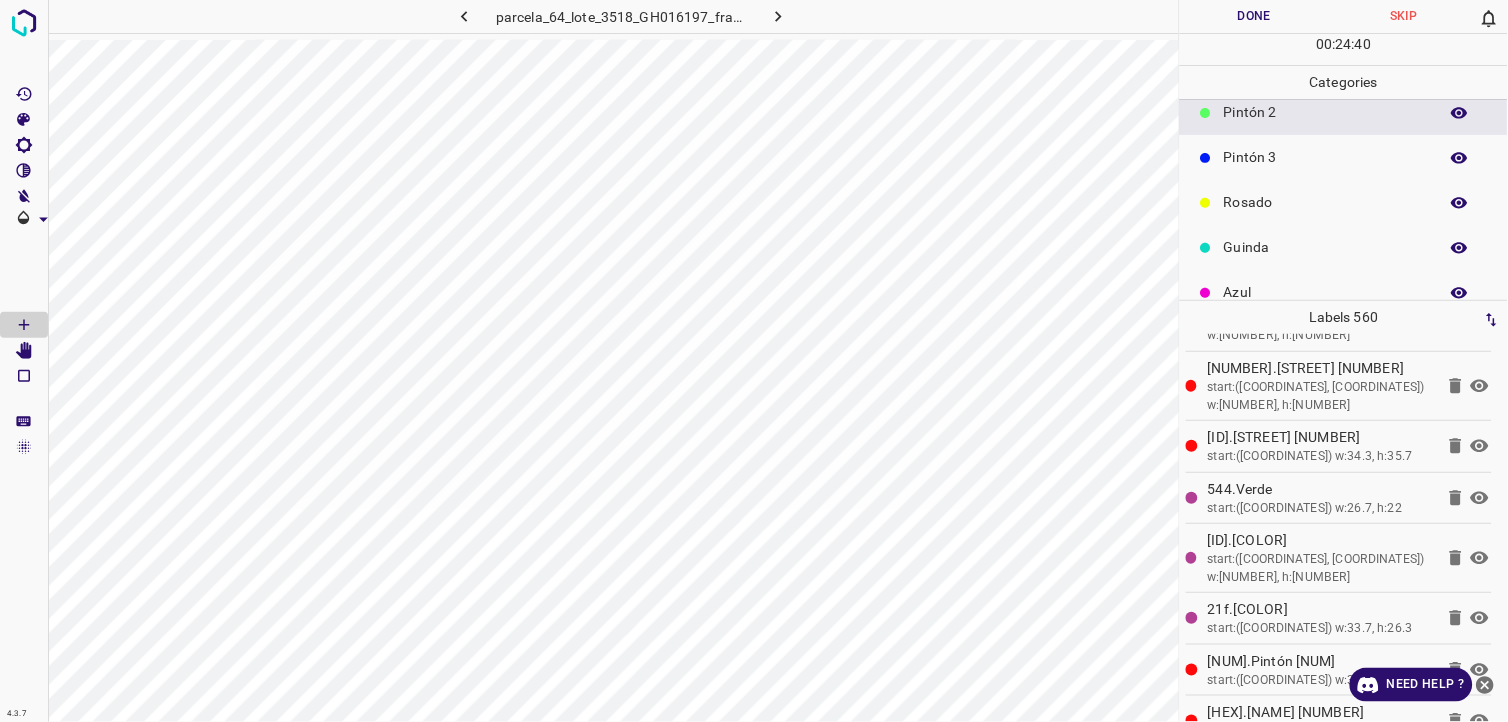 scroll, scrollTop: 175, scrollLeft: 0, axis: vertical 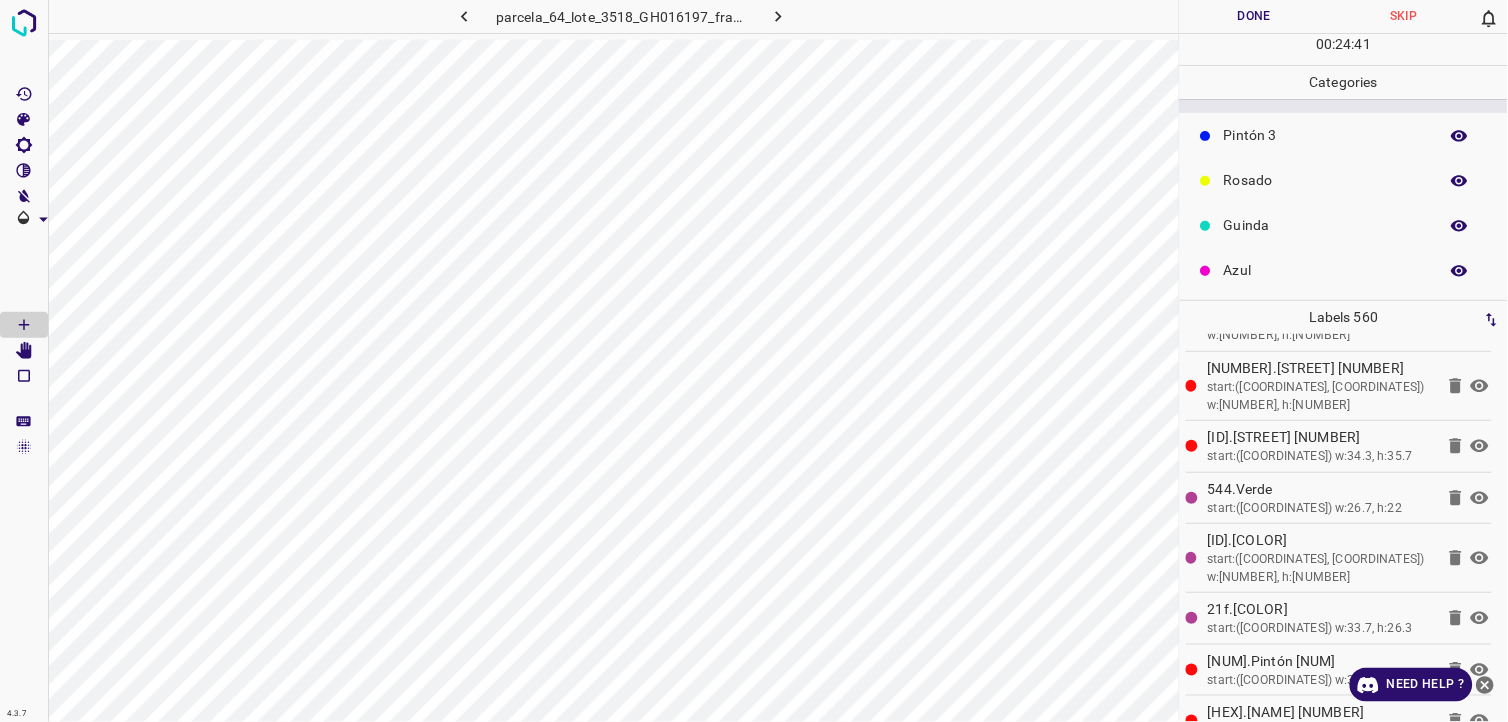 click on "Pintón 3" at bounding box center (1344, 135) 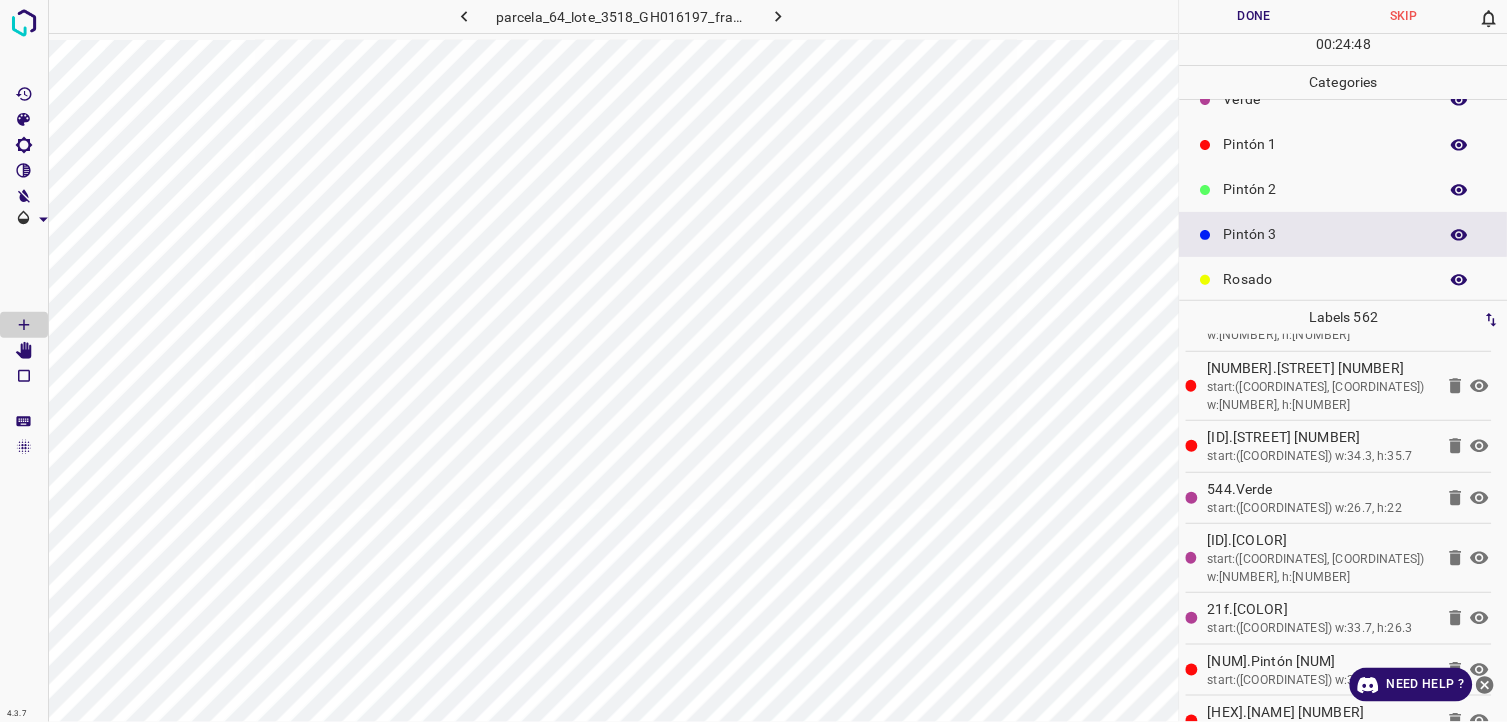 scroll, scrollTop: 0, scrollLeft: 0, axis: both 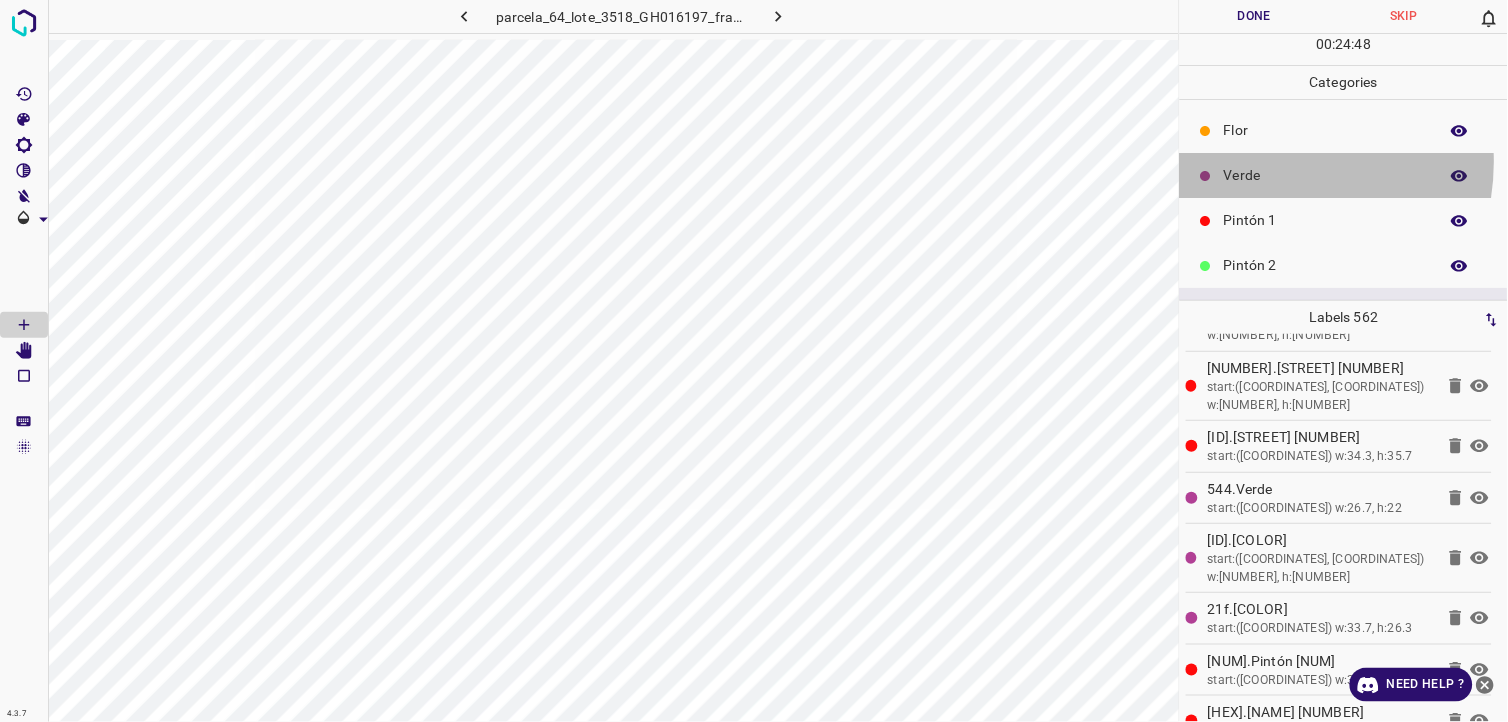 click on "Verde" at bounding box center (1344, 175) 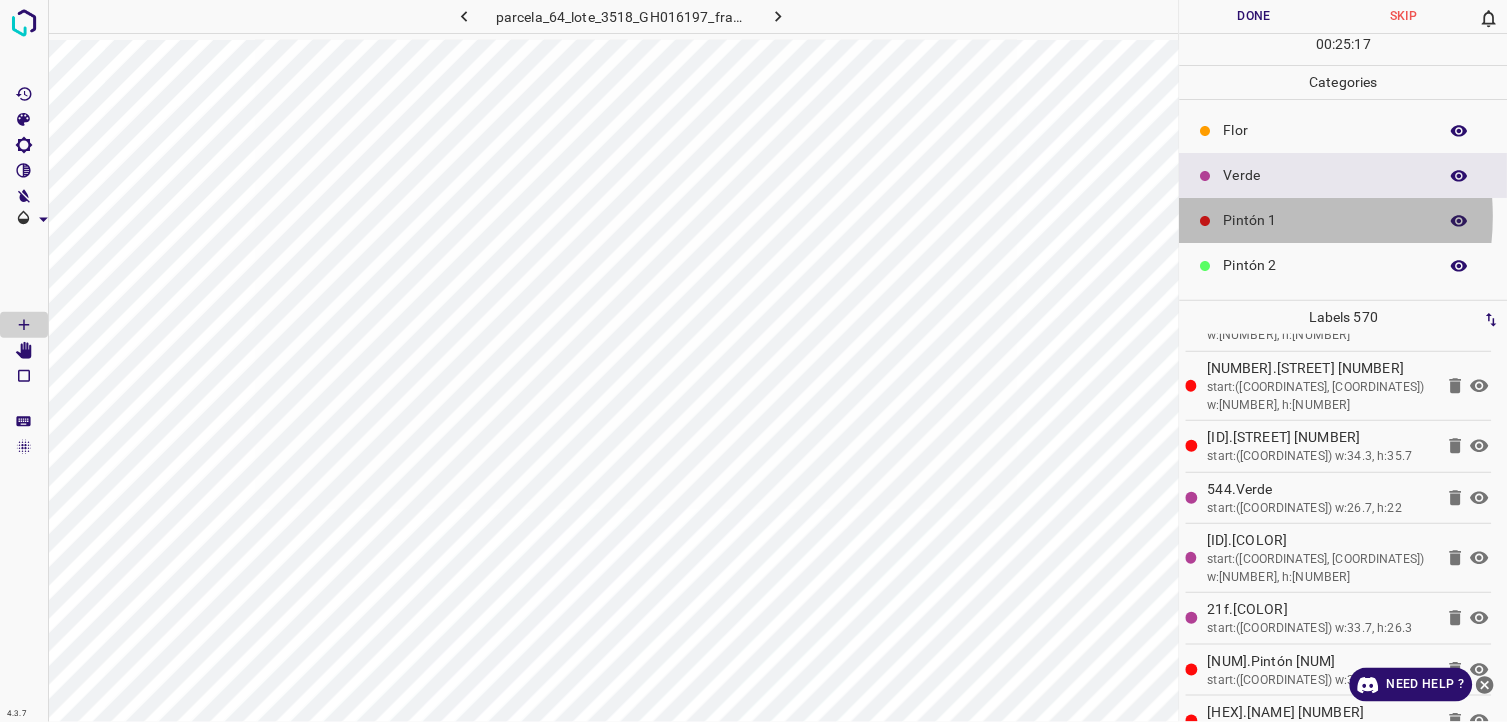 click on "Pintón 1" at bounding box center [1326, 220] 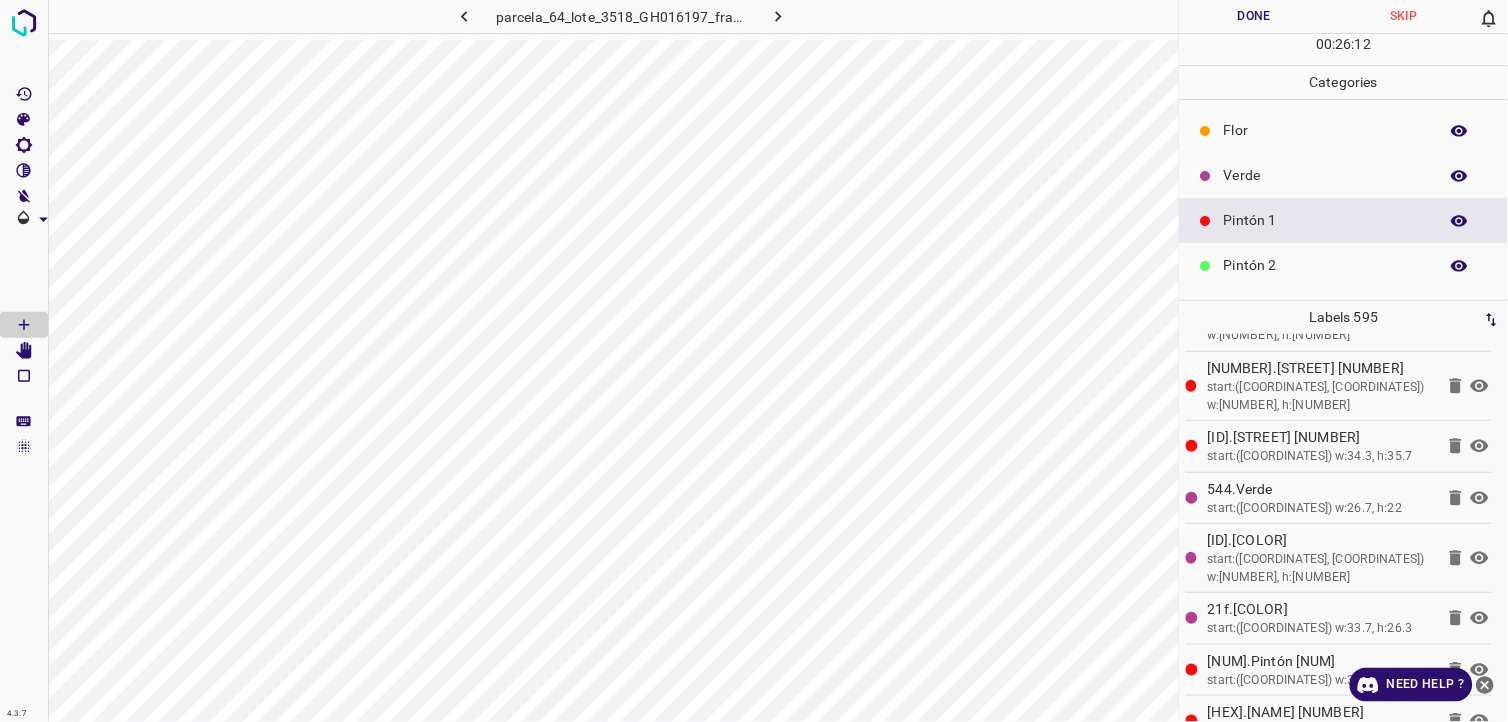 click on "Pintón 2" at bounding box center [1326, 265] 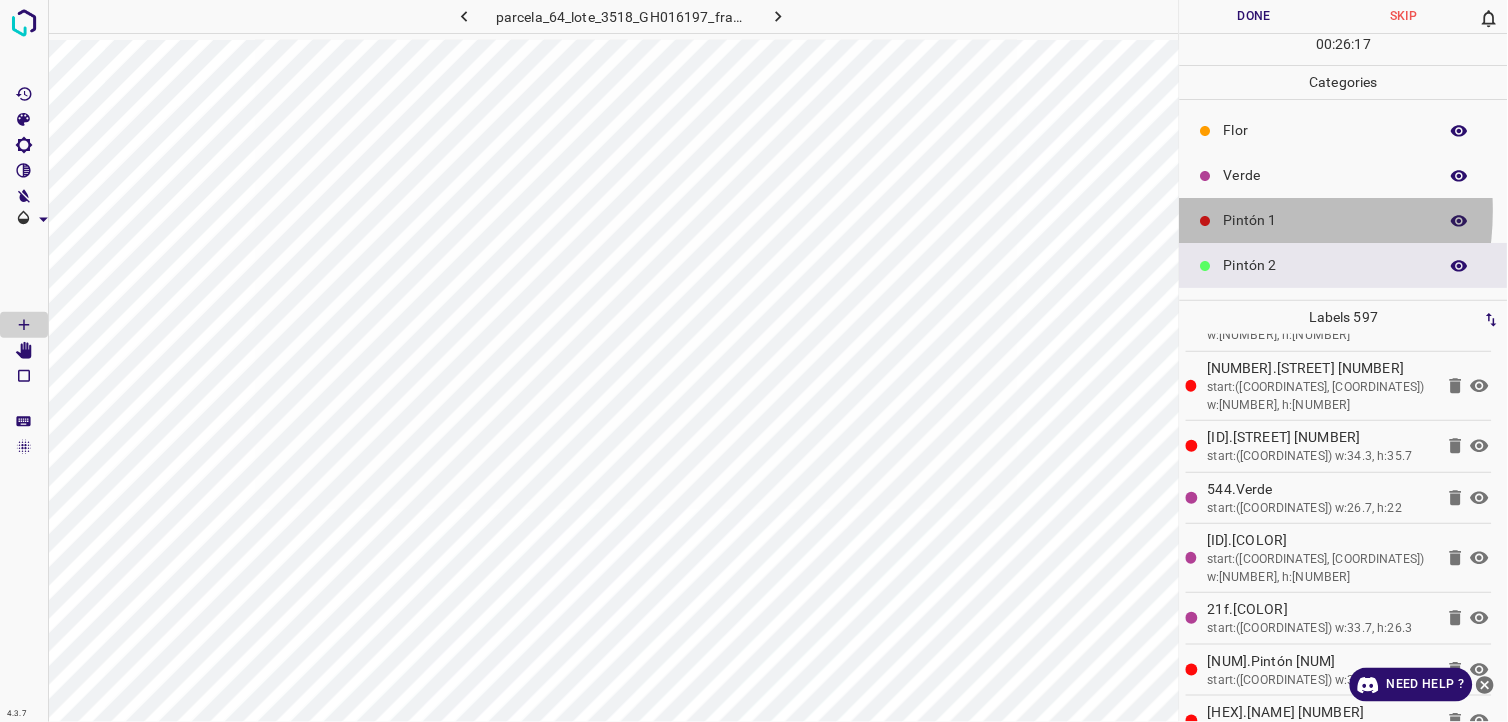 click on "Pintón 1" at bounding box center (1344, 220) 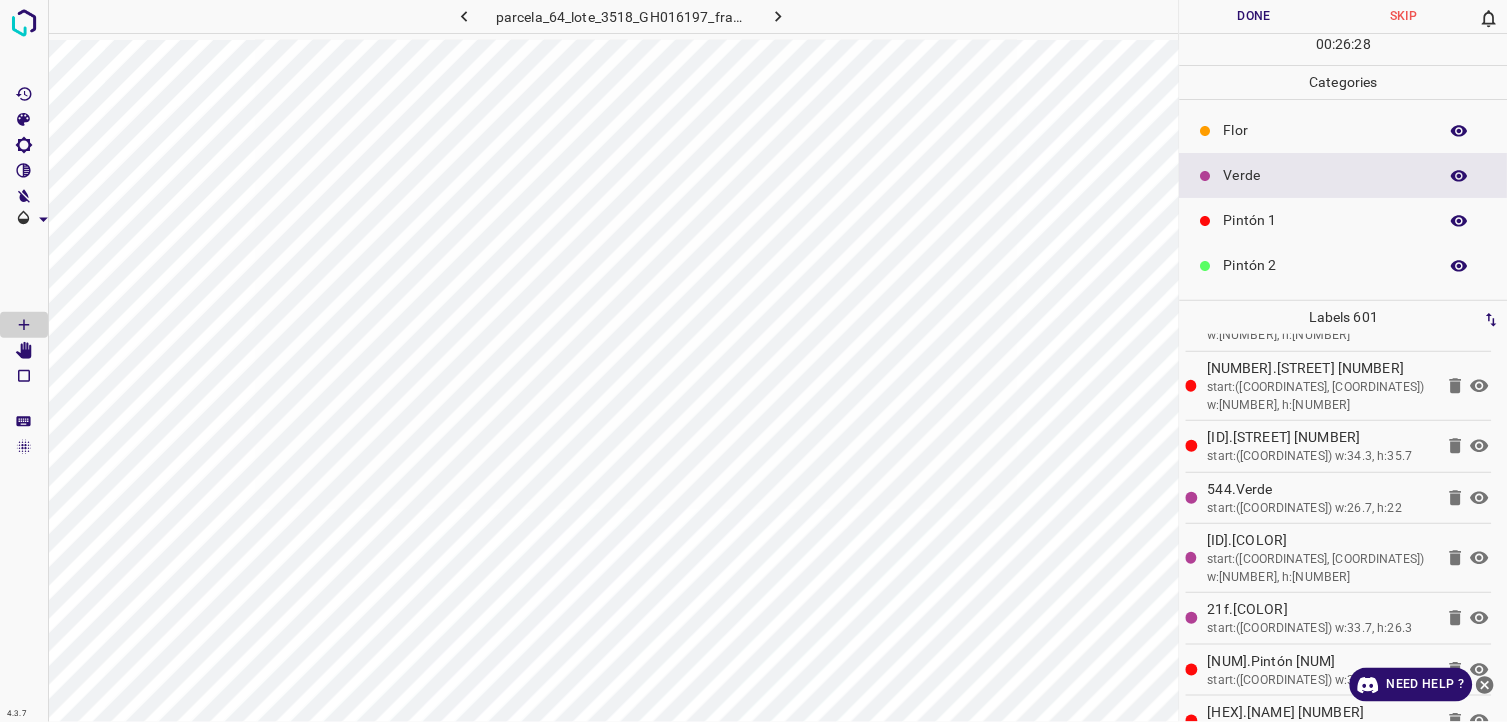 click on "Pintón 1" at bounding box center (1344, 220) 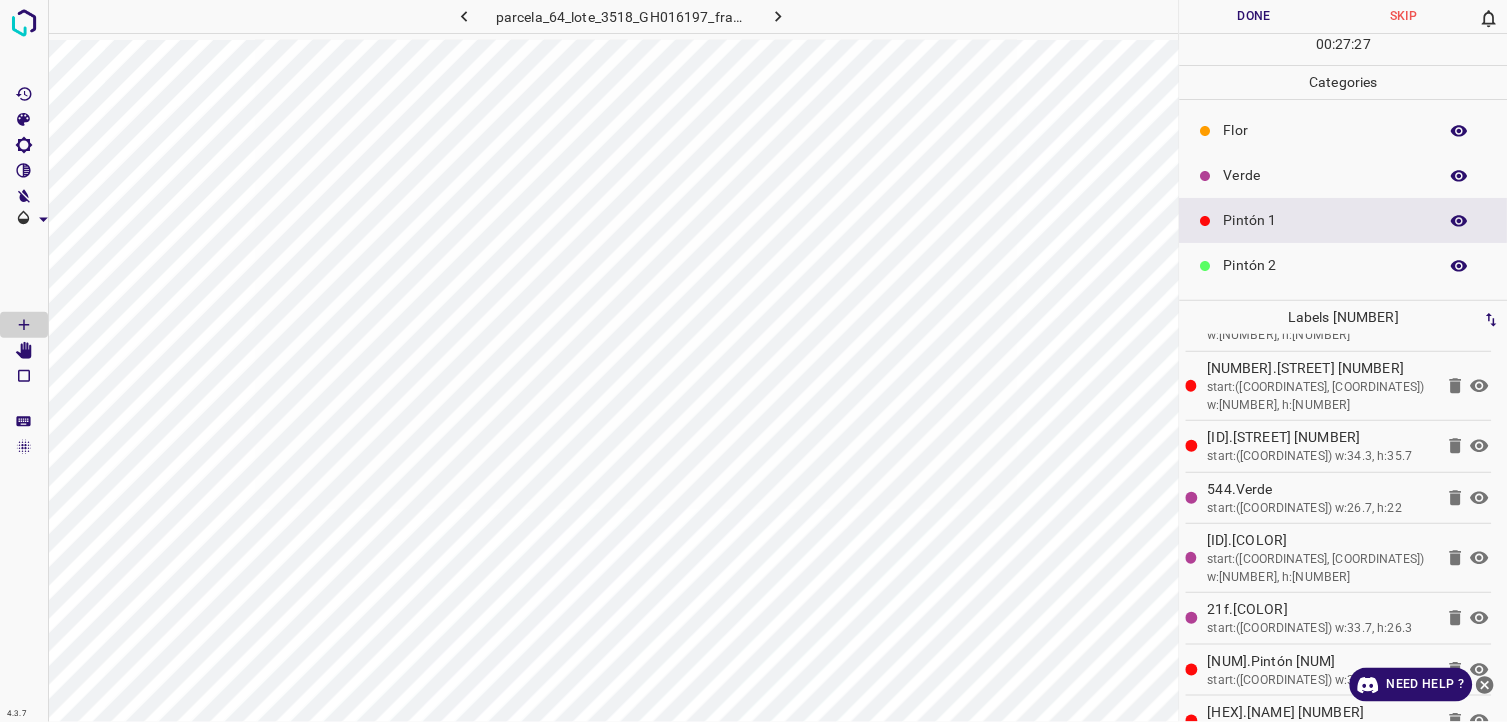 click on "Pintón 2" at bounding box center (1344, 265) 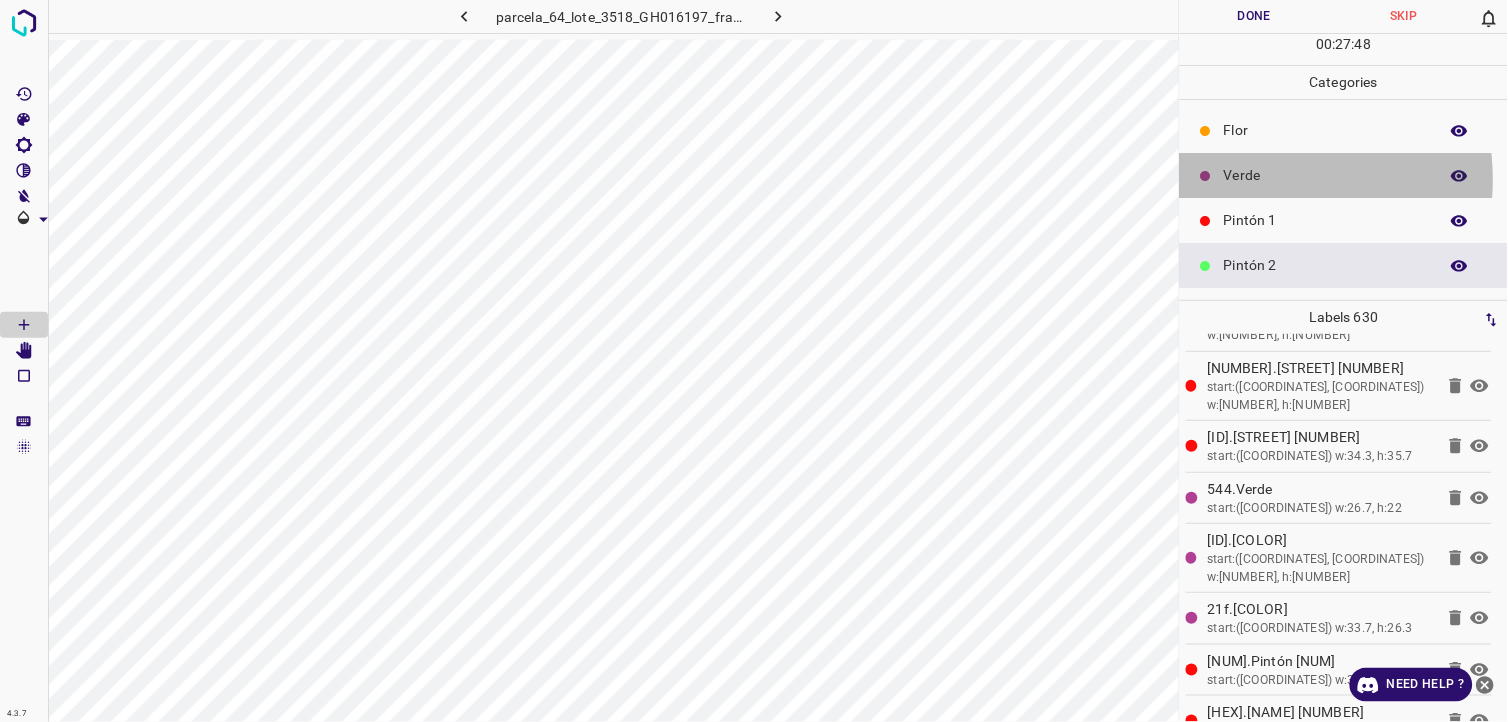 click on "Verde" at bounding box center [1326, 175] 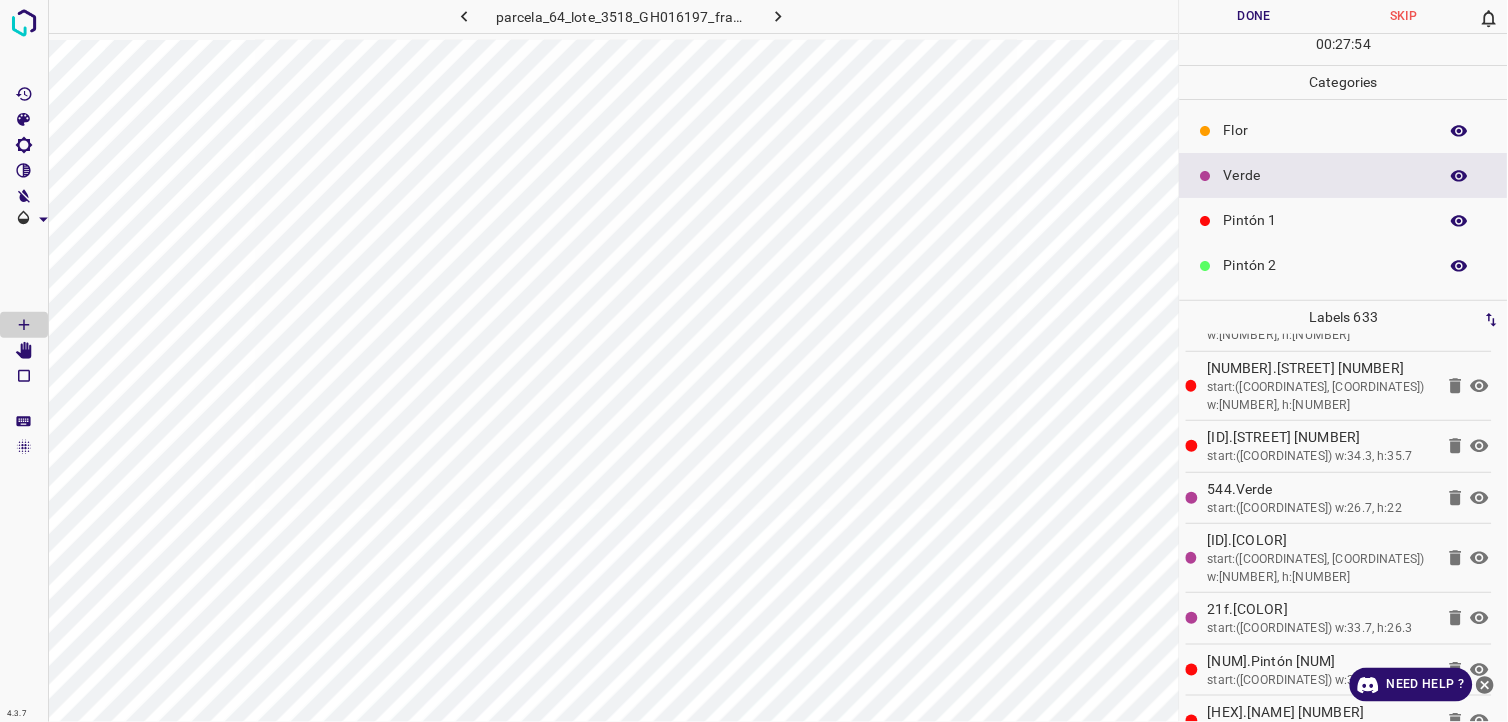 click on "Pintón 1" at bounding box center (1344, 220) 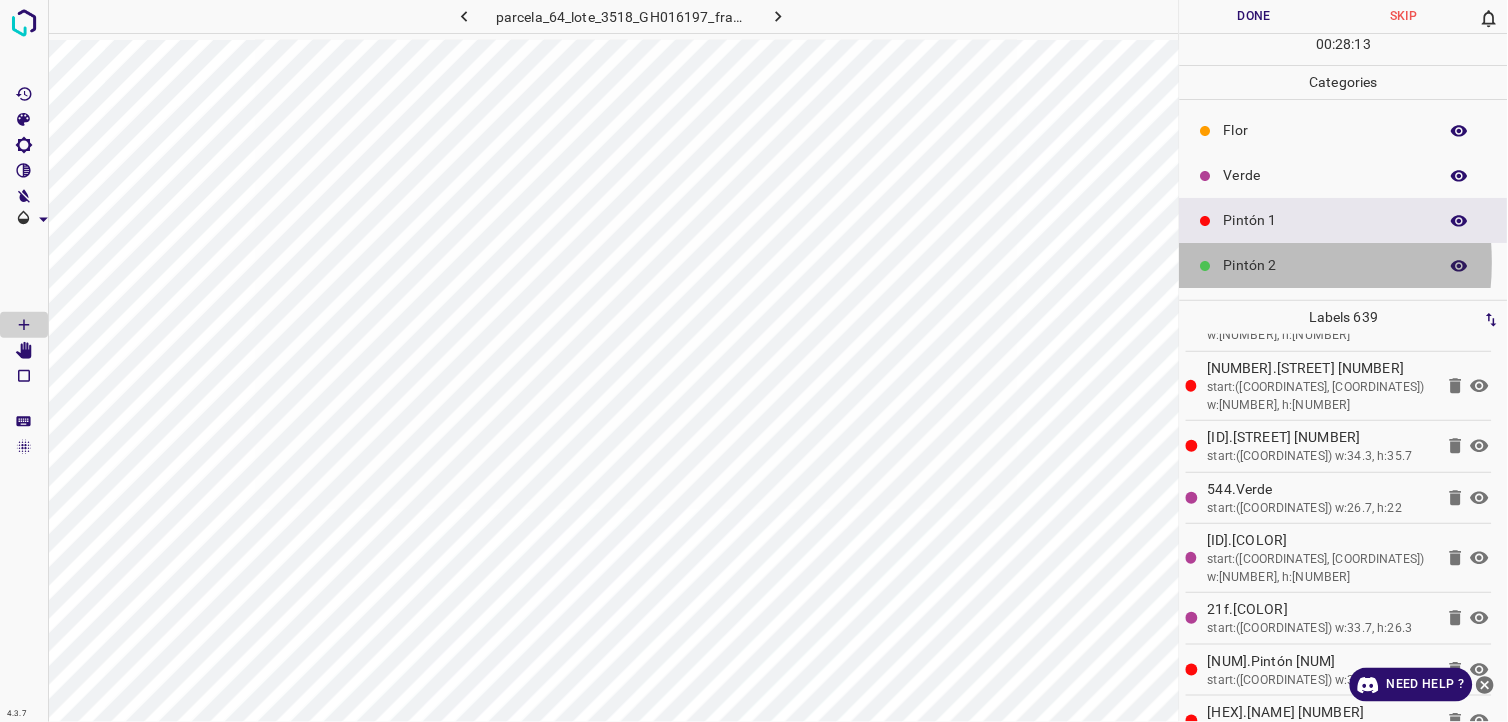 click on "Pintón 2" at bounding box center [1326, 265] 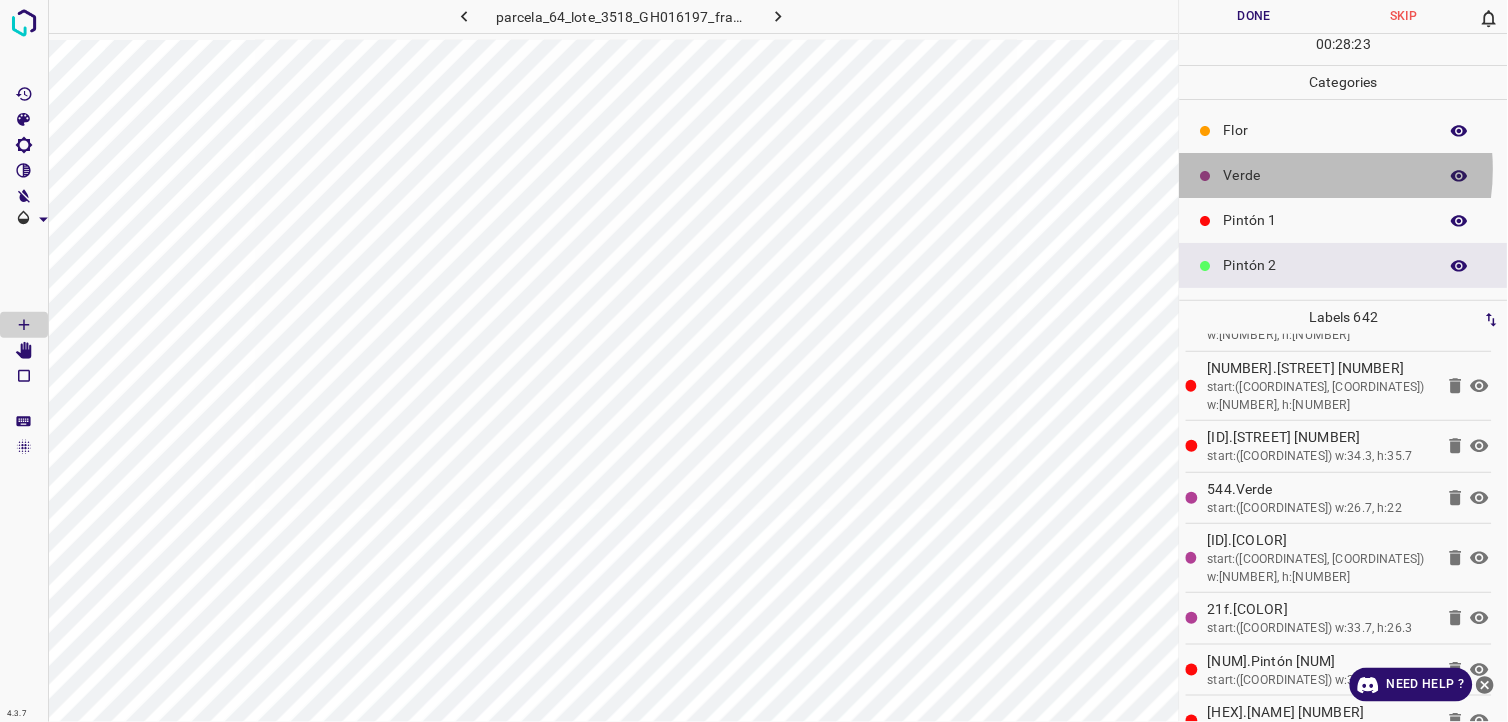 click on "Verde" at bounding box center (1326, 175) 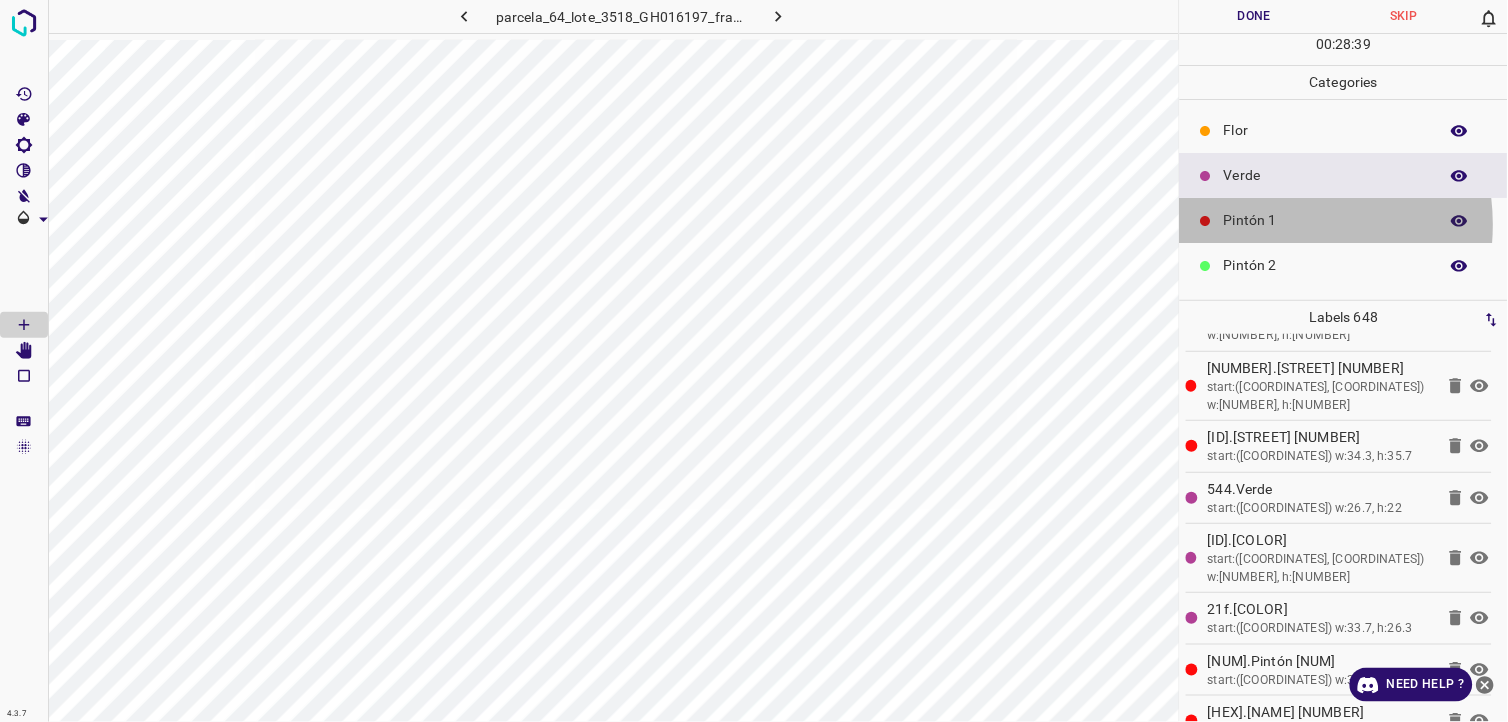 click on "Pintón 1" at bounding box center [1326, 220] 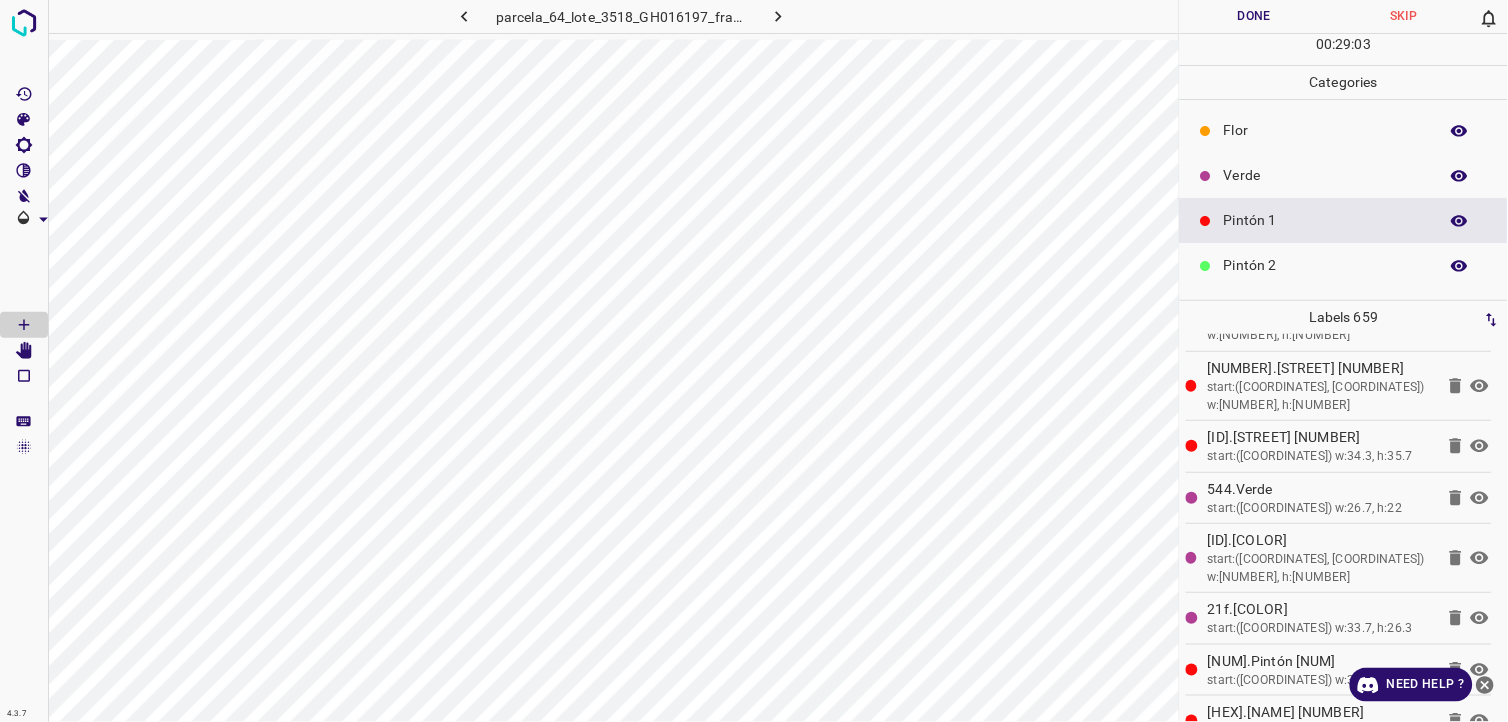 click on "Pintón 2" at bounding box center (1326, 265) 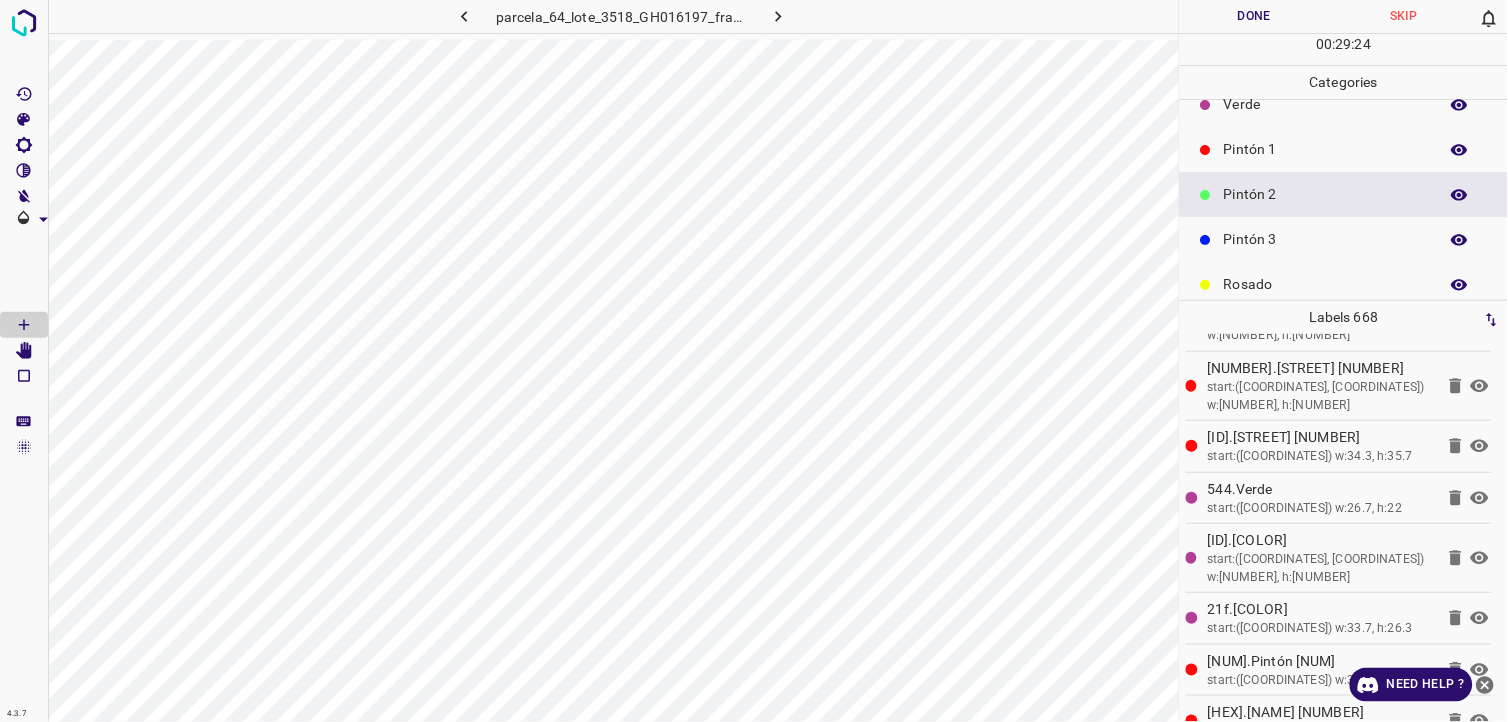 scroll, scrollTop: 111, scrollLeft: 0, axis: vertical 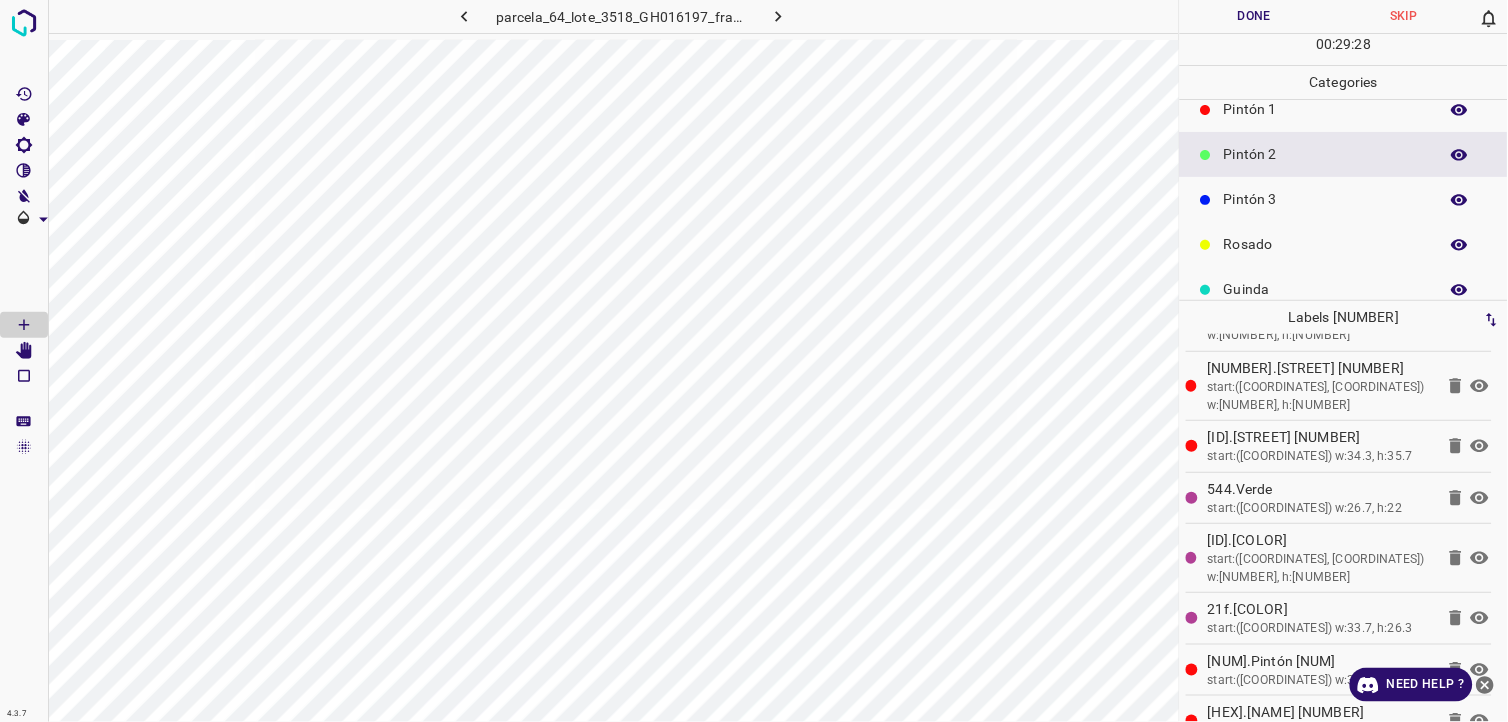 click on "Pintón 3" at bounding box center [1344, 199] 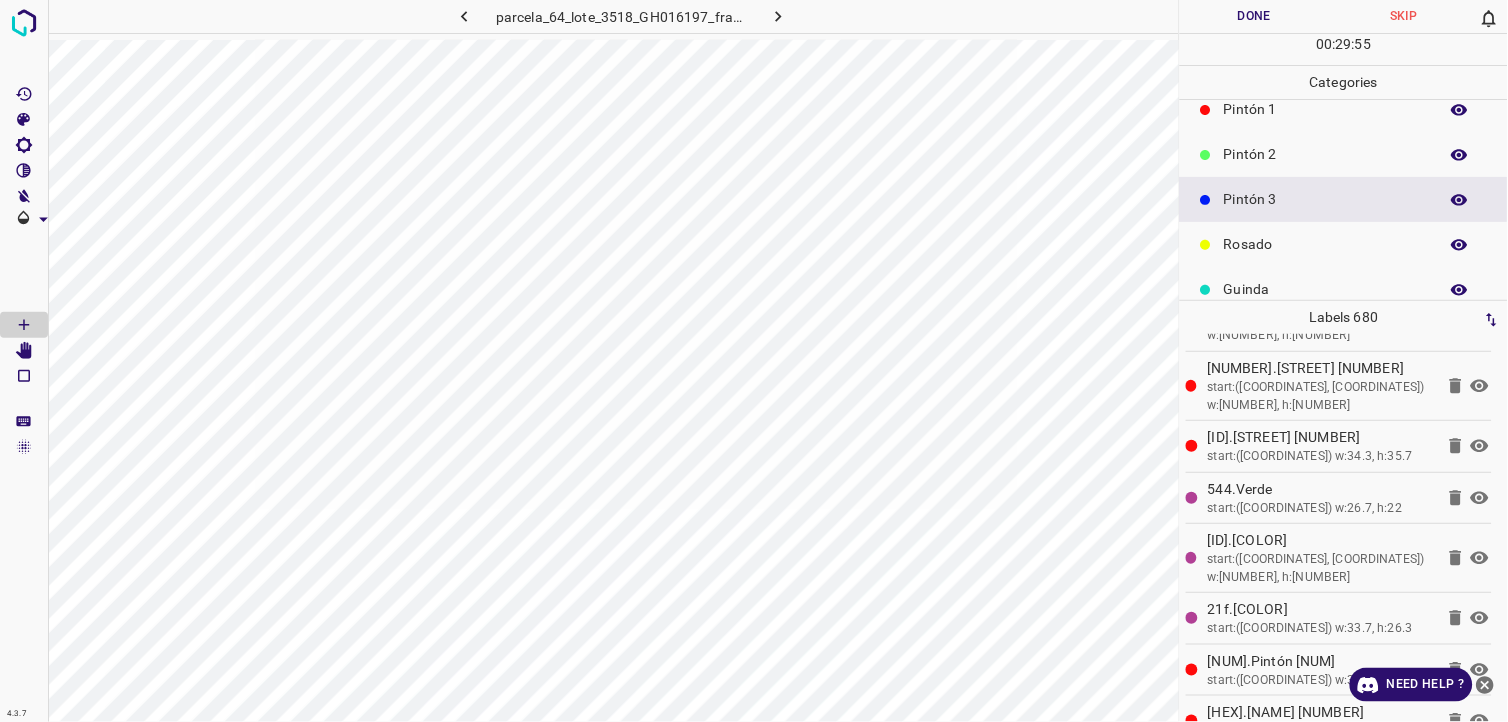 click on "Pintón 1" at bounding box center [1326, 109] 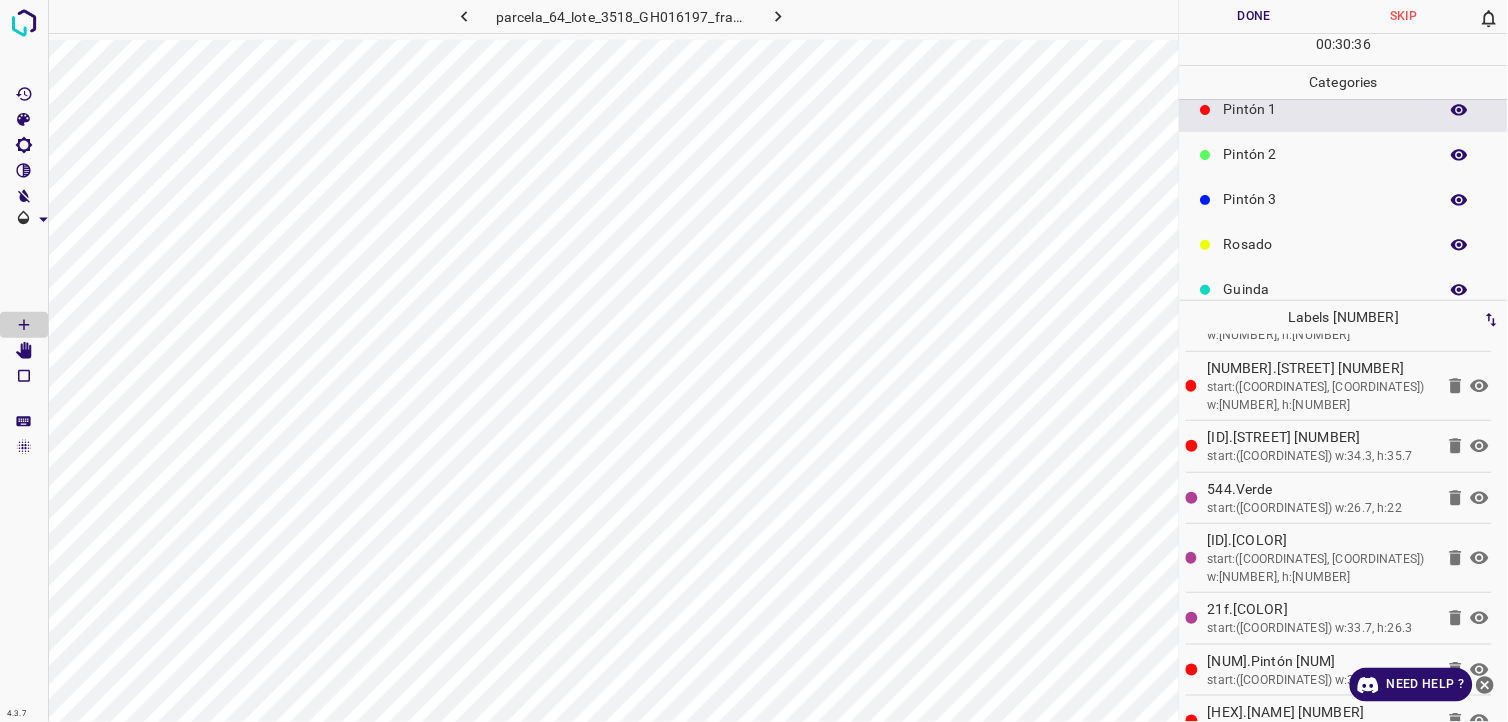 click on "Pintón 2" at bounding box center (1326, 154) 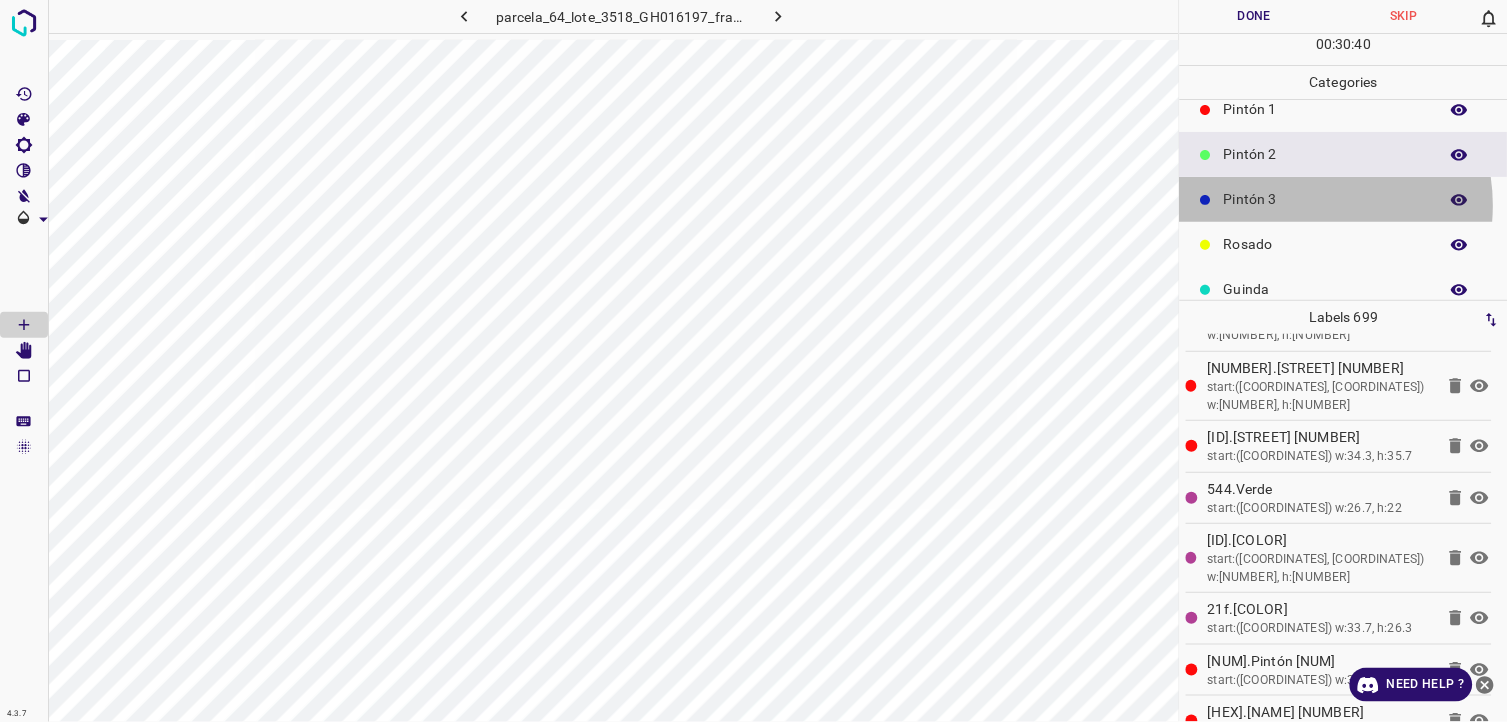 click on "Pintón 3" at bounding box center [1326, 199] 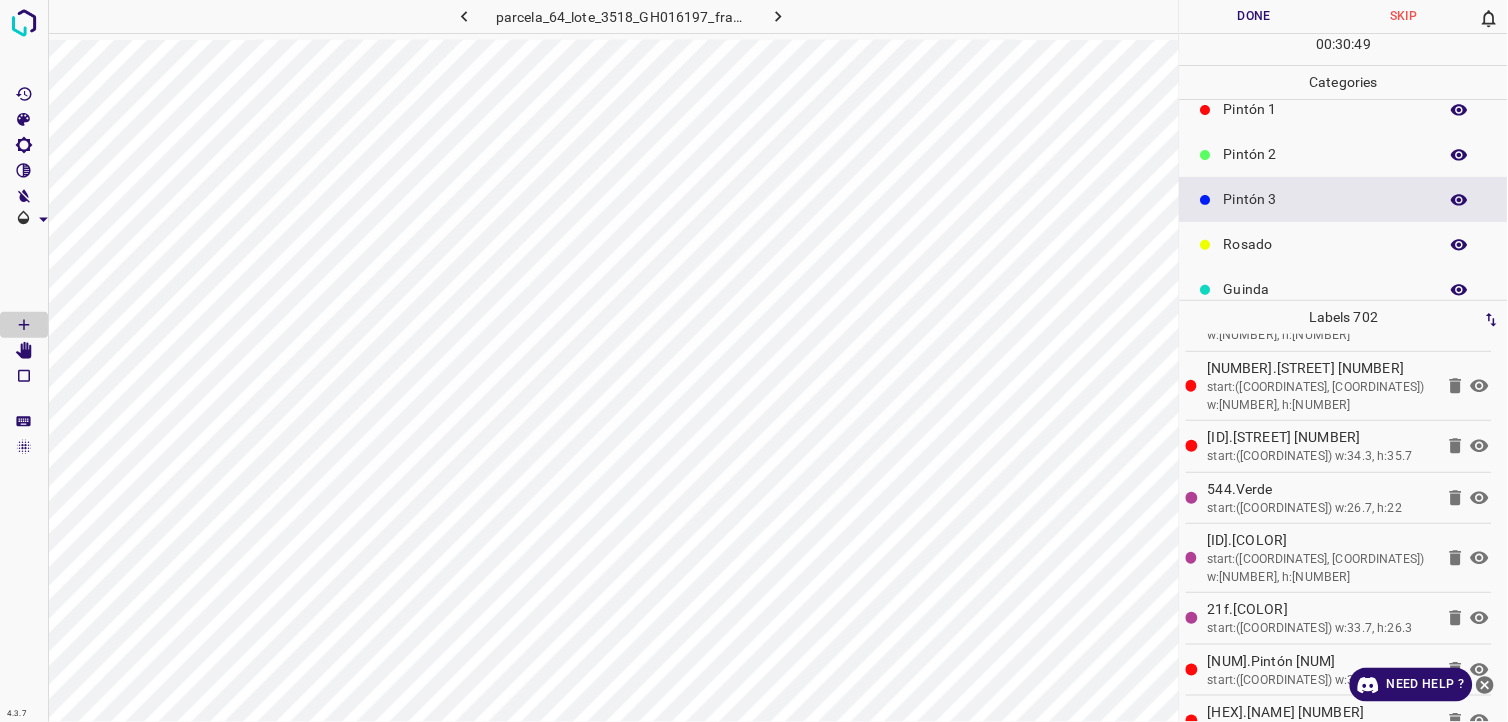 click on "Pintón 2" at bounding box center (1344, 154) 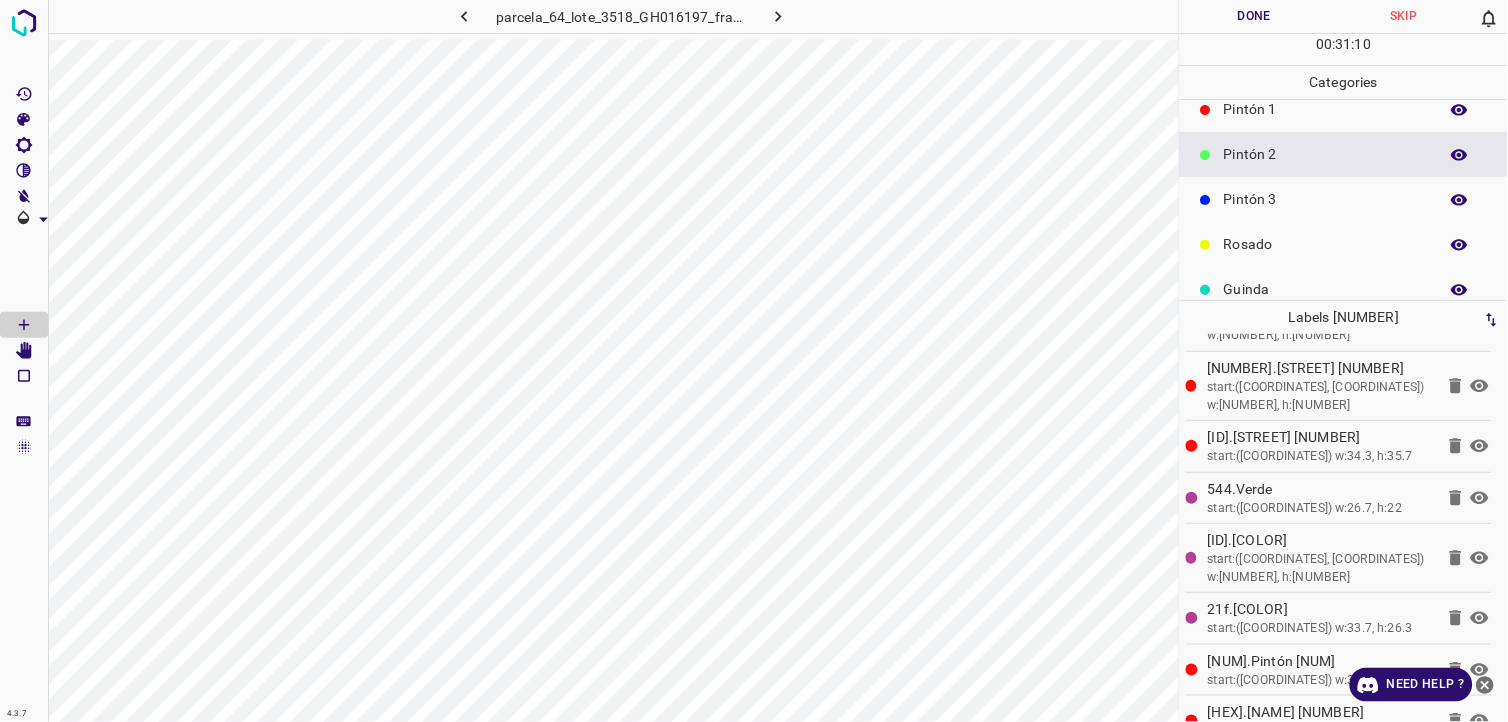 click on "Pintón 3" at bounding box center [1344, 199] 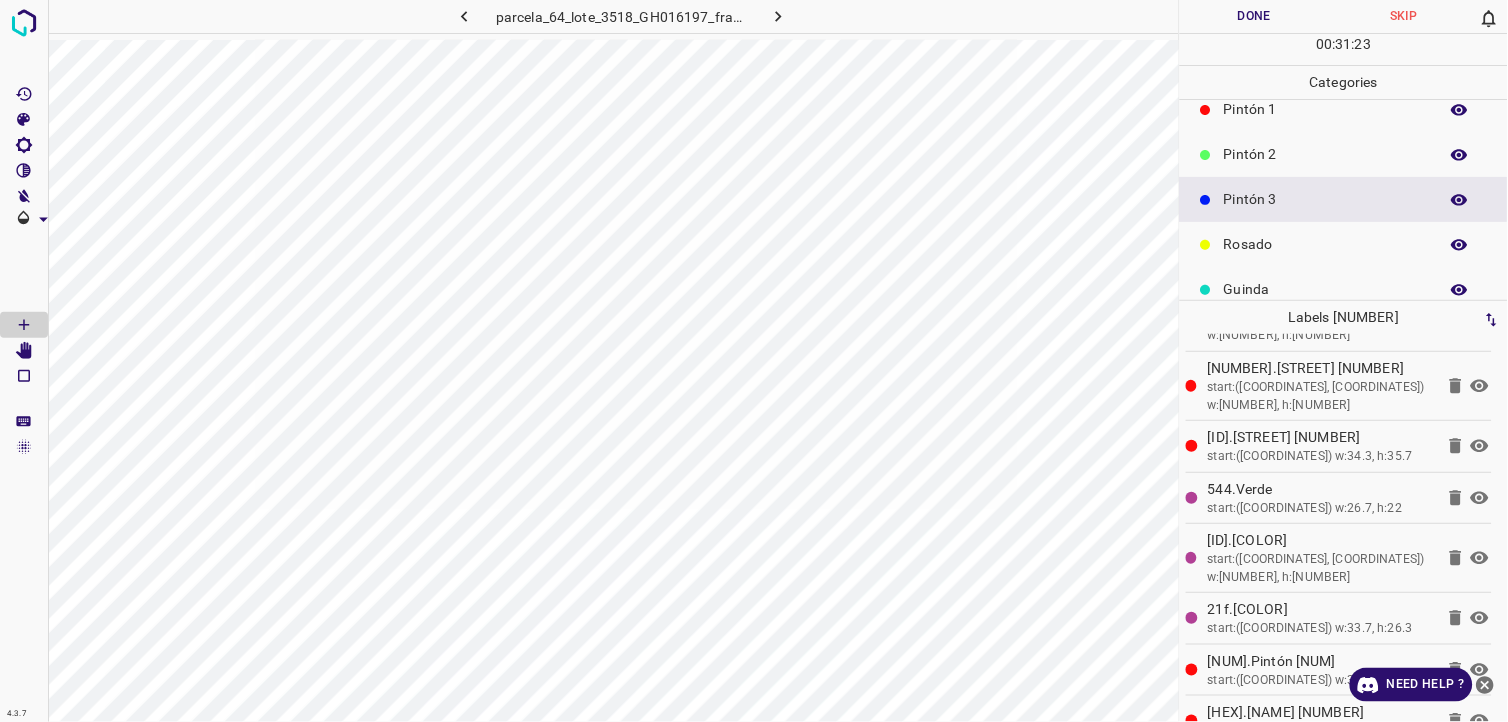 scroll, scrollTop: 0, scrollLeft: 0, axis: both 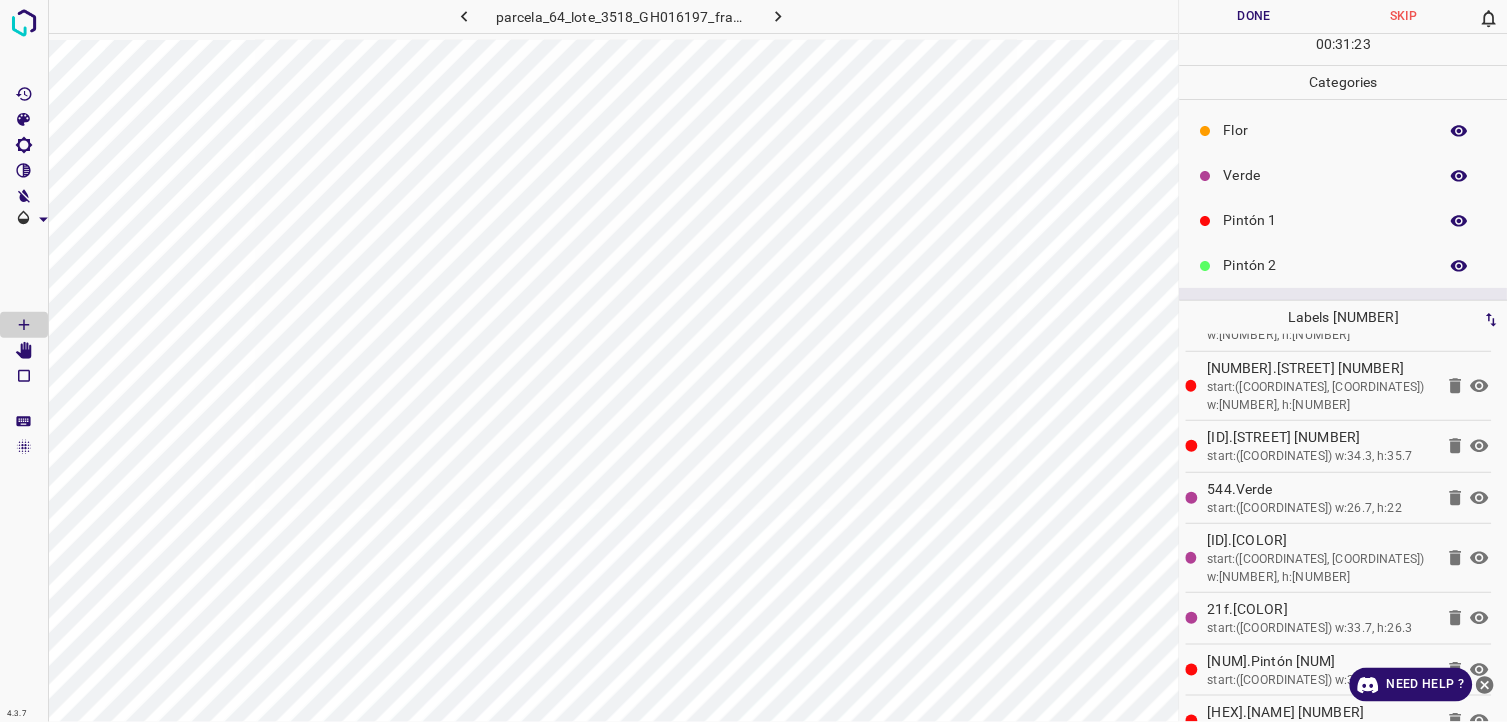 click on "Verde" at bounding box center (1326, 175) 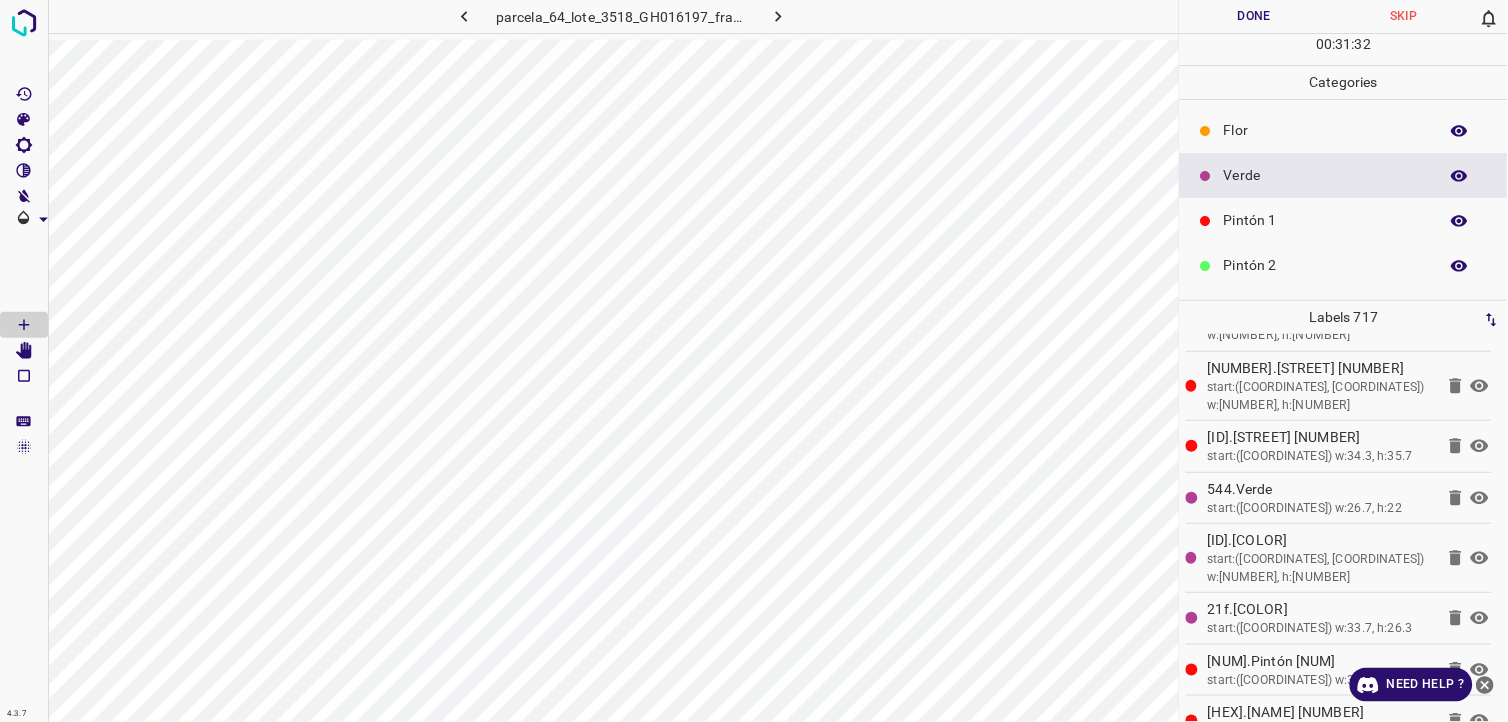 click on "Pintón 1" at bounding box center [1344, 220] 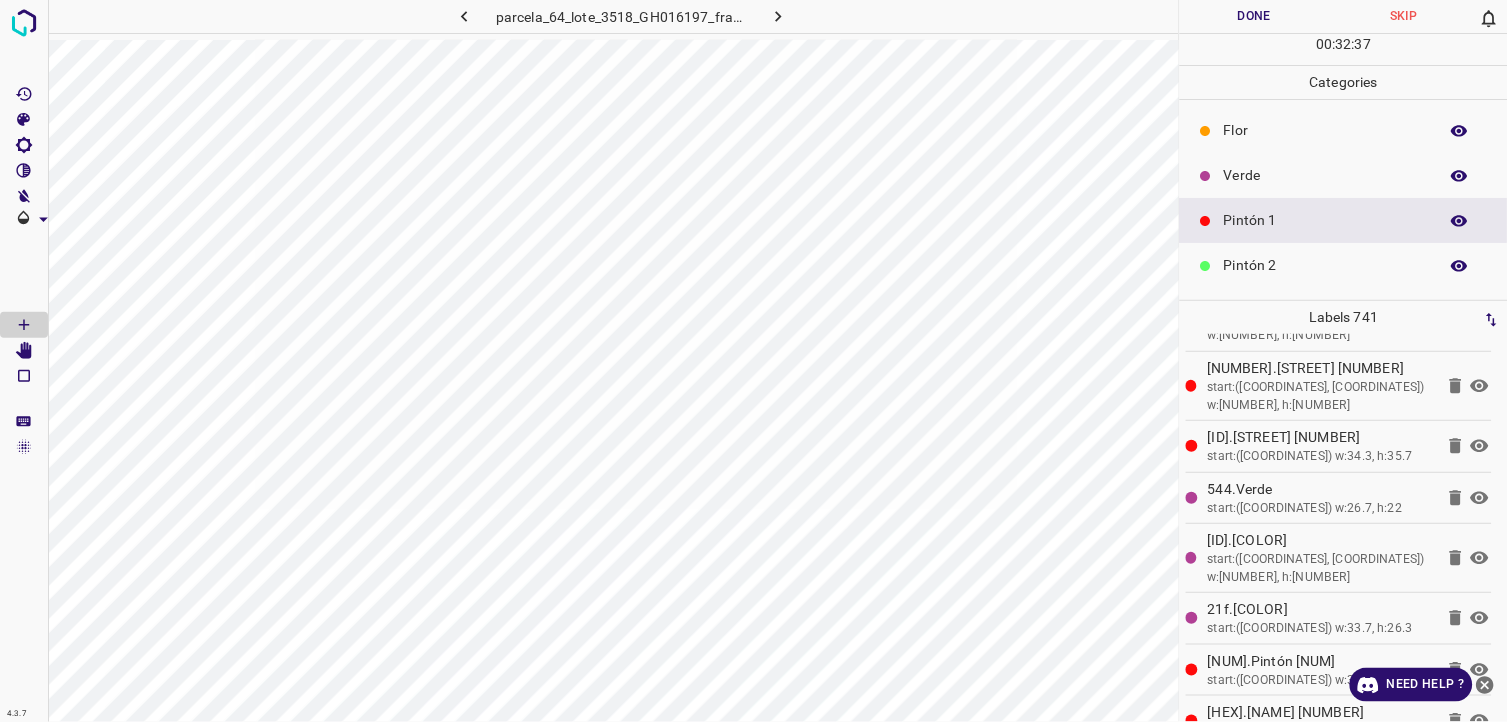 click on "Pintón 2" at bounding box center [1344, 265] 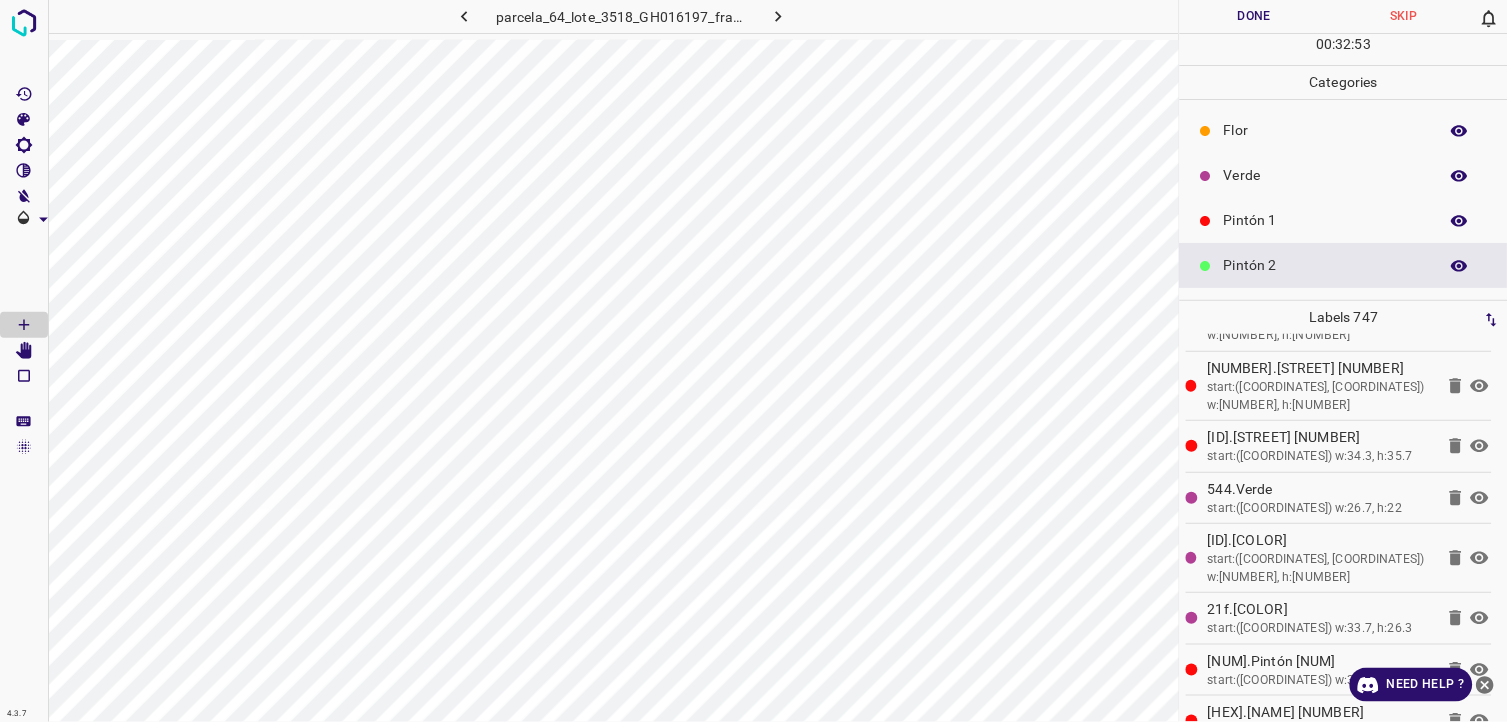 click on "Pintón 1" at bounding box center [1344, 220] 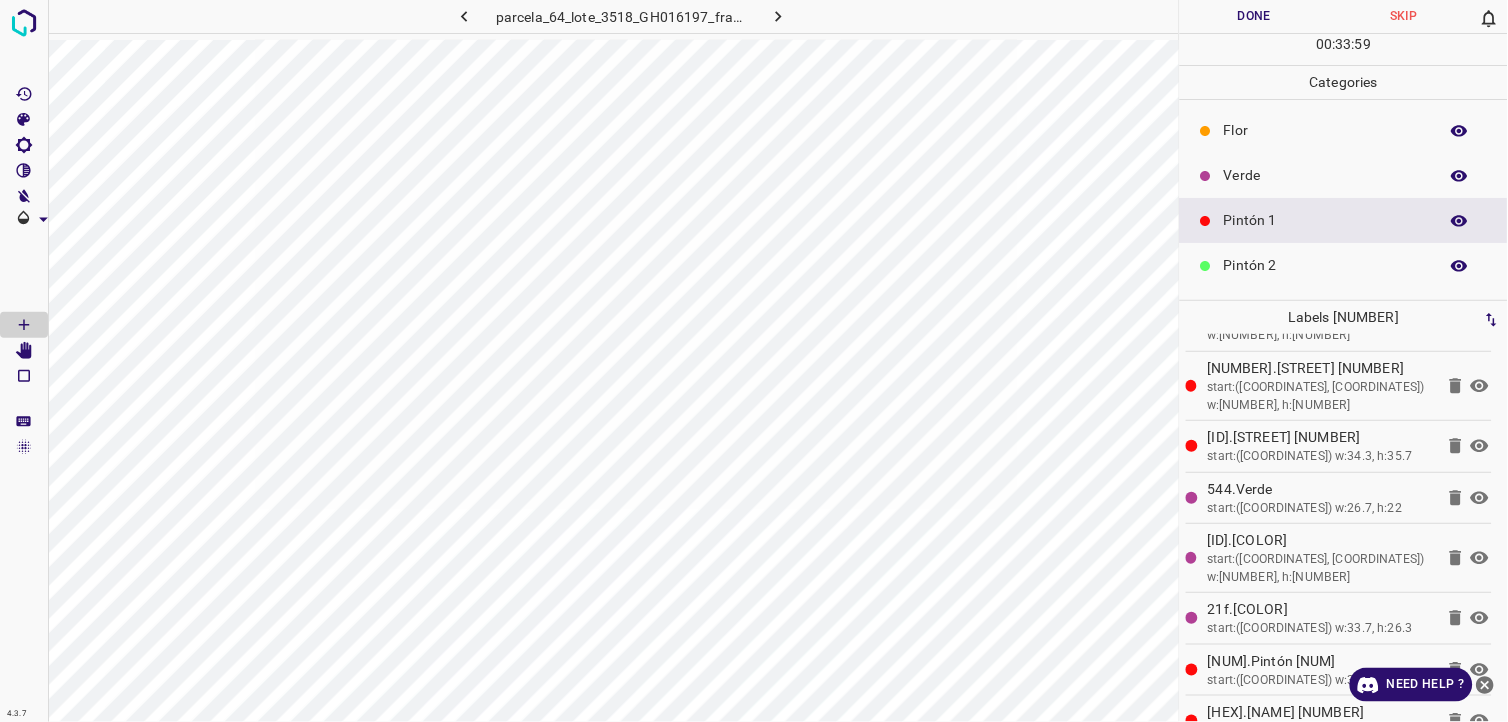 click on "Verde" at bounding box center (1326, 175) 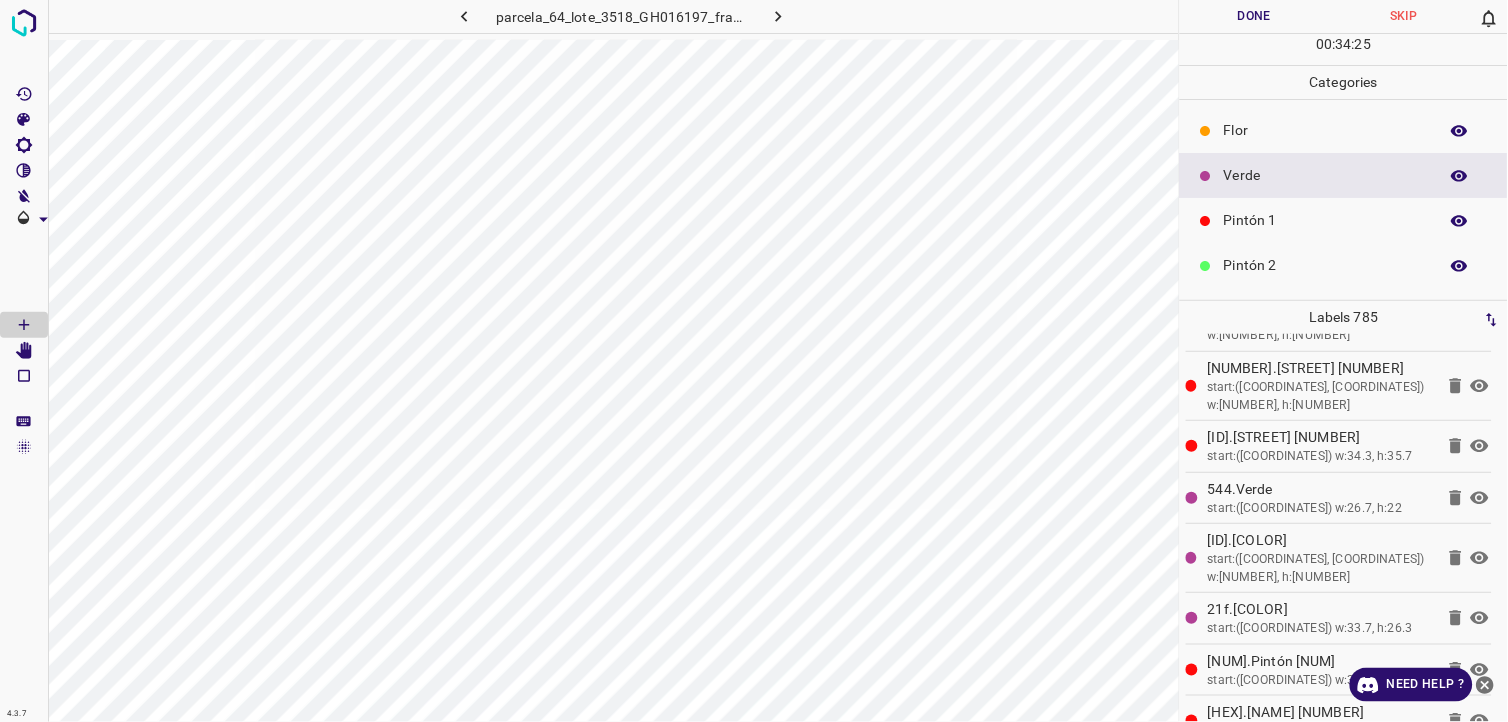 click on "Pintón 1" at bounding box center (1326, 220) 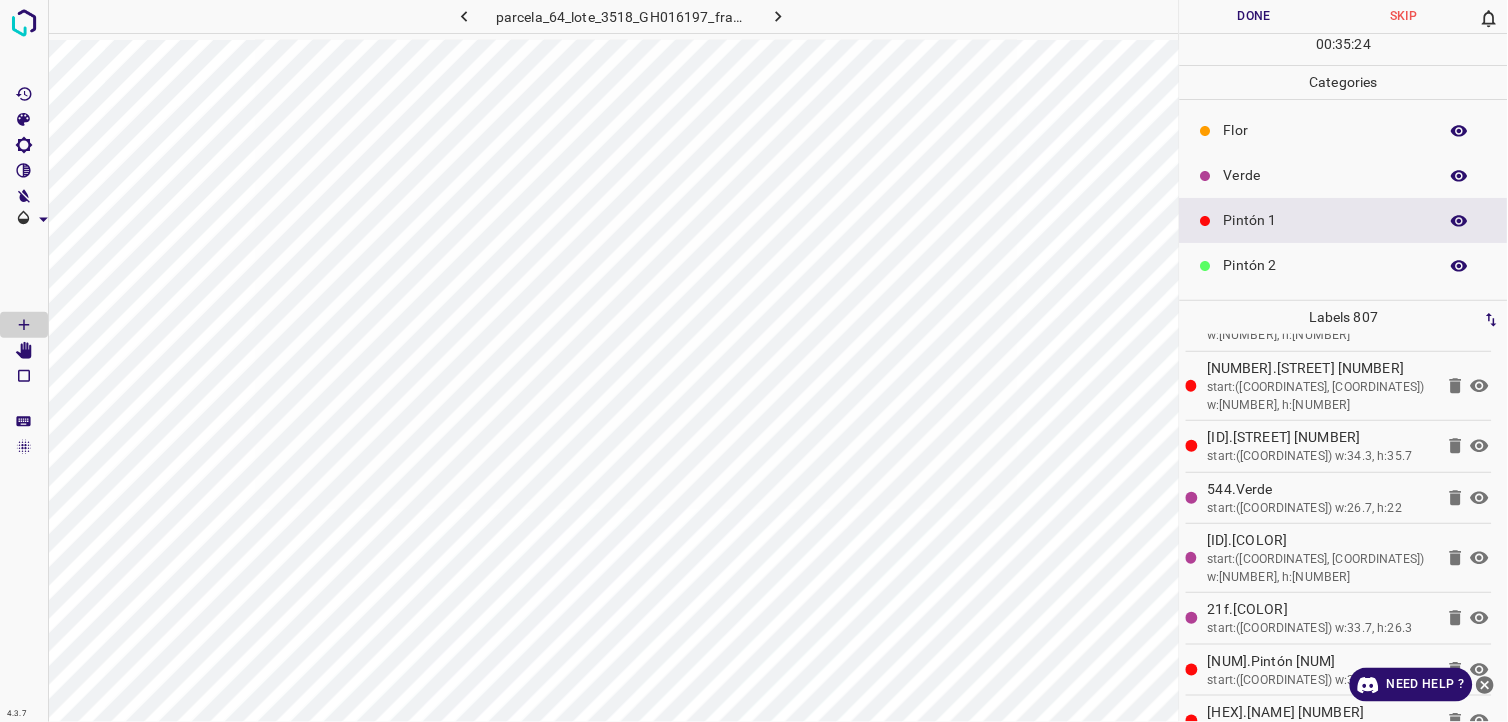click on "Pintón 2" at bounding box center (1344, 265) 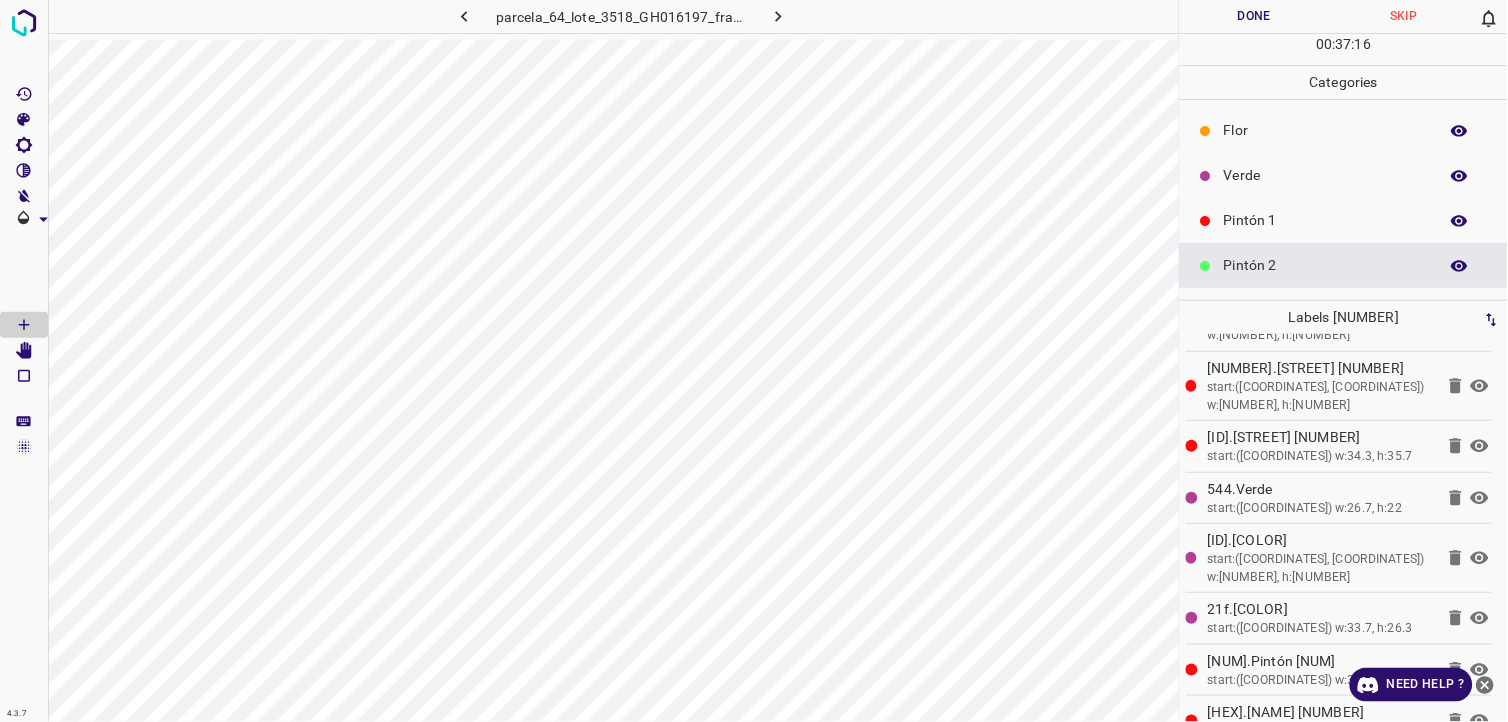 click on "Pintón 1" at bounding box center [1326, 220] 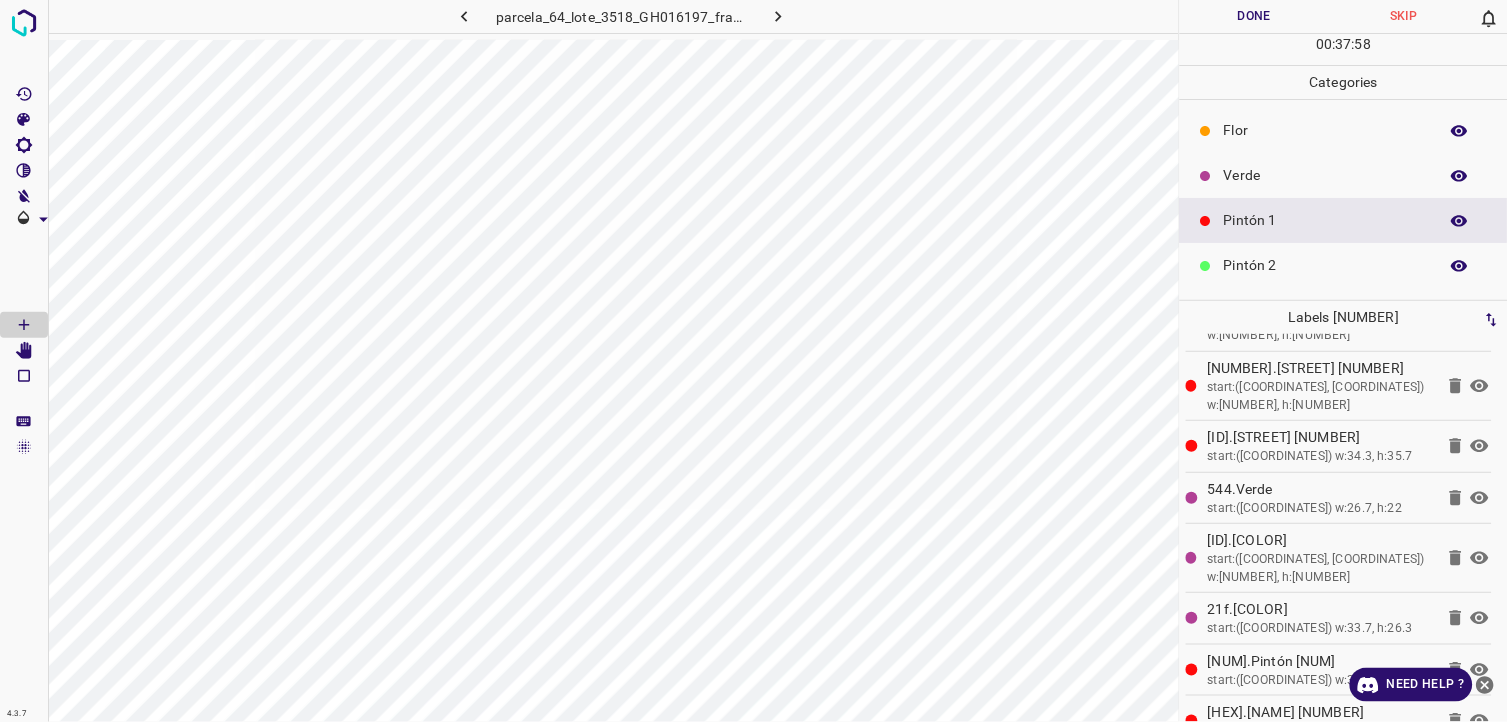 click on "Verde" at bounding box center [1326, 175] 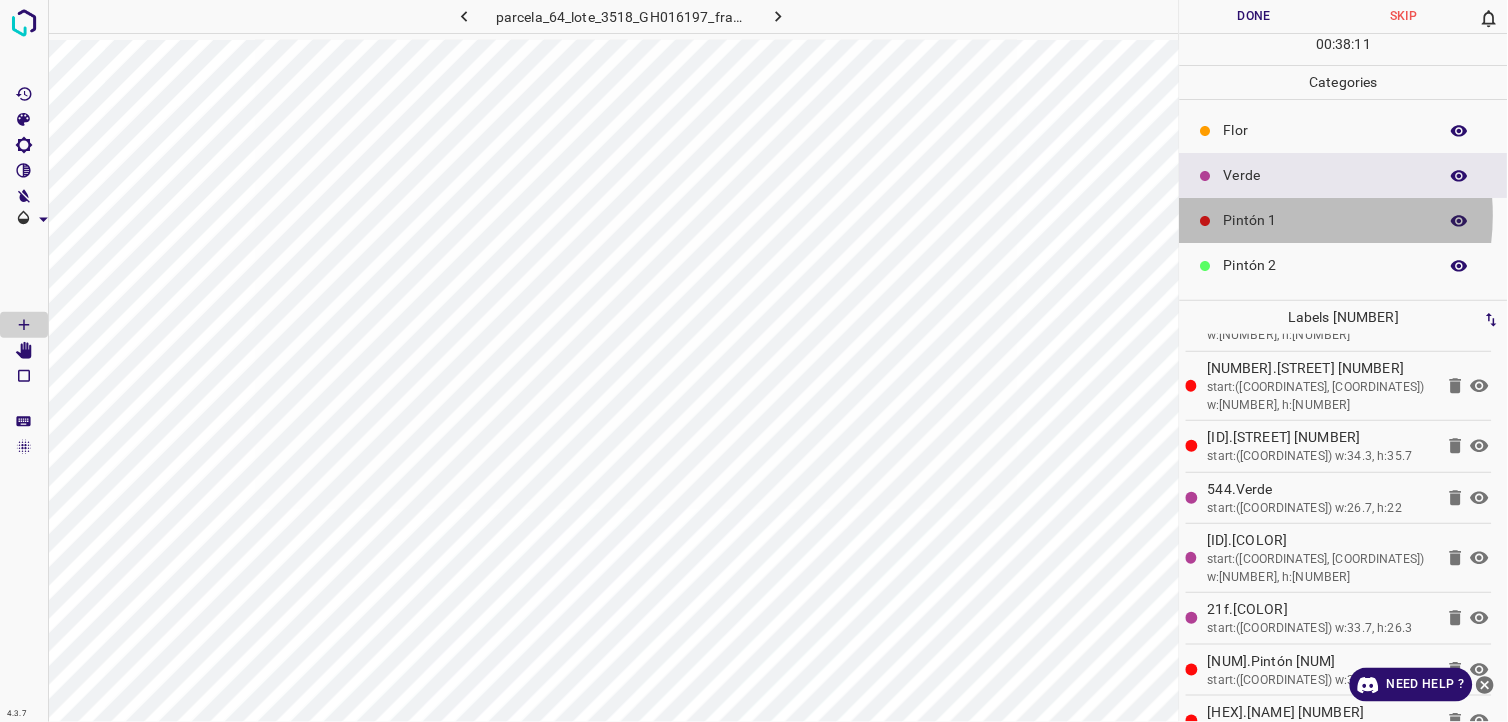 click on "Pintón 1" at bounding box center (1326, 220) 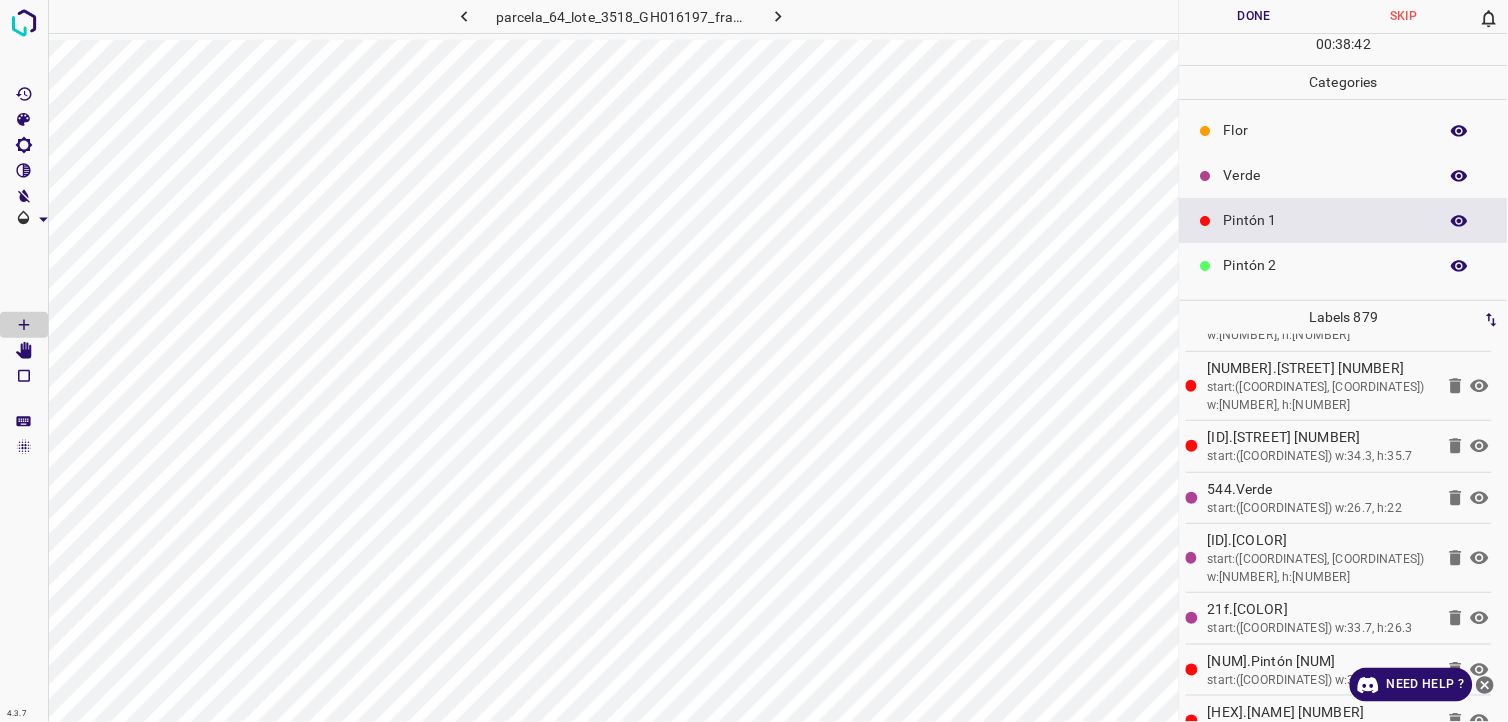 click on "Pintón 2" at bounding box center [1326, 265] 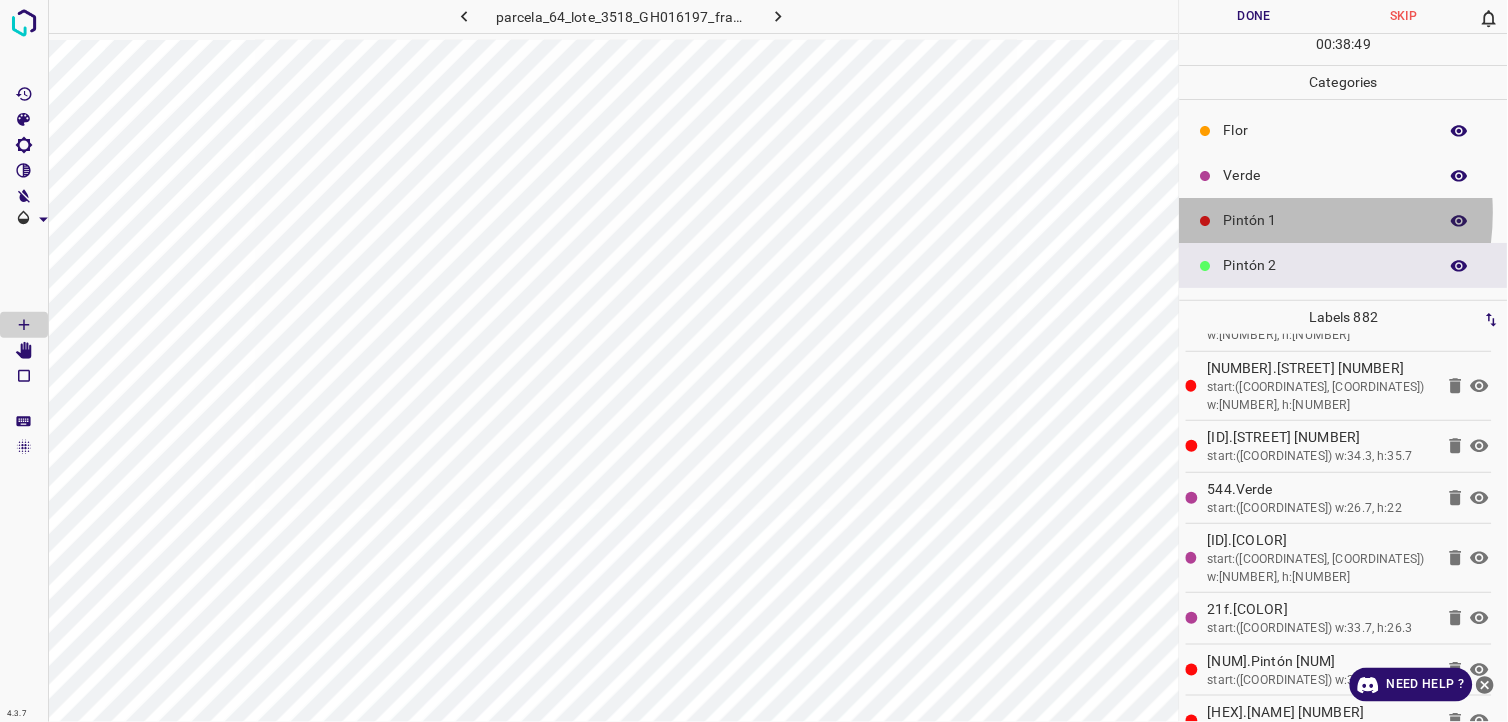 click on "Pintón 1" at bounding box center [1326, 220] 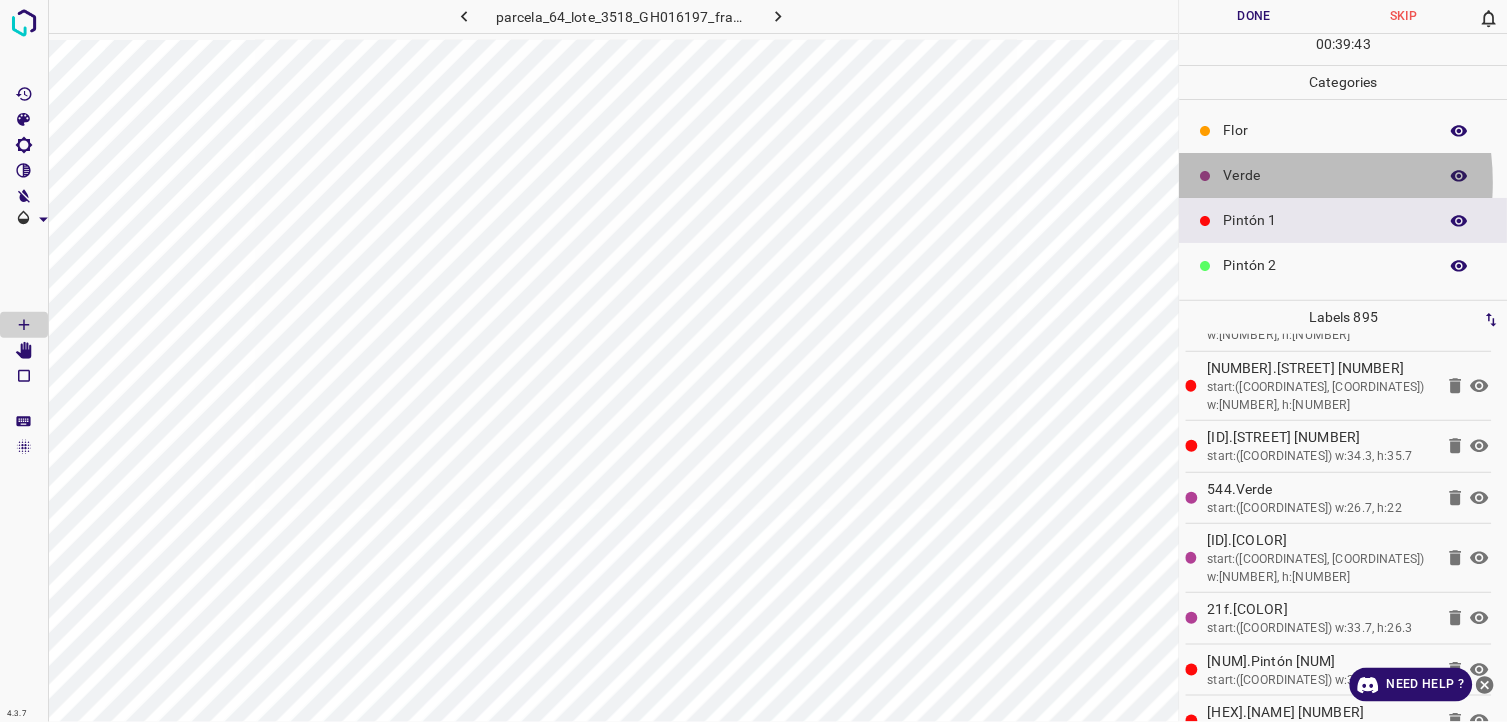 click on "Verde" at bounding box center (1326, 175) 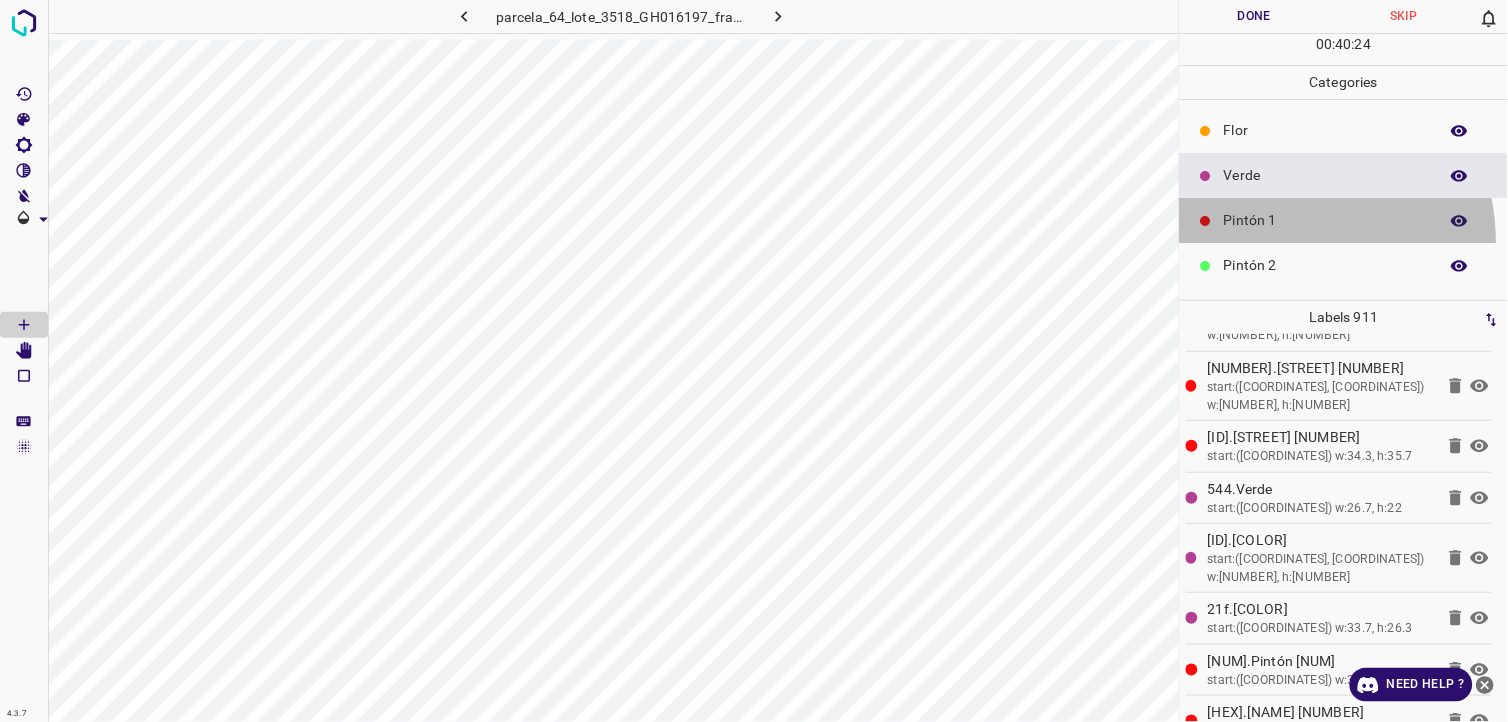 click on "Pintón 1" at bounding box center (1344, 220) 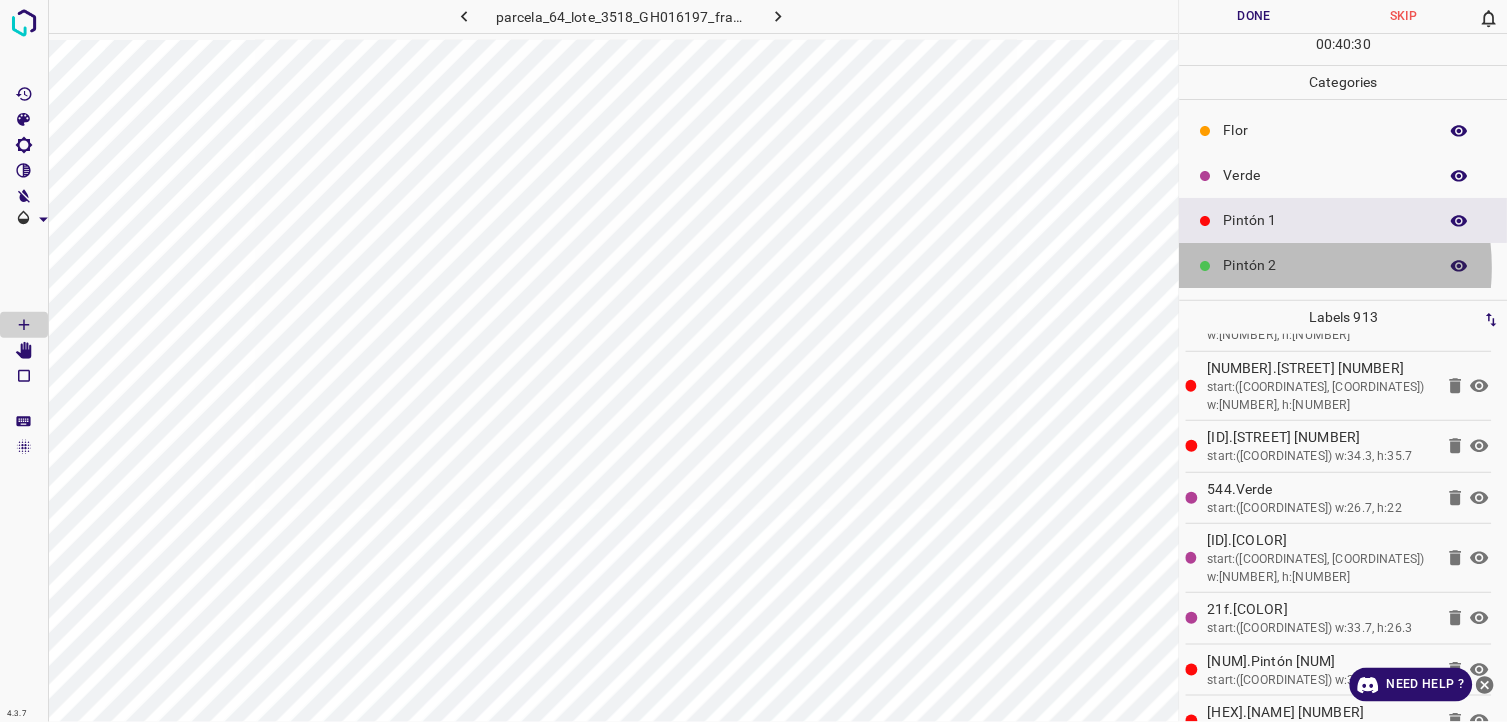 click on "Pintón 2" at bounding box center [1326, 265] 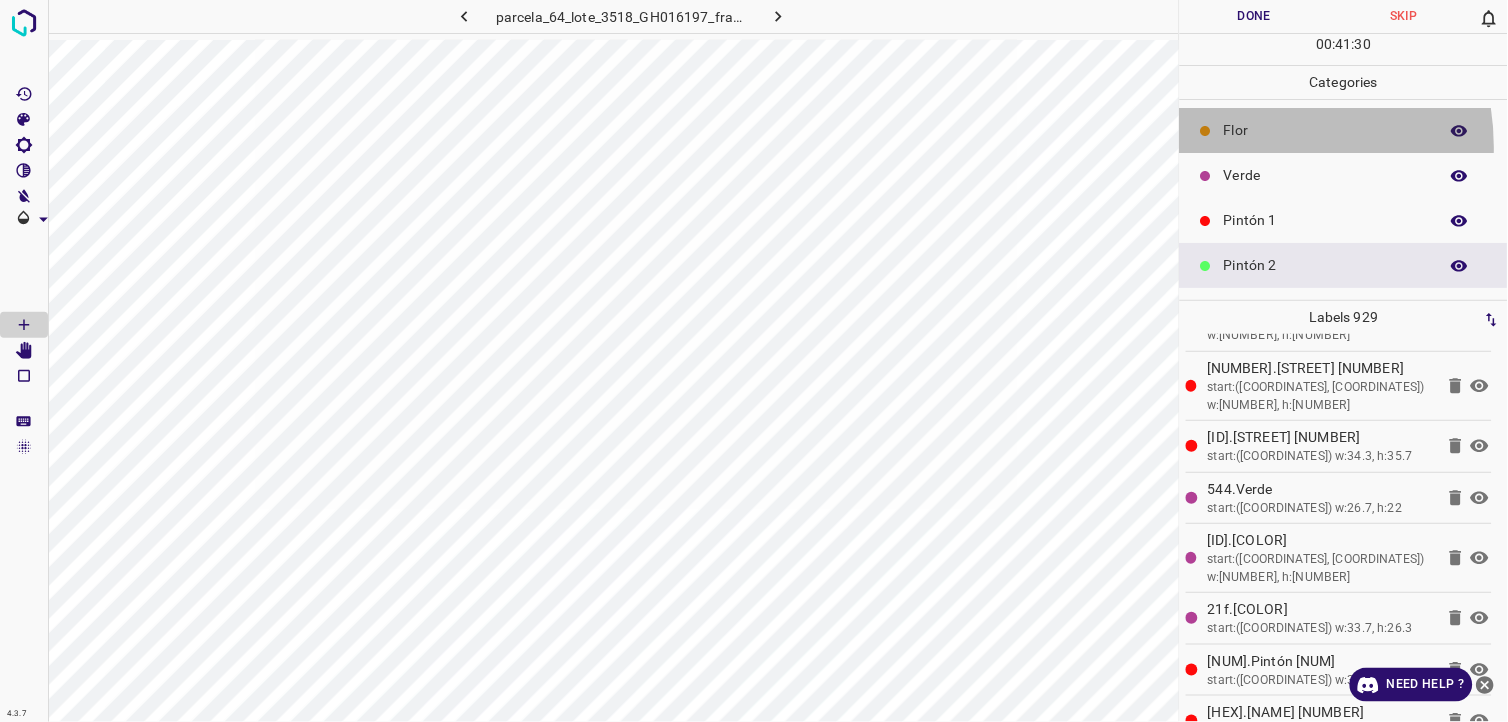 click on "Flor" at bounding box center (1344, 130) 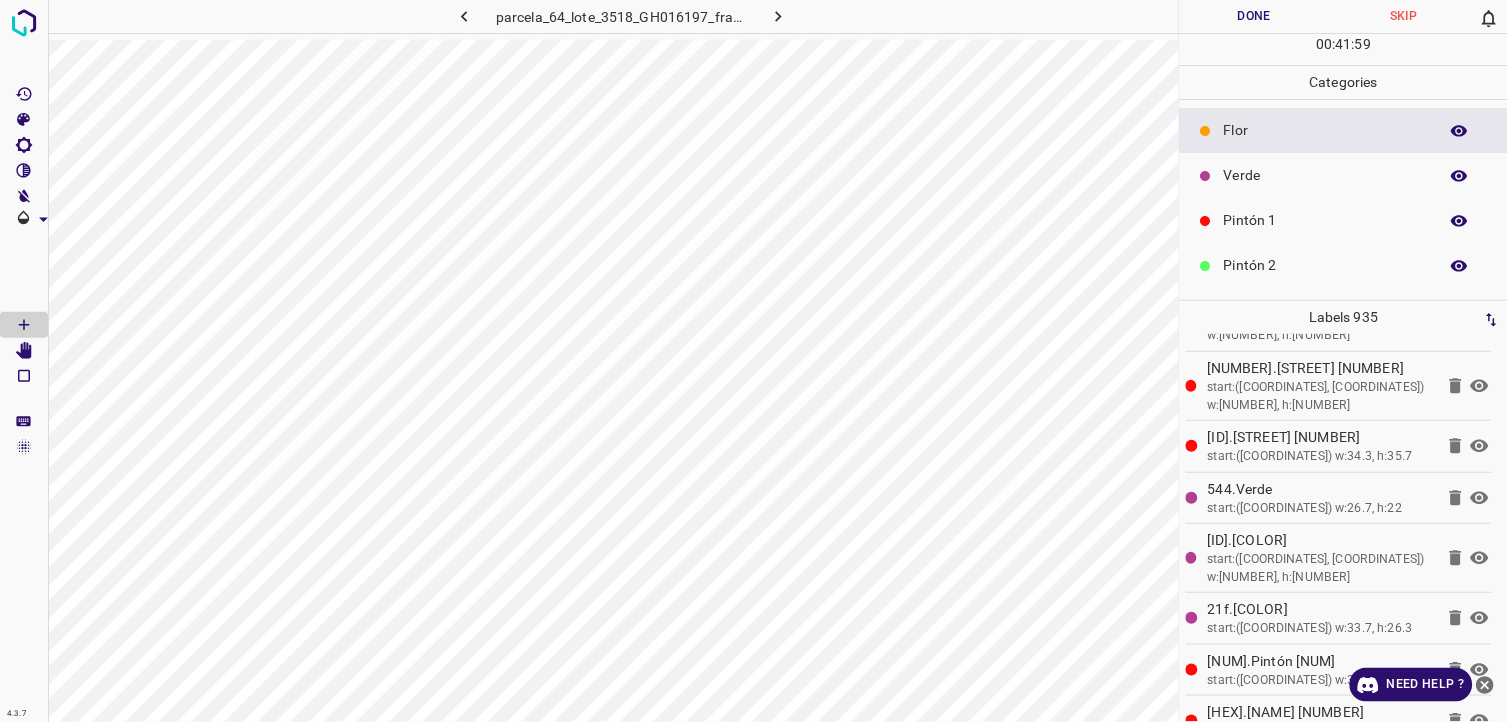 click on "Verde" at bounding box center (1326, 175) 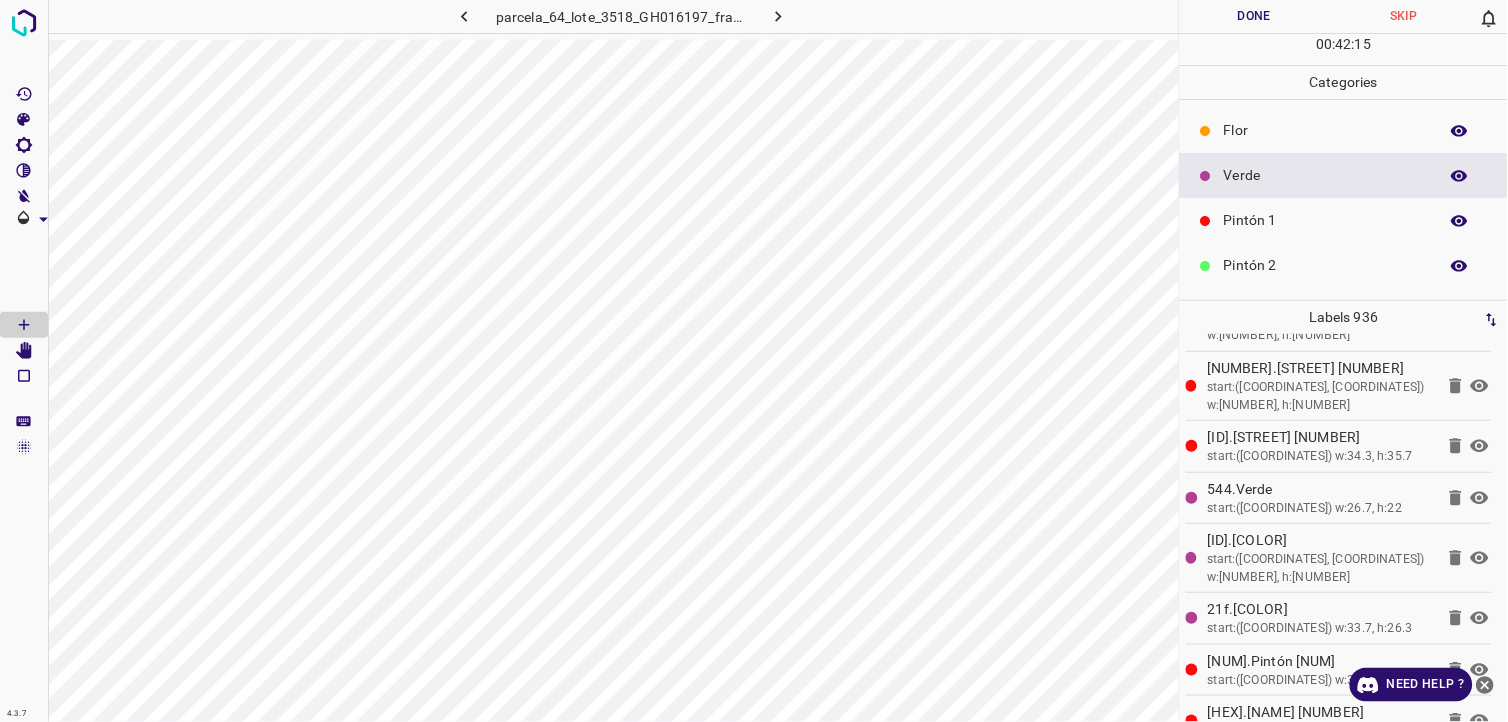 click on "Pintón 2" at bounding box center [1326, 265] 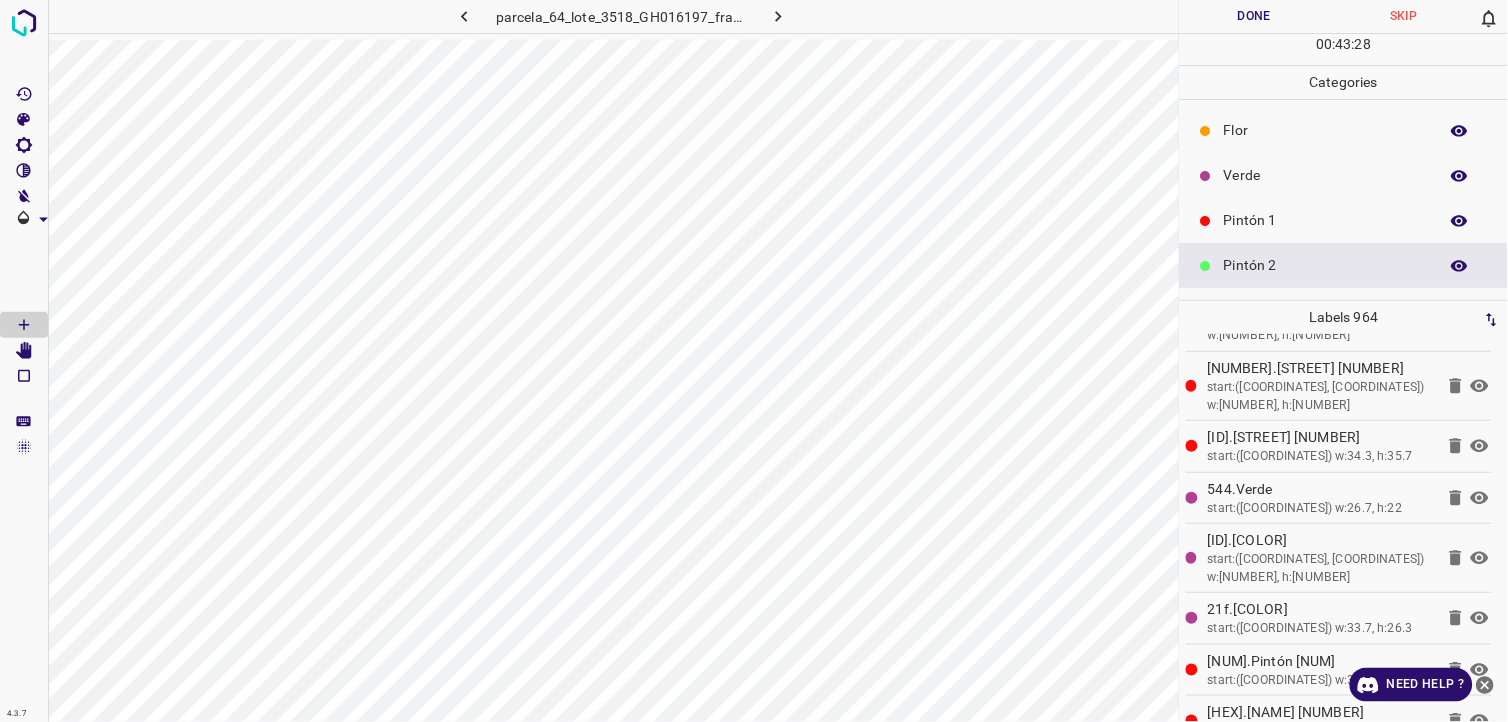 click on "Verde" at bounding box center (1326, 175) 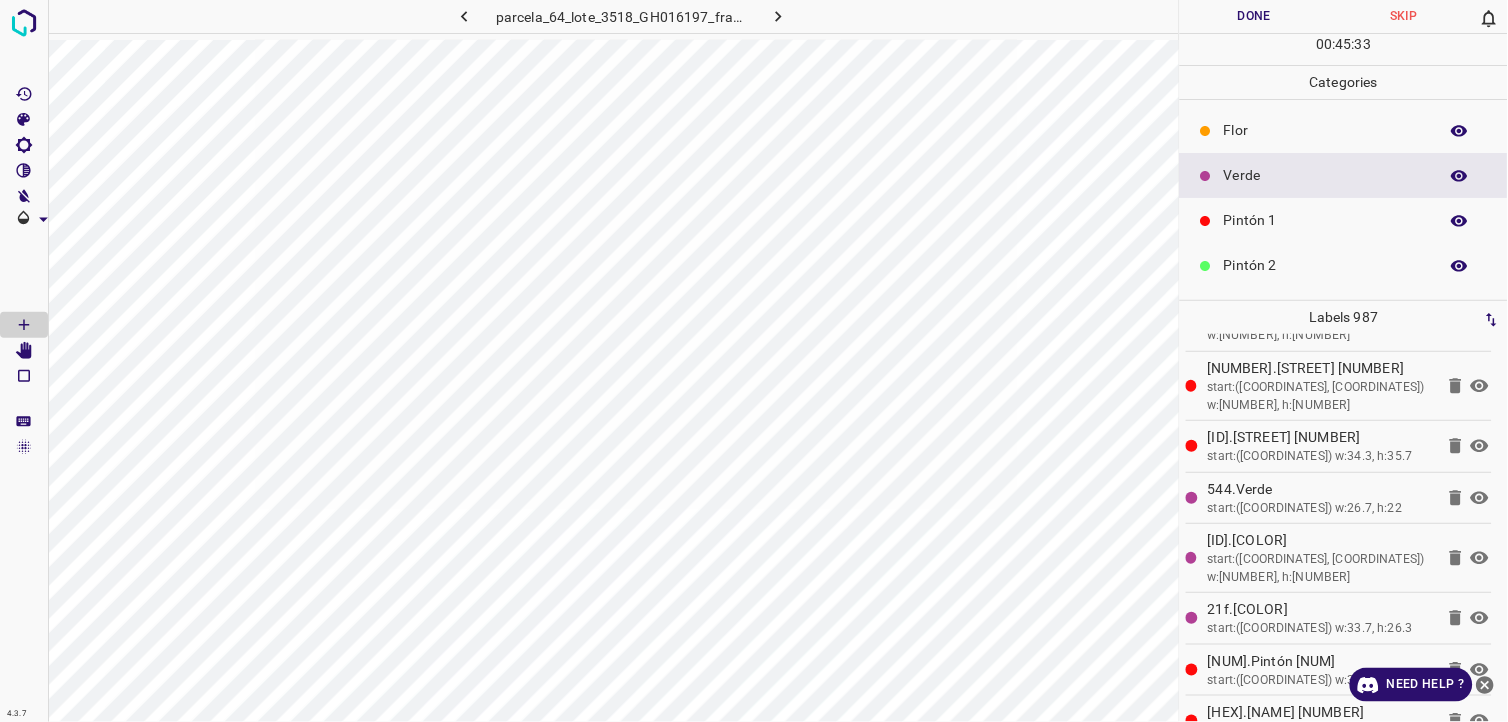 click on "Flor" at bounding box center [1326, 130] 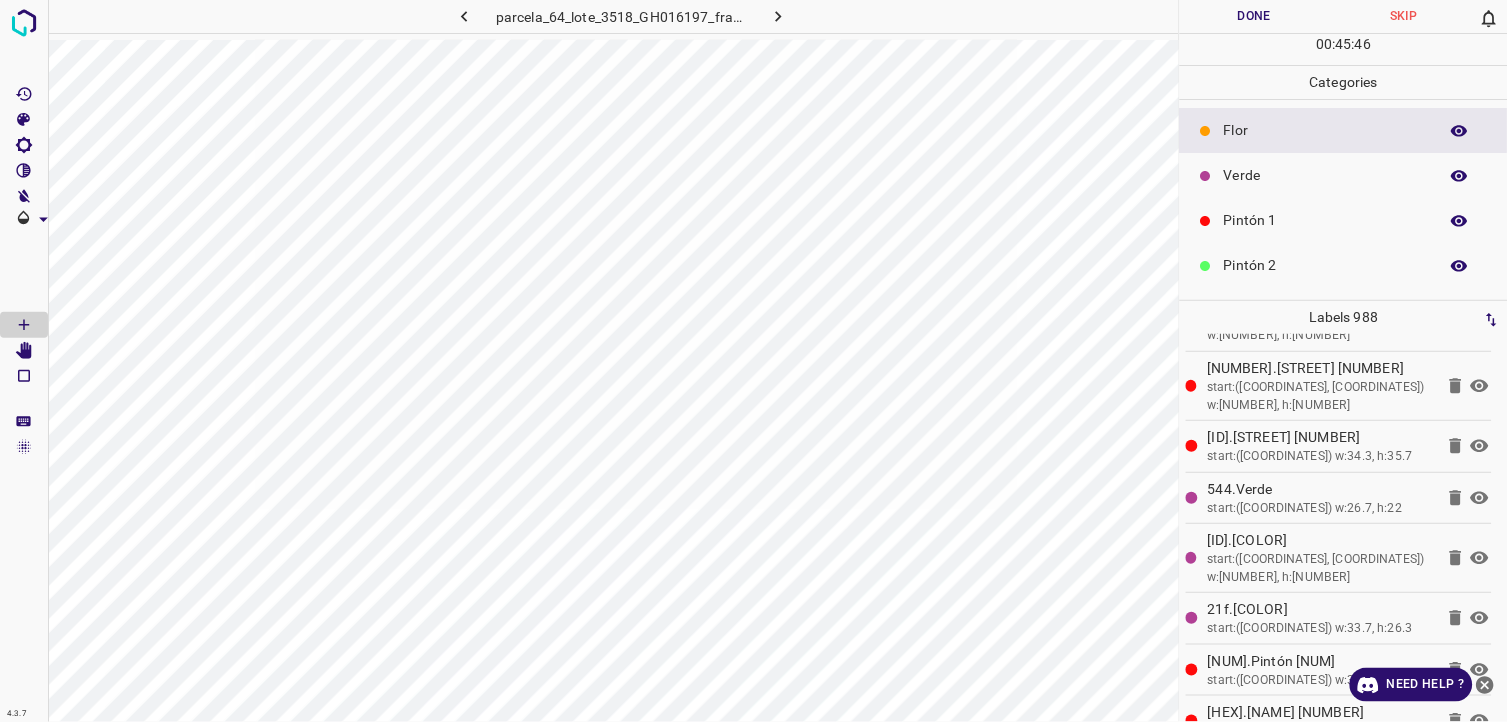 scroll, scrollTop: 175, scrollLeft: 0, axis: vertical 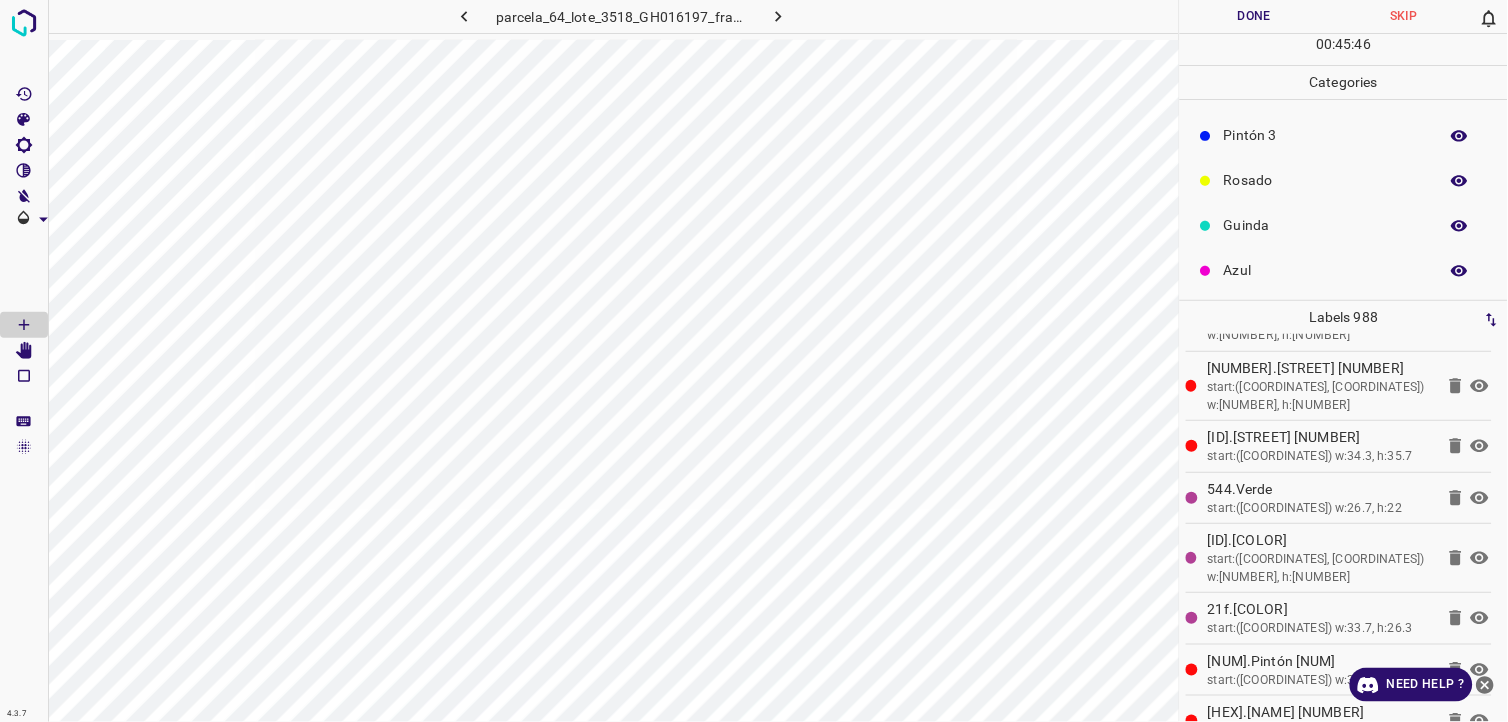 click on "Pintón 3" at bounding box center (1326, 135) 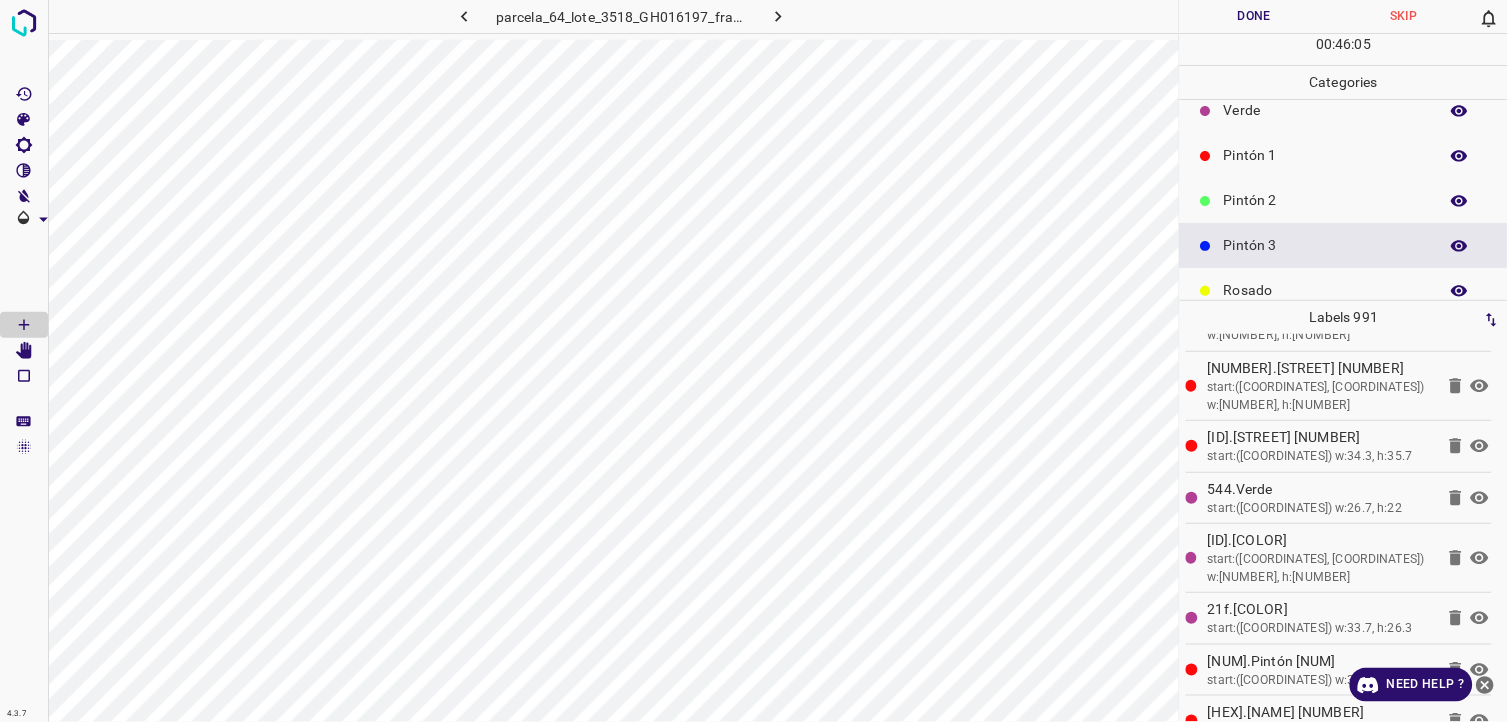 scroll, scrollTop: 64, scrollLeft: 0, axis: vertical 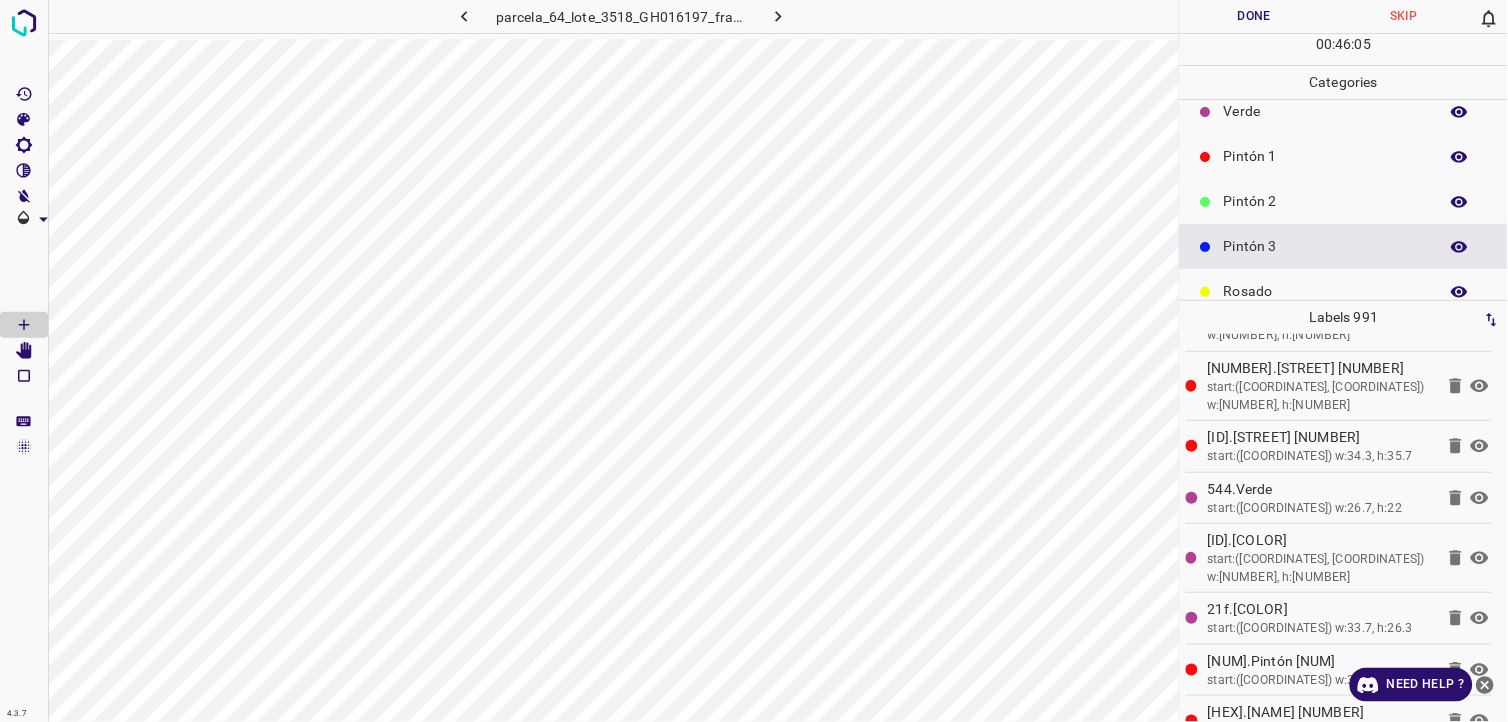 click on "Verde" at bounding box center (1326, 111) 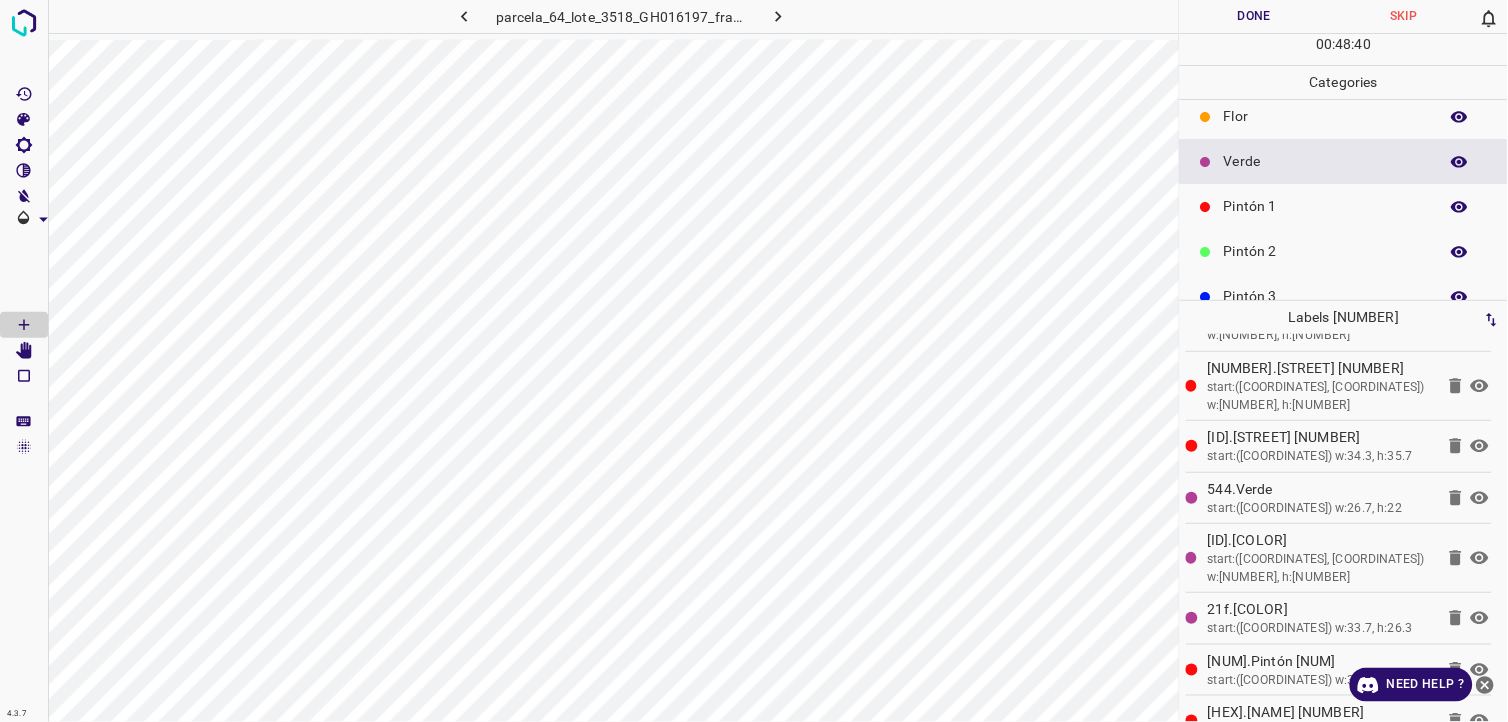 scroll, scrollTop: 0, scrollLeft: 0, axis: both 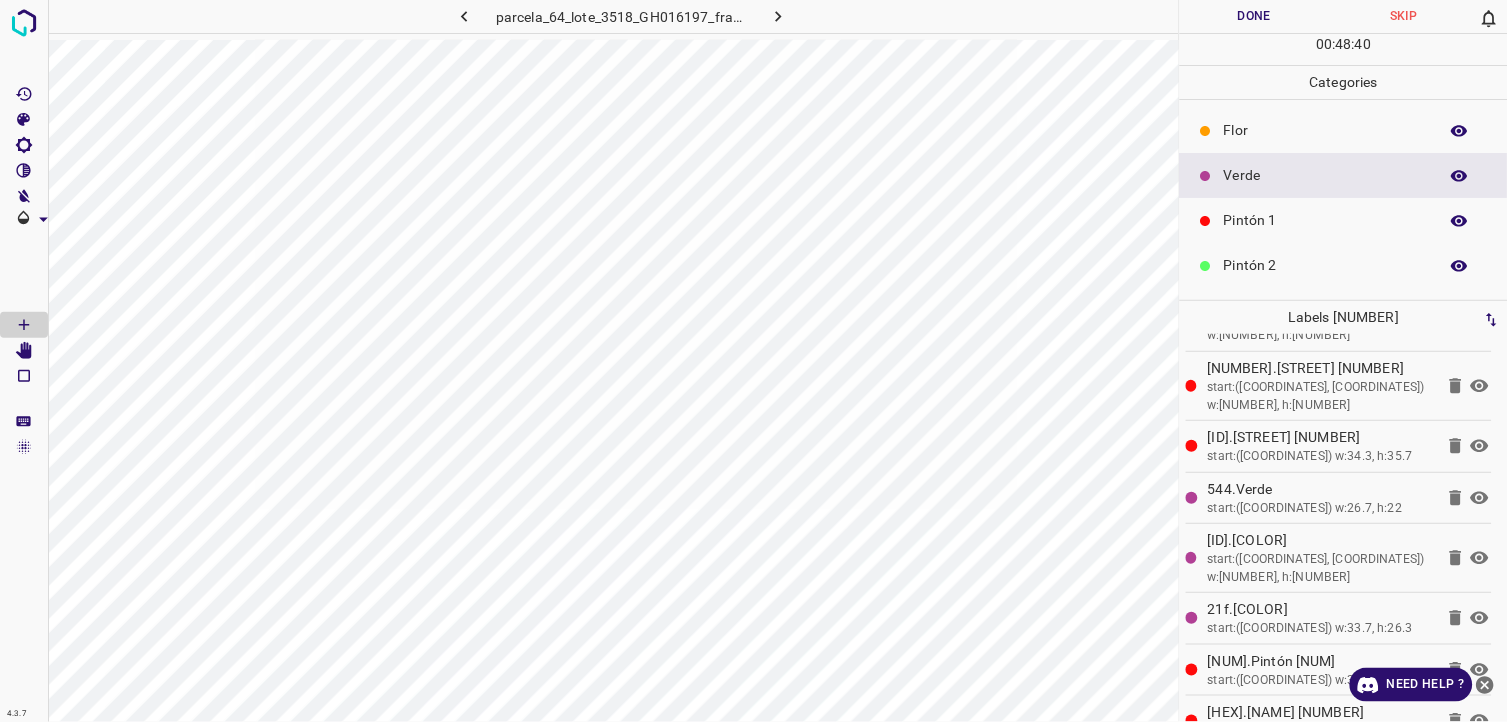 click on "Flor" at bounding box center (1326, 130) 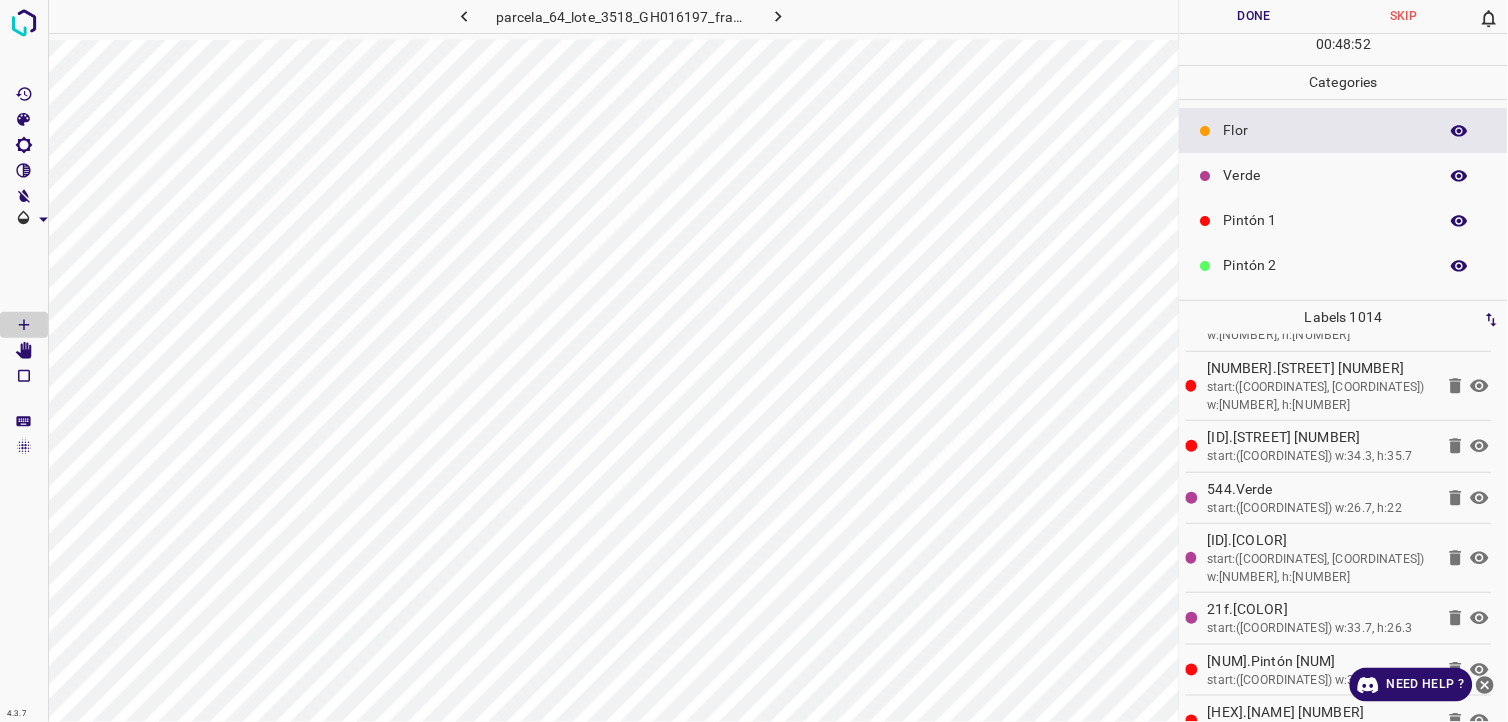 click on "Pintón 1" at bounding box center (1326, 220) 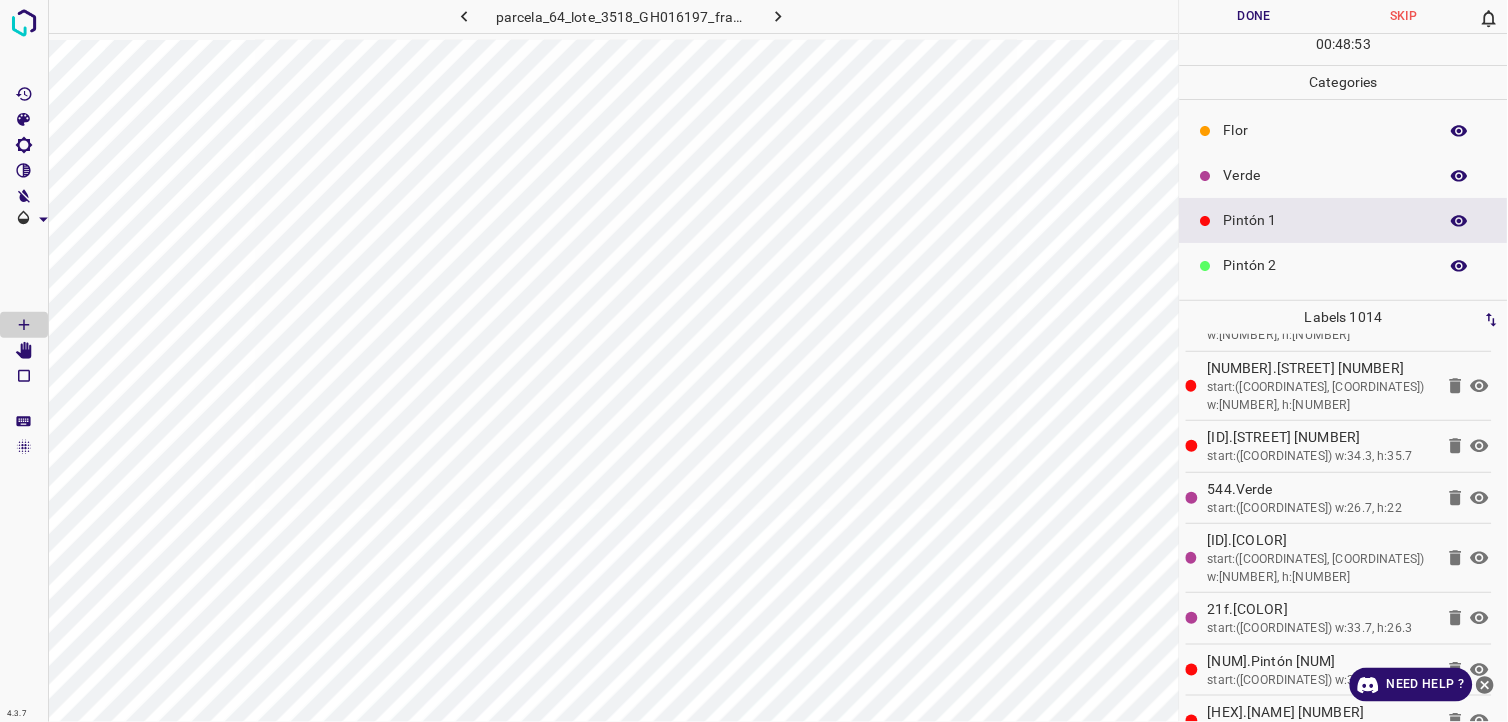 click on "Flor" at bounding box center (1326, 130) 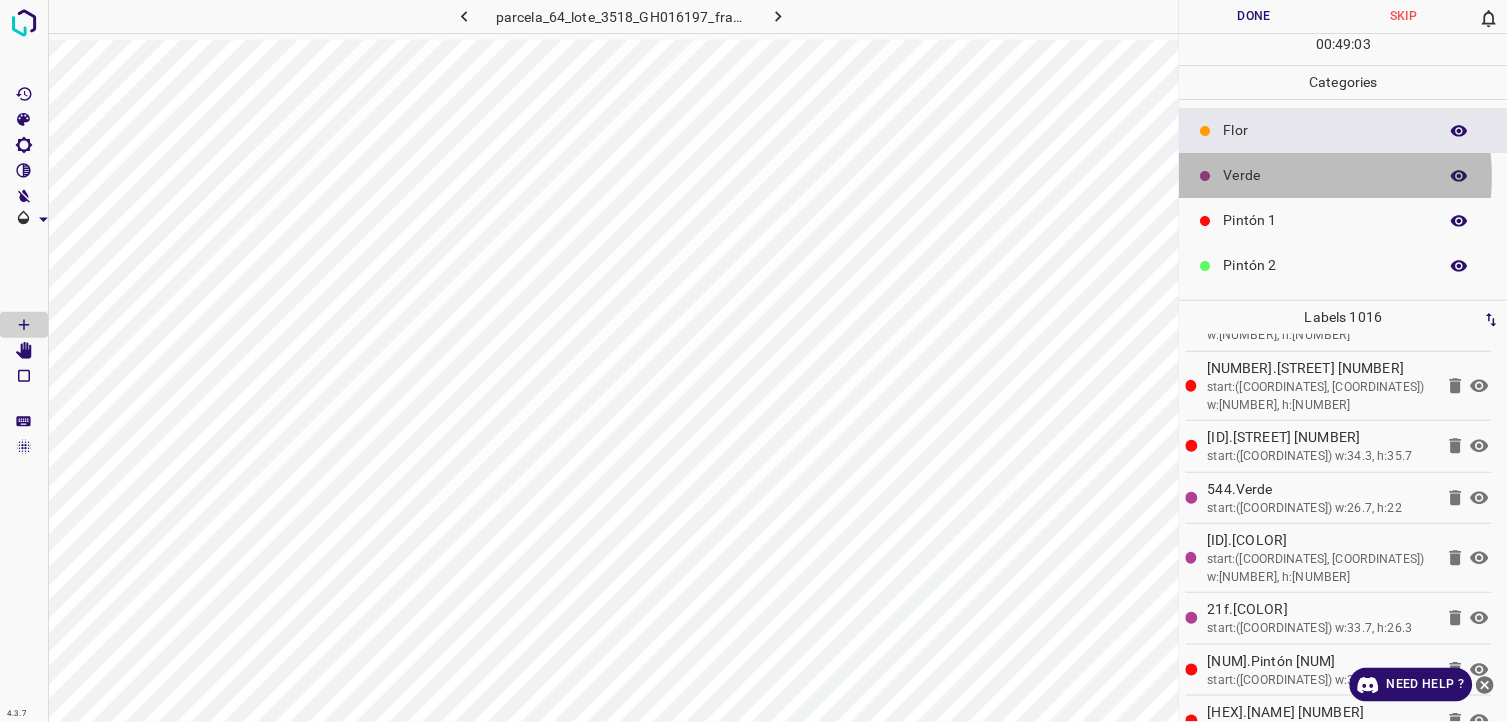 click on "Verde" at bounding box center [1326, 175] 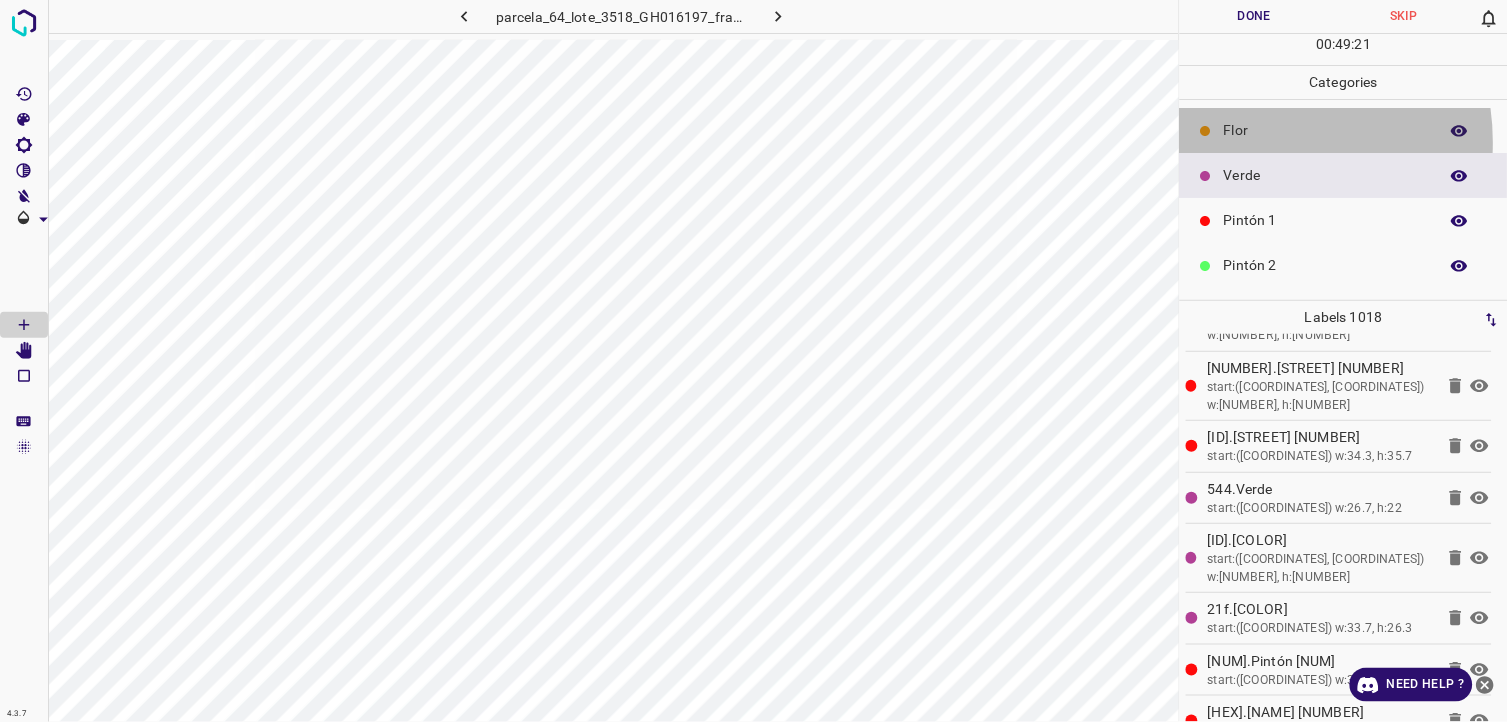click on "Flor" at bounding box center [1344, 130] 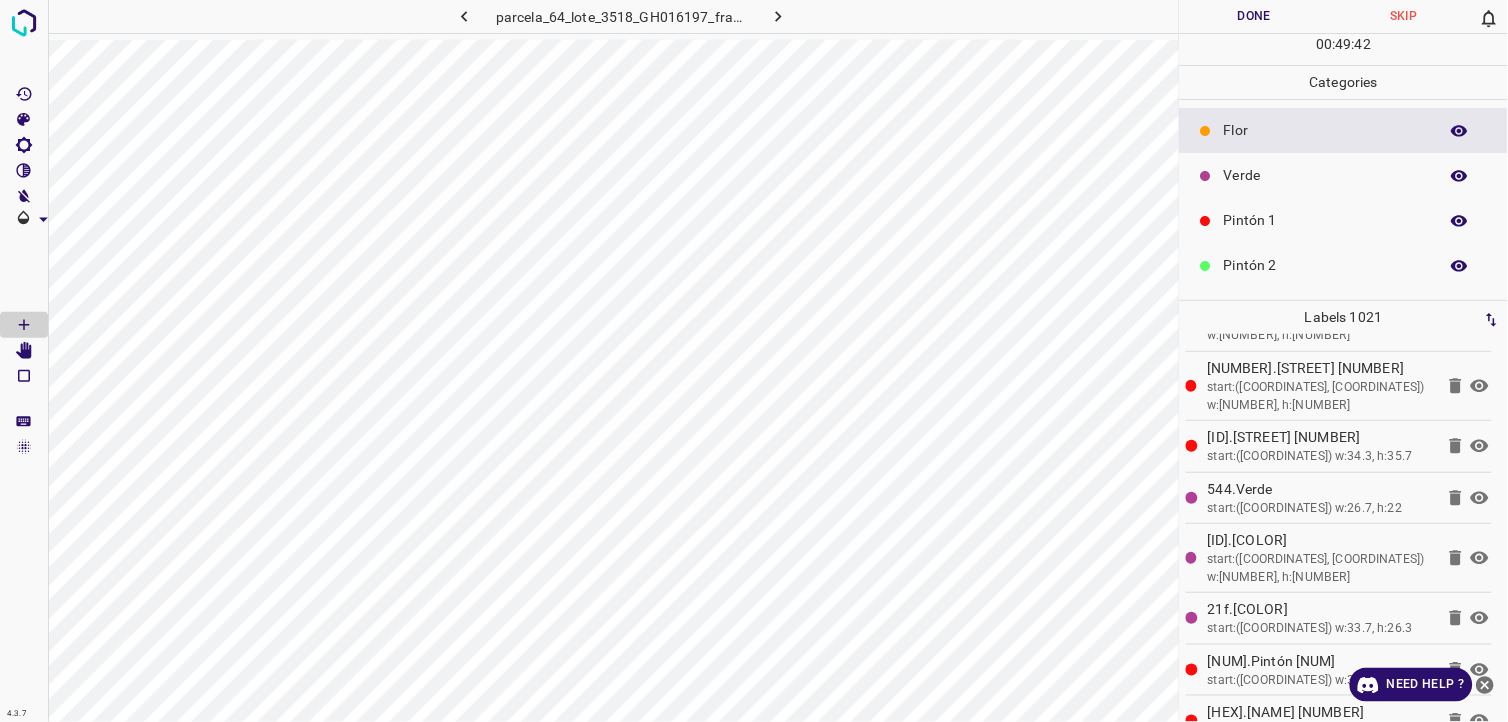 click on "Done" at bounding box center [1255, 16] 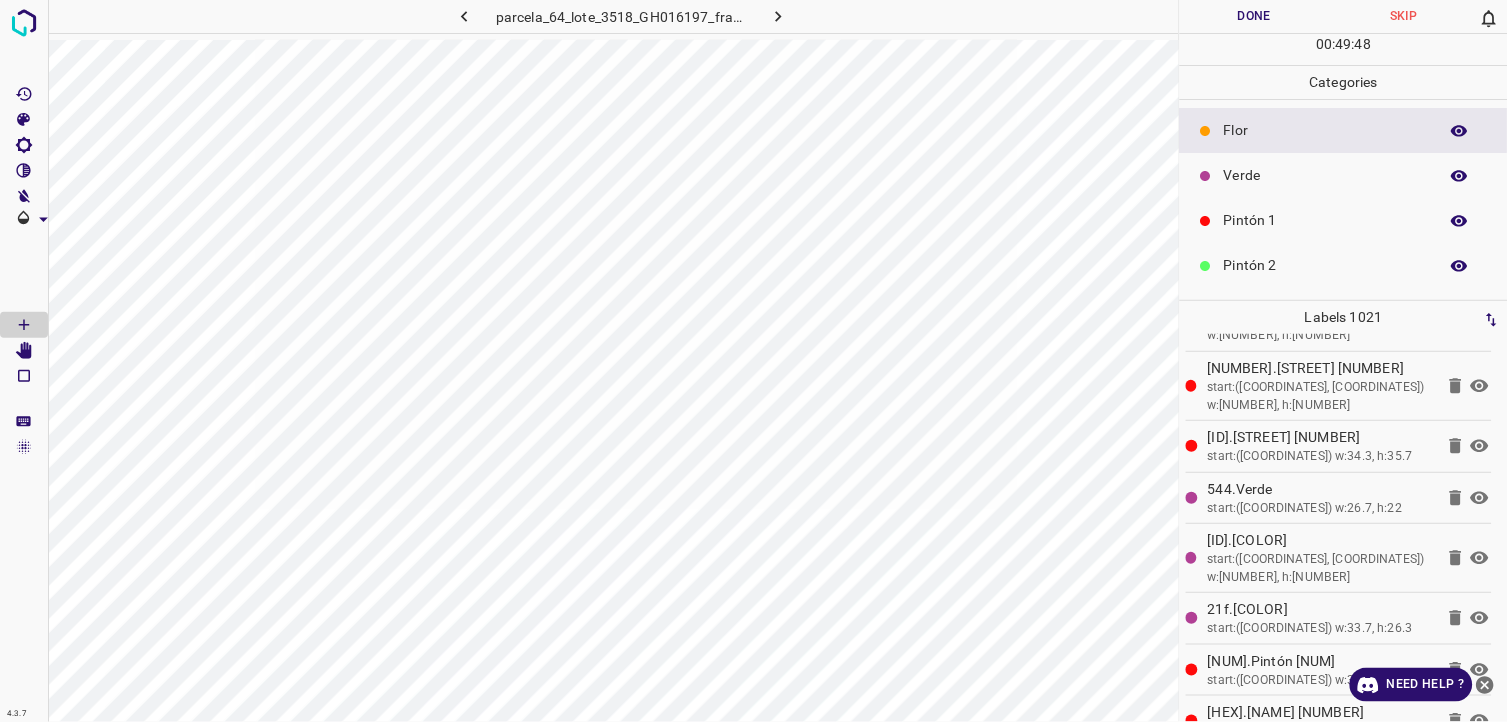 click on "Done" at bounding box center [1255, 16] 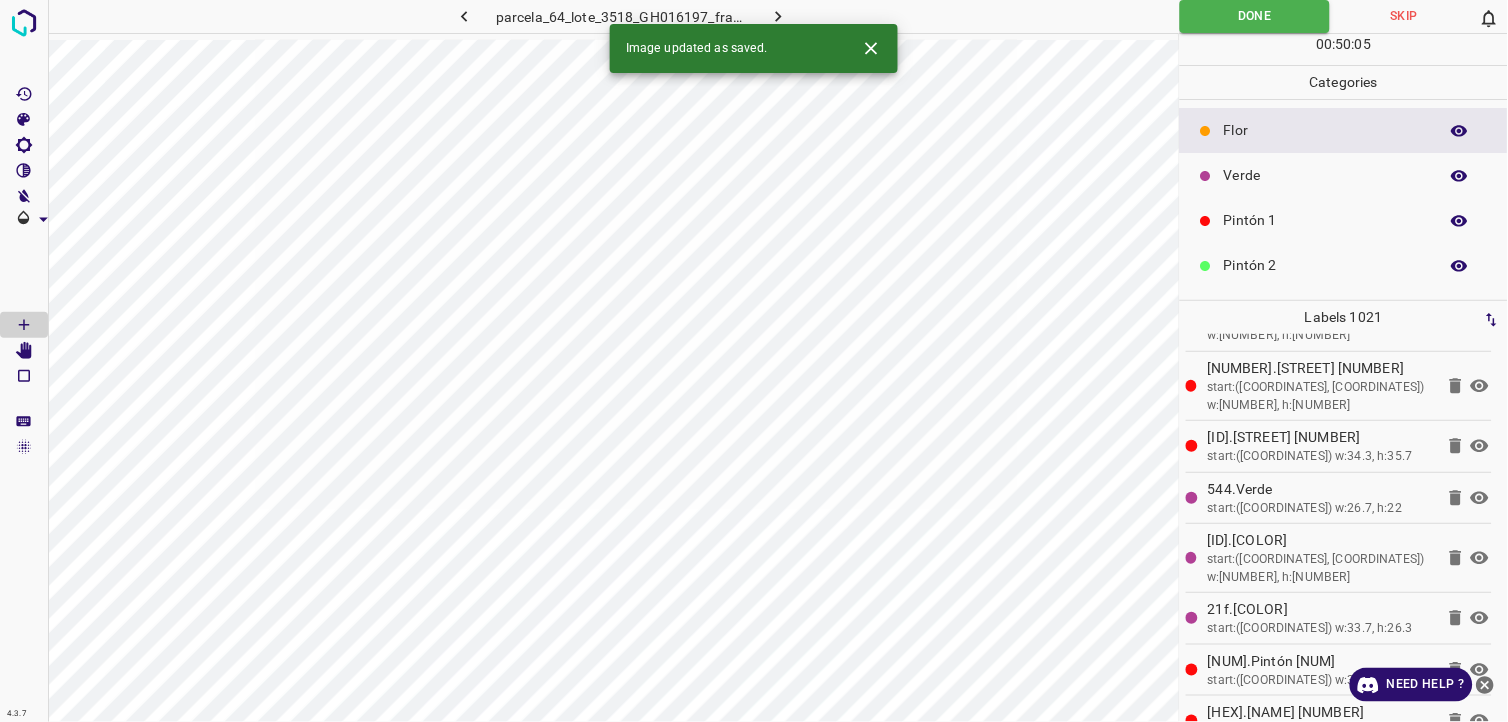 click 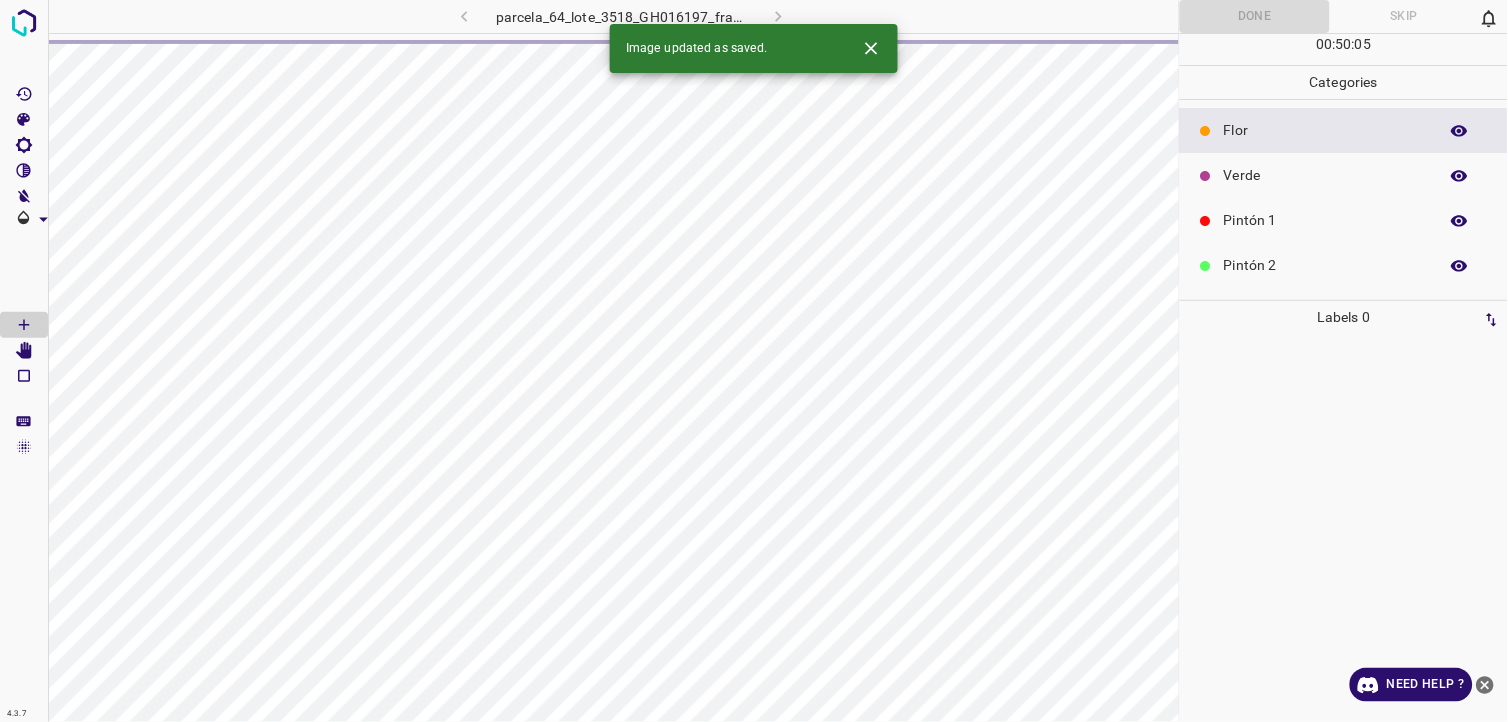 scroll, scrollTop: 0, scrollLeft: 0, axis: both 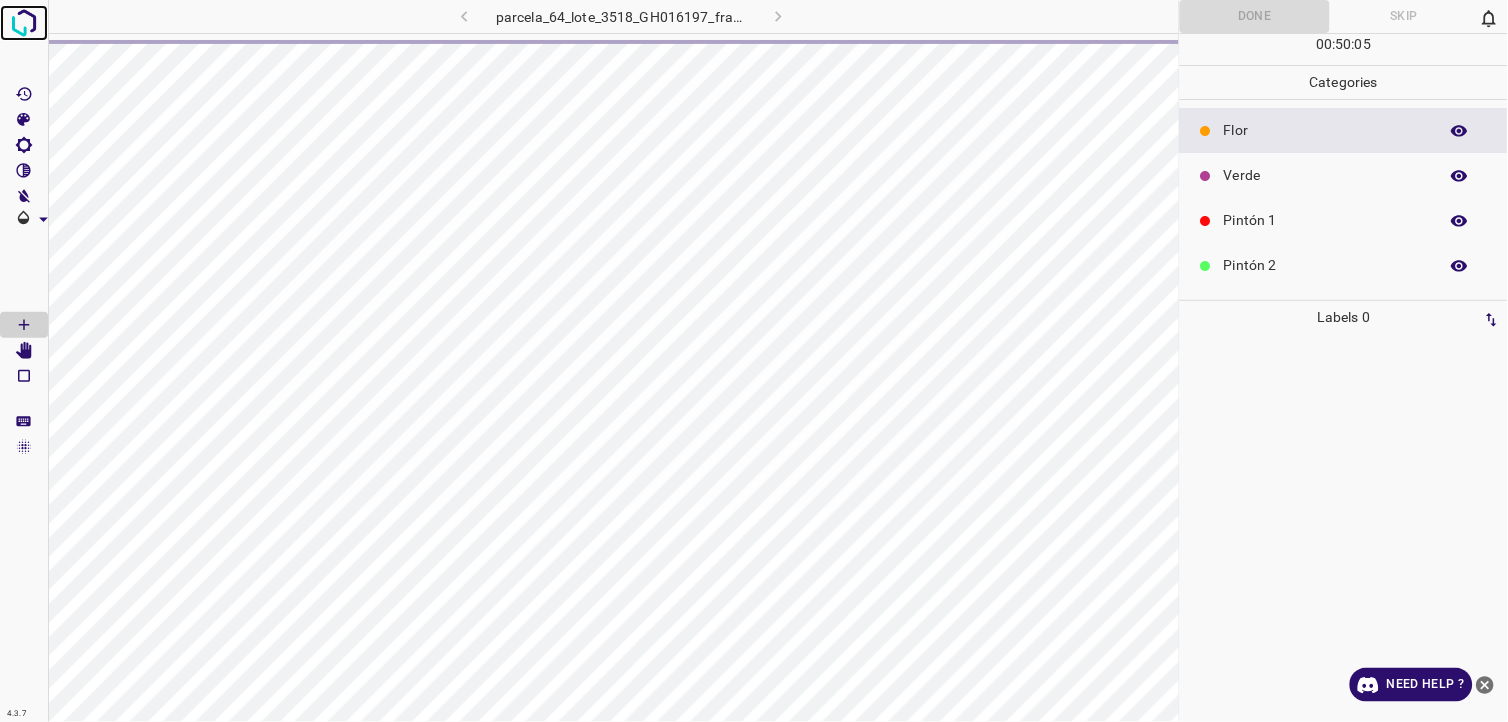 click at bounding box center (24, 23) 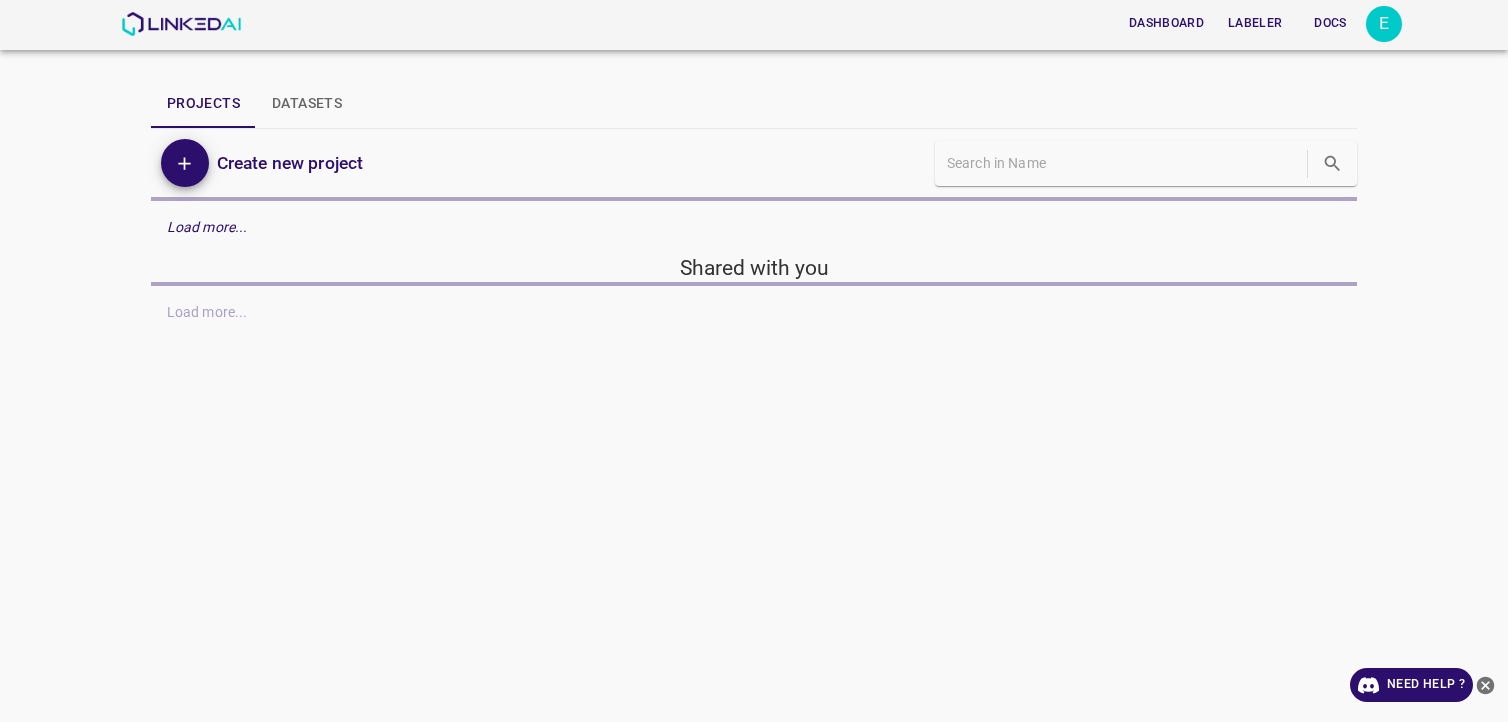 scroll, scrollTop: 0, scrollLeft: 0, axis: both 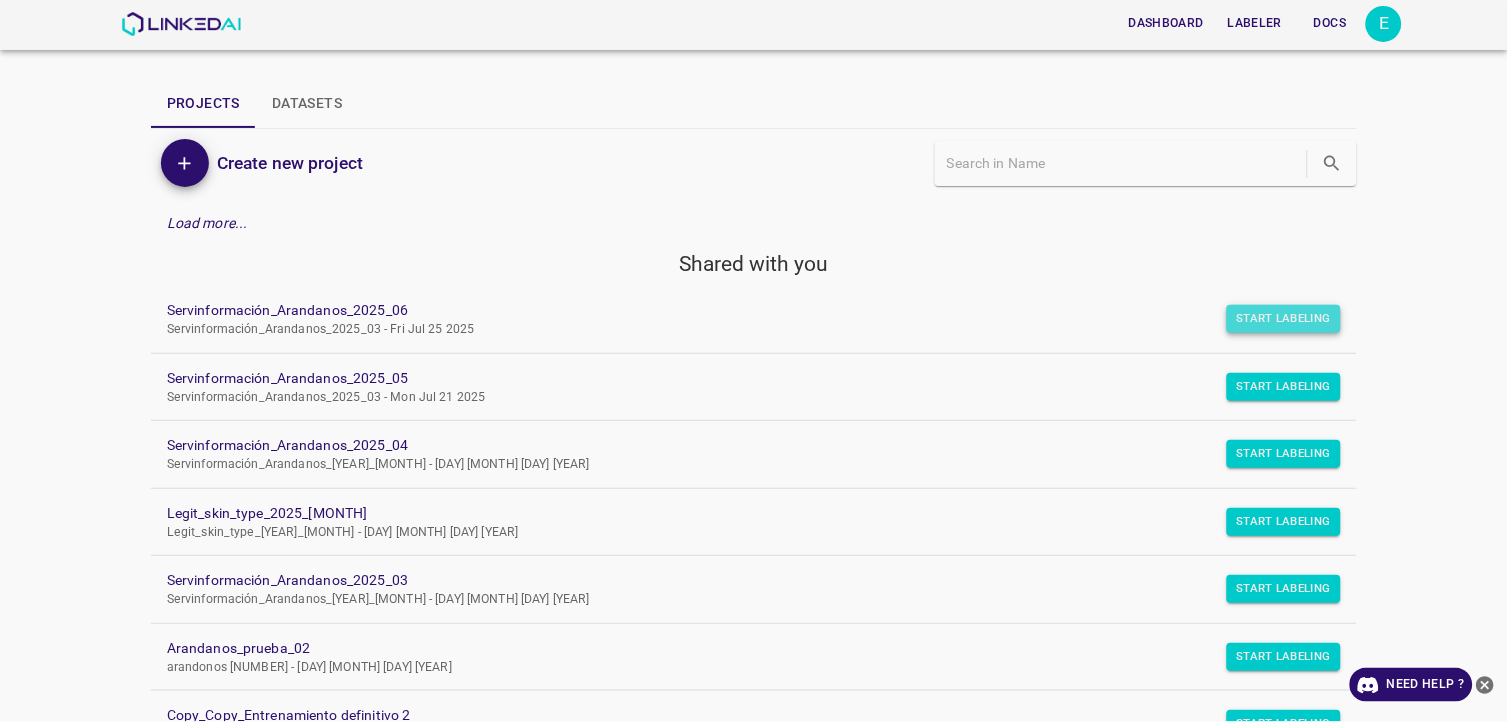 click on "Start Labeling" at bounding box center (1284, 319) 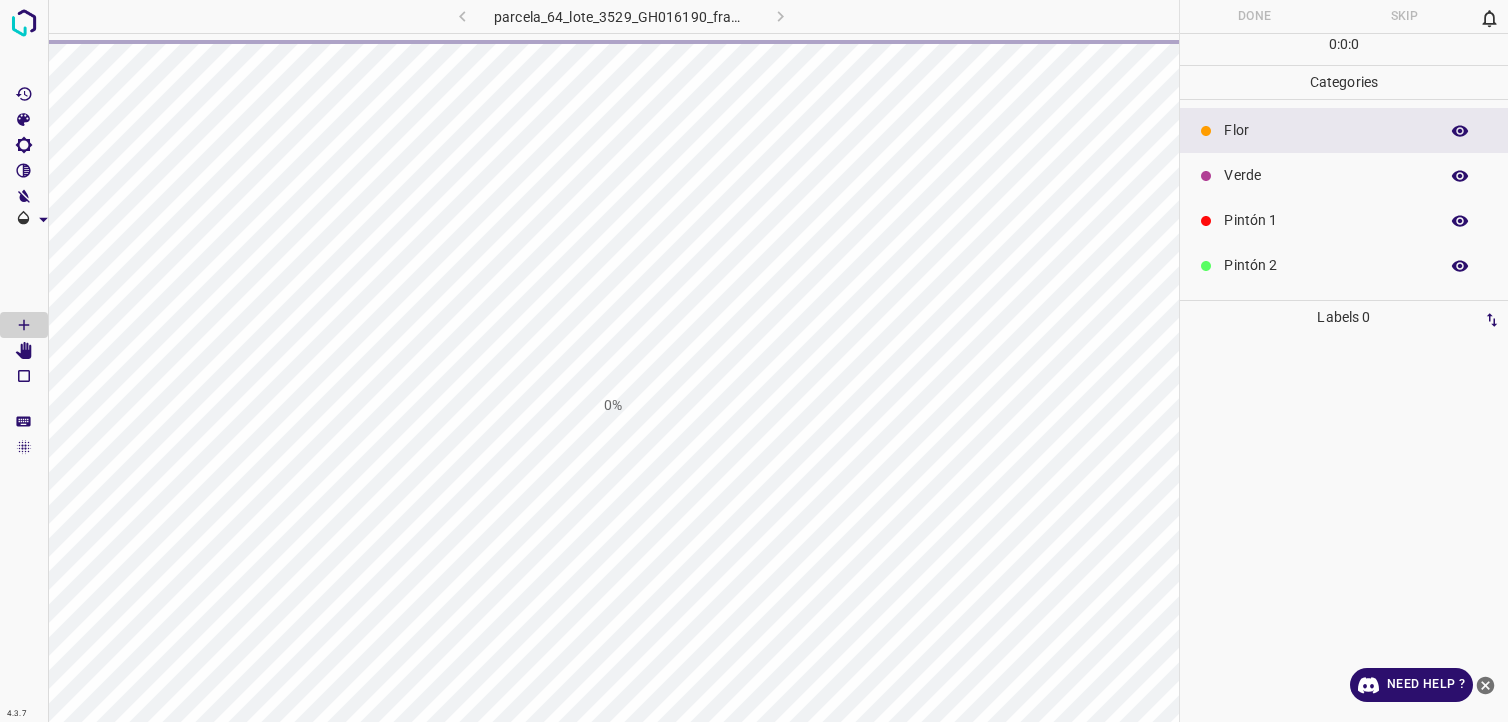 scroll, scrollTop: 0, scrollLeft: 0, axis: both 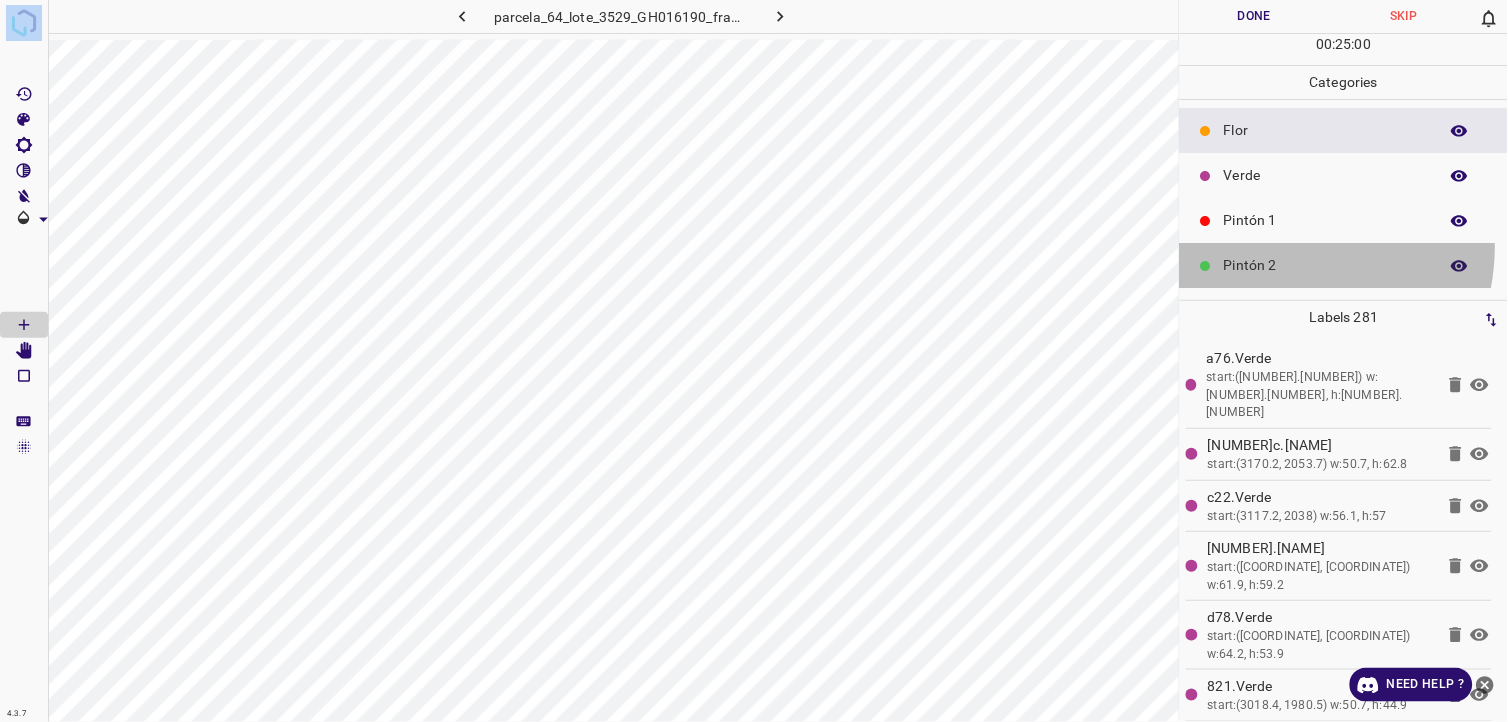 click on "Pintón 2" at bounding box center (1344, 265) 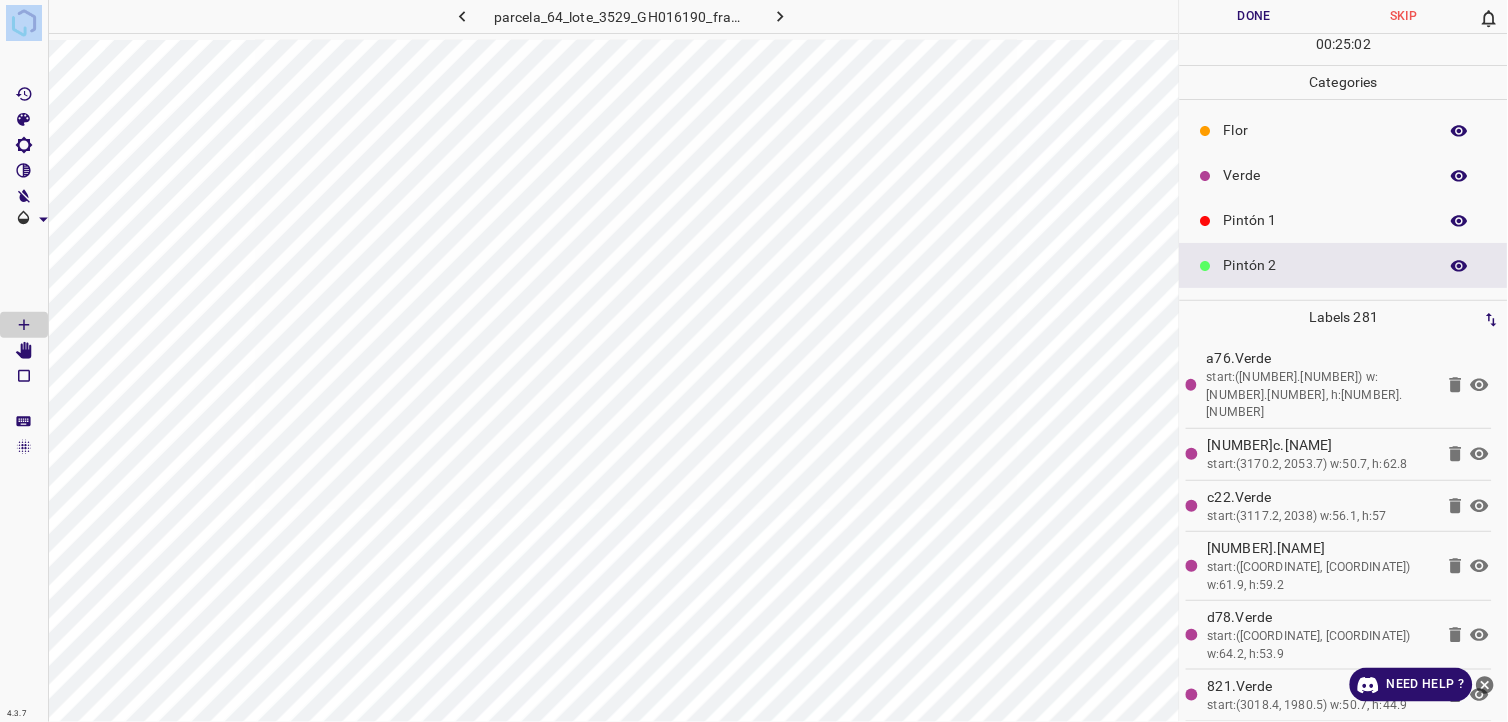 click on "Pintón 1" at bounding box center (1326, 220) 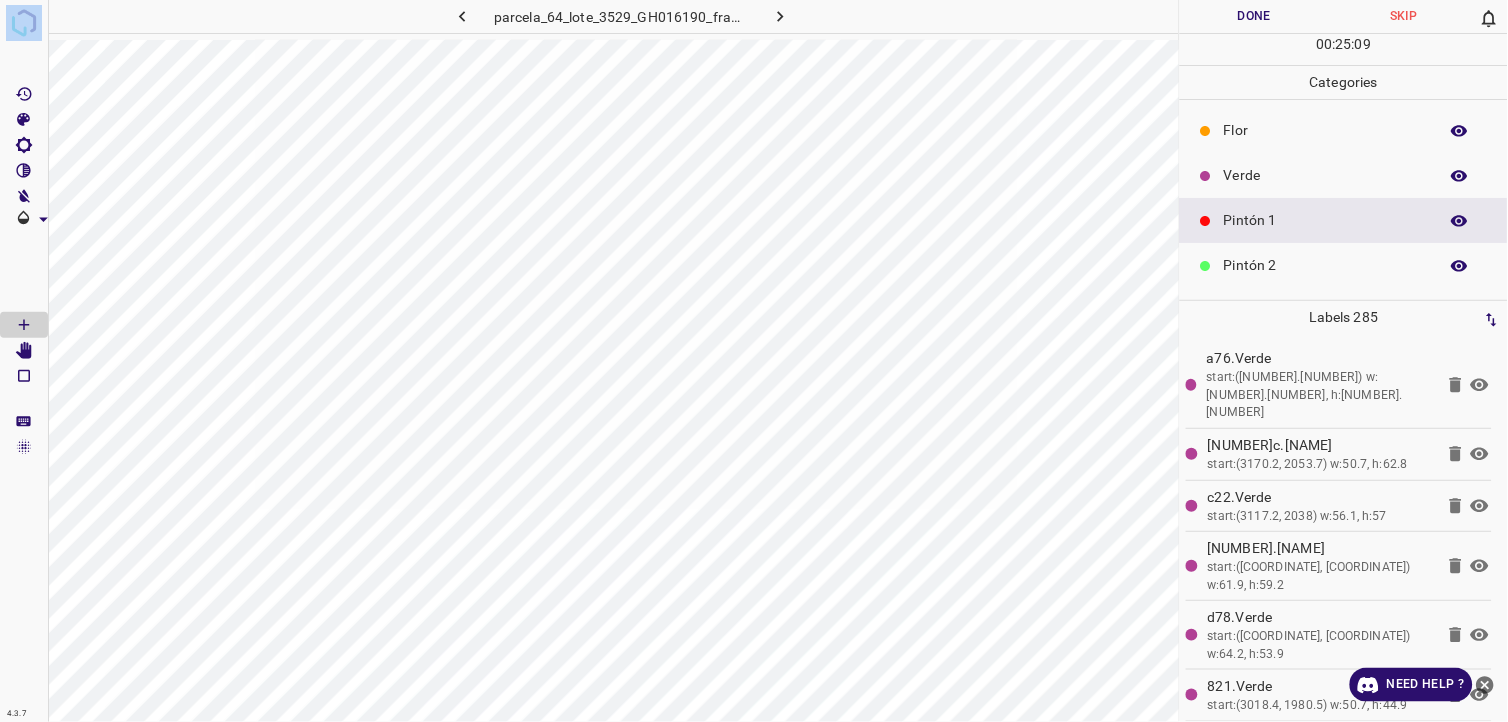 click on "Pintón 2" at bounding box center (1326, 265) 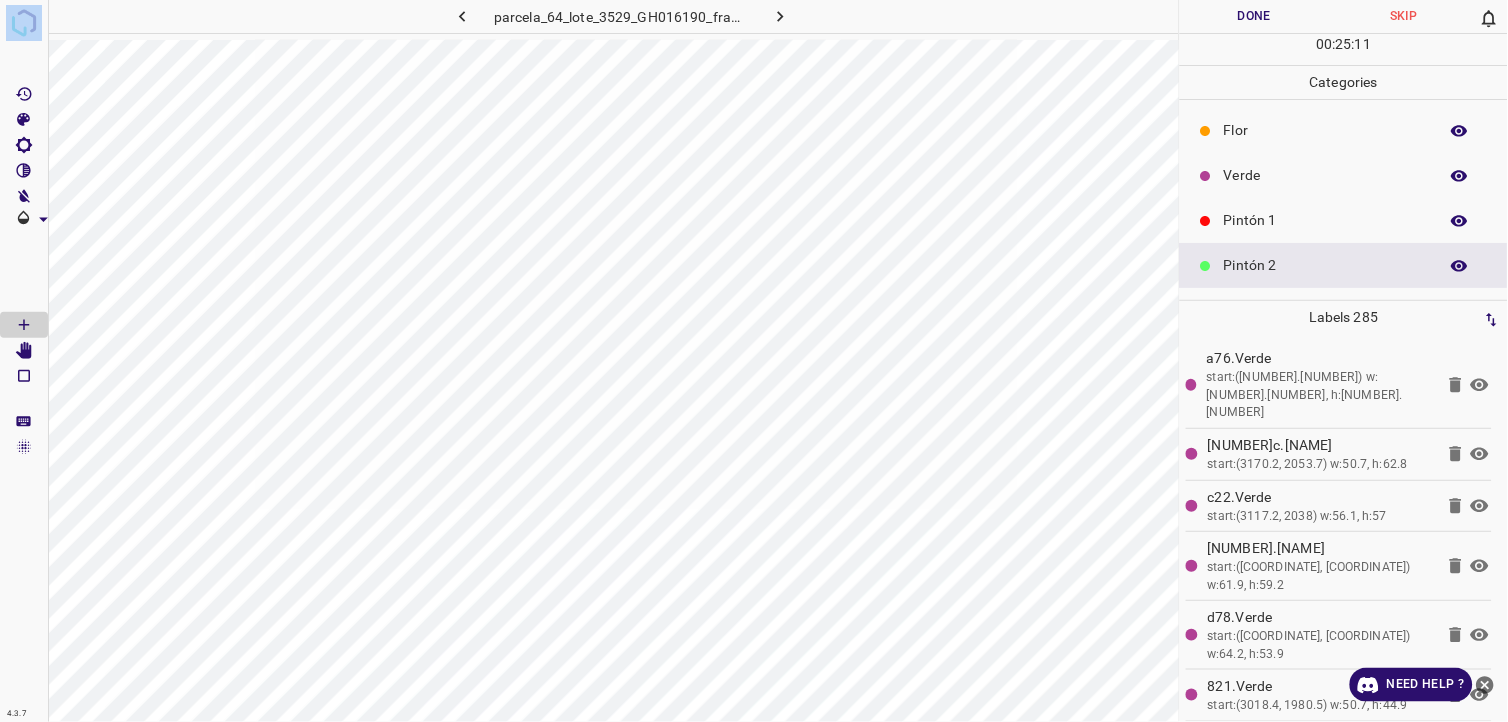 click on "Pintón 1" at bounding box center [1326, 220] 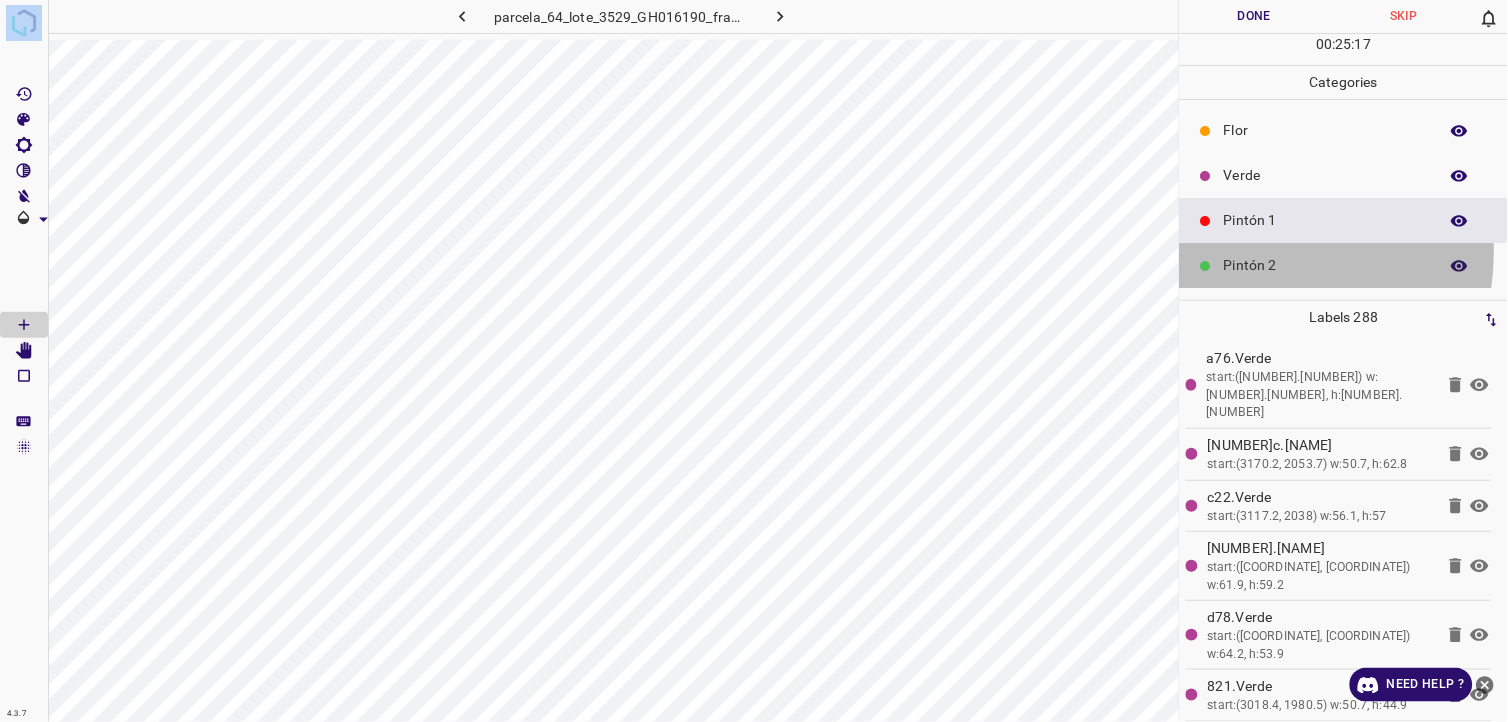 click on "Pintón 2" at bounding box center [1344, 265] 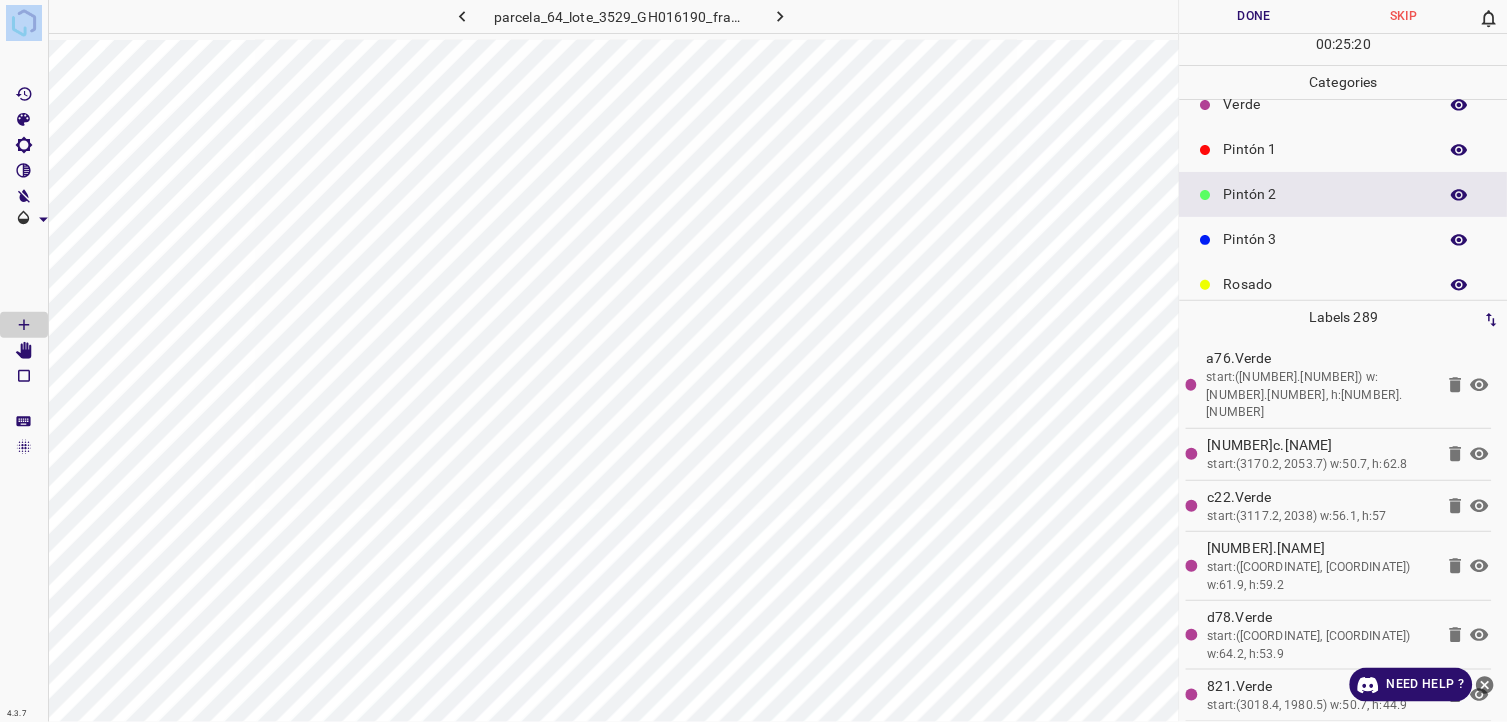 scroll, scrollTop: 111, scrollLeft: 0, axis: vertical 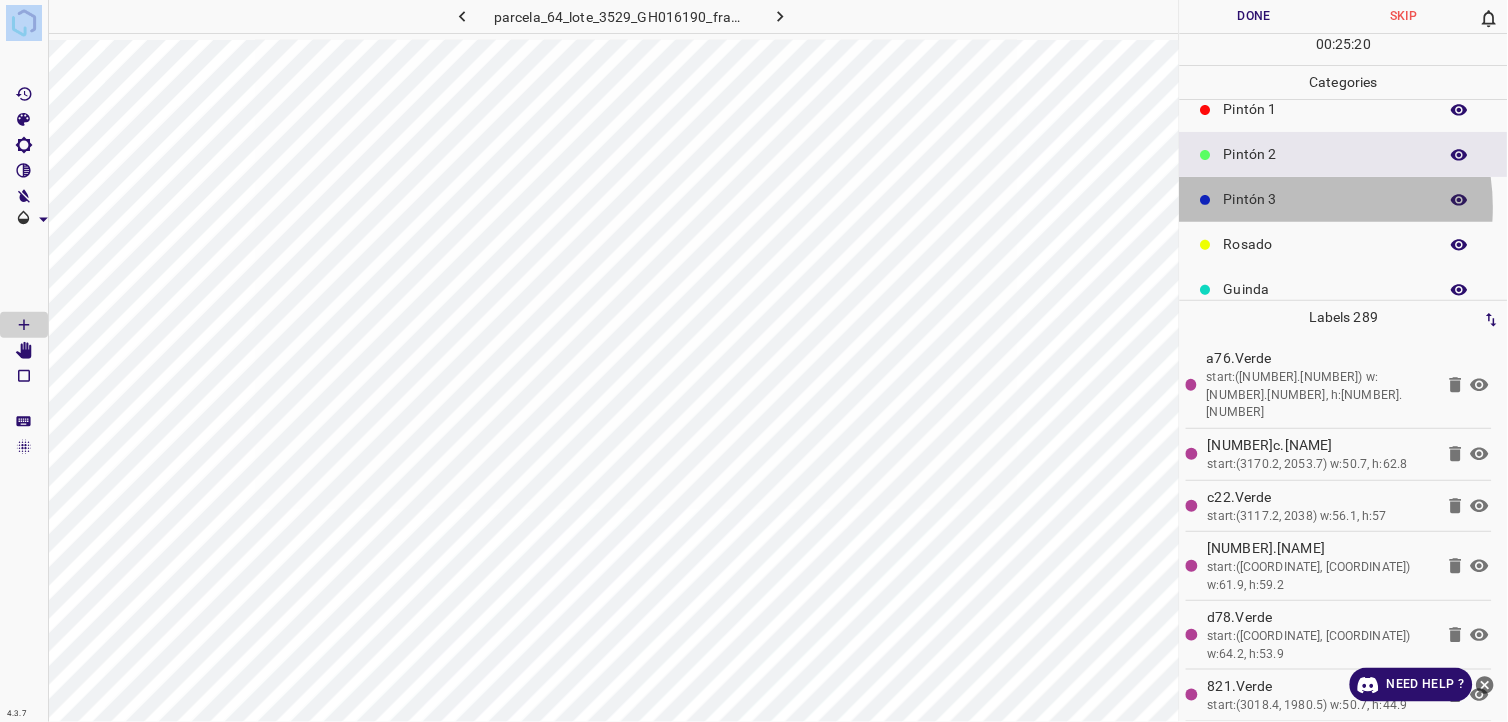 click on "Pintón 3" at bounding box center (1326, 199) 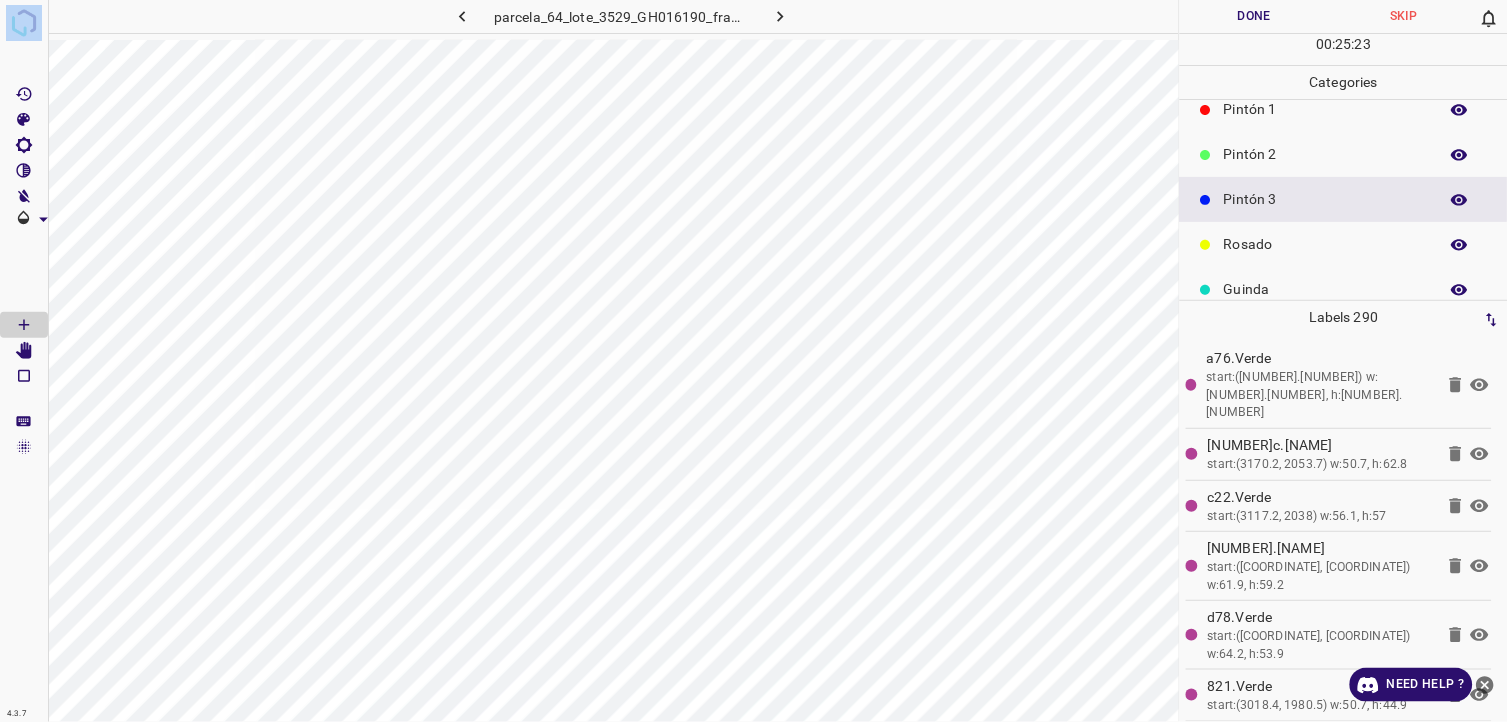 click on "Pintón 1" at bounding box center (1326, 109) 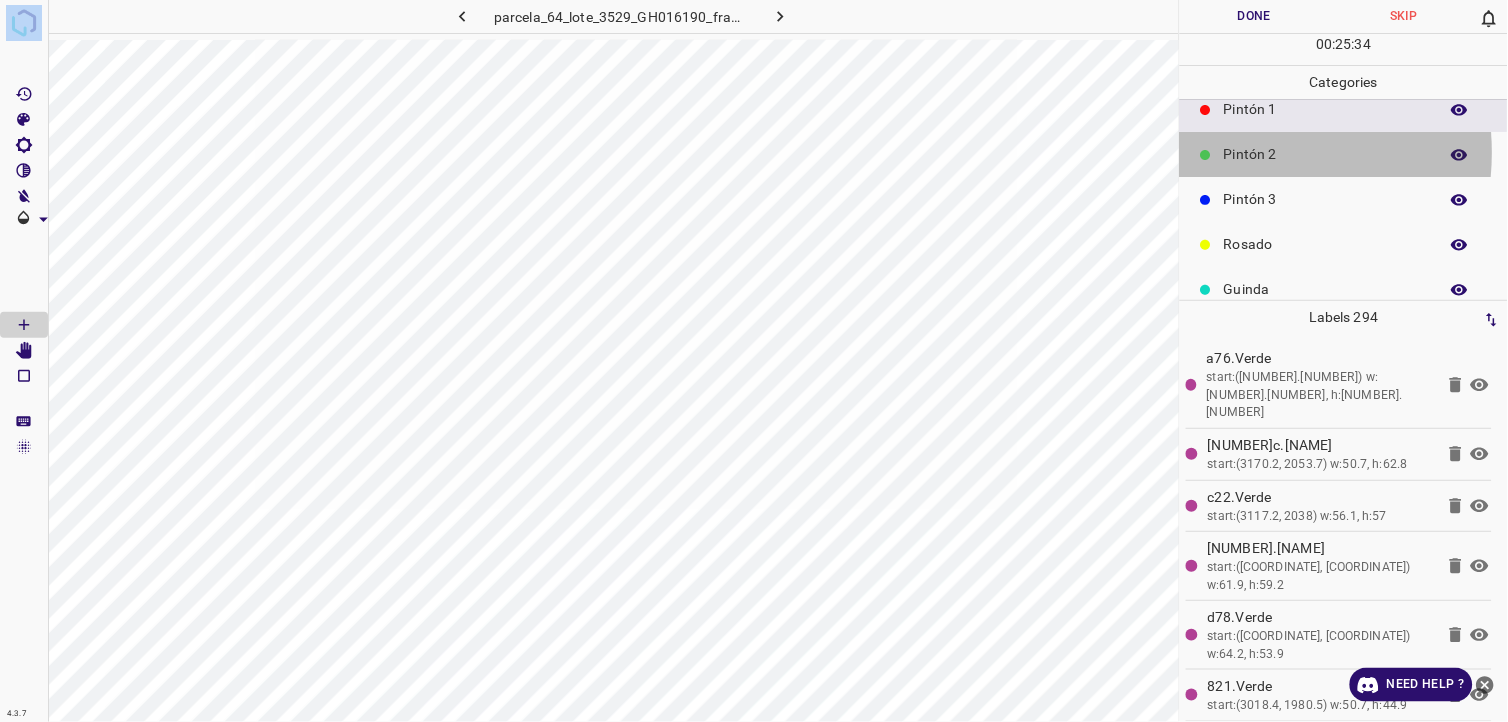 click on "Pintón 2" at bounding box center (1326, 154) 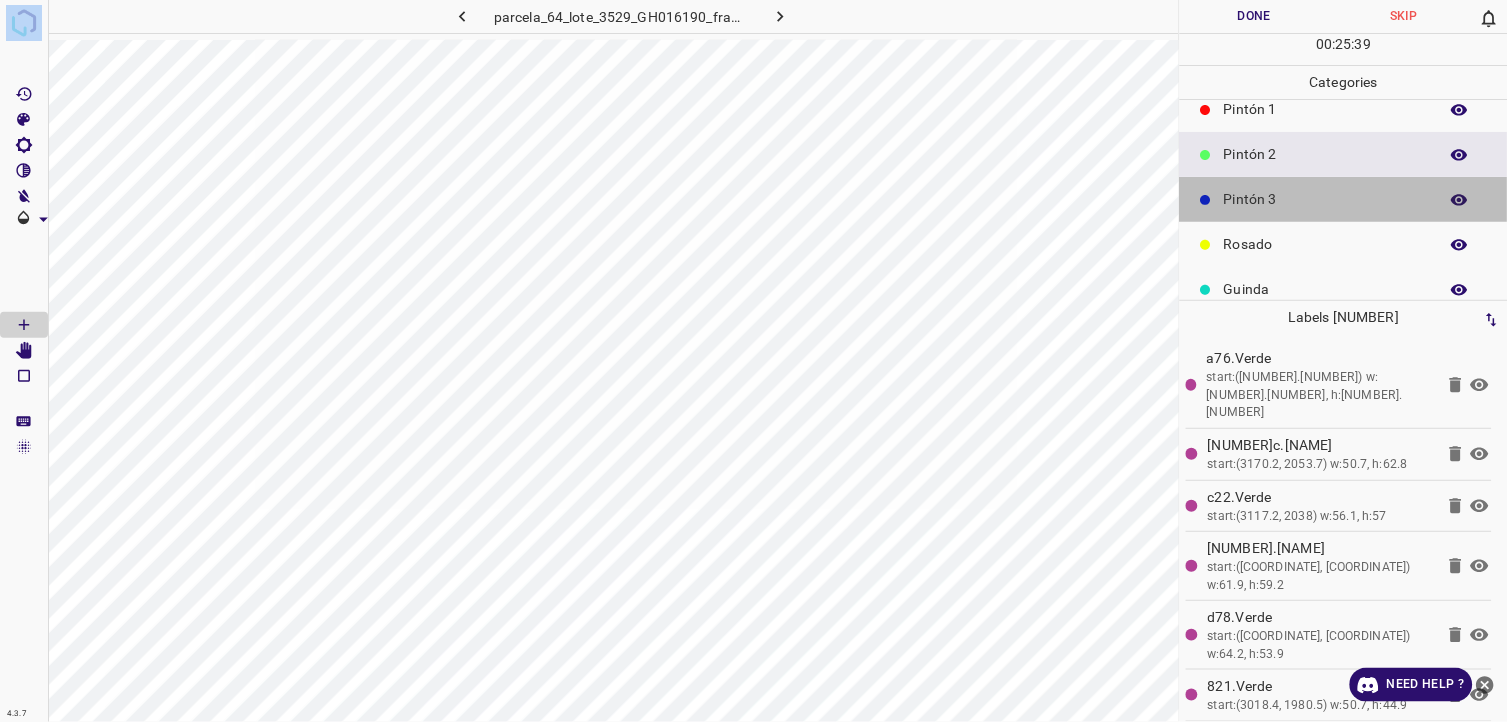 click on "Pintón 3" at bounding box center (1326, 199) 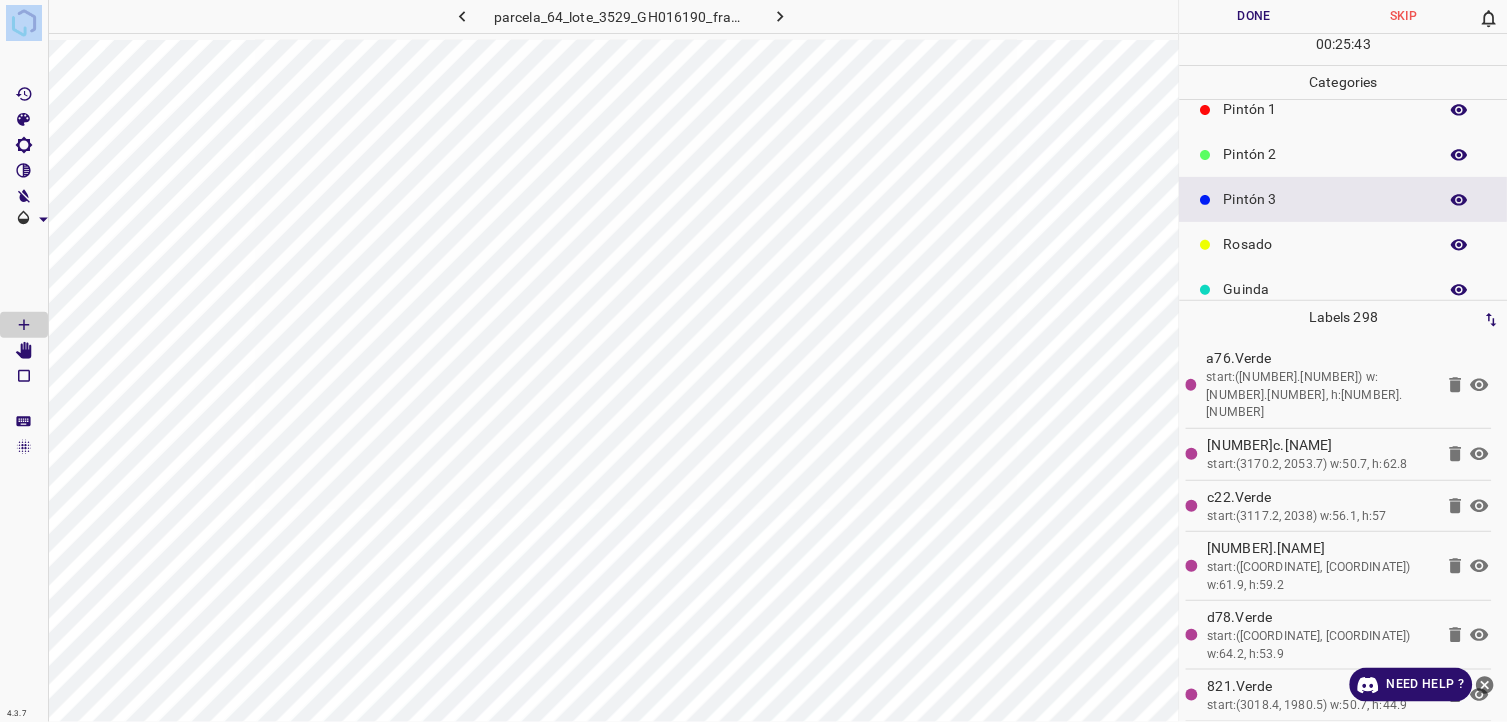 scroll, scrollTop: 0, scrollLeft: 0, axis: both 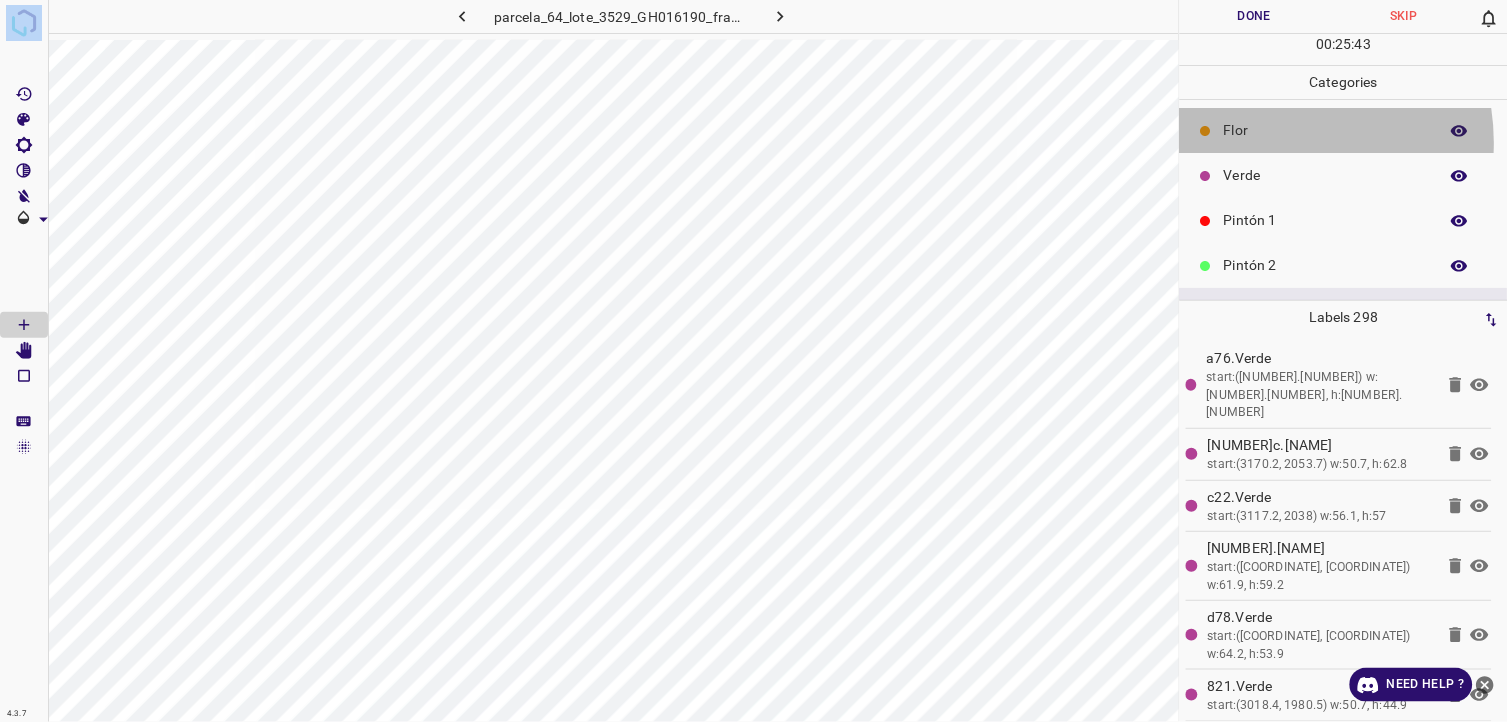 click on "Flor" at bounding box center (1344, 130) 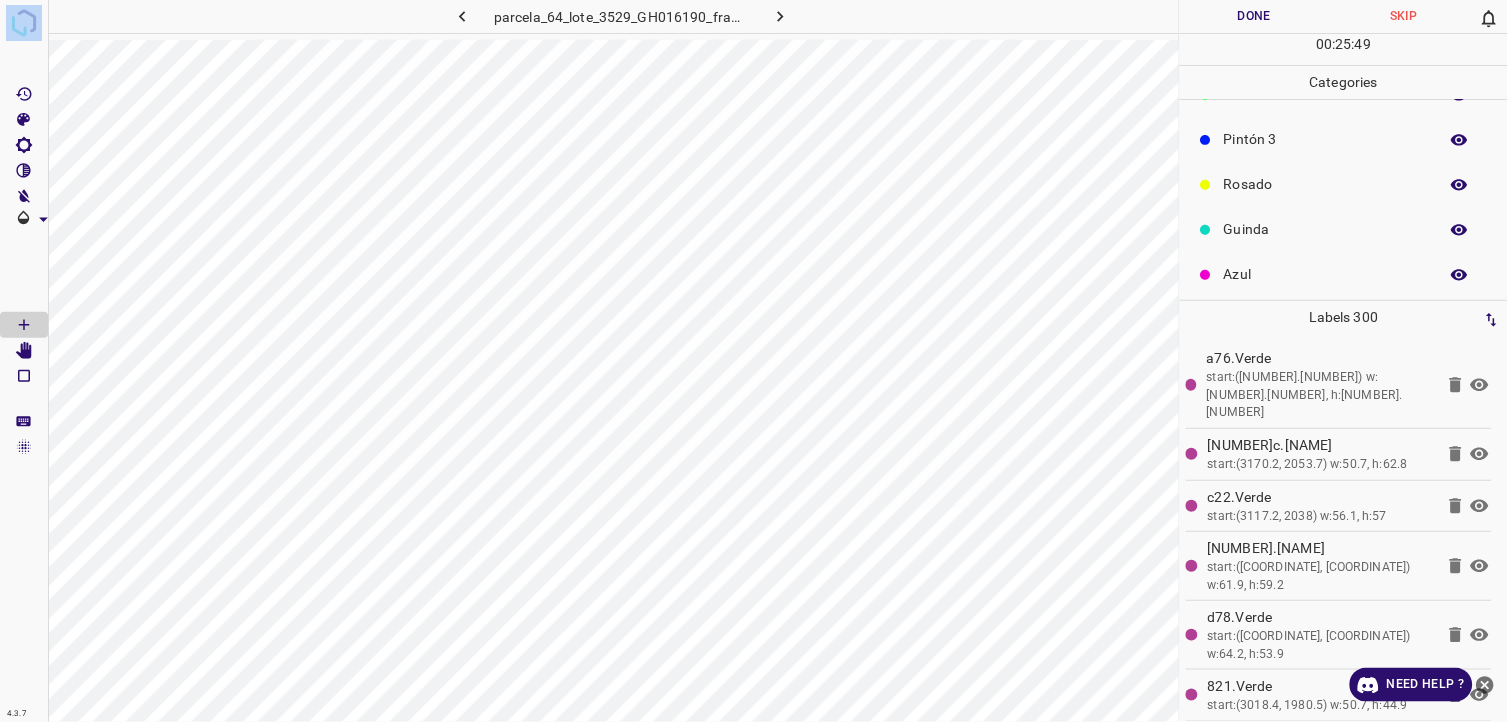 scroll, scrollTop: 175, scrollLeft: 0, axis: vertical 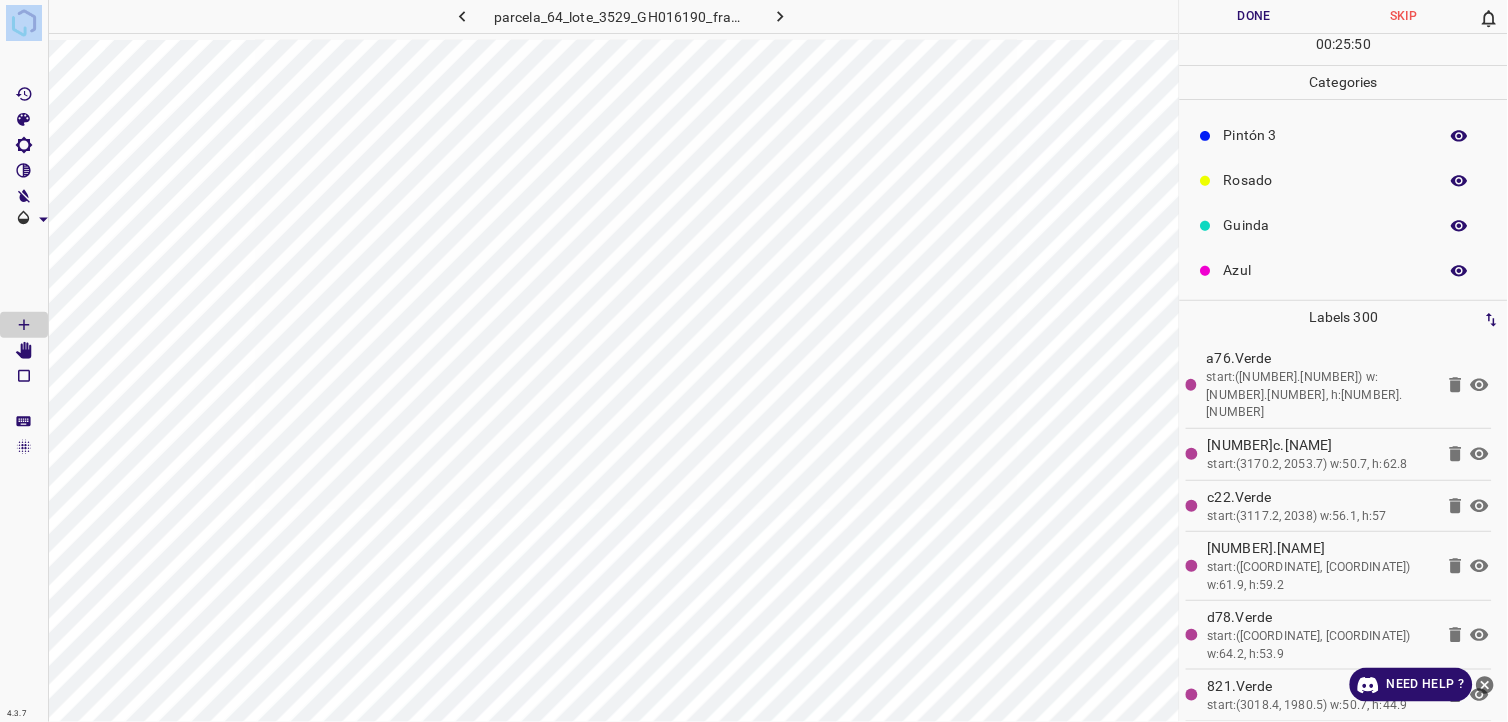 click on "Rosado" at bounding box center [1326, 180] 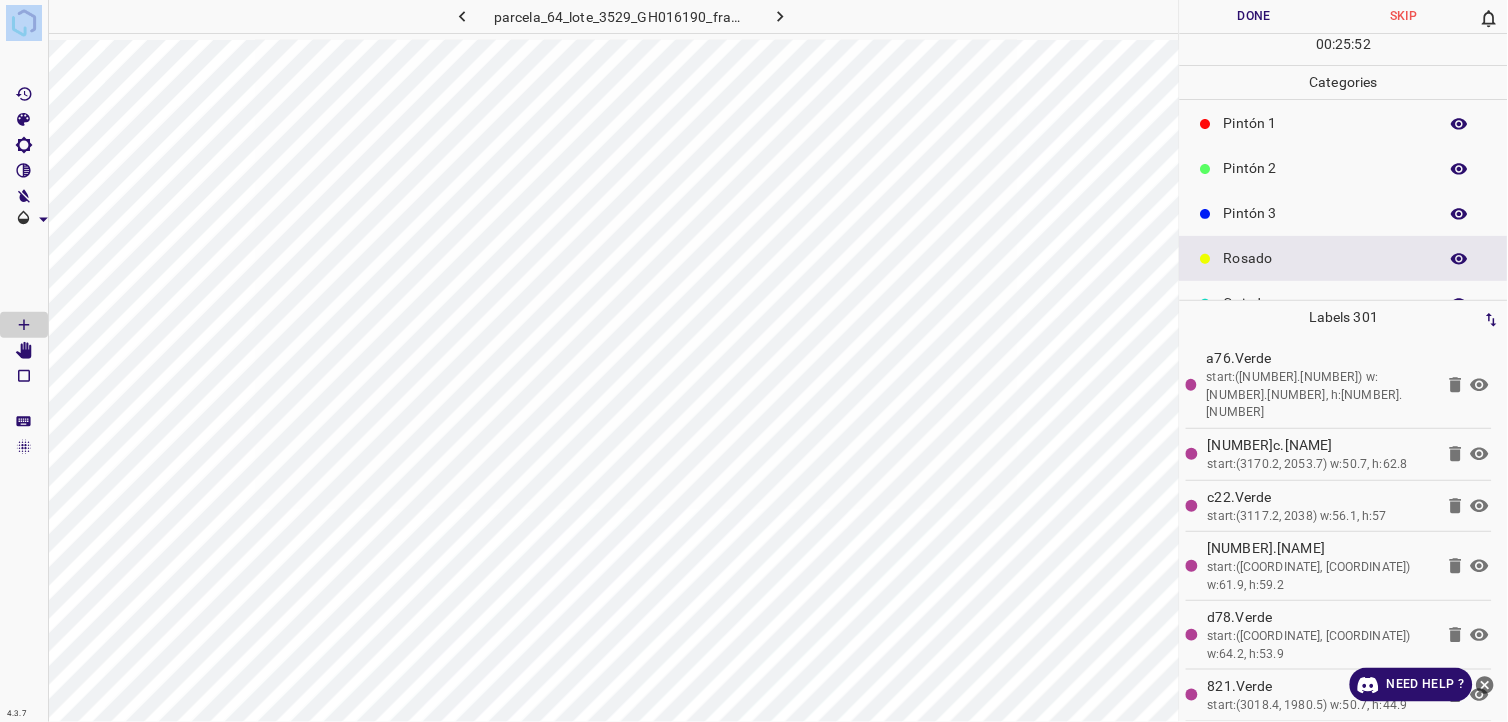 scroll, scrollTop: 64, scrollLeft: 0, axis: vertical 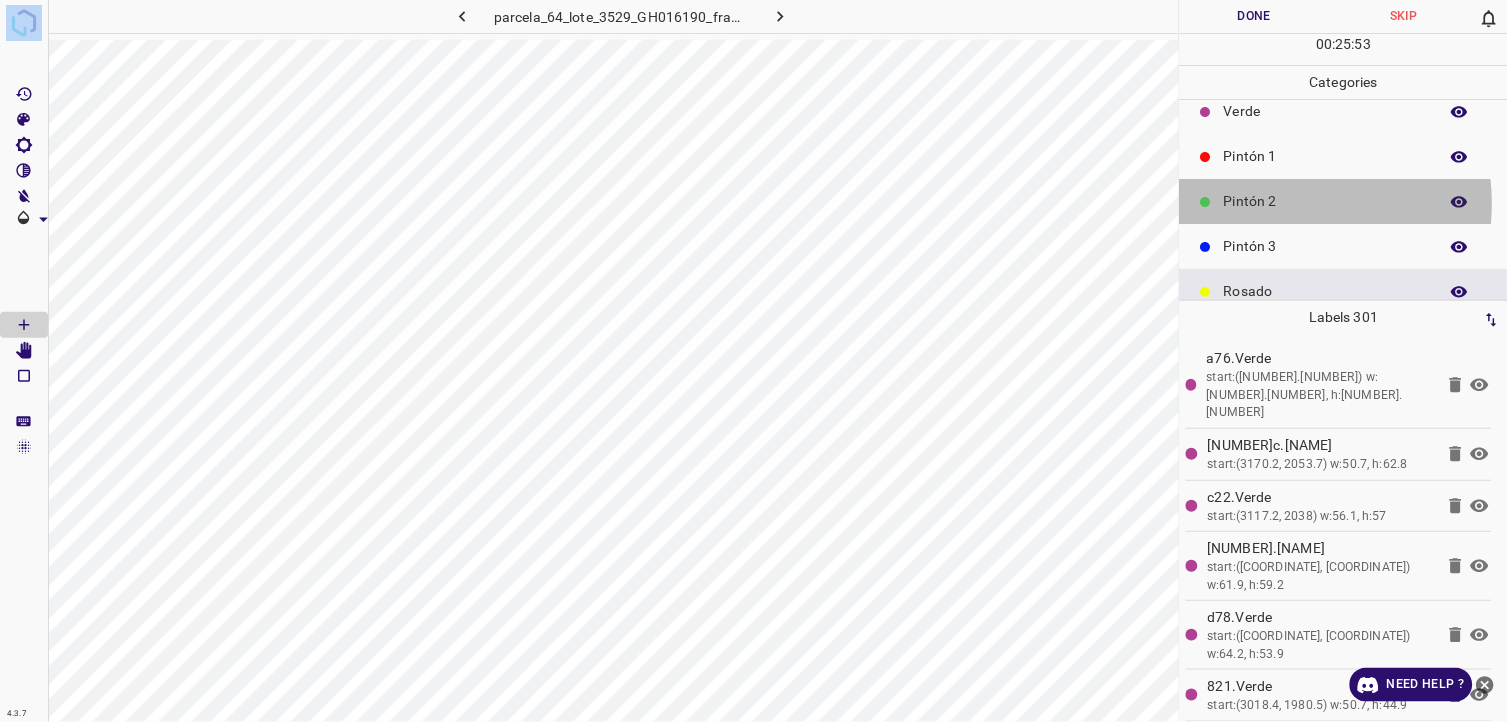 click on "Pintón 2" at bounding box center [1326, 201] 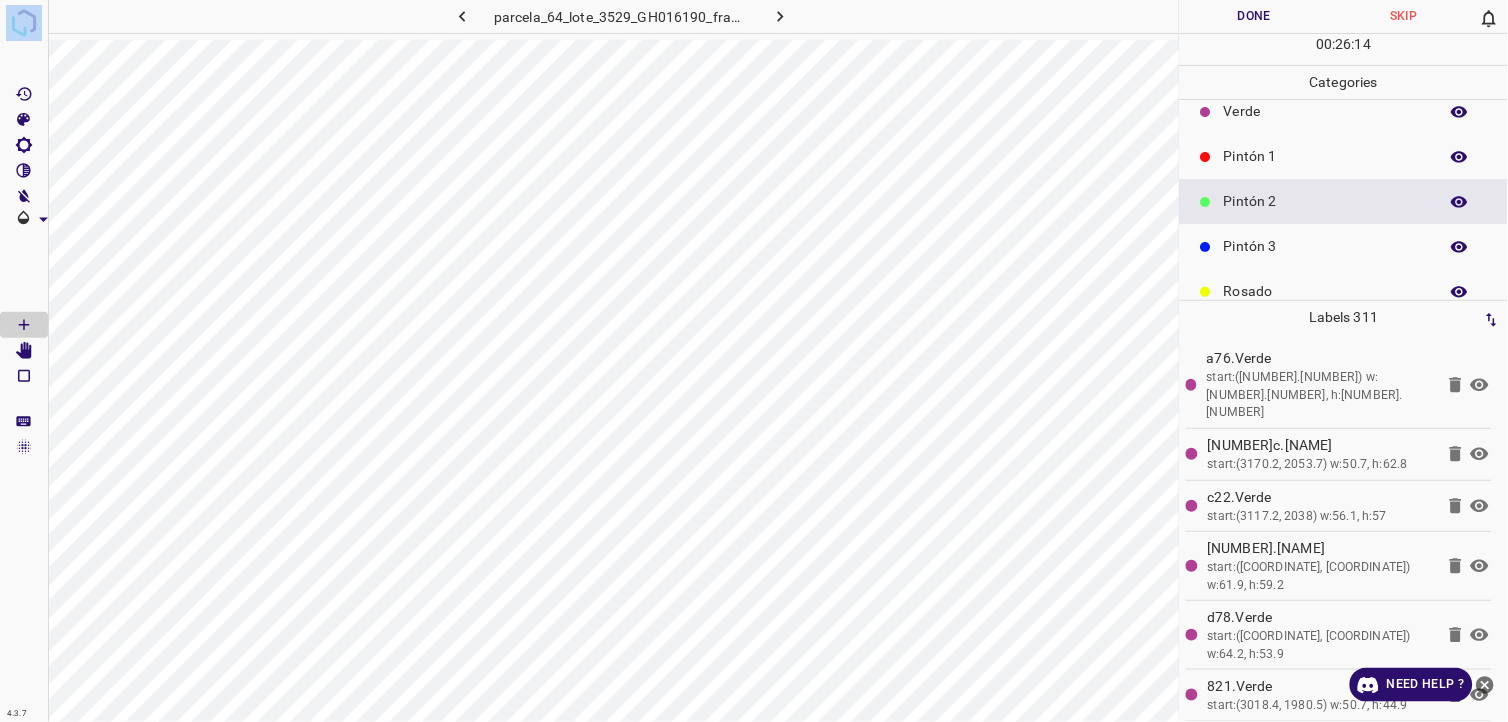 scroll, scrollTop: 0, scrollLeft: 0, axis: both 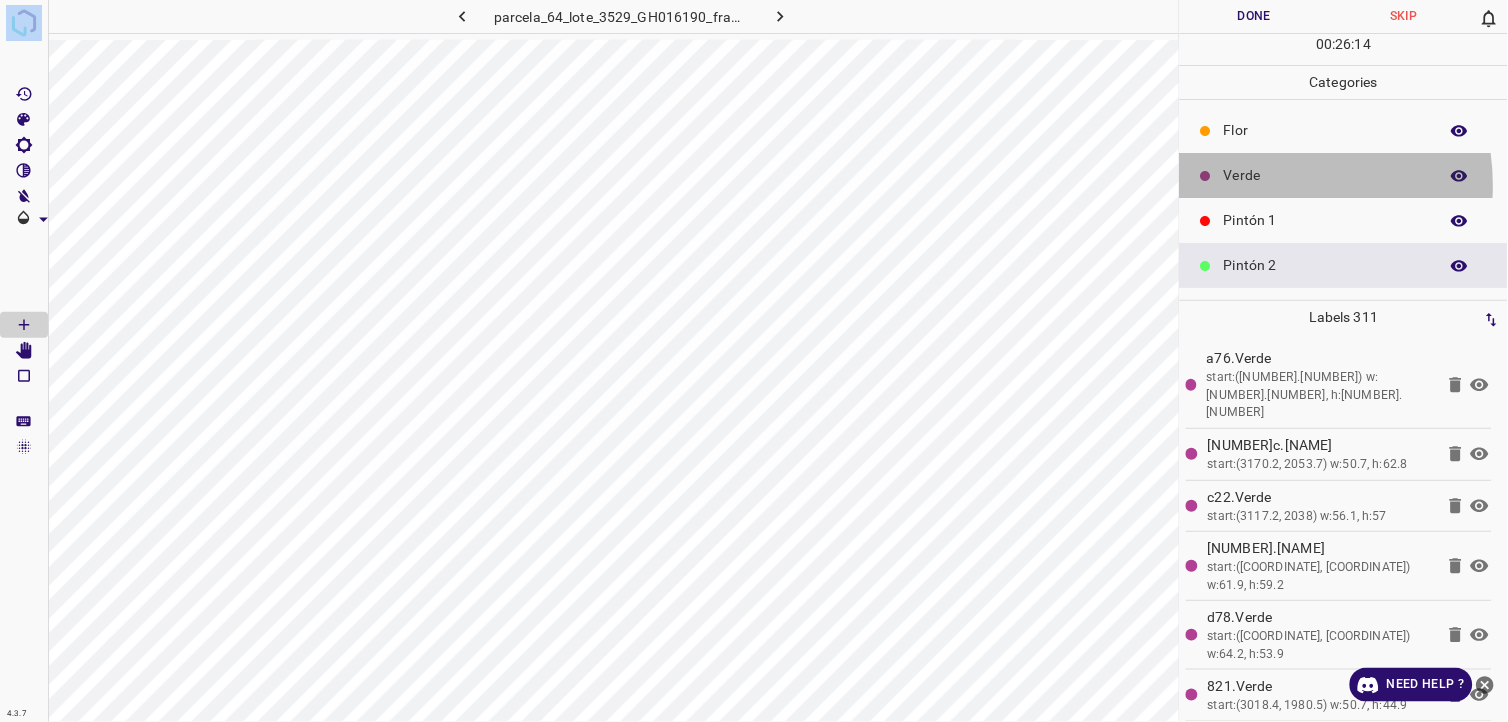 click on "Verde" at bounding box center [1344, 175] 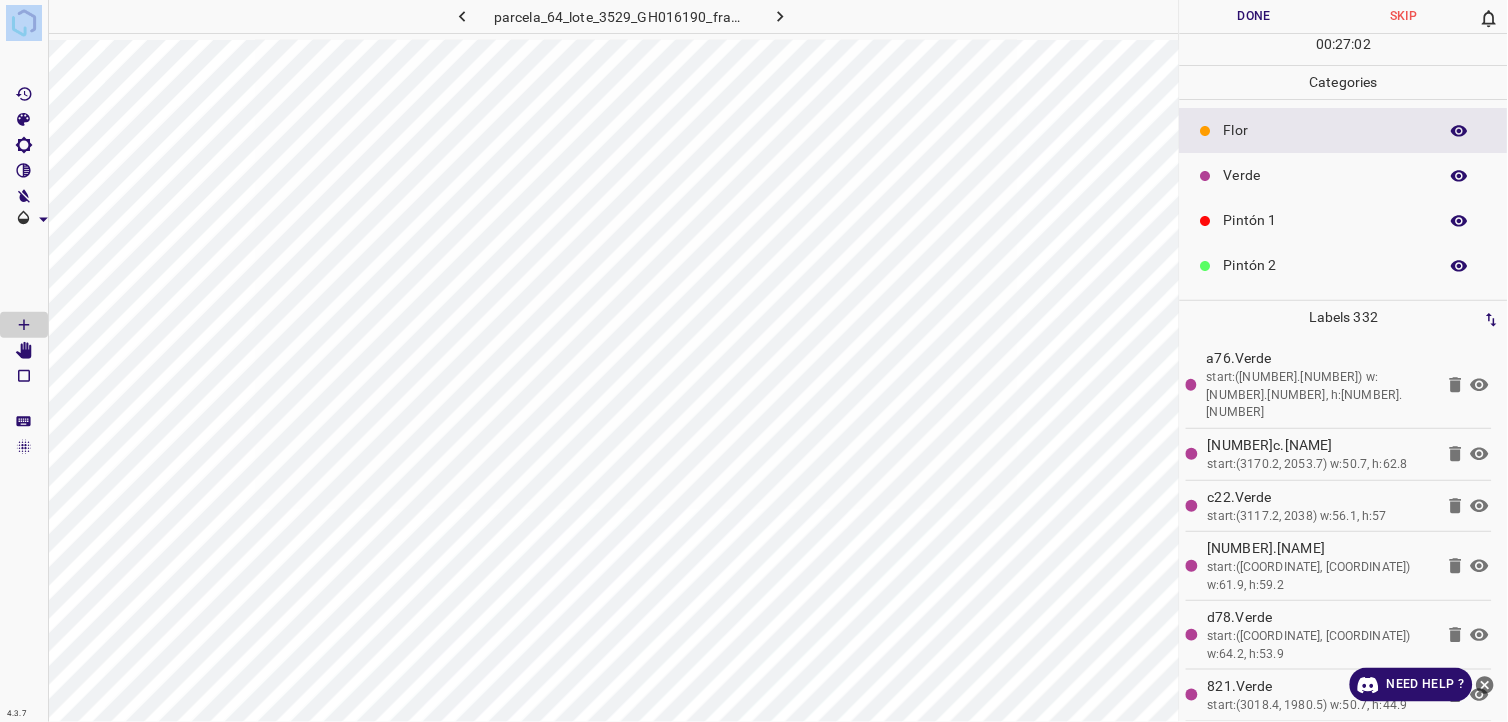 click on "Pintón 2" at bounding box center (1326, 265) 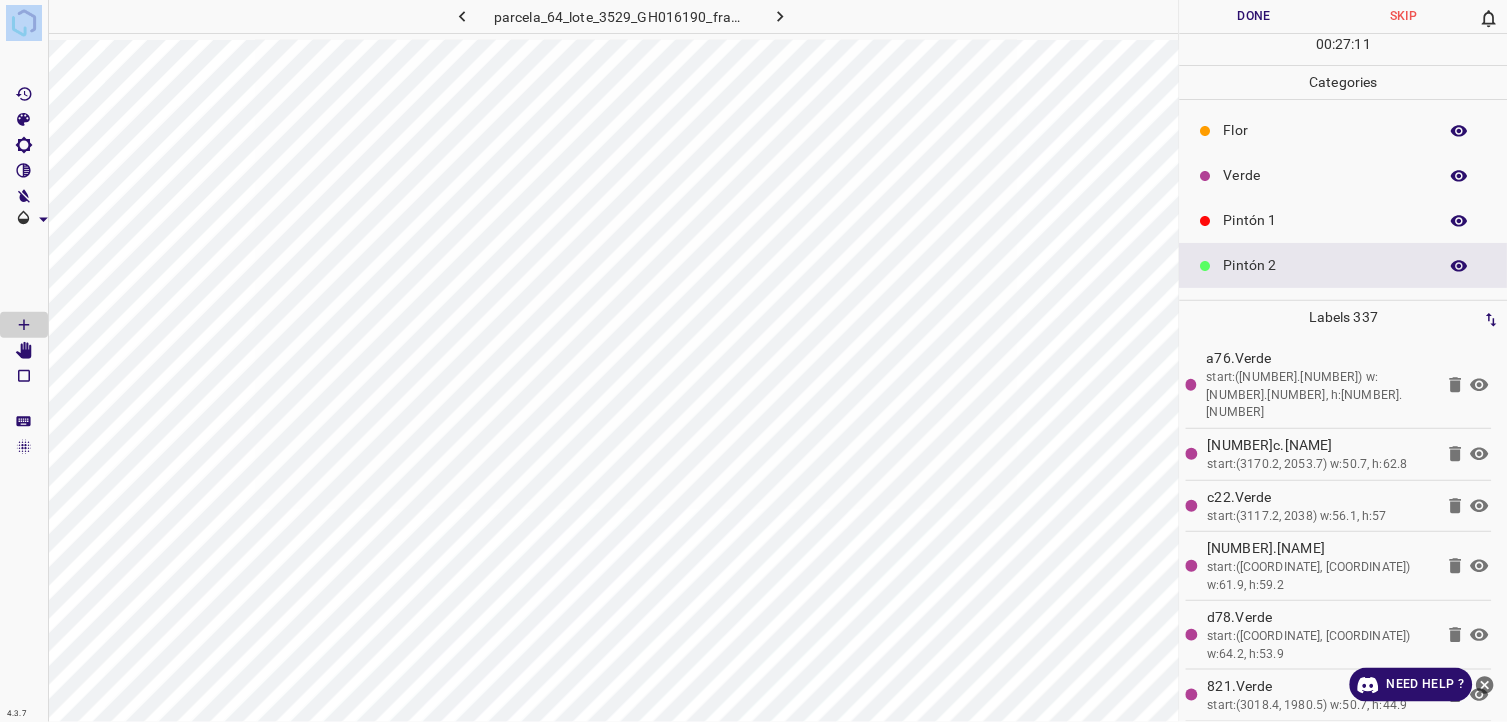 click on "Pintón 1" at bounding box center [1344, 220] 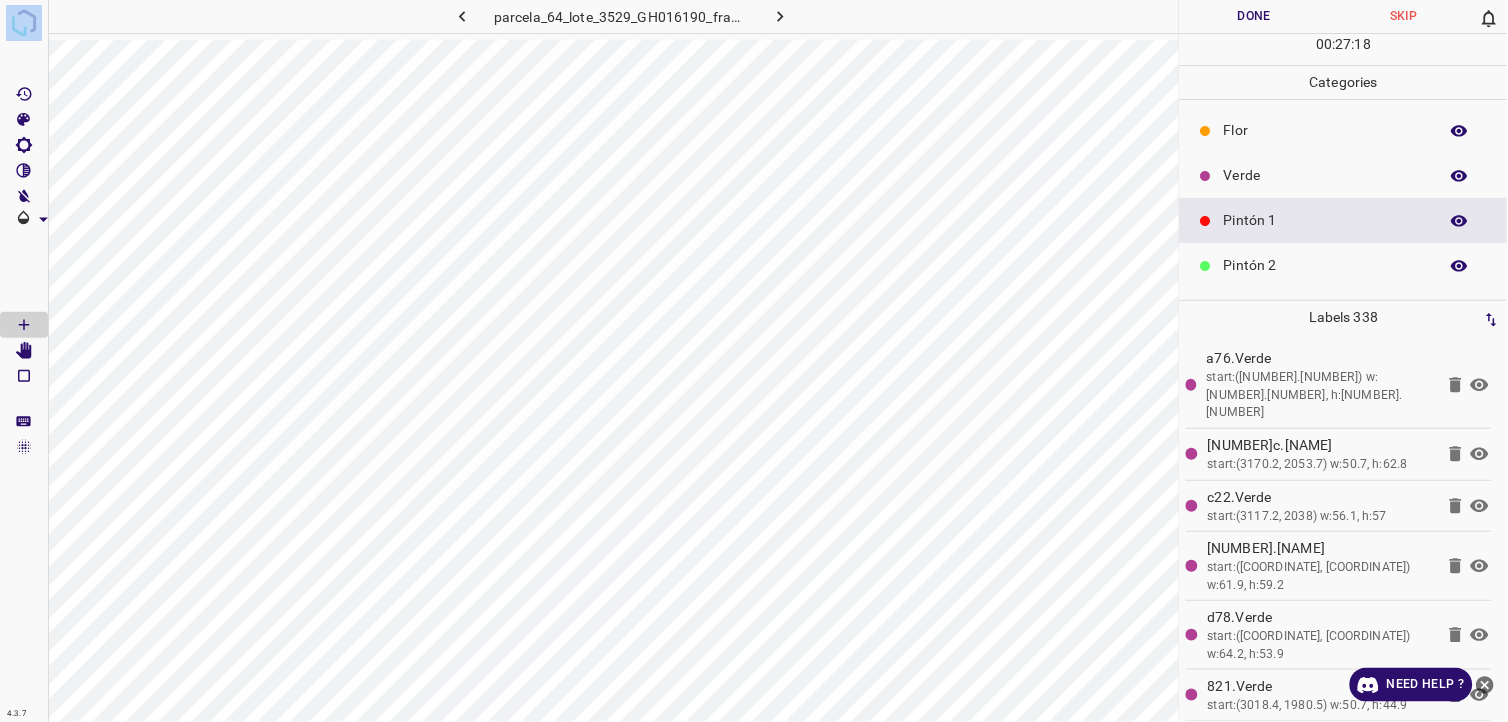 click on "Verde" at bounding box center [1326, 175] 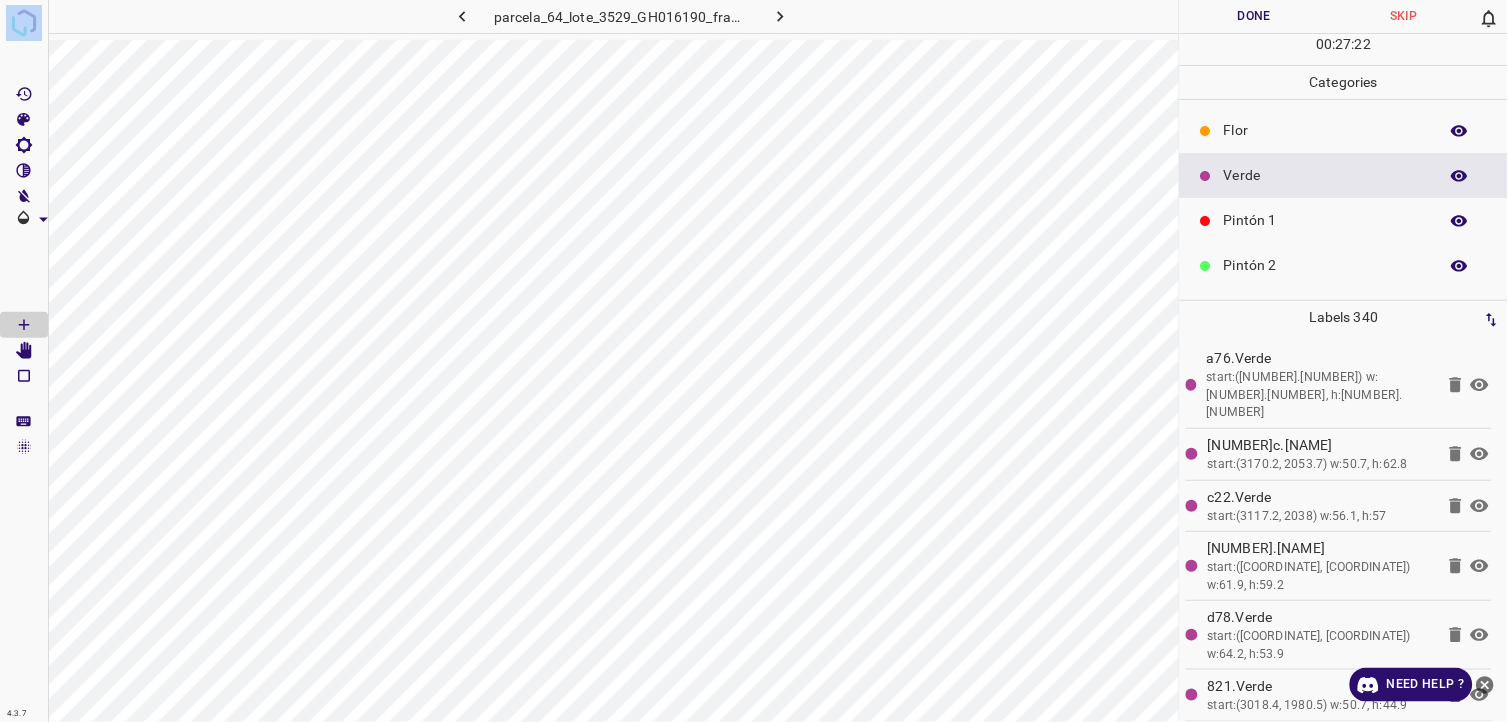 click on "Pintón 2" at bounding box center (1326, 265) 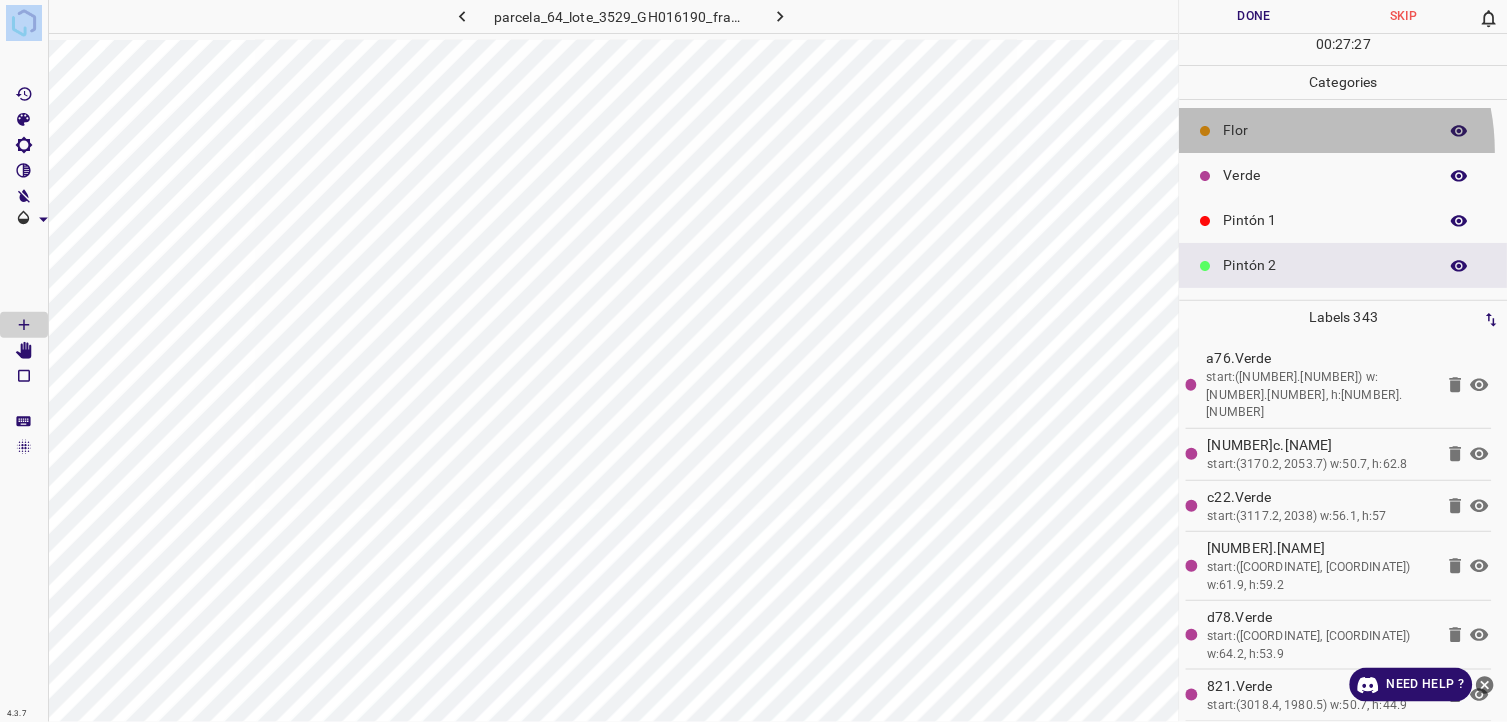 click on "Flor" at bounding box center [1344, 130] 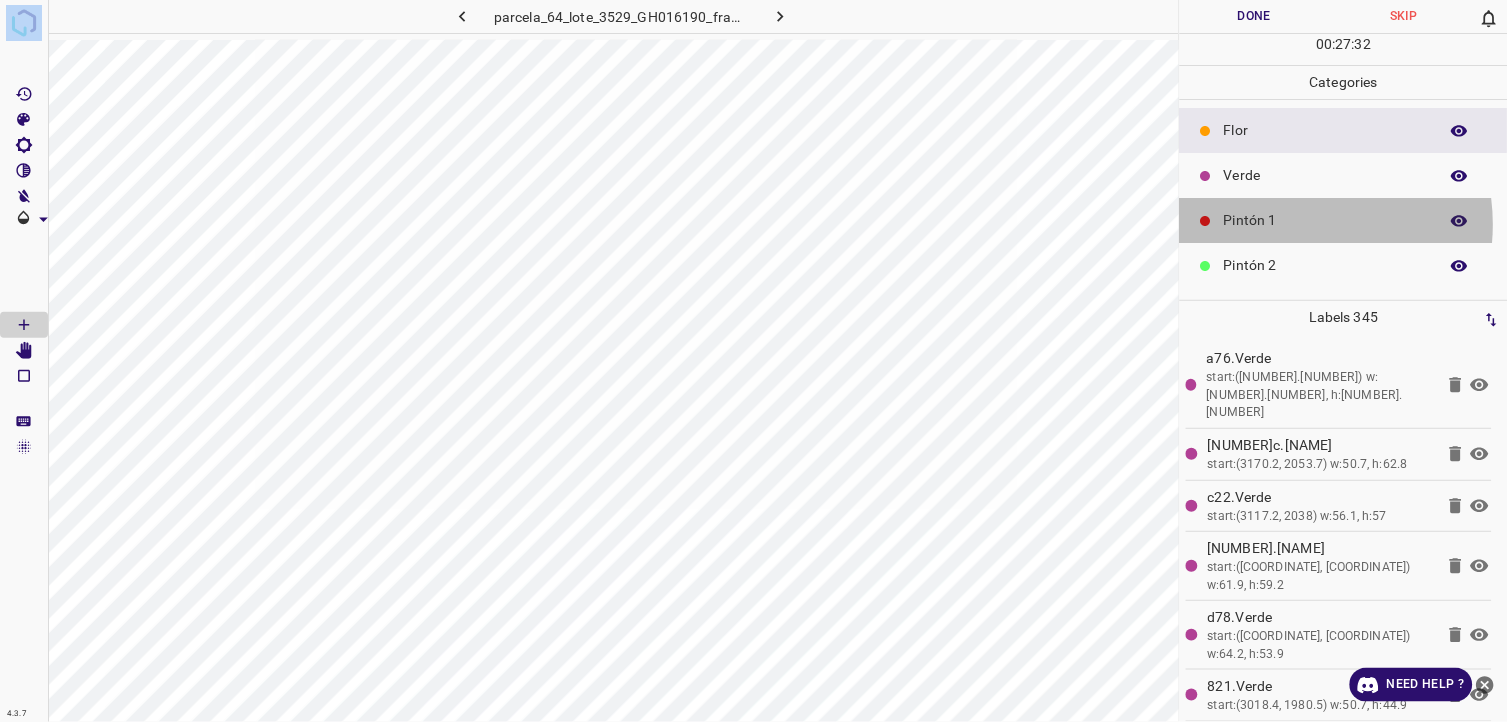 click on "Pintón 1" at bounding box center [1326, 220] 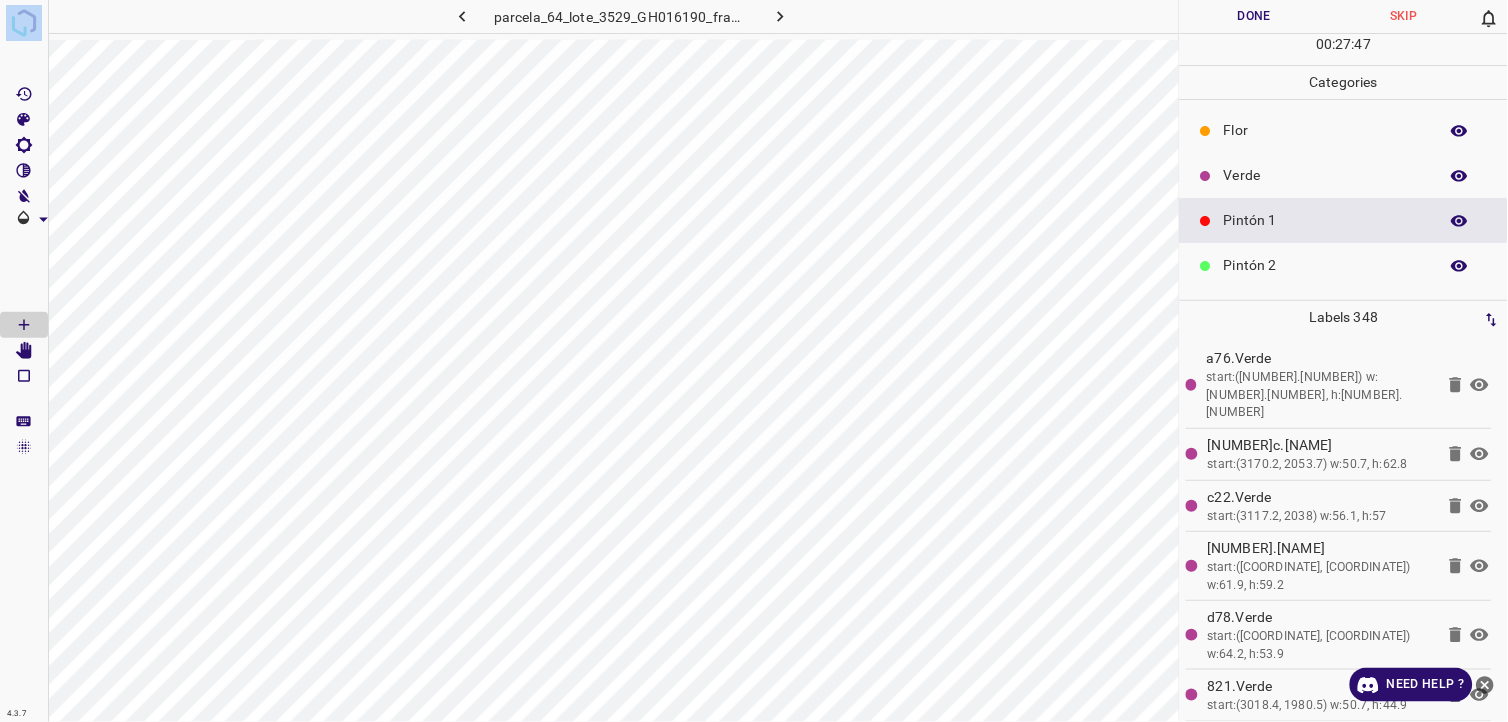 click on "Pintón 2" at bounding box center [1326, 265] 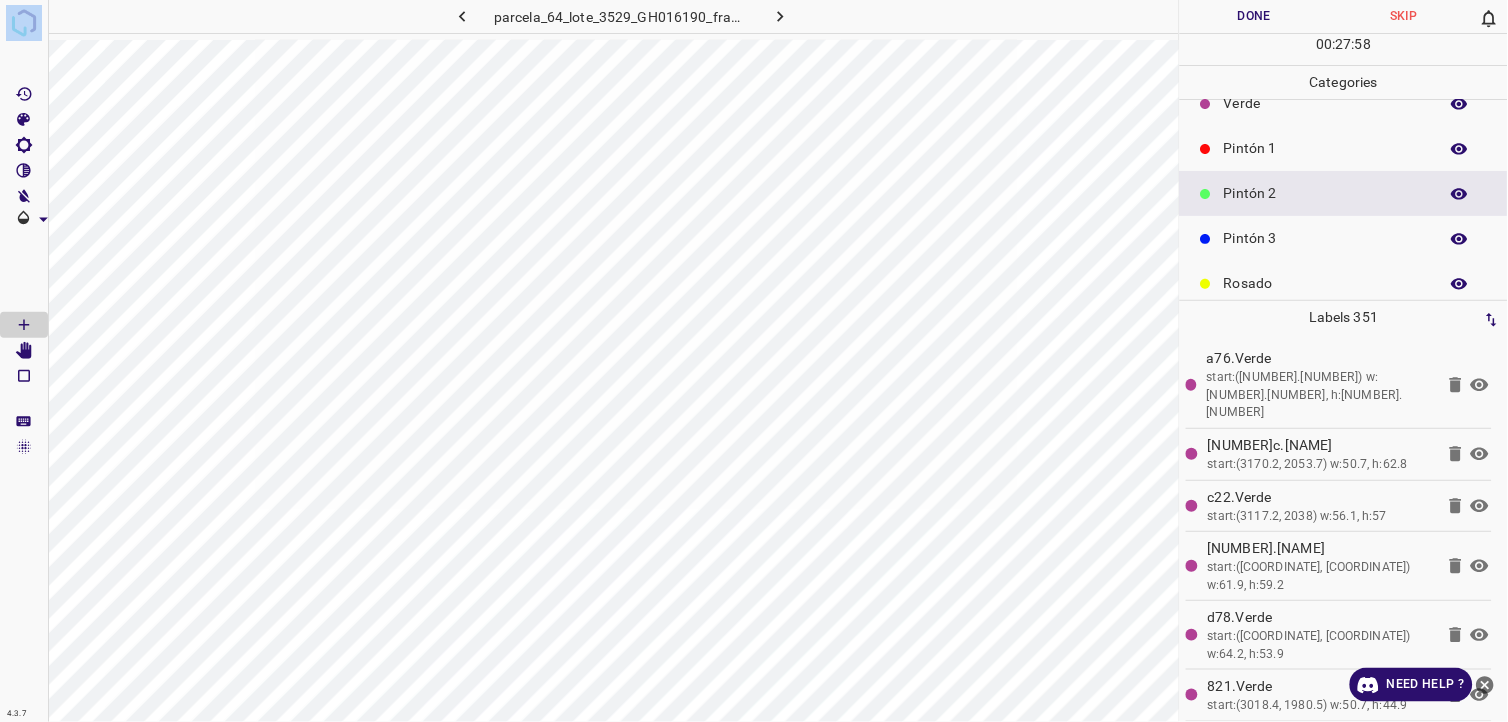 scroll, scrollTop: 111, scrollLeft: 0, axis: vertical 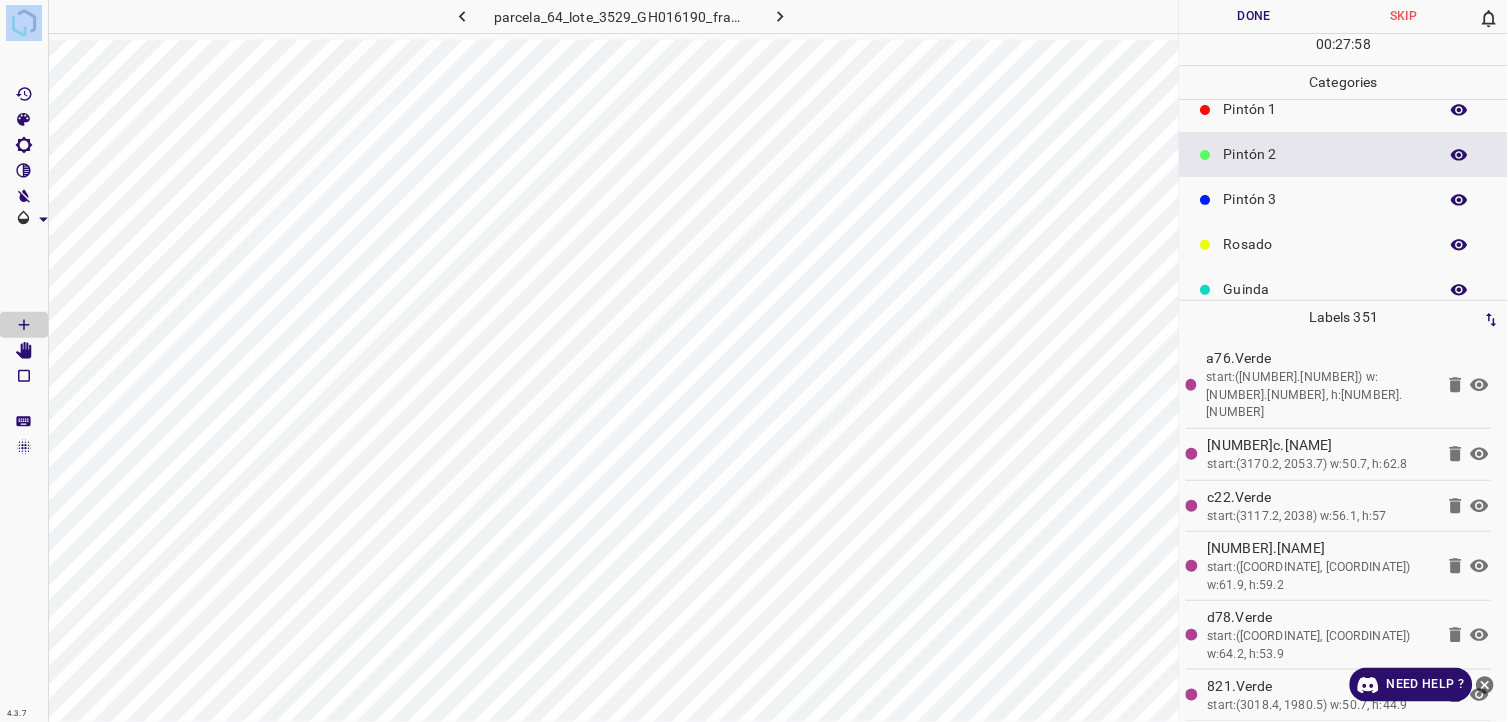 click on "Pintón 3" at bounding box center (1326, 199) 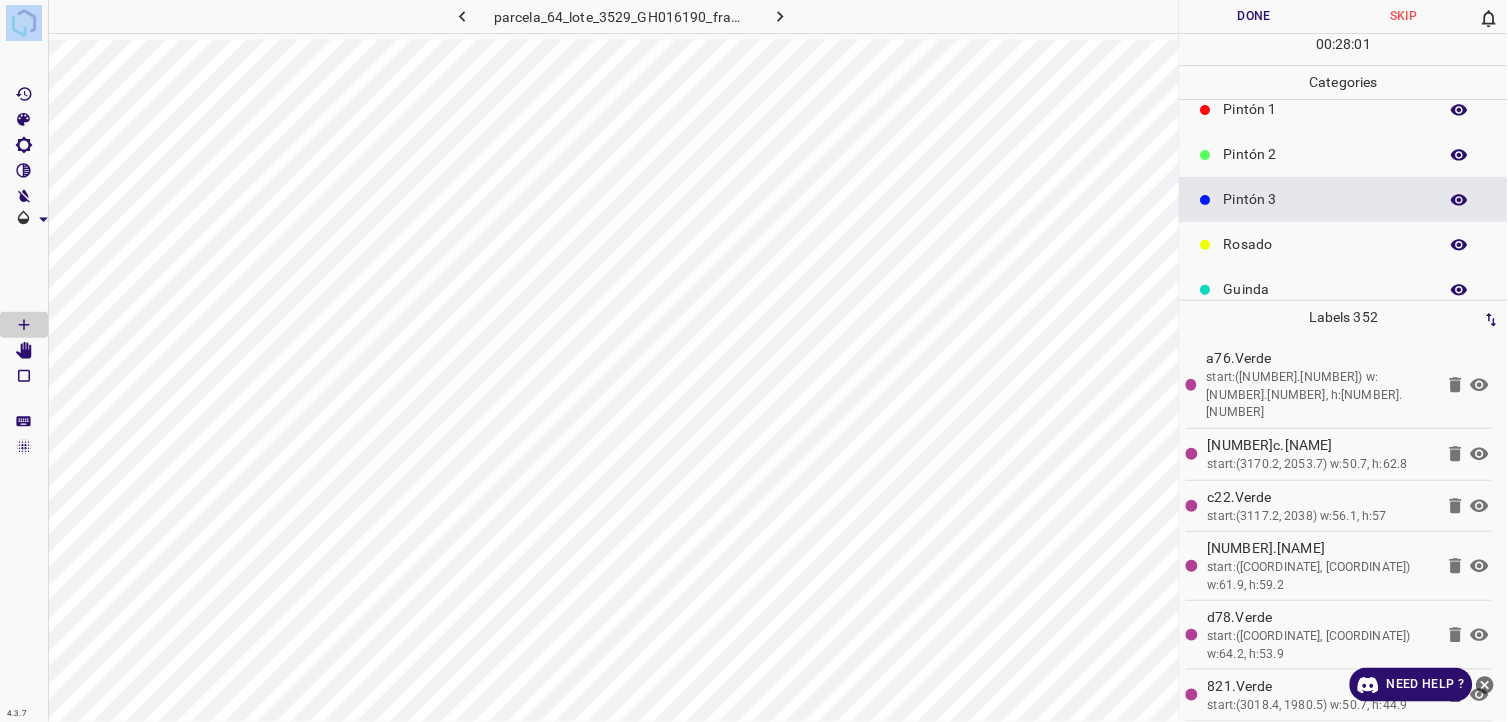 click on "Rosado" at bounding box center [1344, 244] 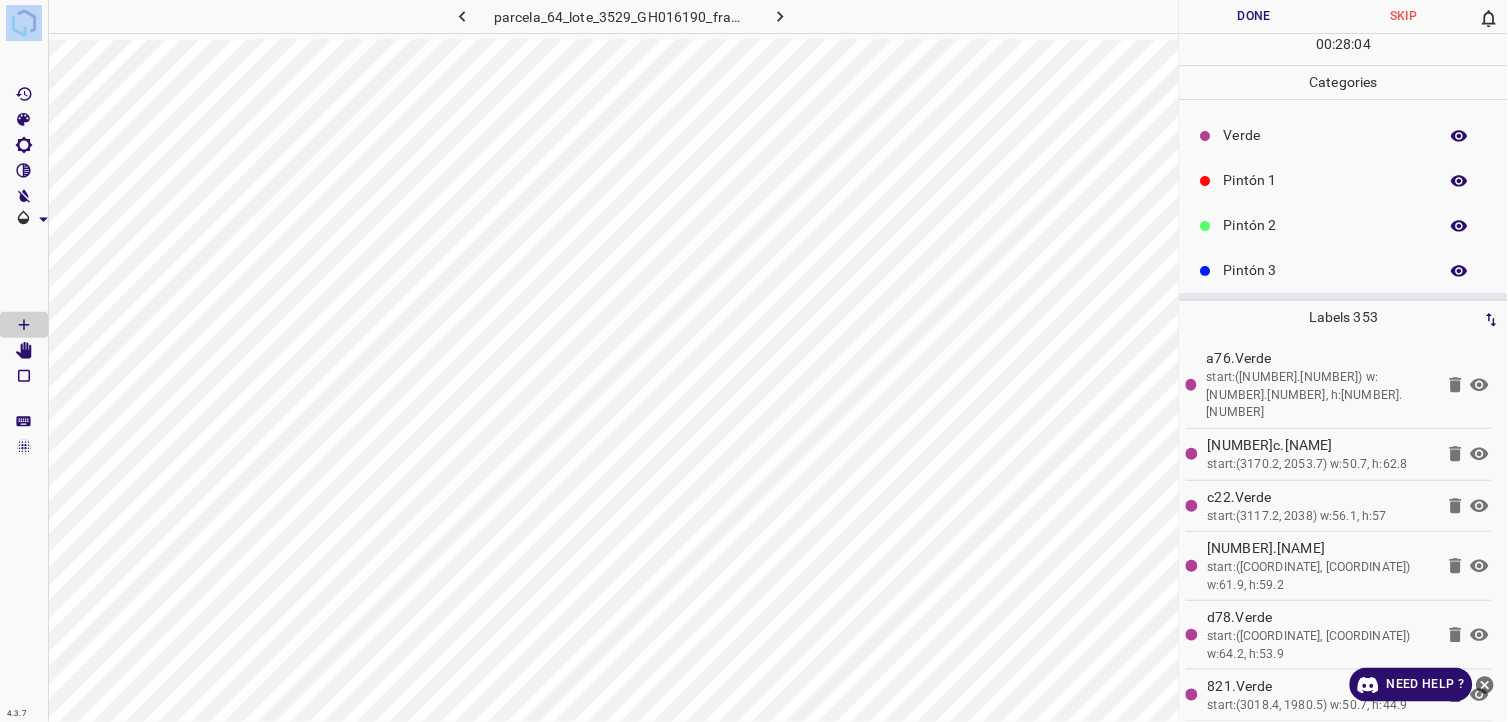 scroll, scrollTop: 0, scrollLeft: 0, axis: both 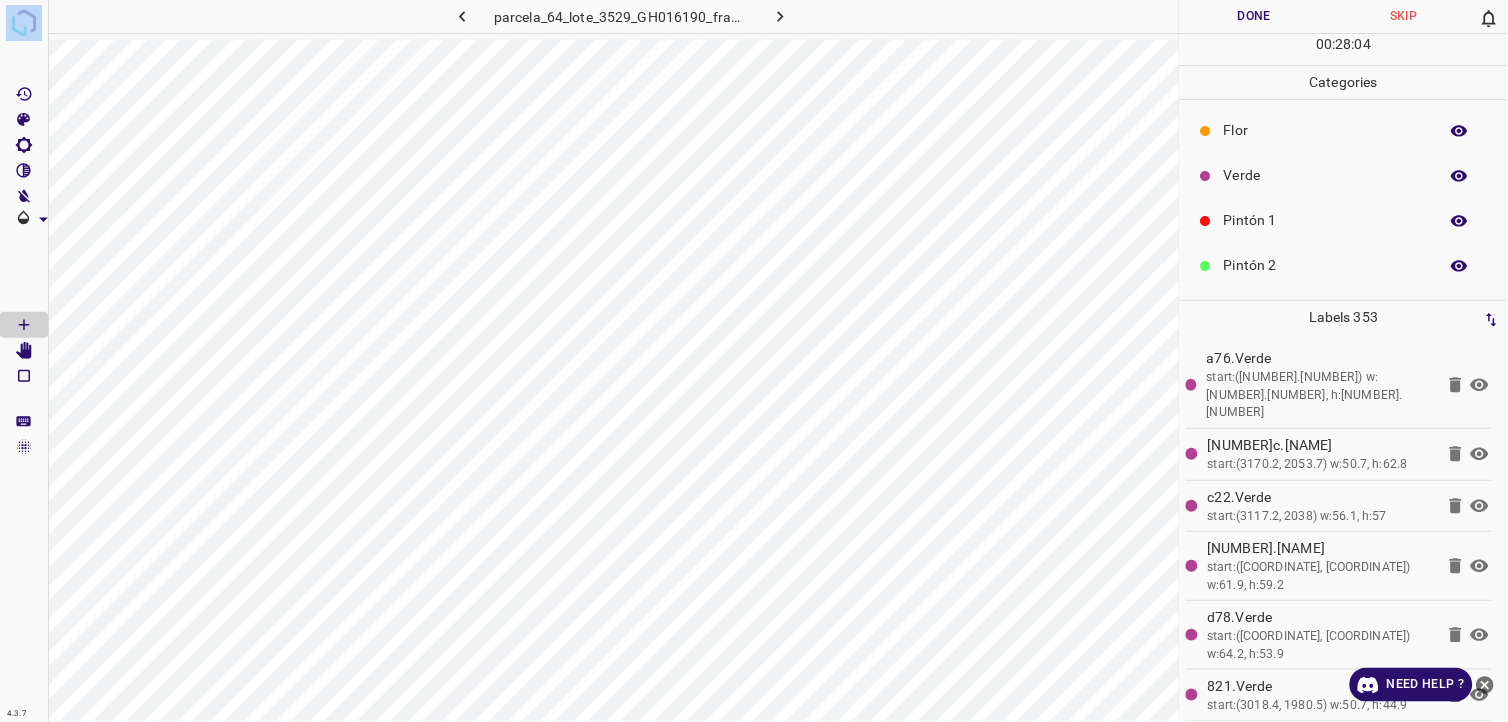 click on "Verde" at bounding box center (1326, 175) 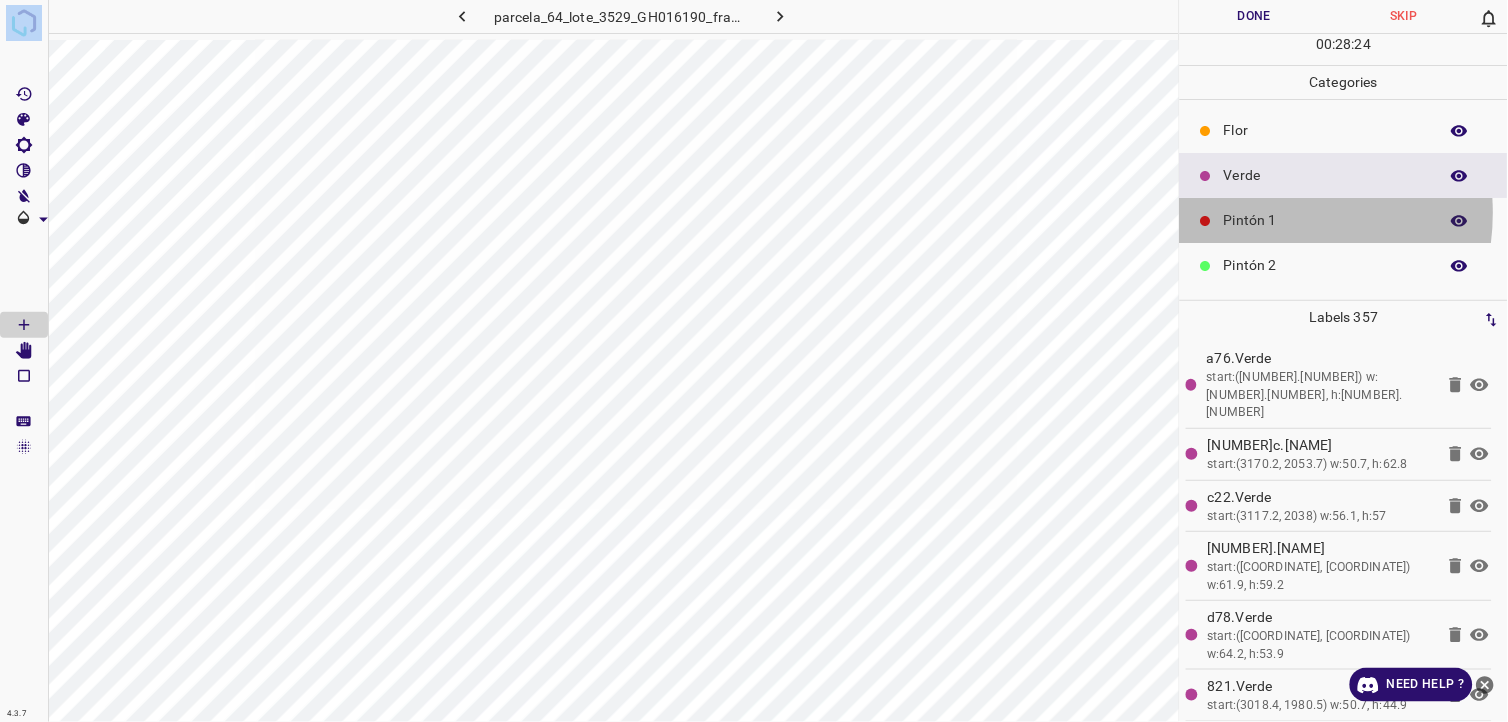 click on "Pintón 1" at bounding box center (1326, 220) 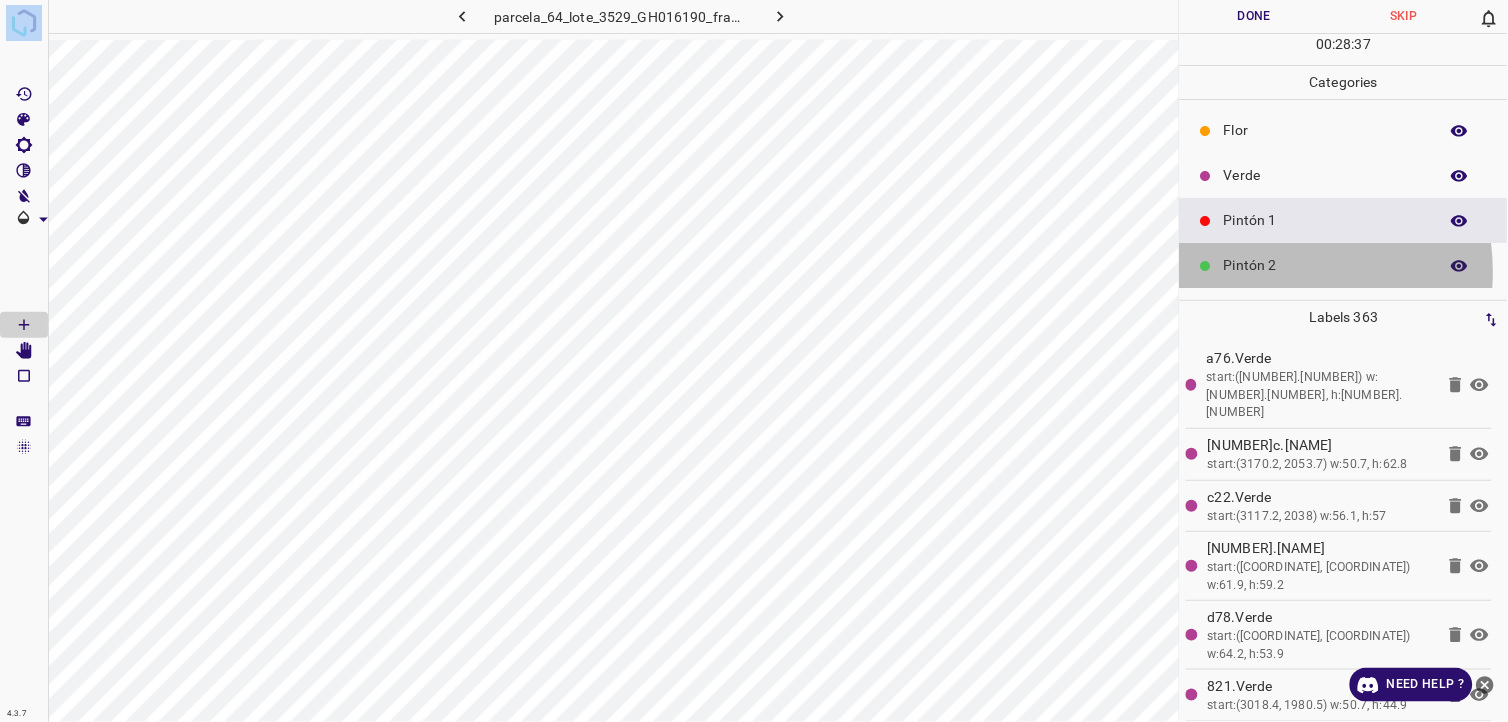 click on "Pintón 2" at bounding box center (1326, 265) 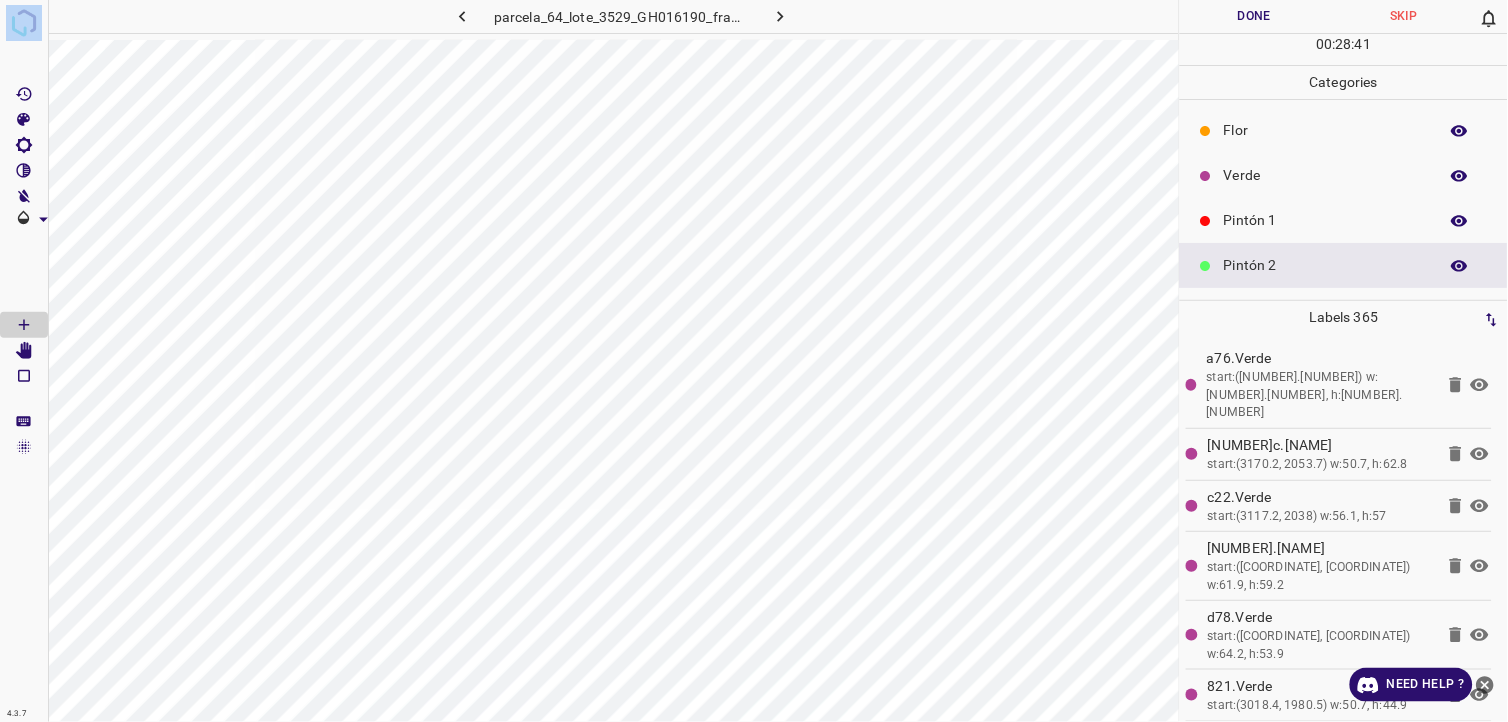 click on "Pintón 1" at bounding box center (1344, 220) 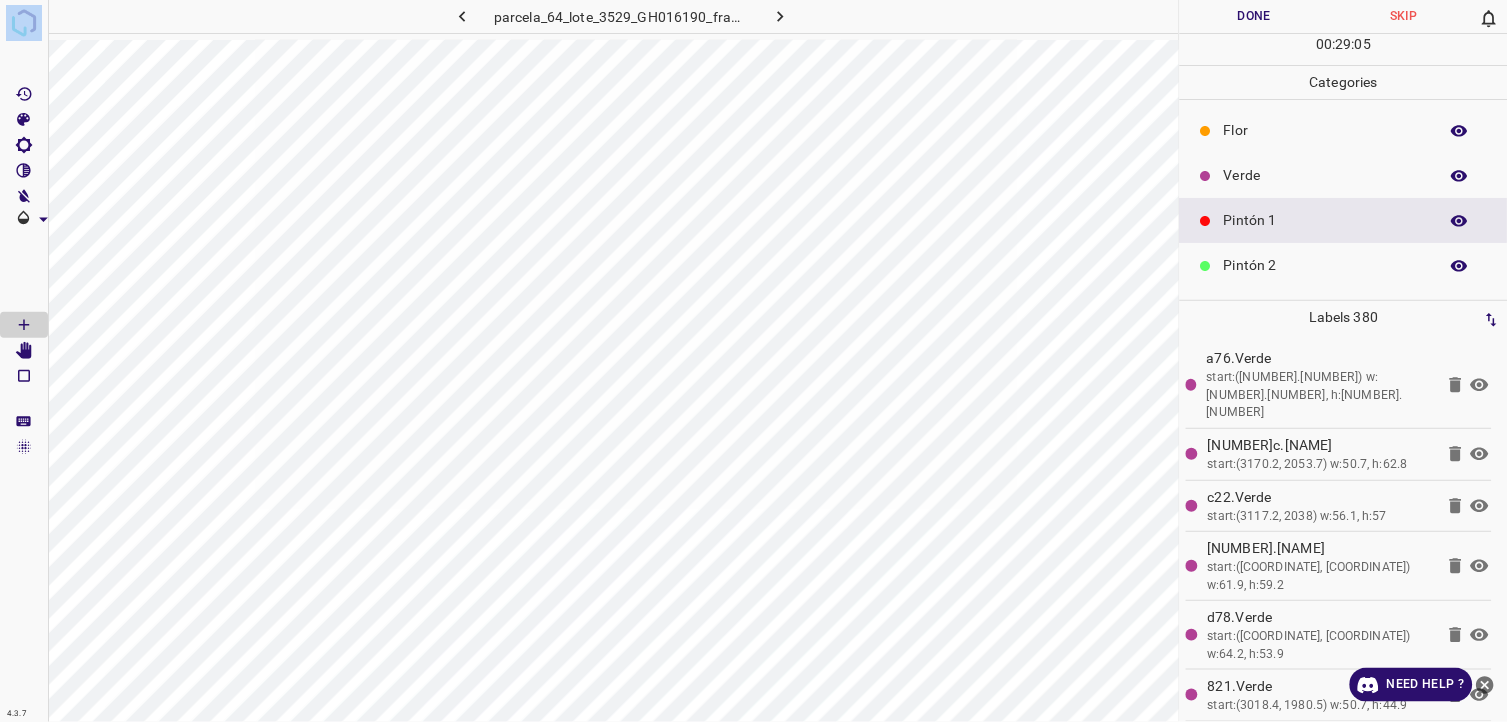 click on "Pintón 2" at bounding box center [1344, 265] 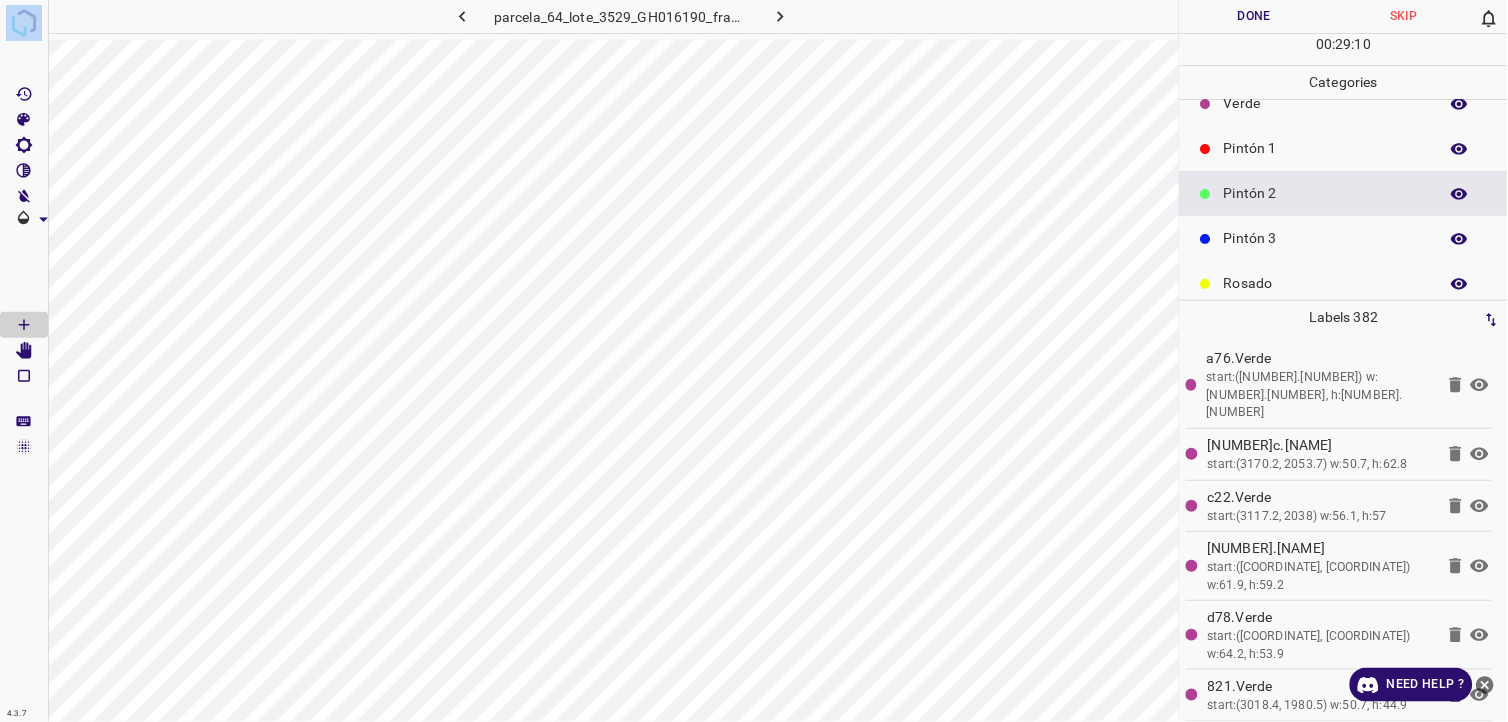 scroll, scrollTop: 111, scrollLeft: 0, axis: vertical 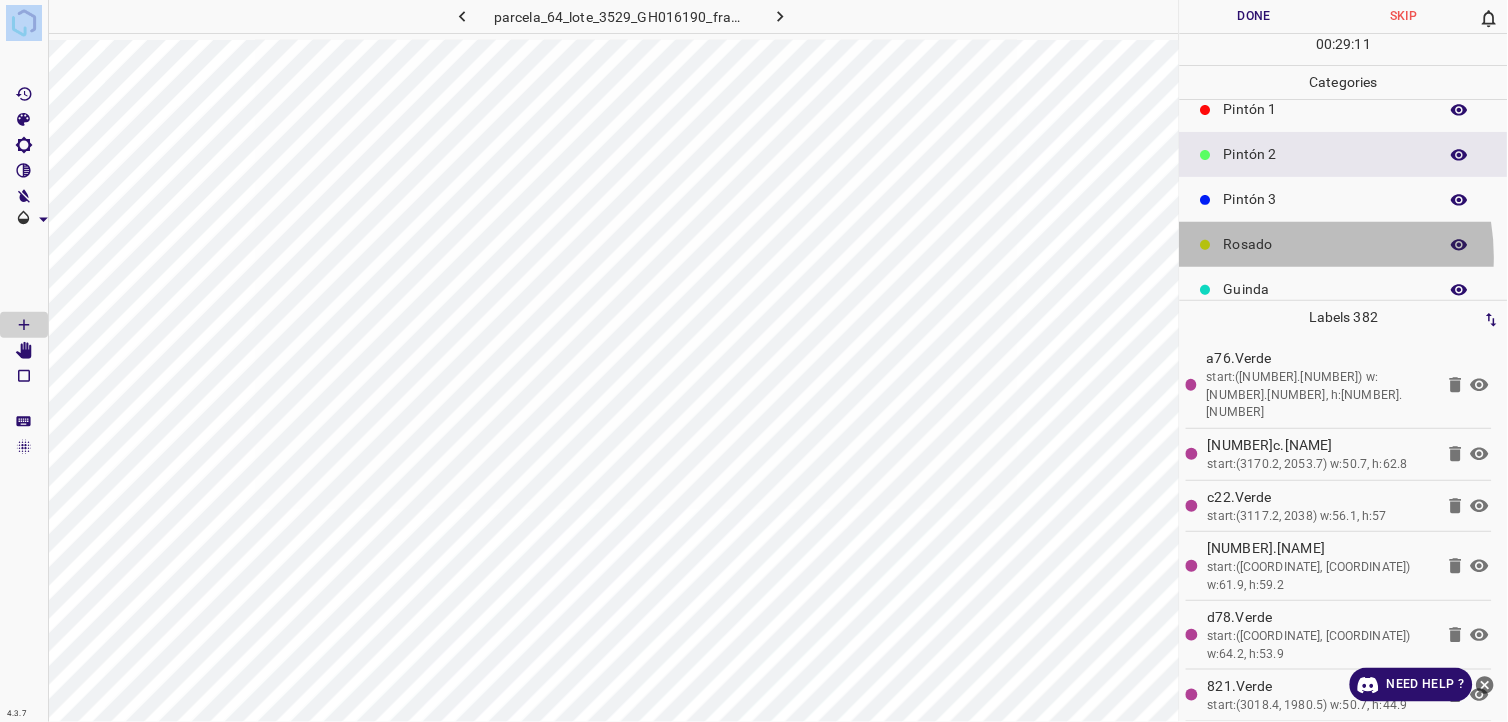 click on "Rosado" at bounding box center (1344, 244) 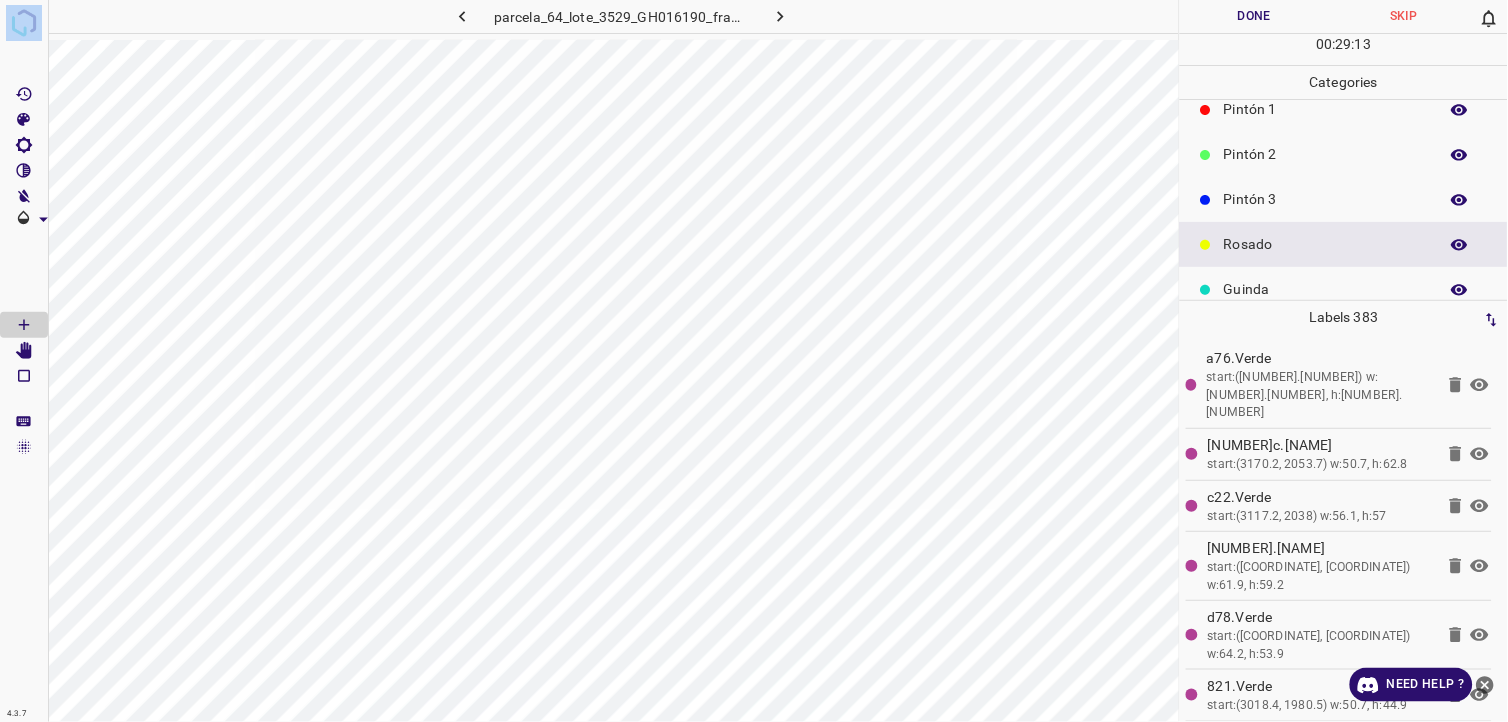 click on "Pintón 3" at bounding box center (1326, 199) 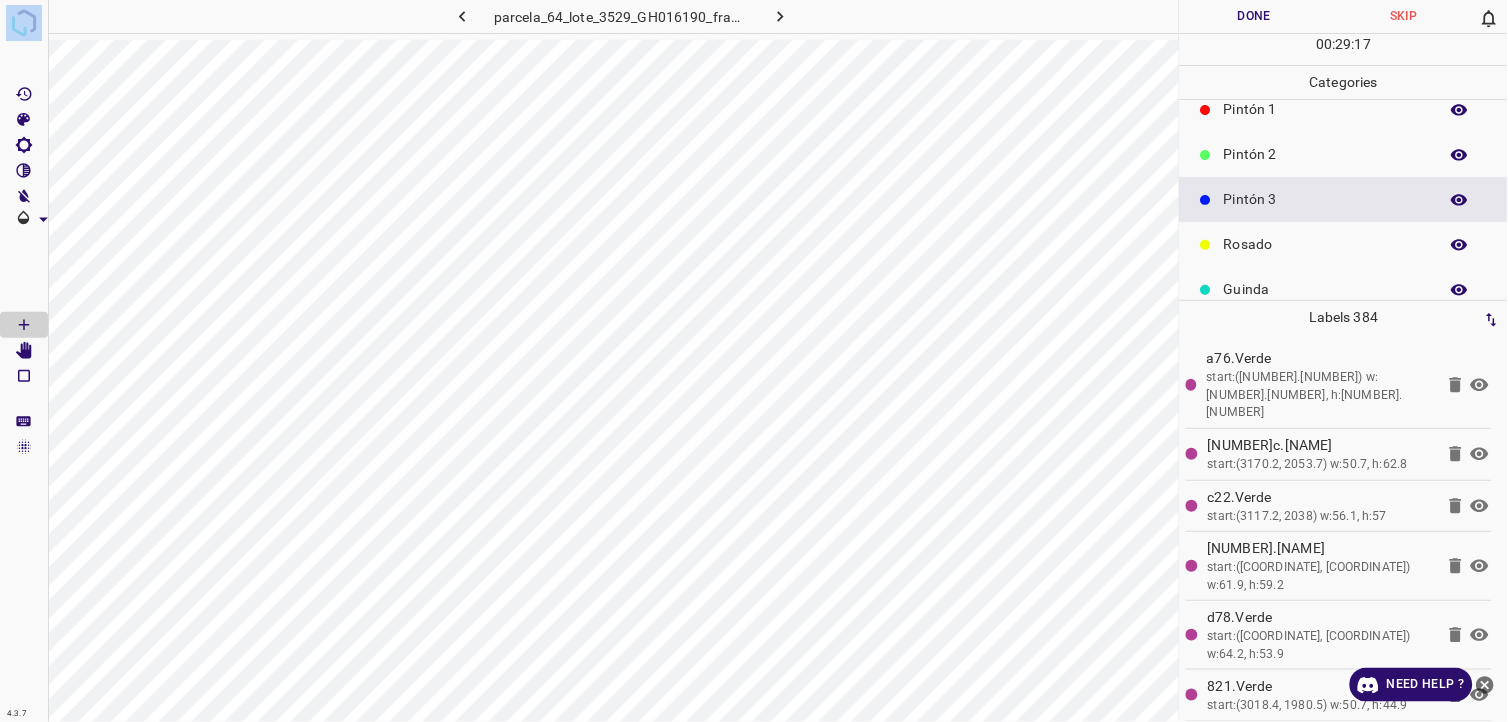 click on "Rosado" at bounding box center [1326, 244] 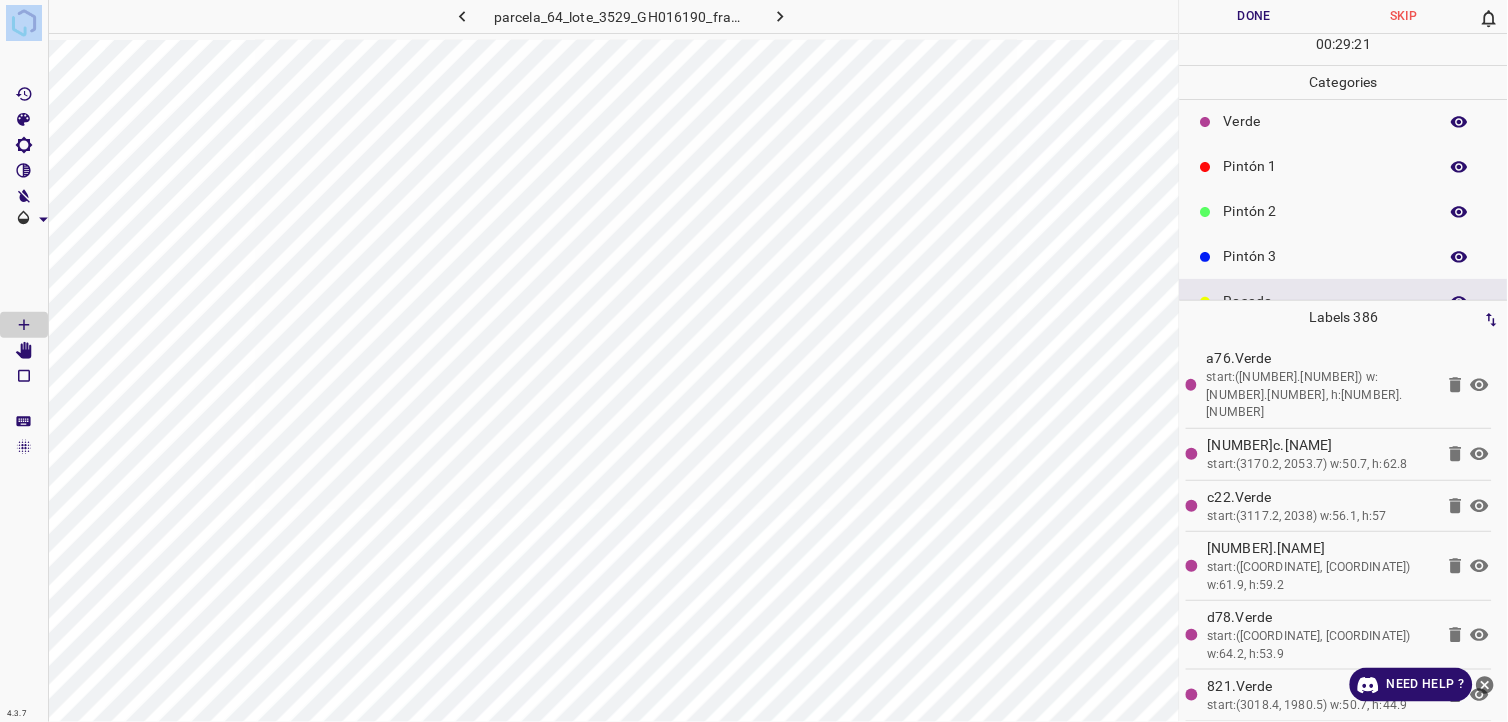 scroll, scrollTop: 0, scrollLeft: 0, axis: both 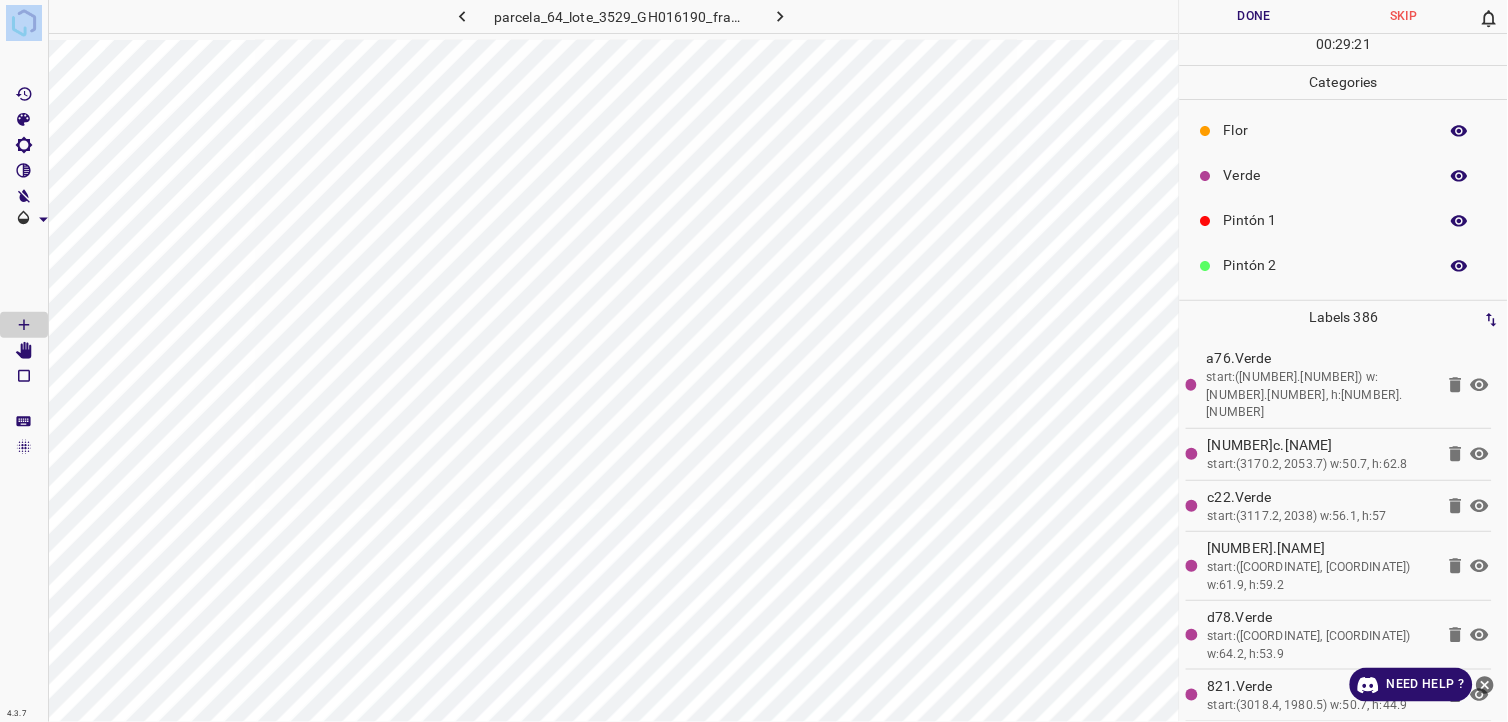 click on "Verde" at bounding box center [1326, 175] 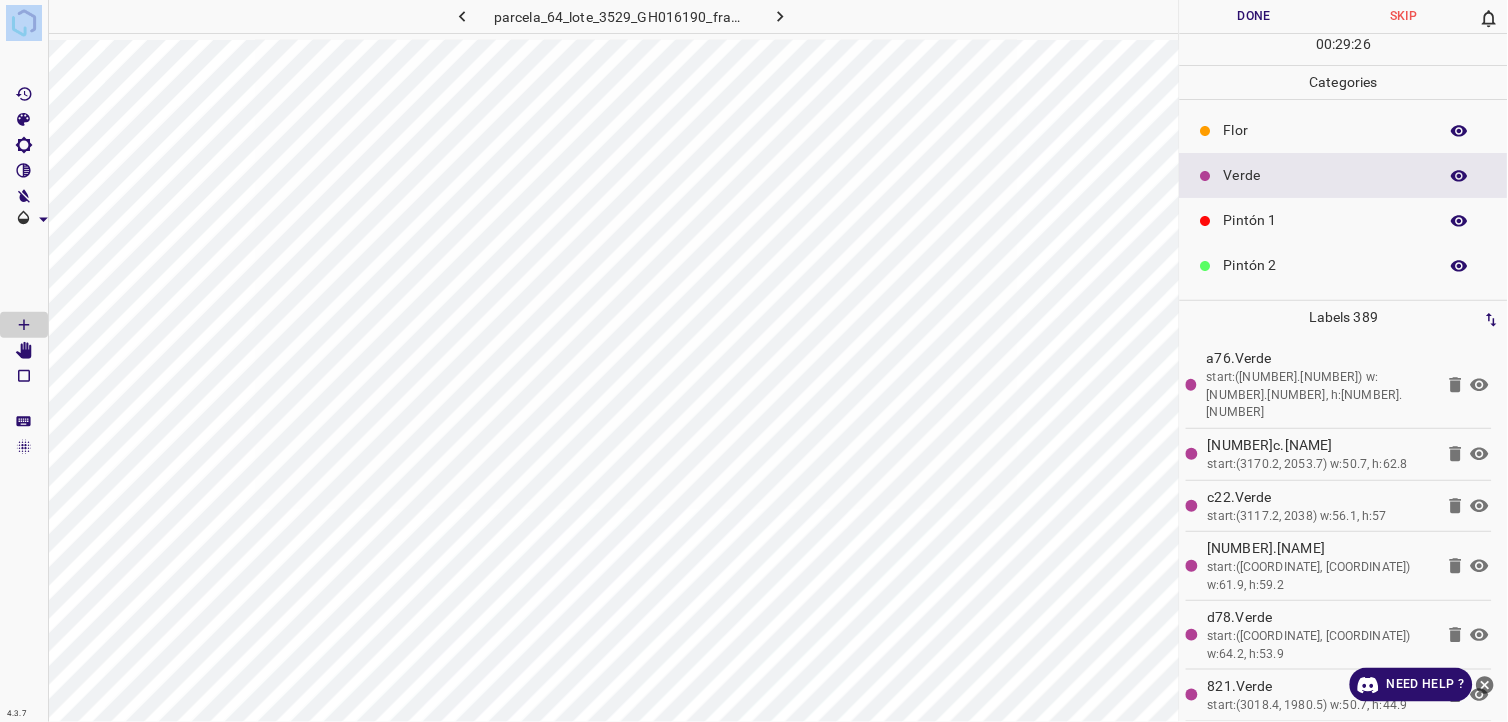 click on "Pintón 1" at bounding box center [1326, 220] 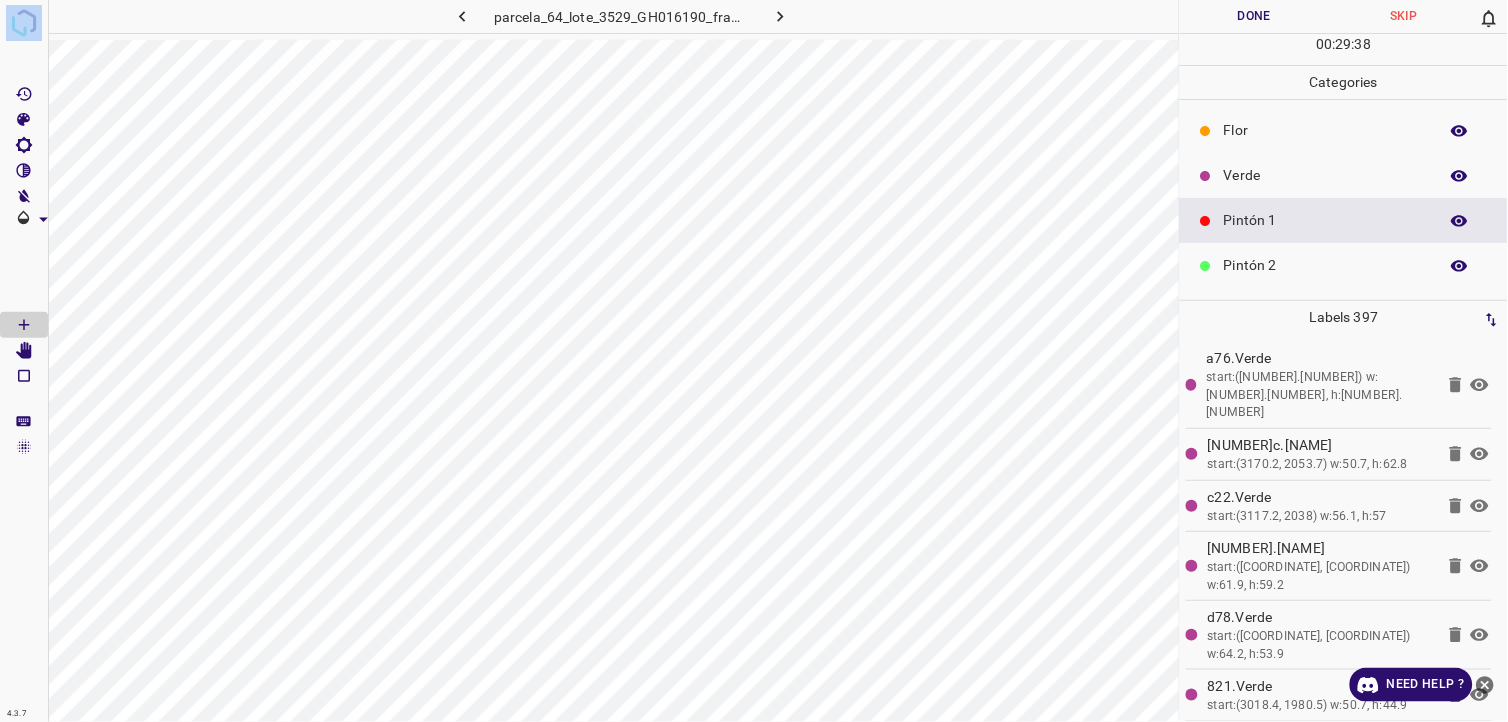 scroll, scrollTop: 111, scrollLeft: 0, axis: vertical 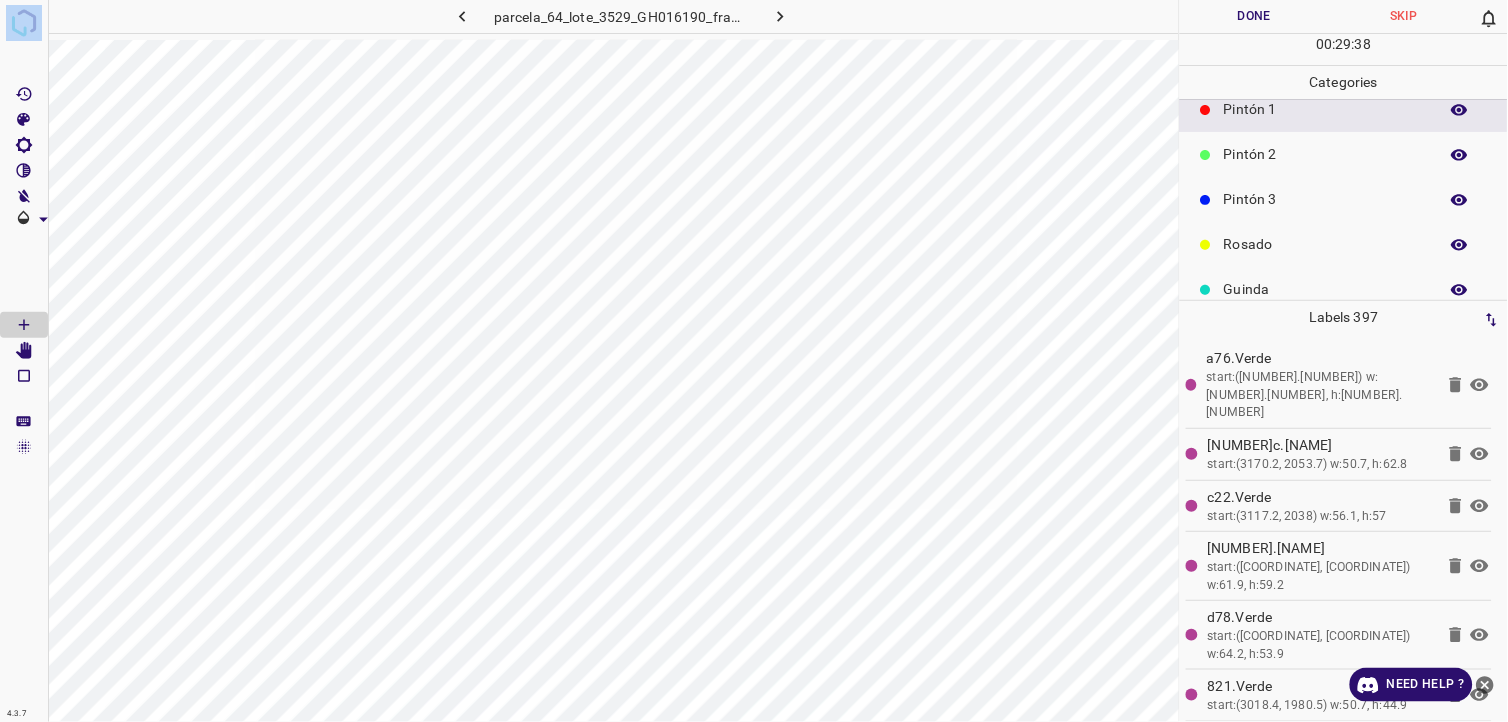 click on "Pintón 3" at bounding box center (1326, 199) 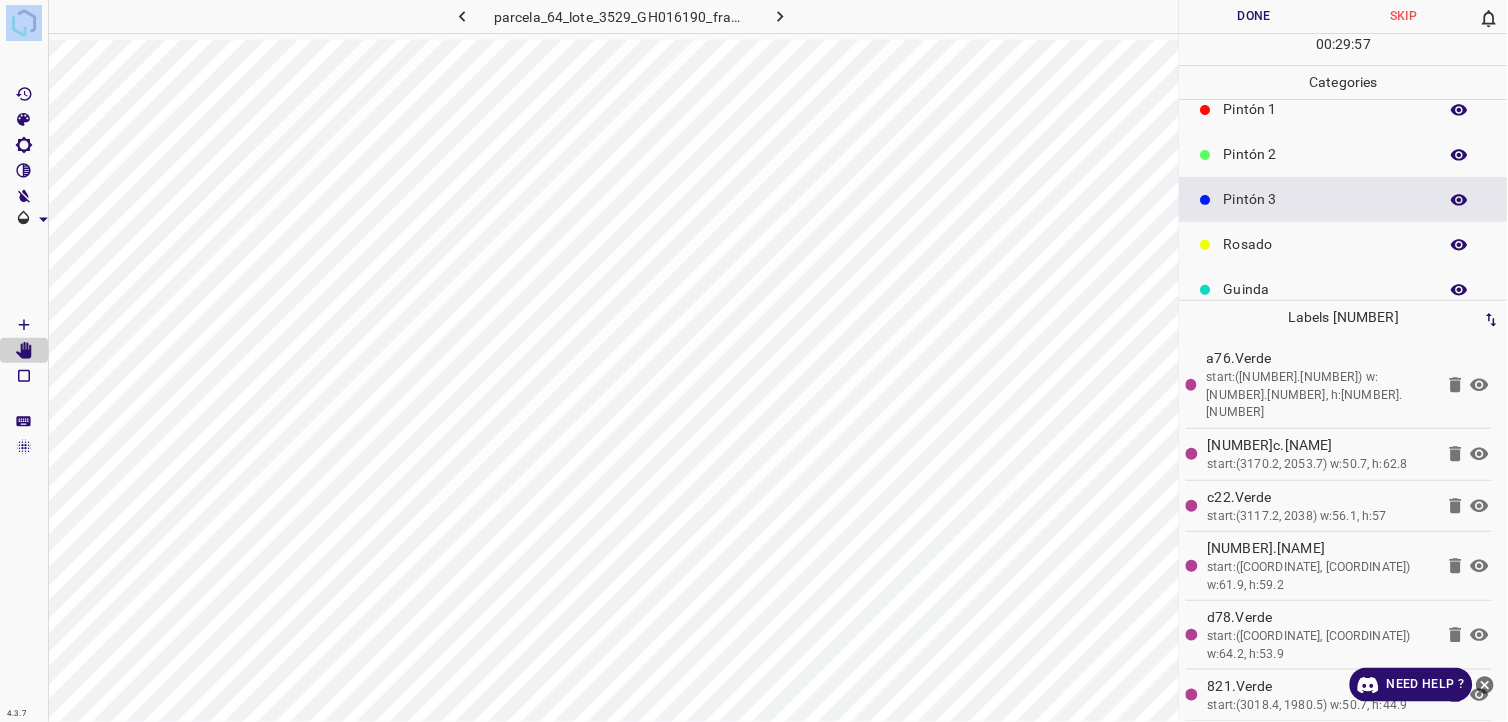 click on "Pintón 2" at bounding box center (1344, 154) 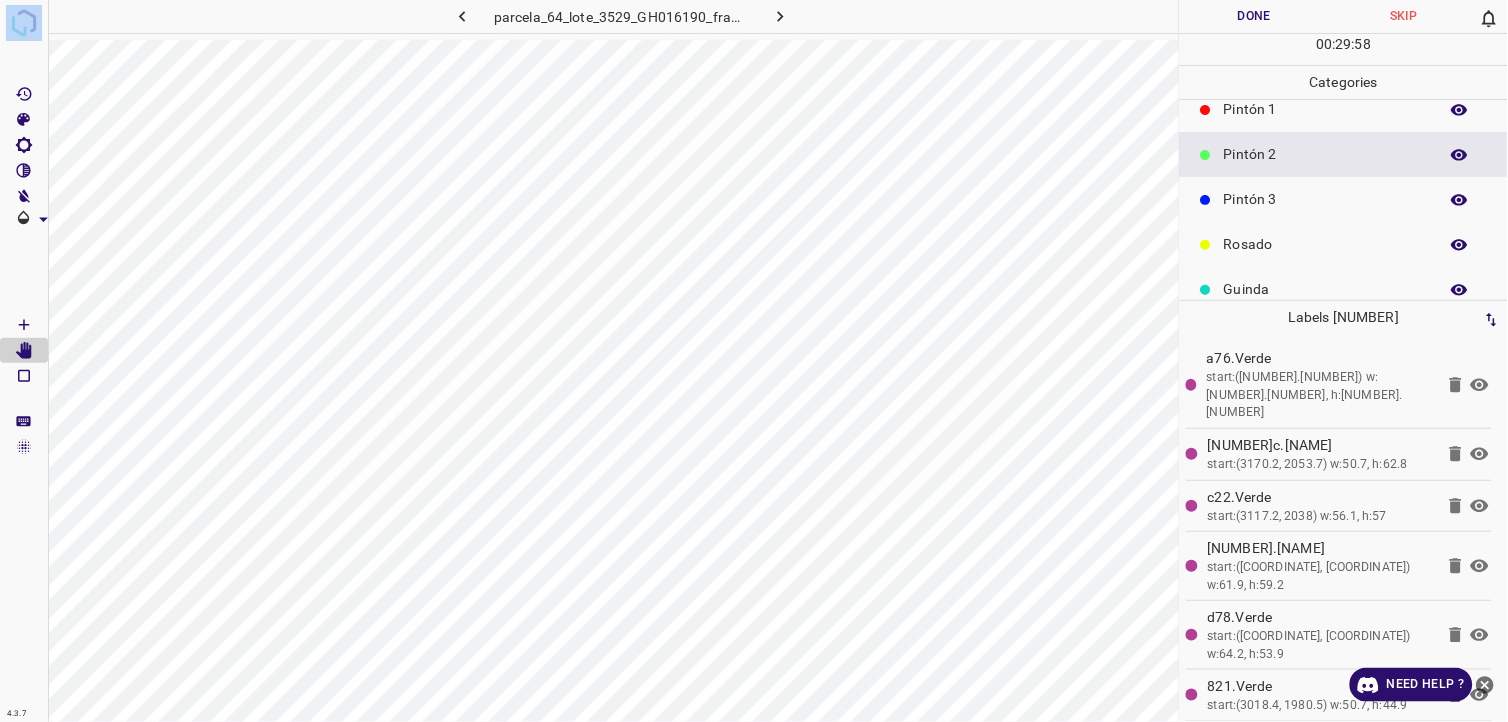 click on "Pintón 1" at bounding box center [1326, 109] 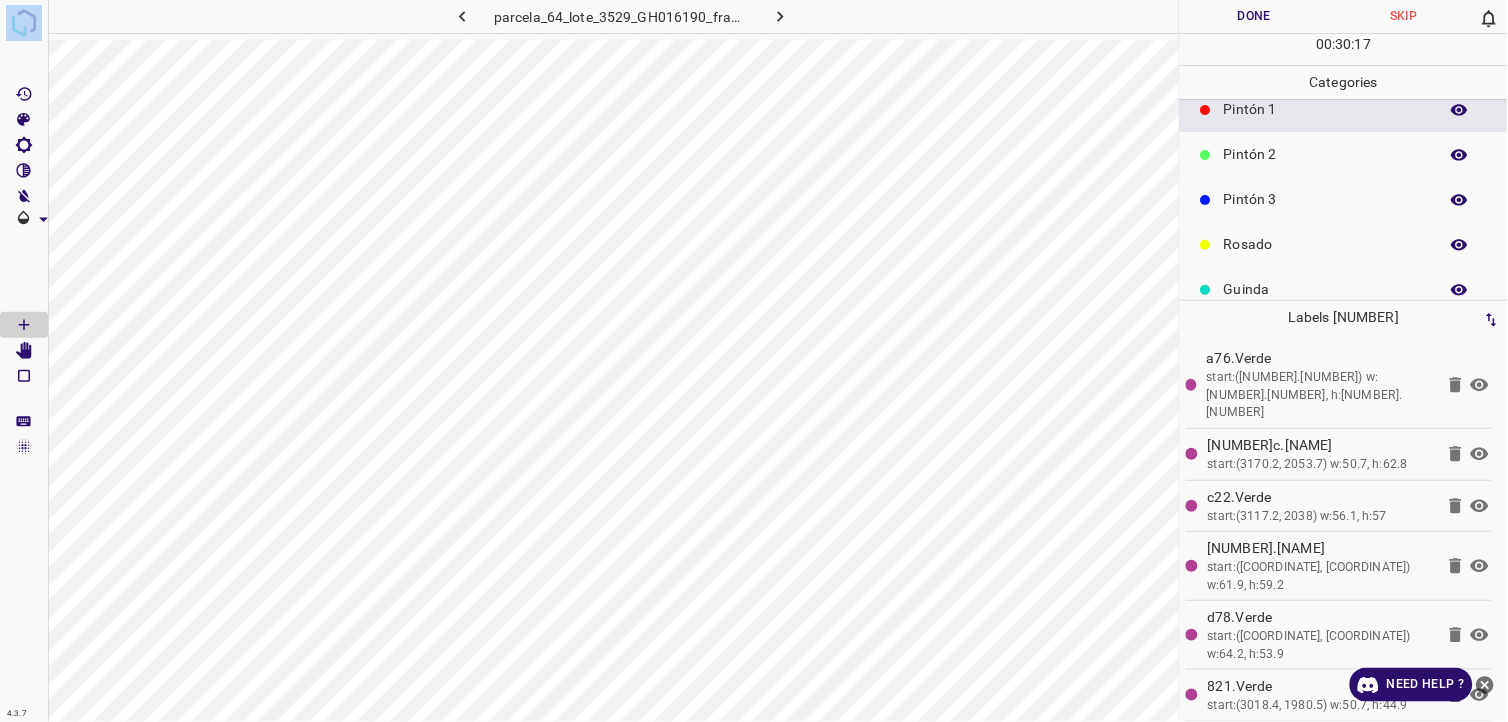 scroll, scrollTop: 0, scrollLeft: 0, axis: both 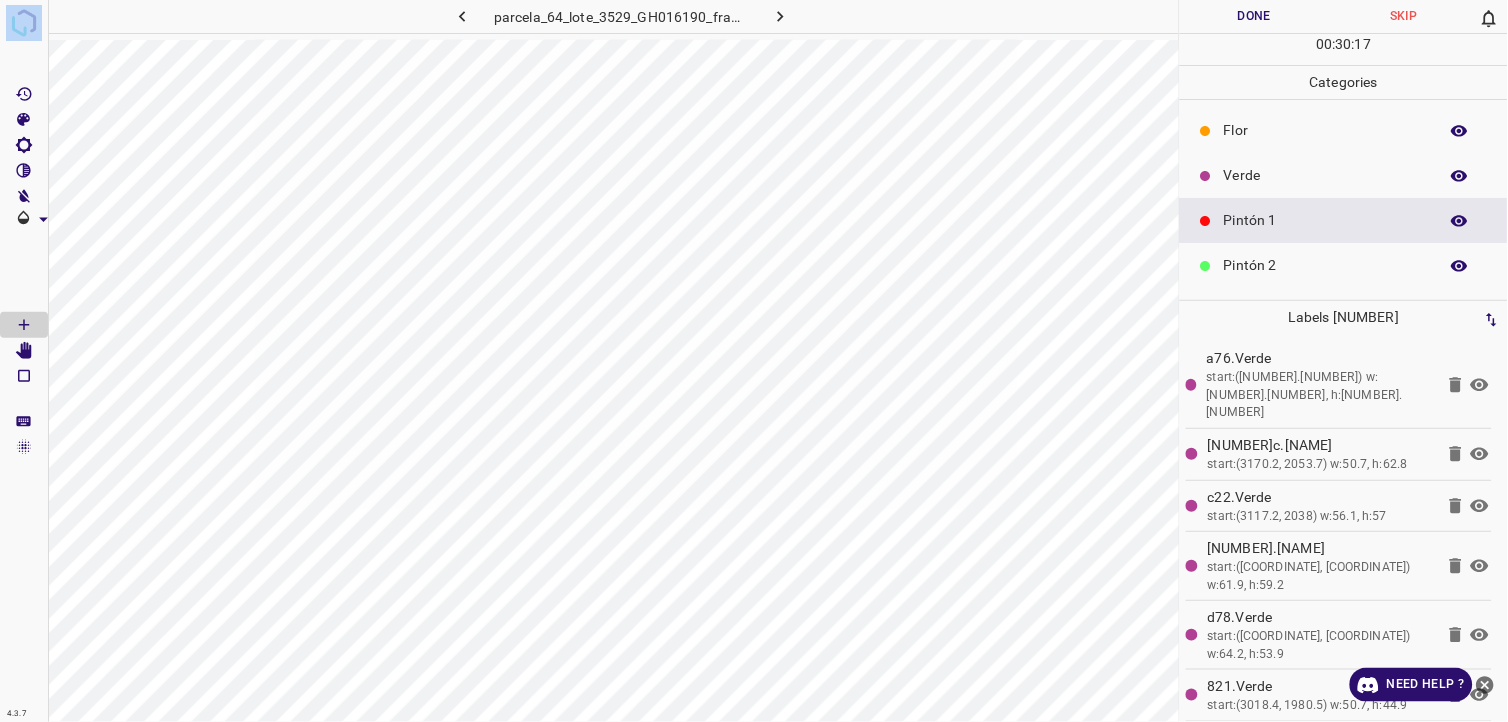 click on "Verde" at bounding box center [1326, 175] 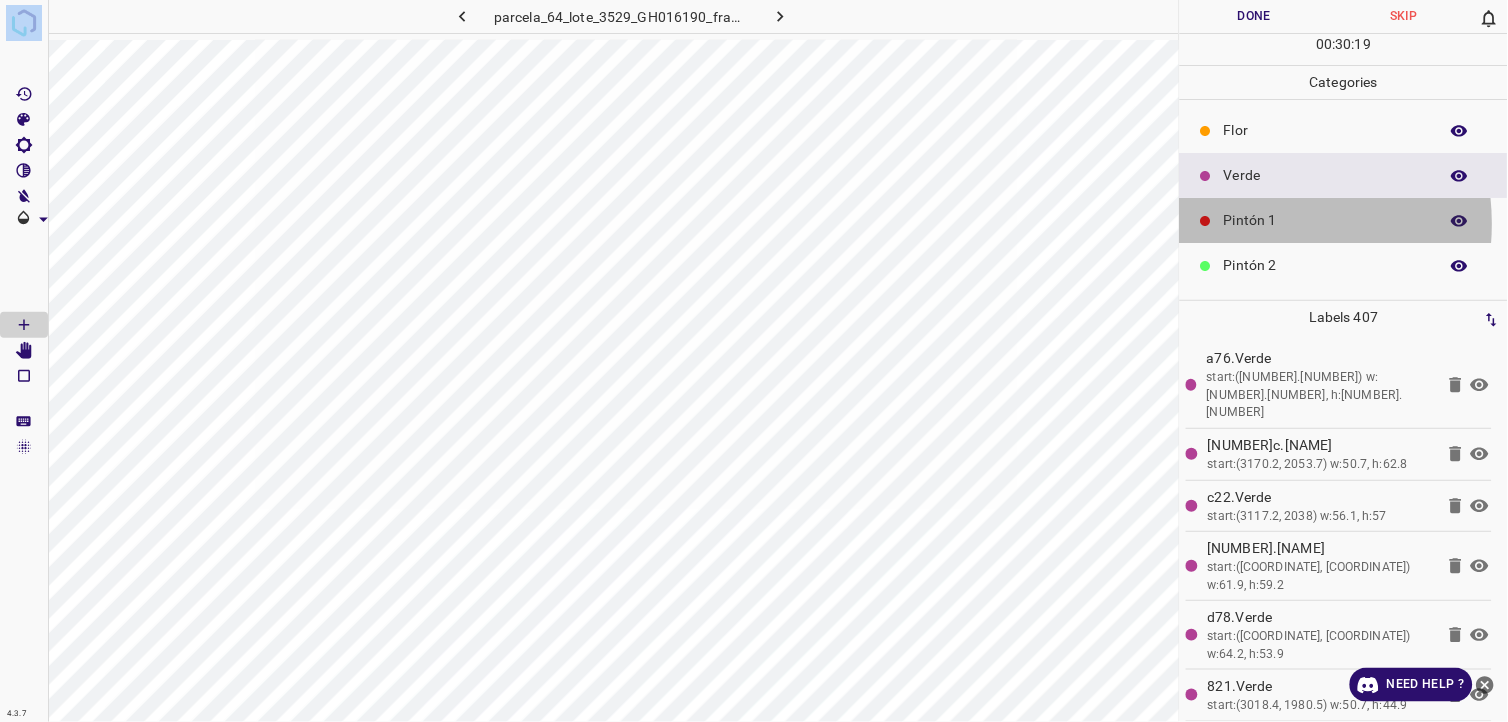 click on "Pintón 1" at bounding box center (1326, 220) 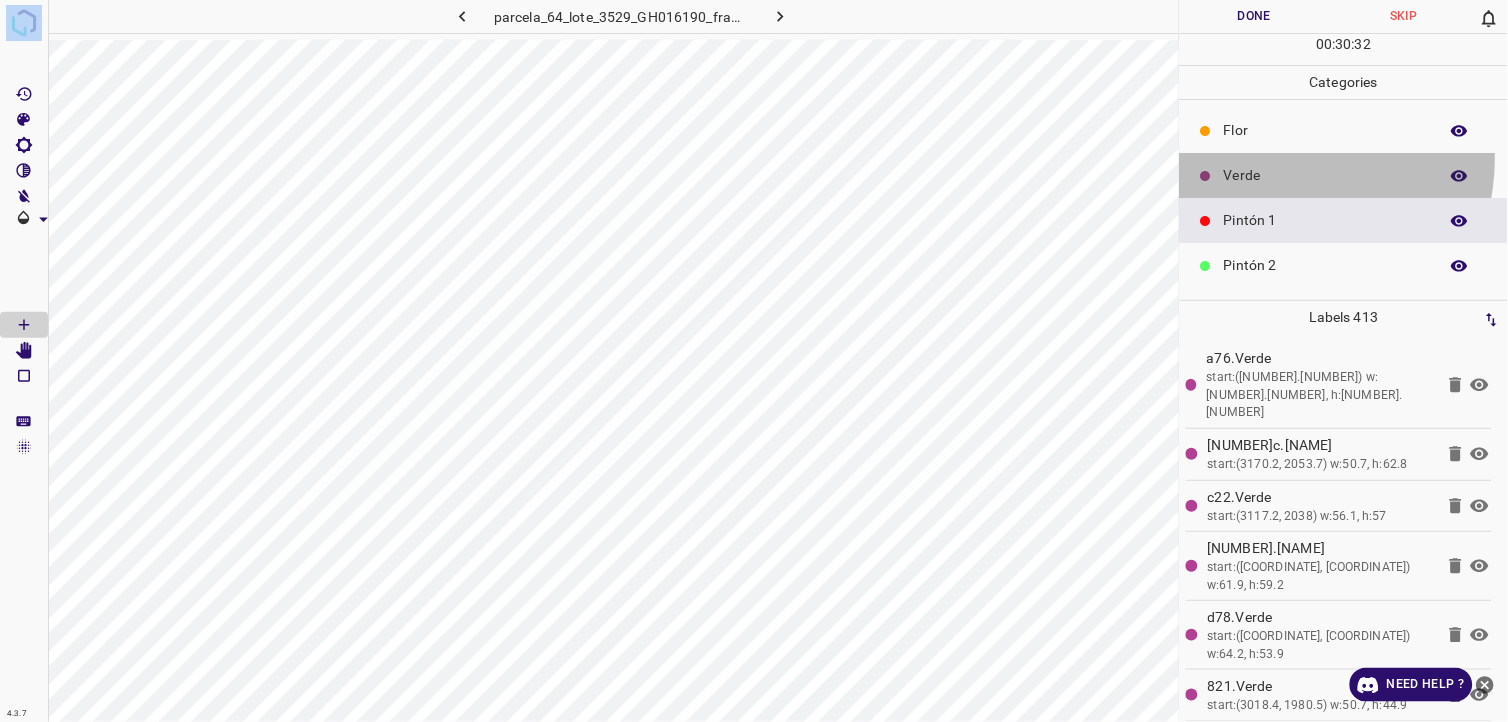 click on "Verde" at bounding box center [1344, 175] 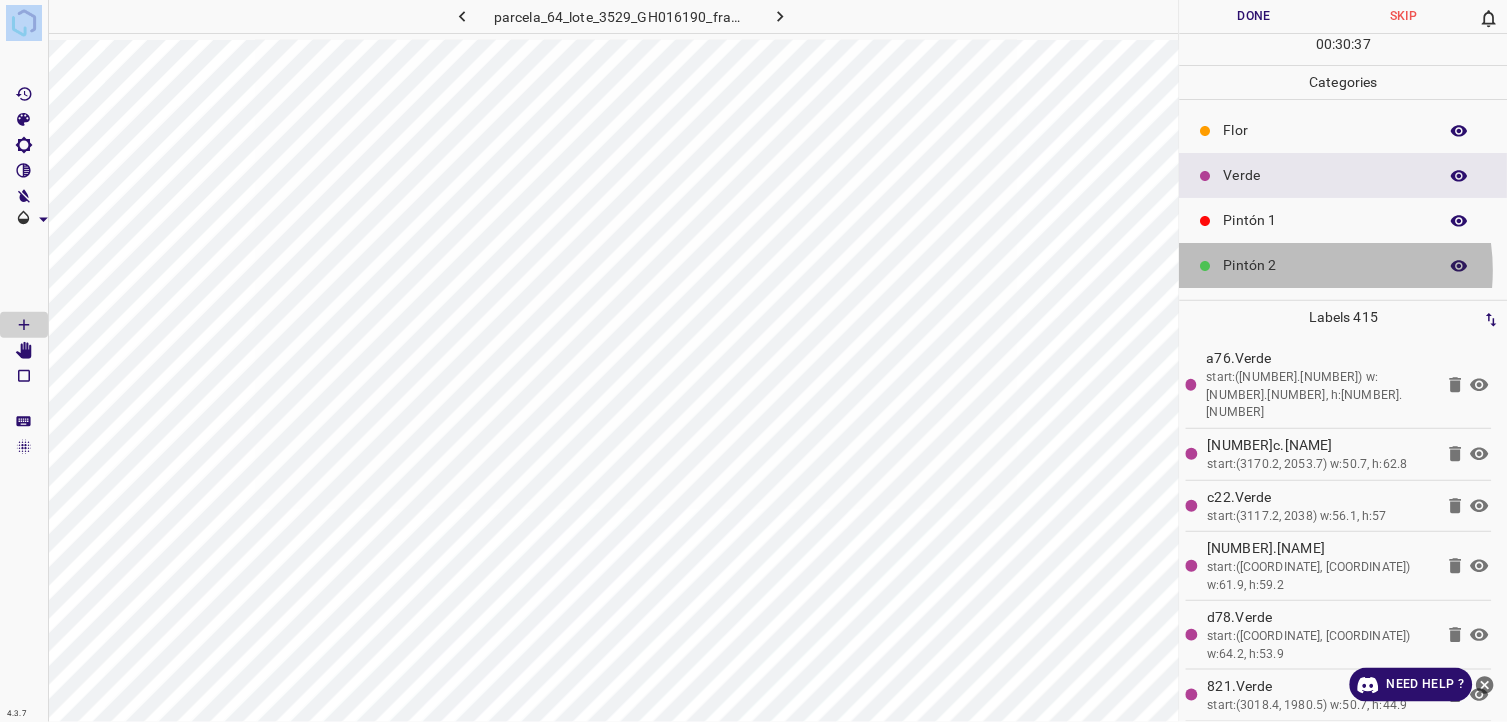 click on "Pintón 2" at bounding box center (1326, 265) 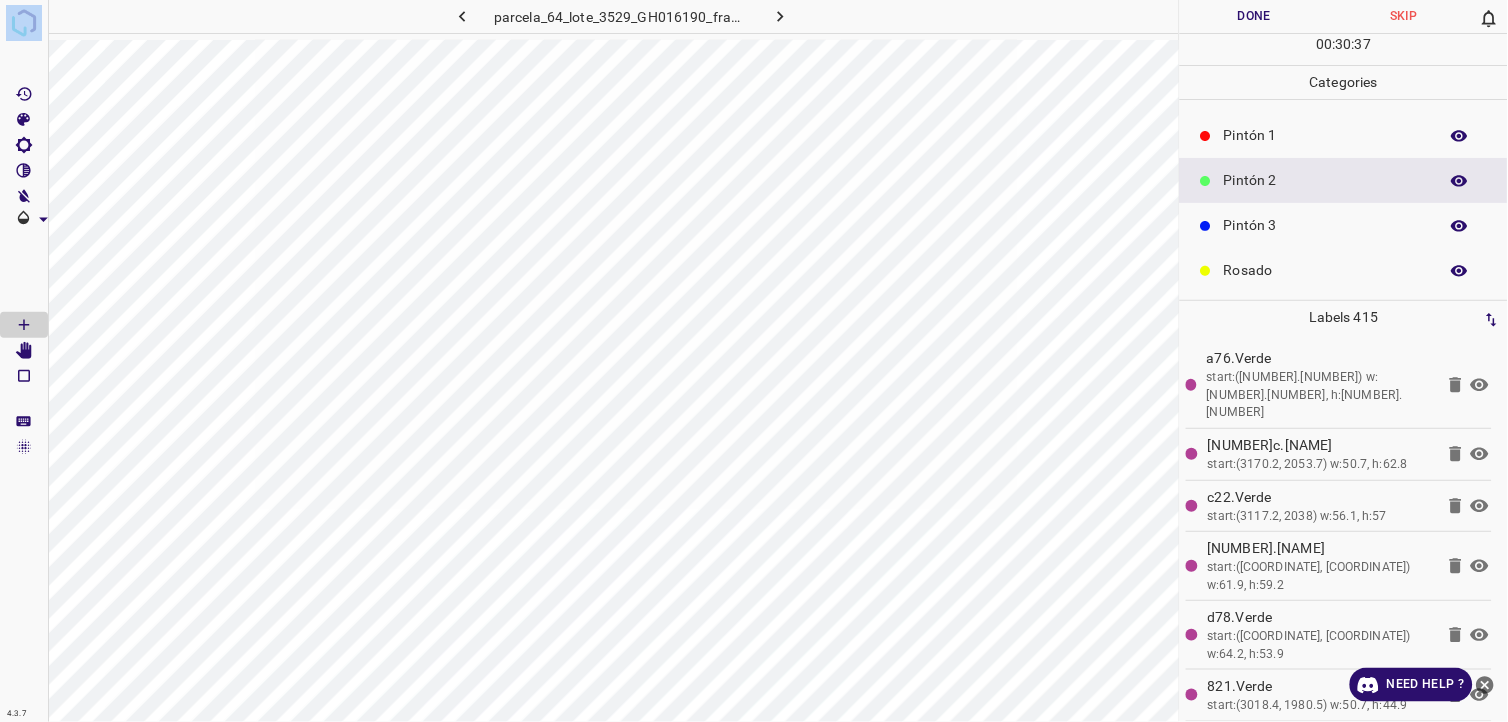 scroll, scrollTop: 111, scrollLeft: 0, axis: vertical 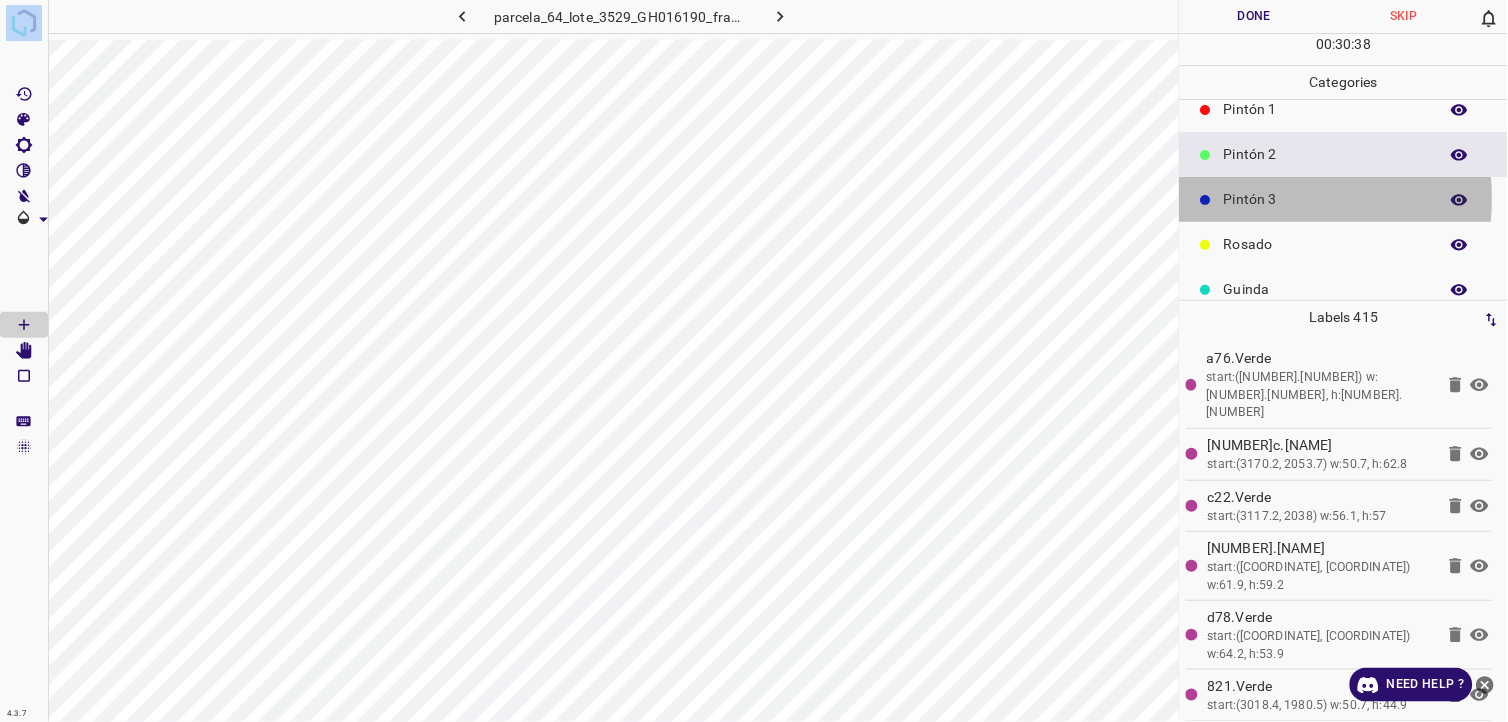click on "Pintón 3" at bounding box center [1326, 199] 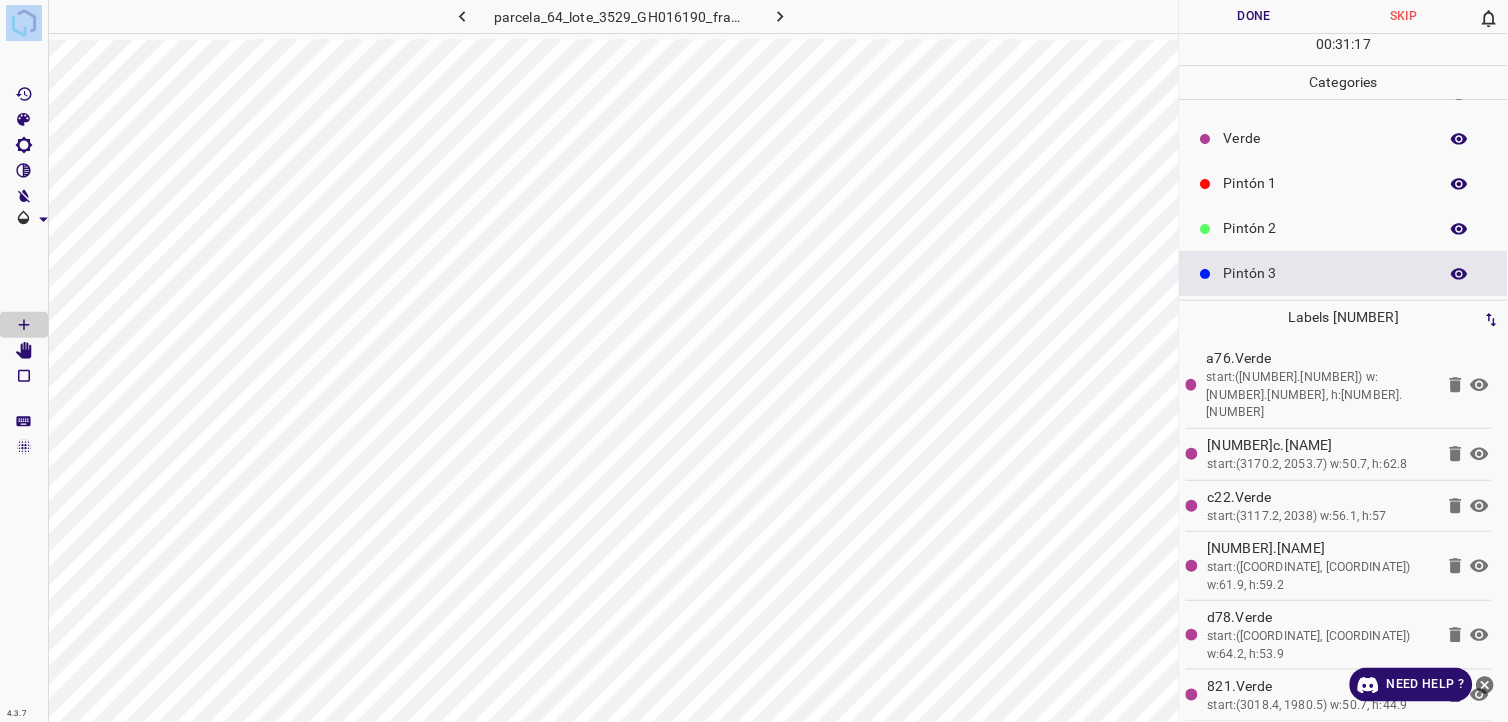 scroll, scrollTop: 0, scrollLeft: 0, axis: both 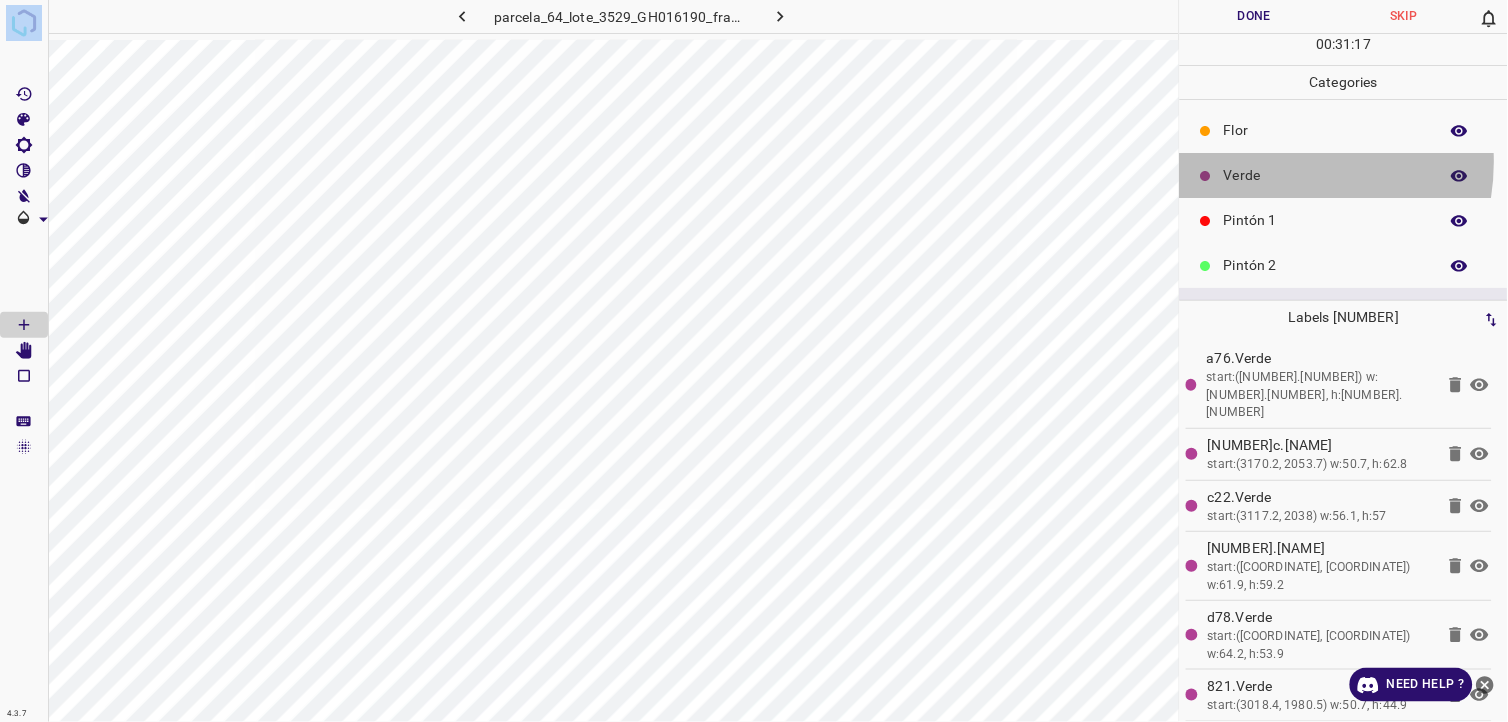 click on "Verde" at bounding box center [1344, 175] 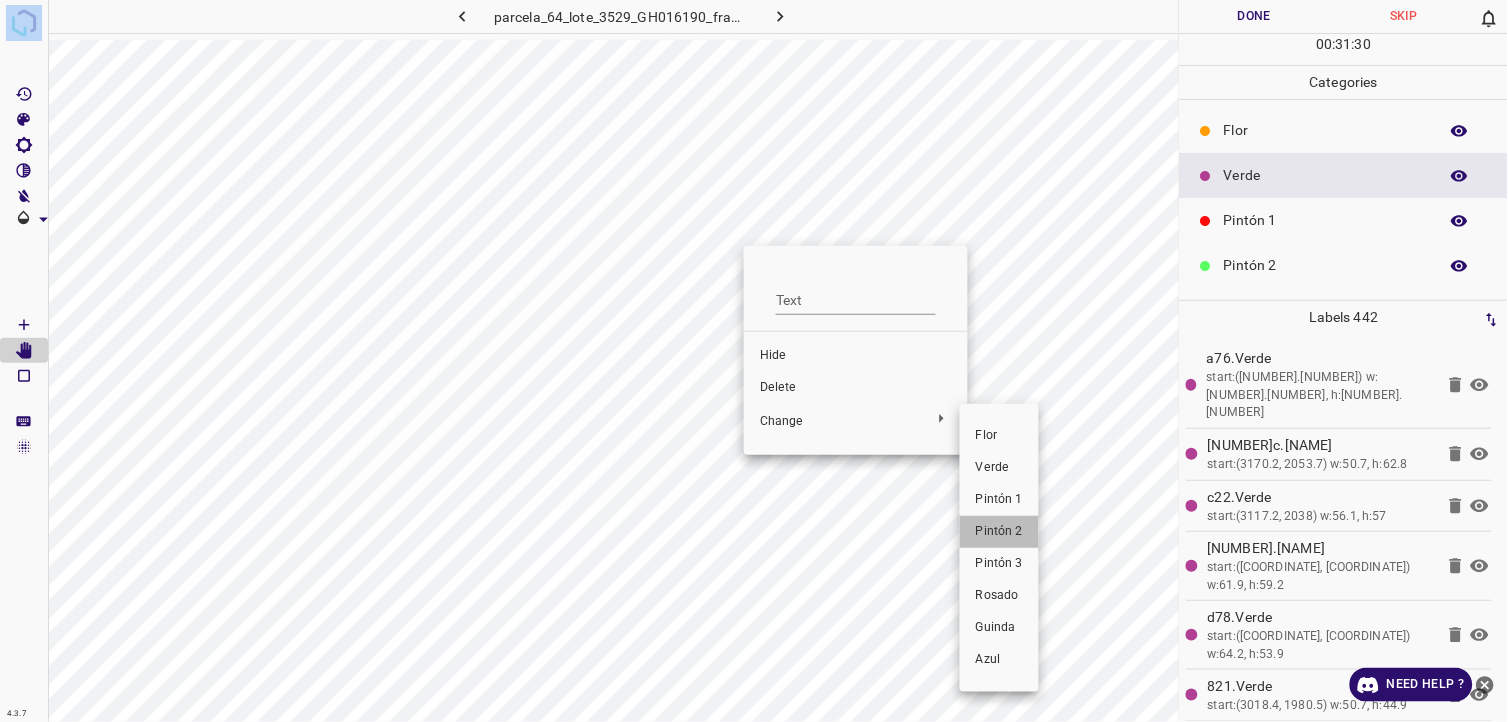 click on "Pintón 2" at bounding box center [999, 532] 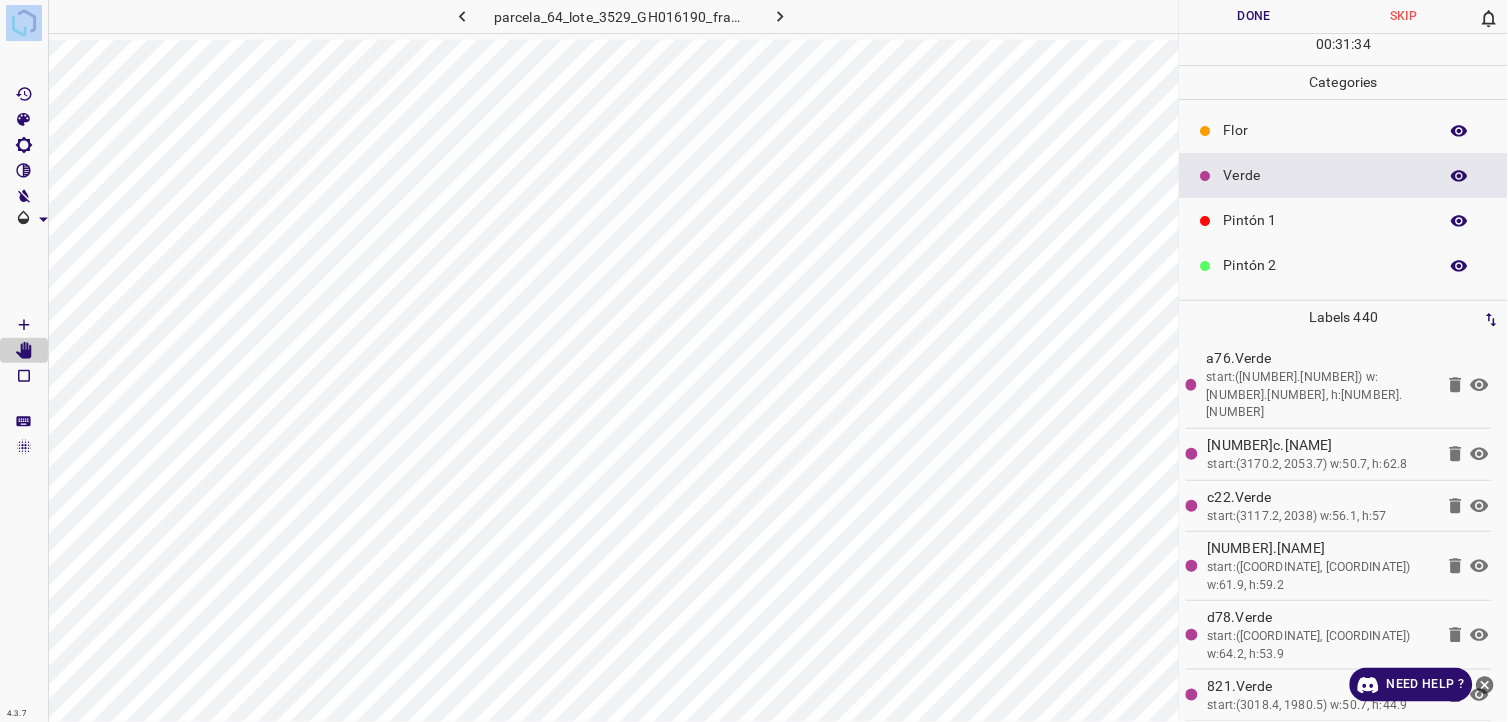 click on "Pintón 2" at bounding box center [1326, 265] 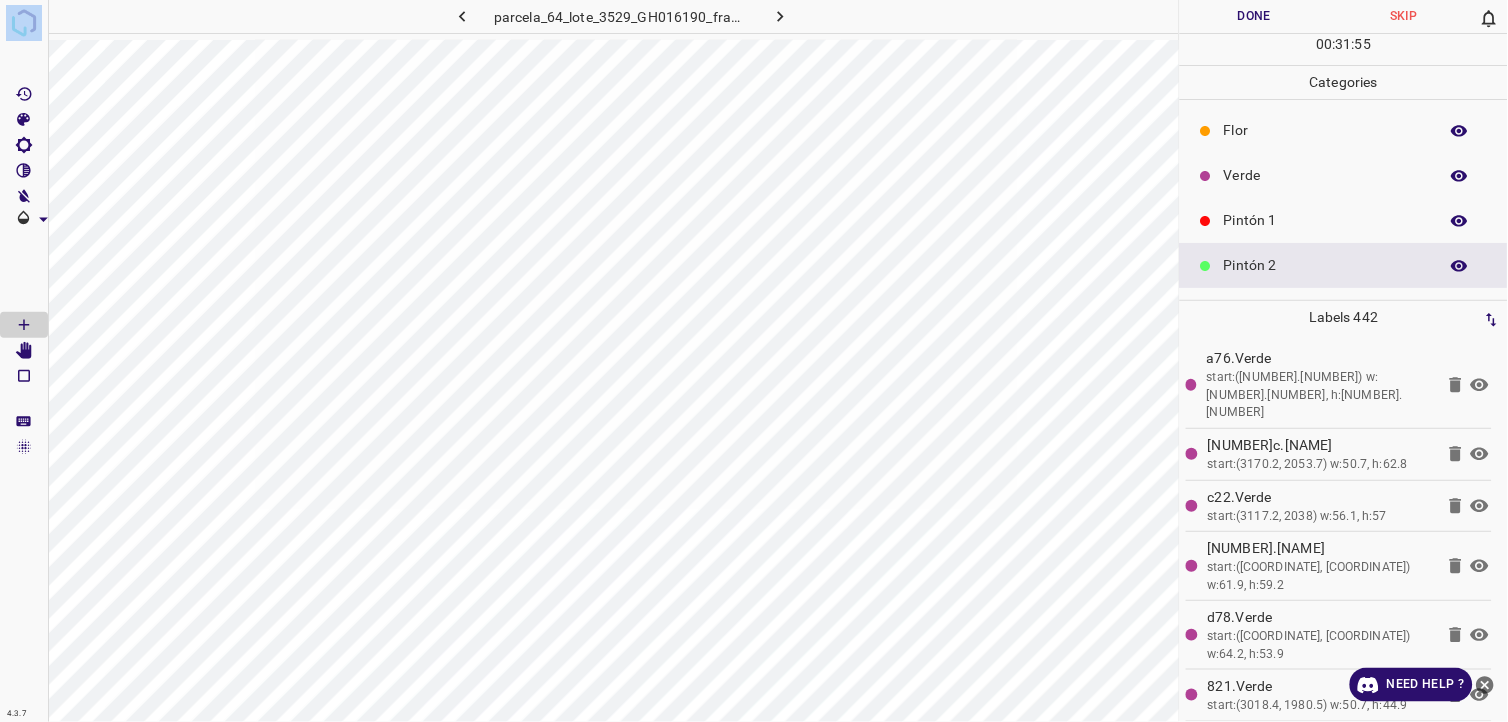 click on "Verde" at bounding box center [1326, 175] 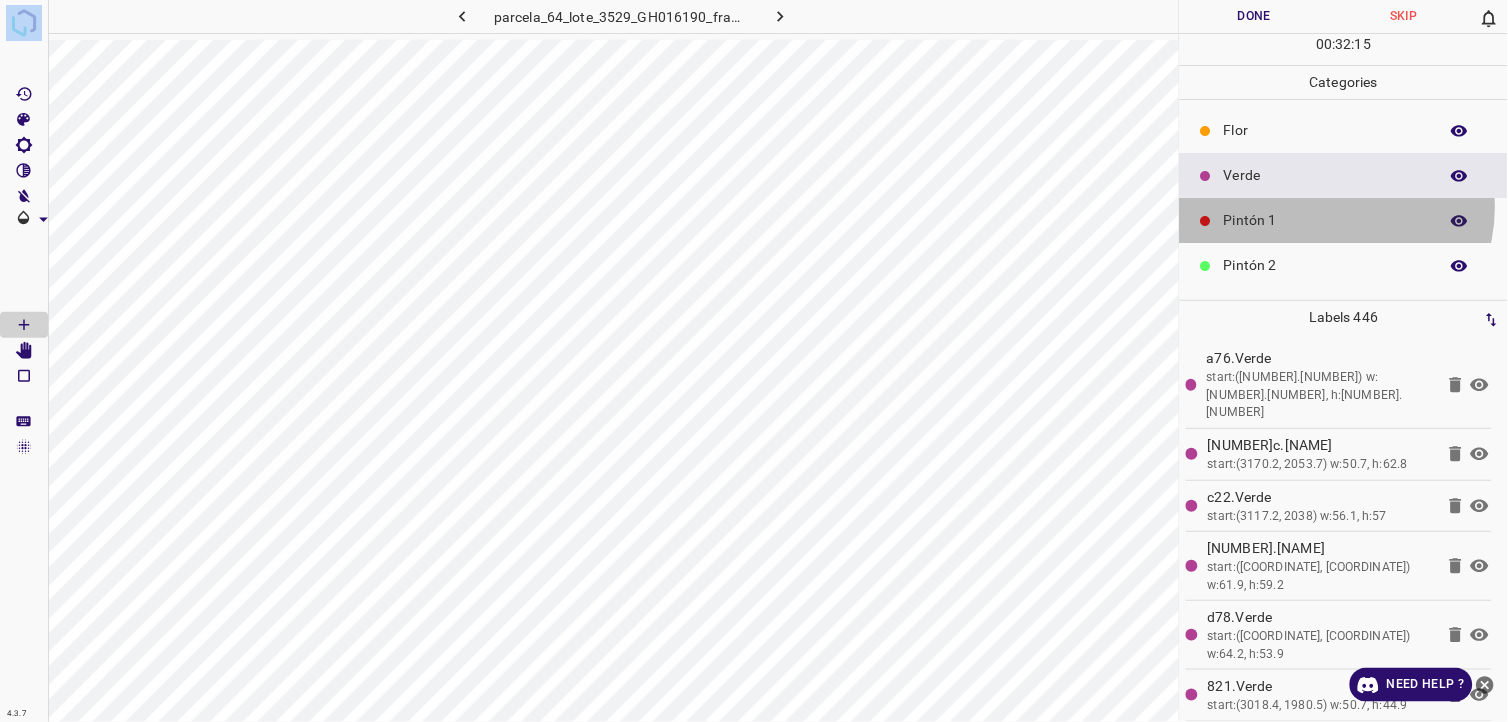 click on "Pintón 1" at bounding box center [1344, 220] 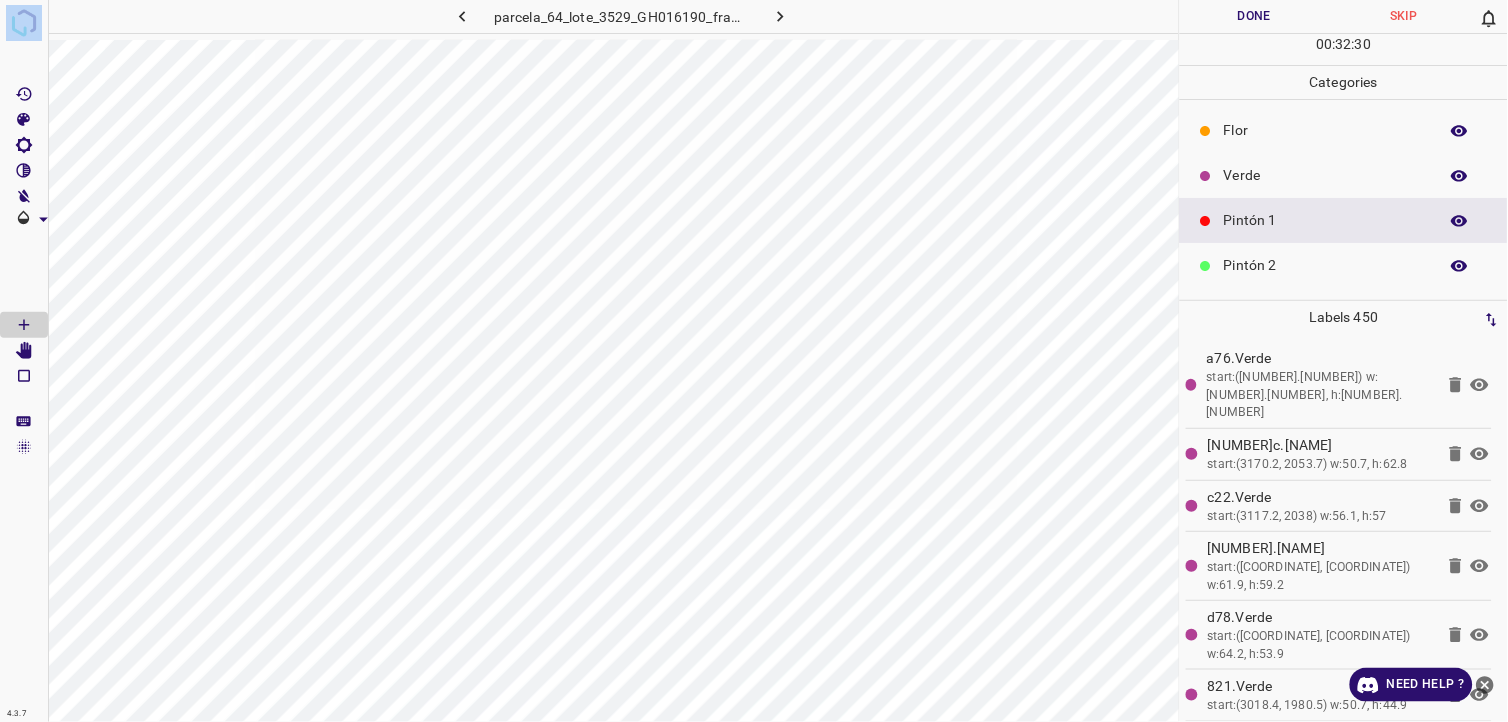 click on "Done" at bounding box center (1255, 16) 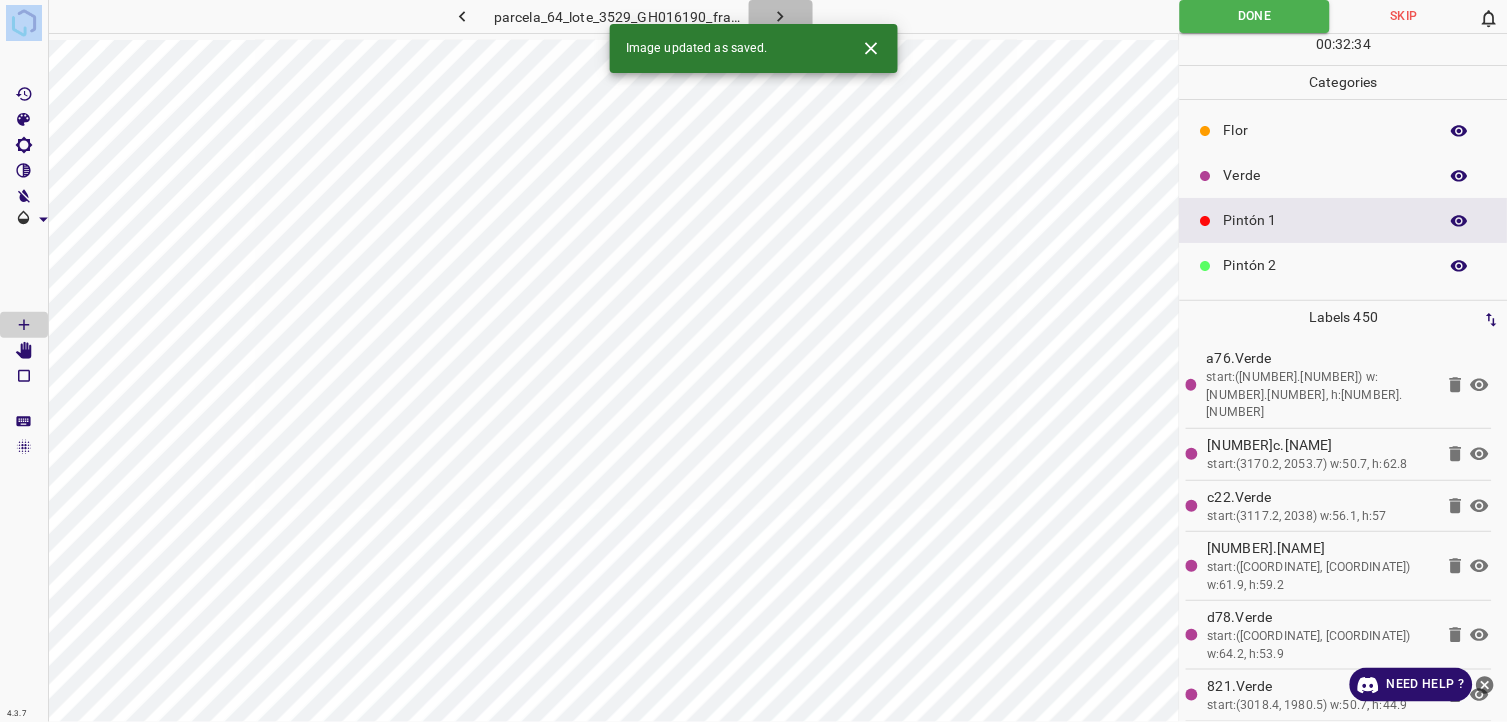 click 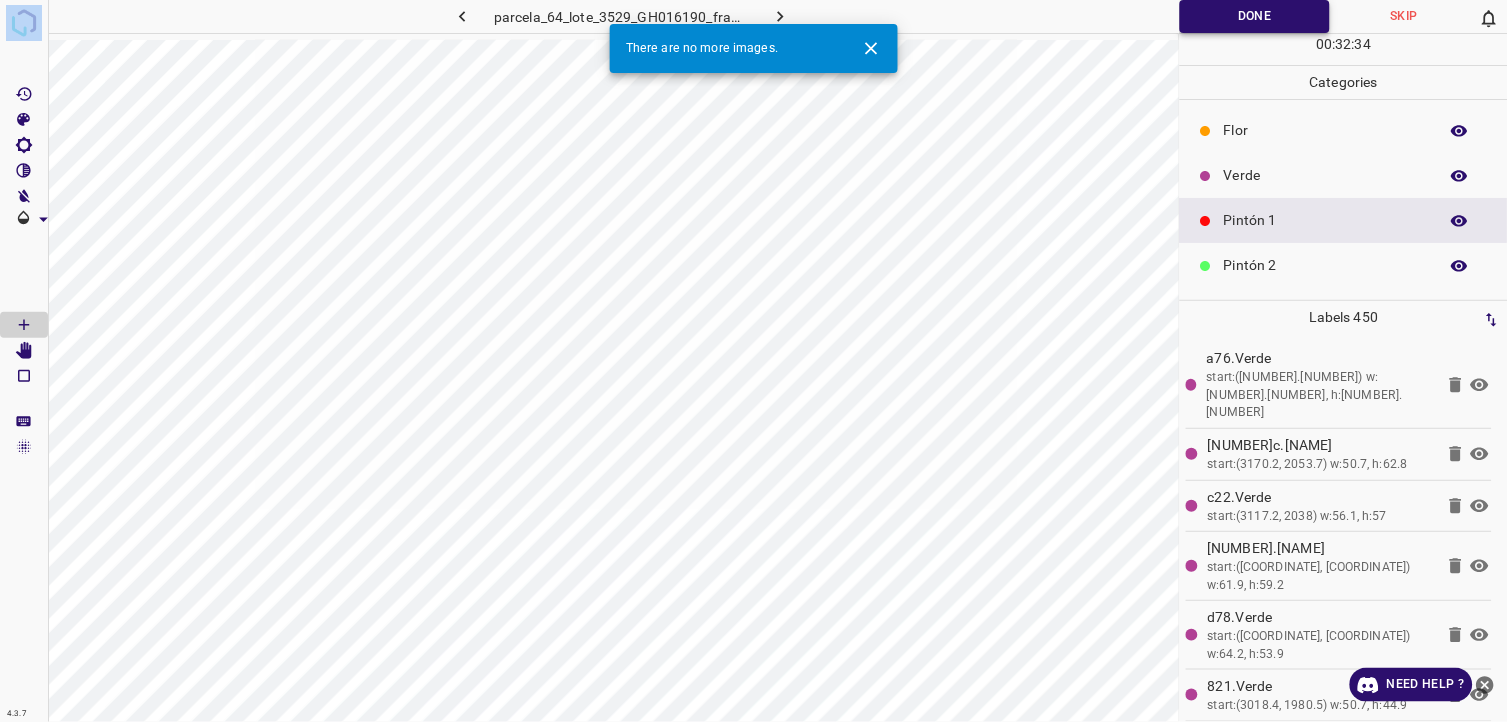 click on "Done" at bounding box center [1255, 16] 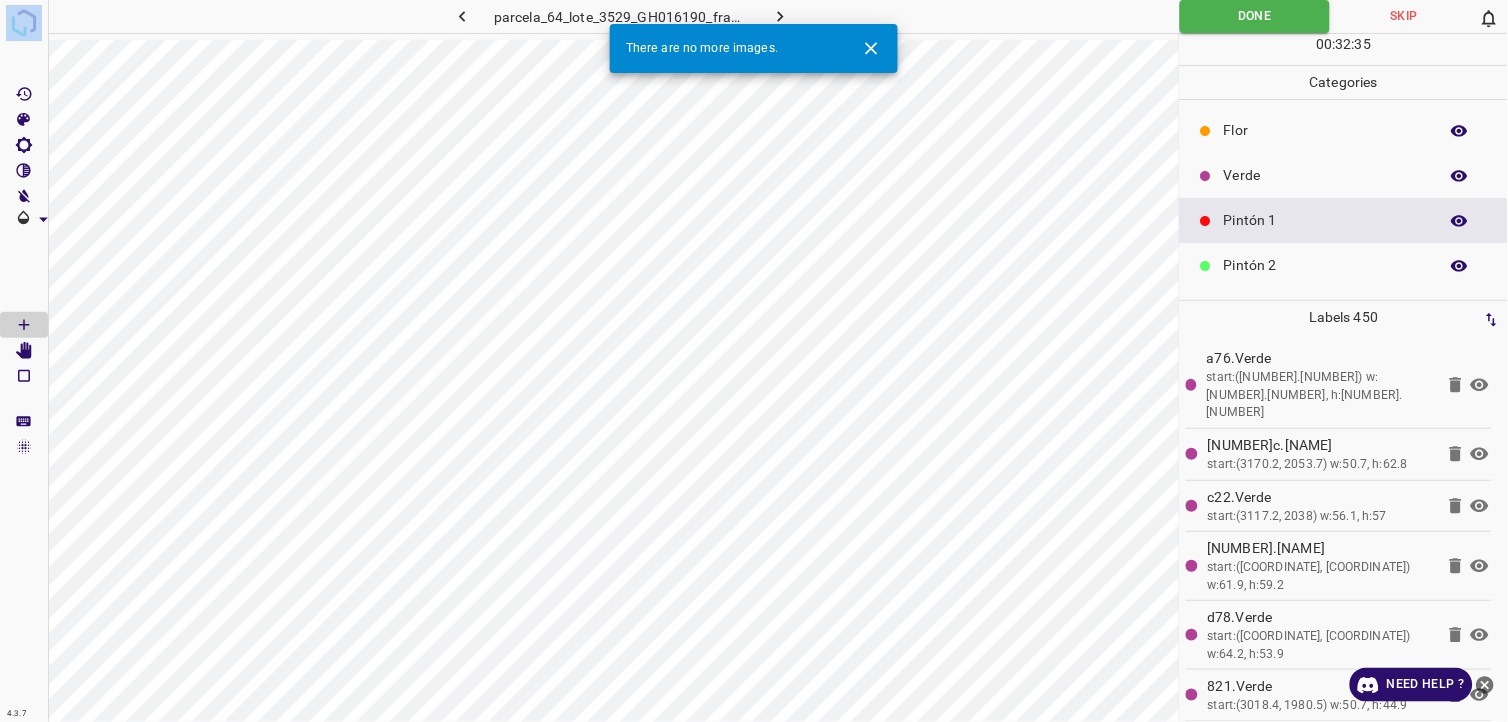 type 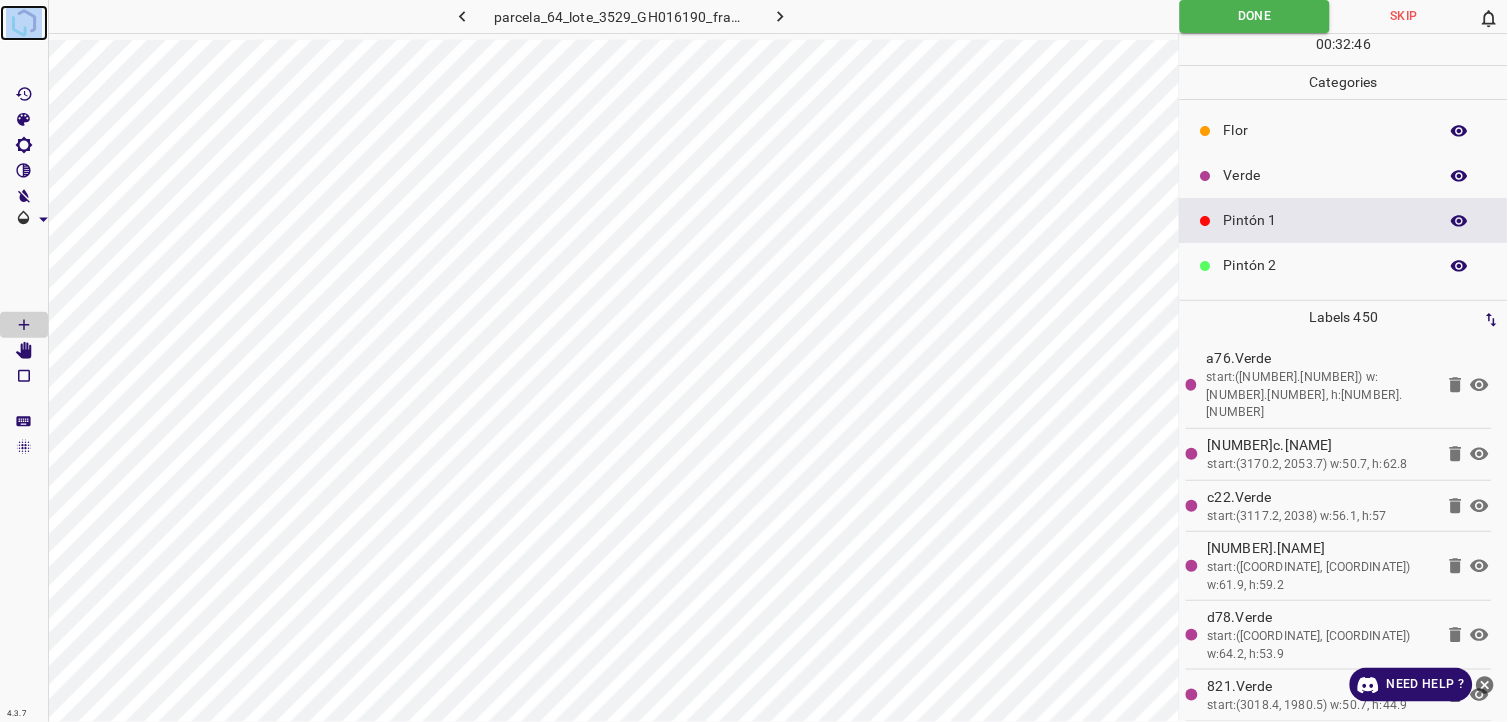 click at bounding box center (24, 23) 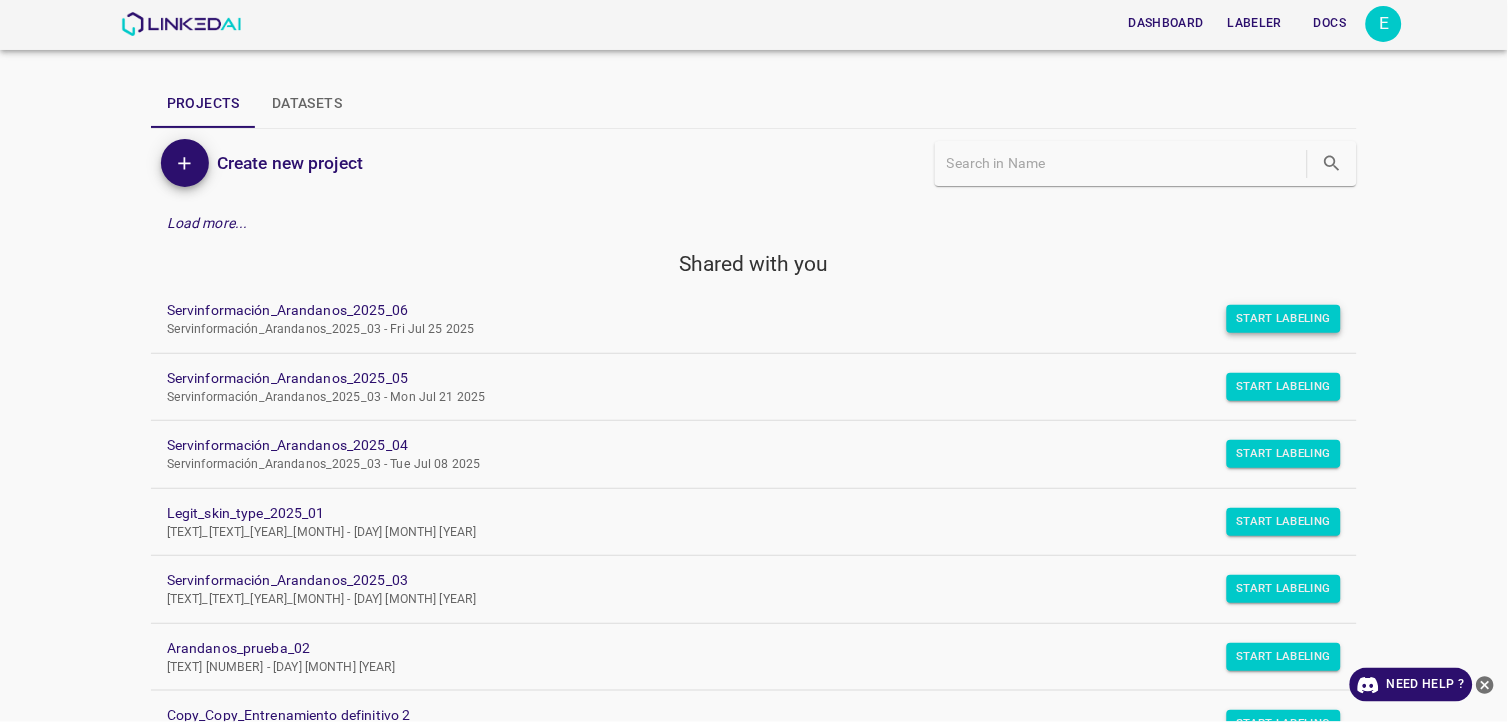 click on "Start Labeling" at bounding box center (1284, 319) 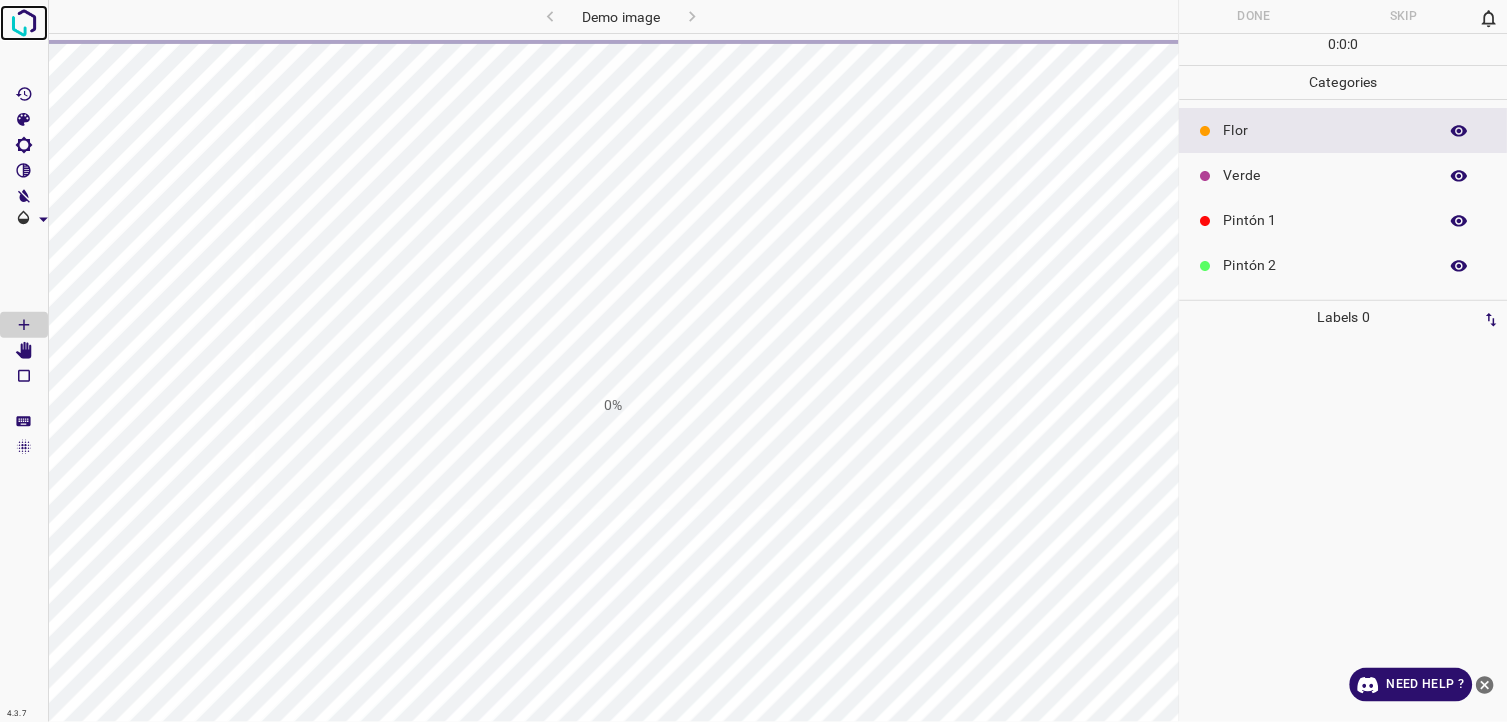 click at bounding box center [24, 23] 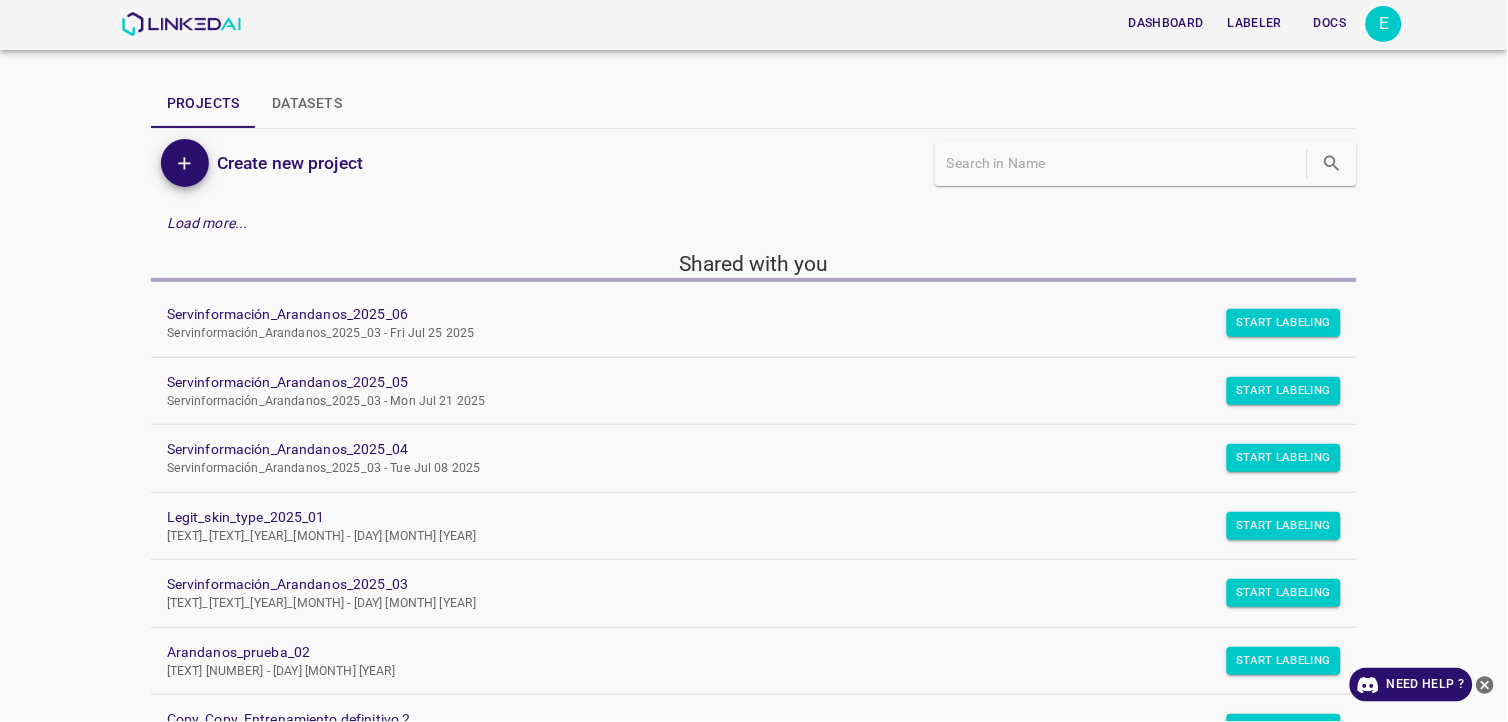 click on "Servinformación_Arandanos_2025_06 Servinformación_Arandanos_2025_03 - Fri Jul 25 2025" at bounding box center (754, 323) 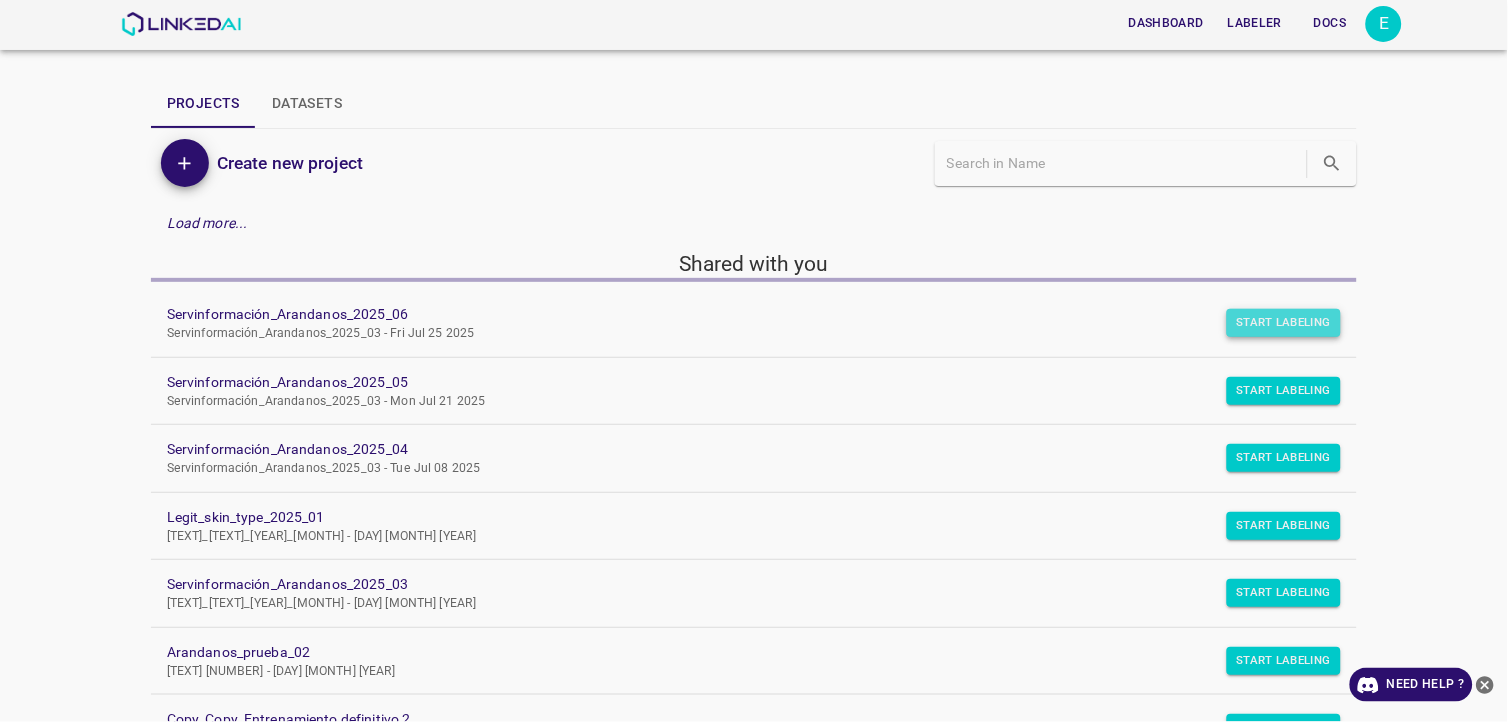 click on "Start Labeling" at bounding box center (1284, 323) 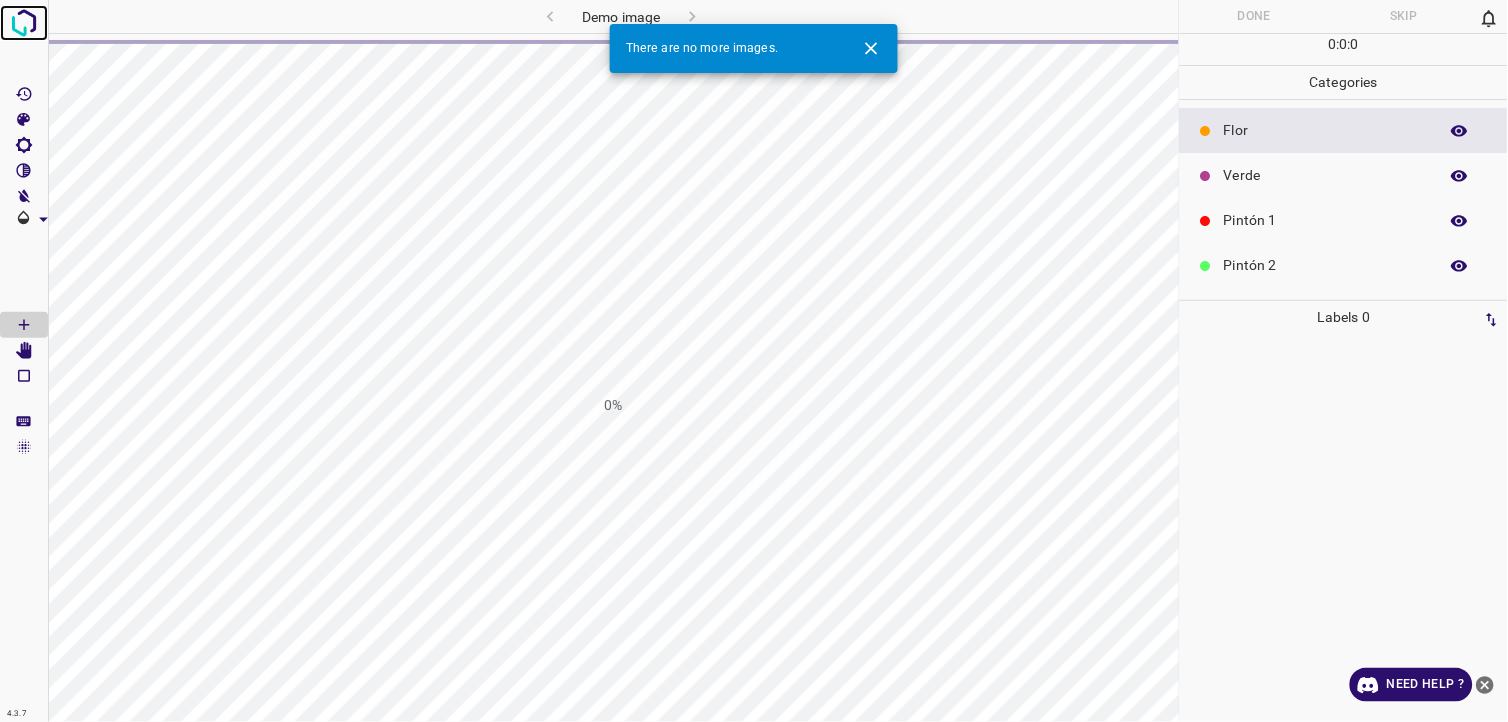 click at bounding box center (24, 23) 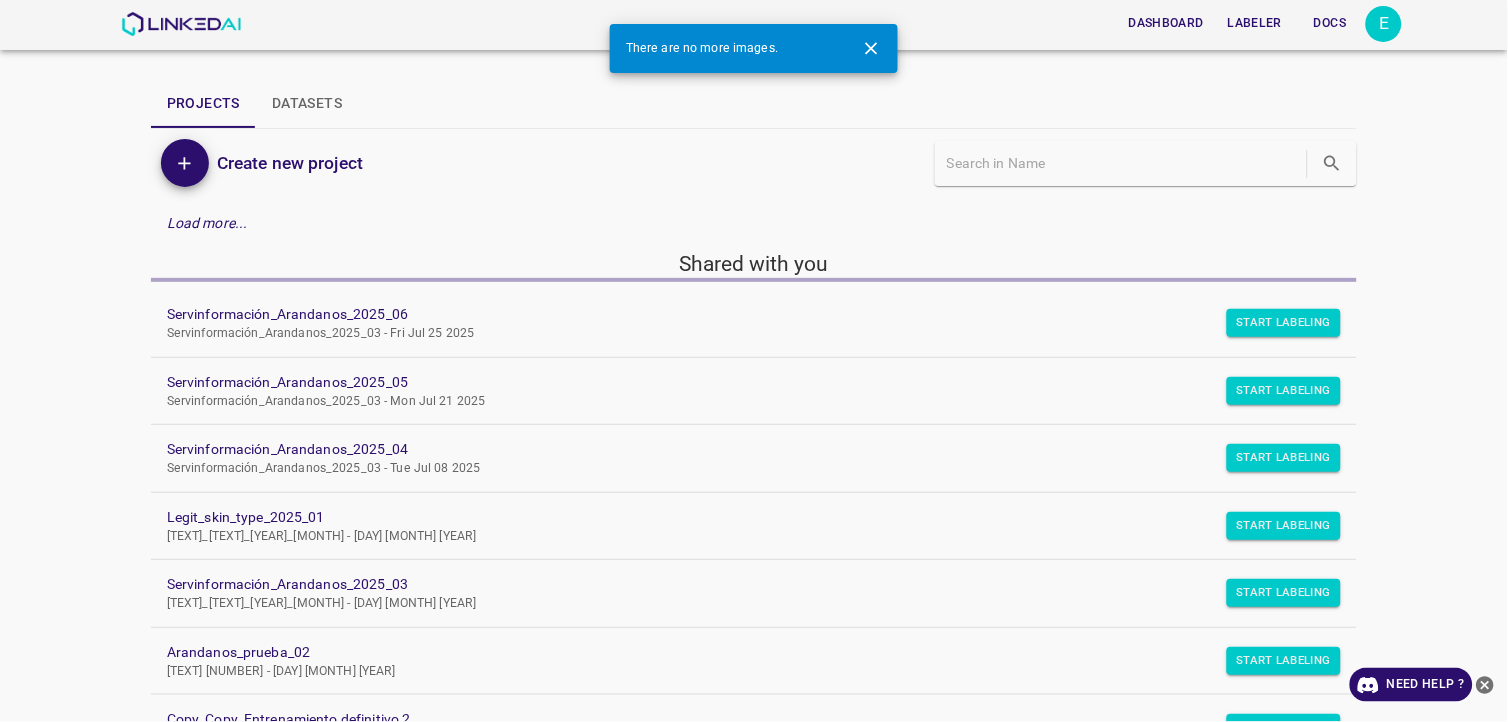 click on "E" at bounding box center [1384, 24] 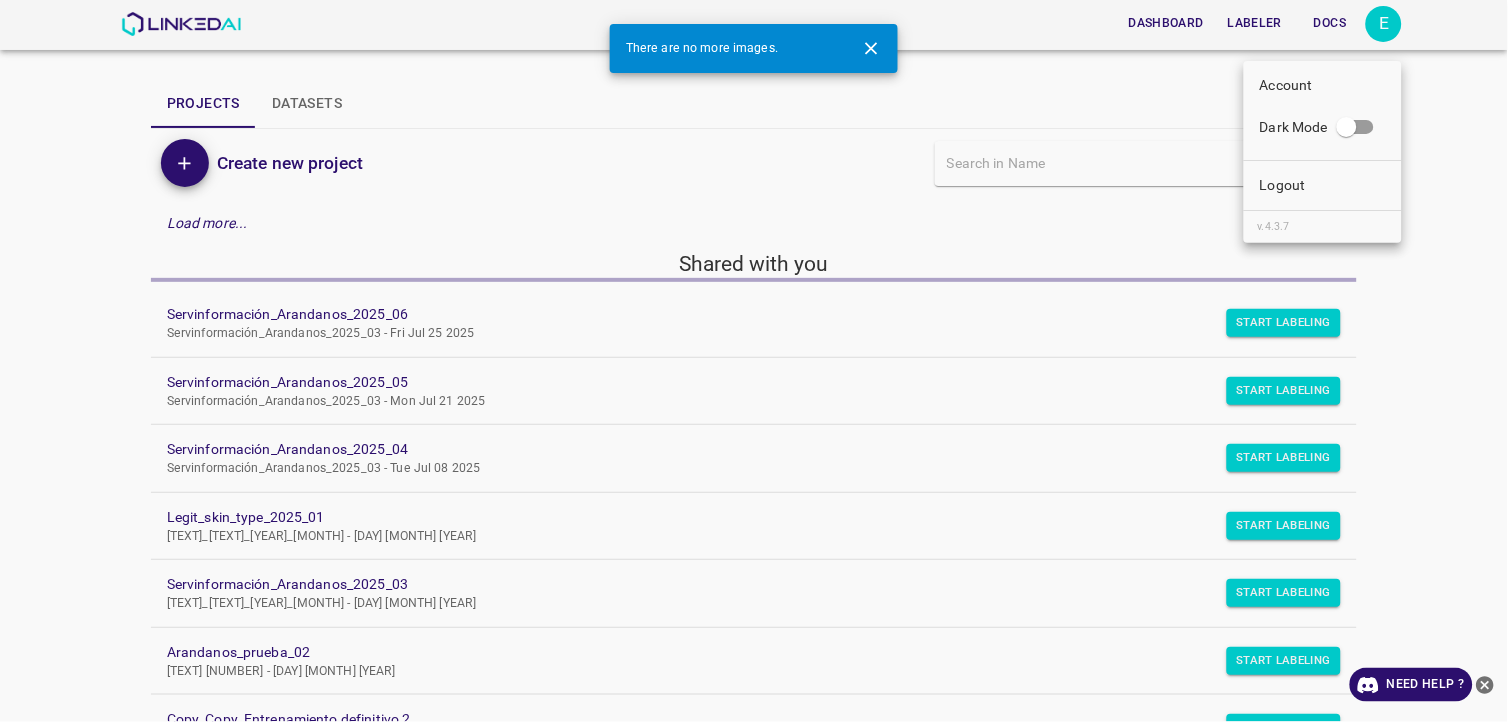 click on "Logout" at bounding box center (1323, 185) 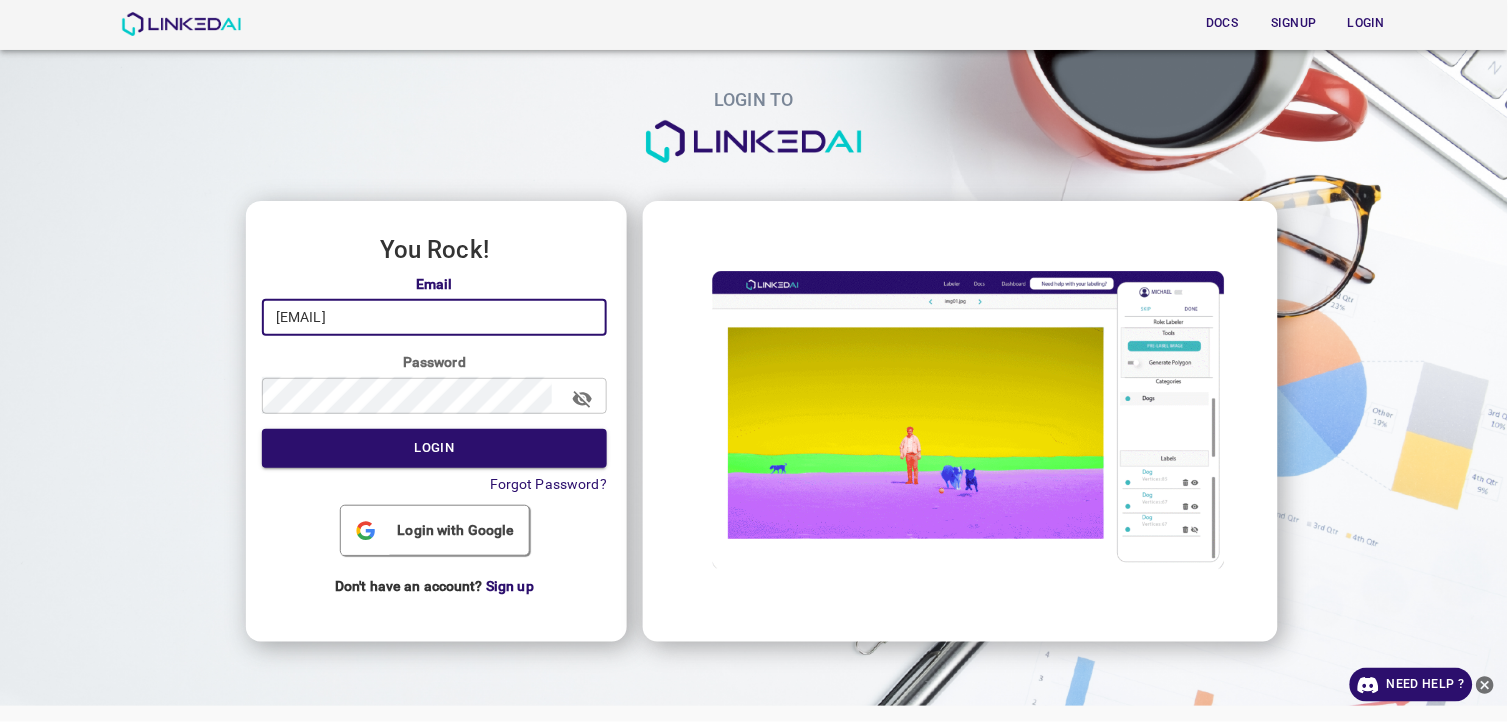 drag, startPoint x: 473, startPoint y: 322, endPoint x: 172, endPoint y: 350, distance: 302.29953 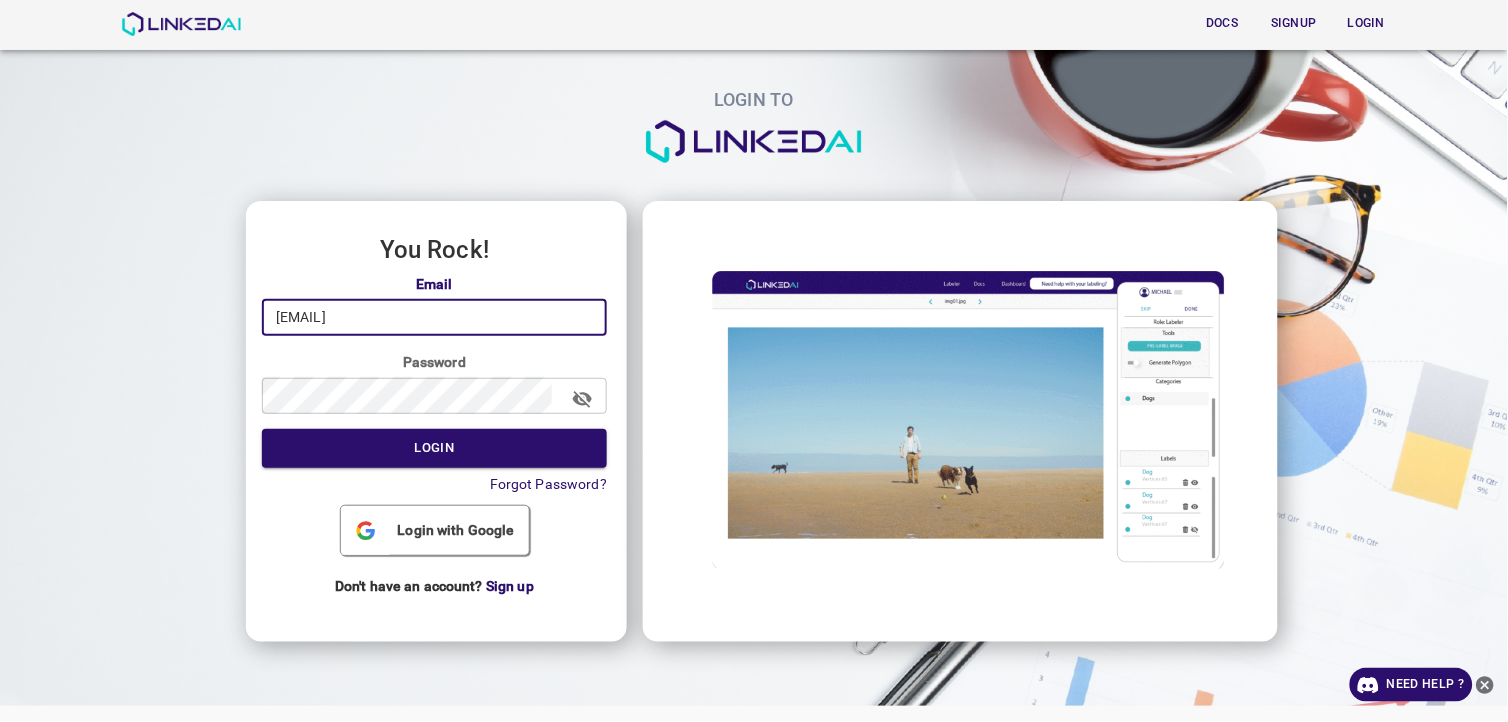 click on "LOGIN TO You Rock! Email evaluna9808@hotmail.com ​ Password ​ Login Forgot Password? Login with Google Don't have an account?   Sign up" at bounding box center (746, 317) 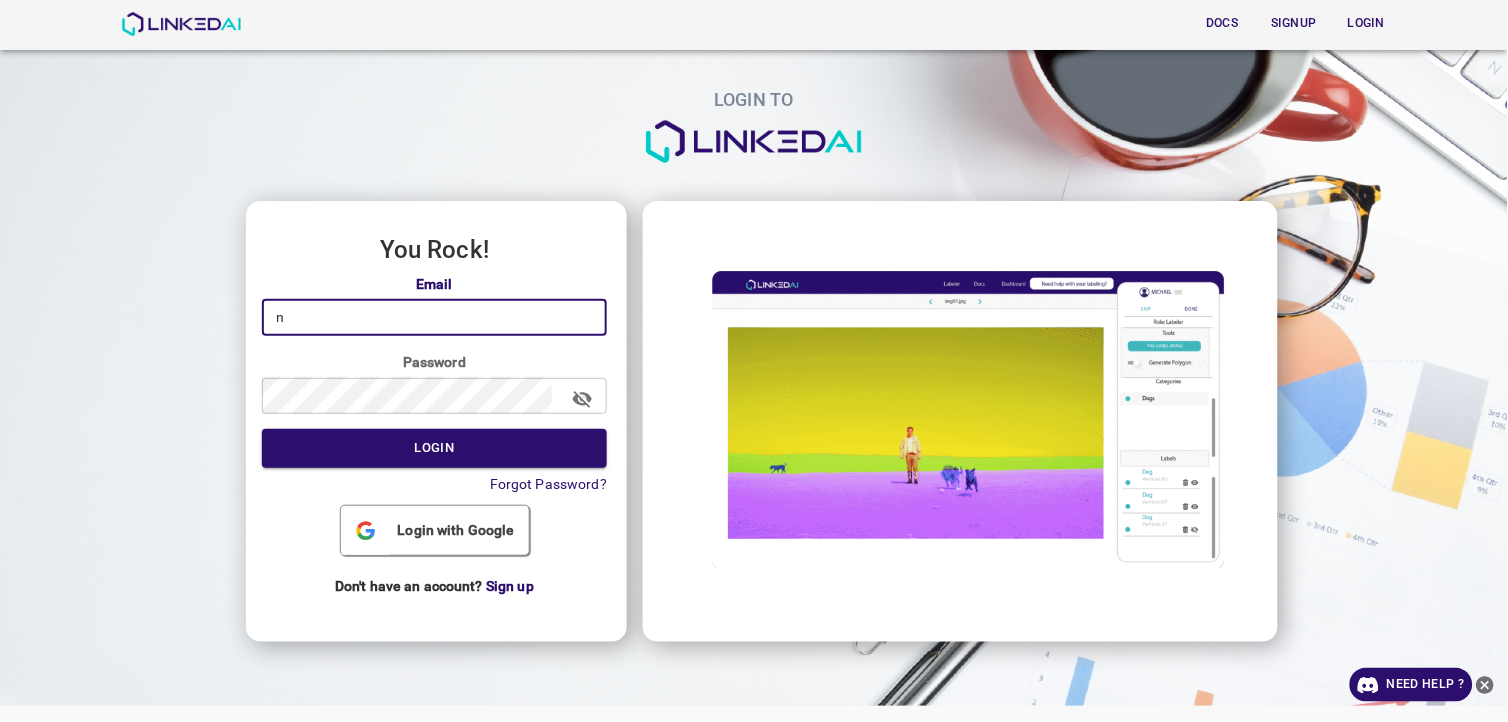 type on "nanisp37@[DOMAIN]" 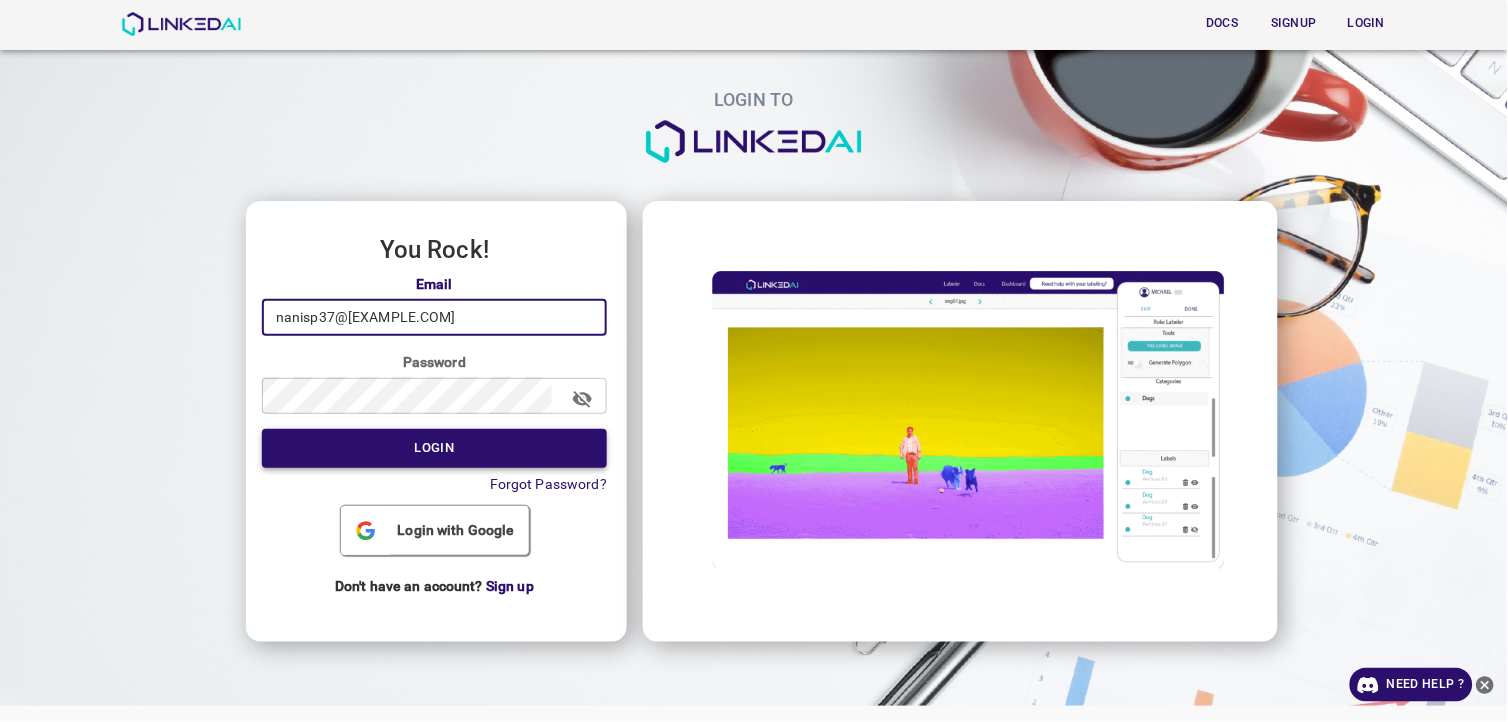 click on "Login" at bounding box center [434, 448] 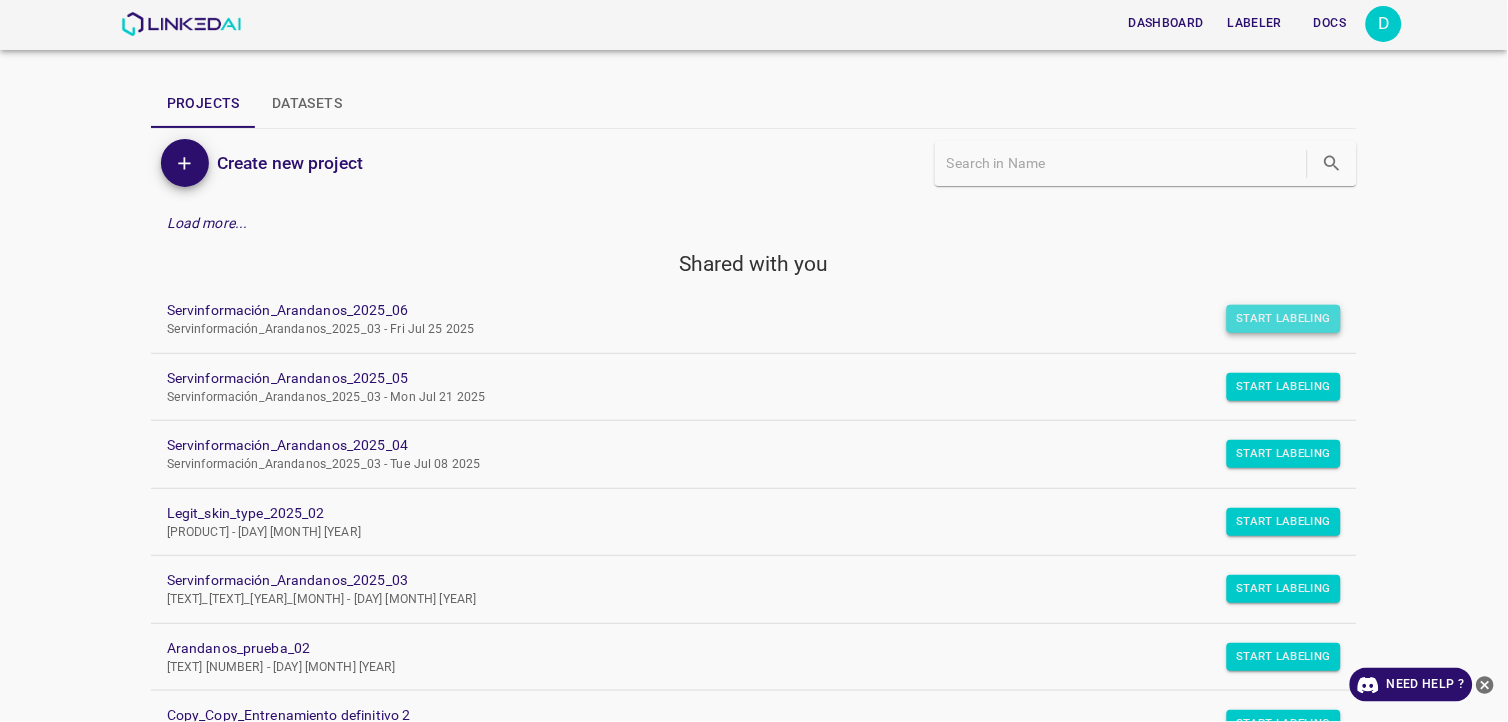 click on "Start Labeling" at bounding box center [1284, 319] 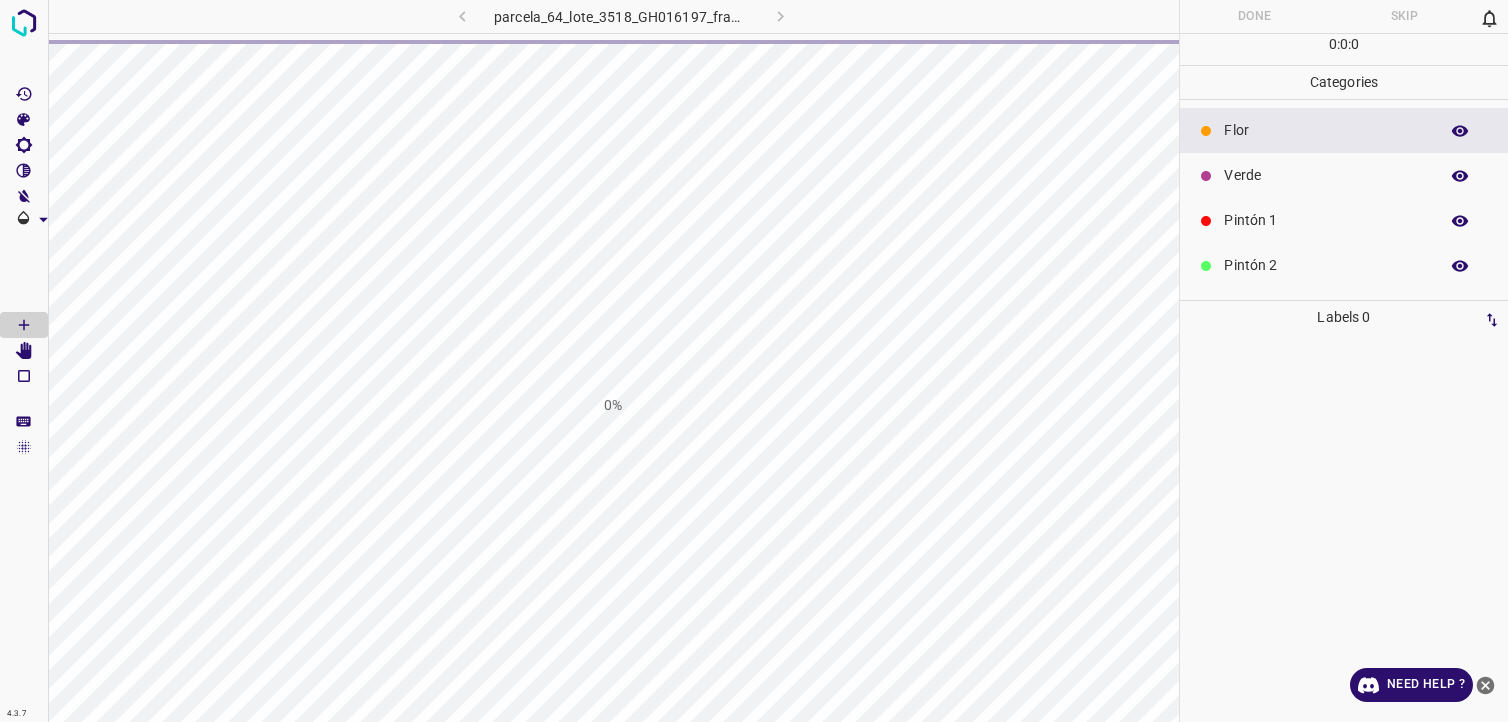 scroll, scrollTop: 0, scrollLeft: 0, axis: both 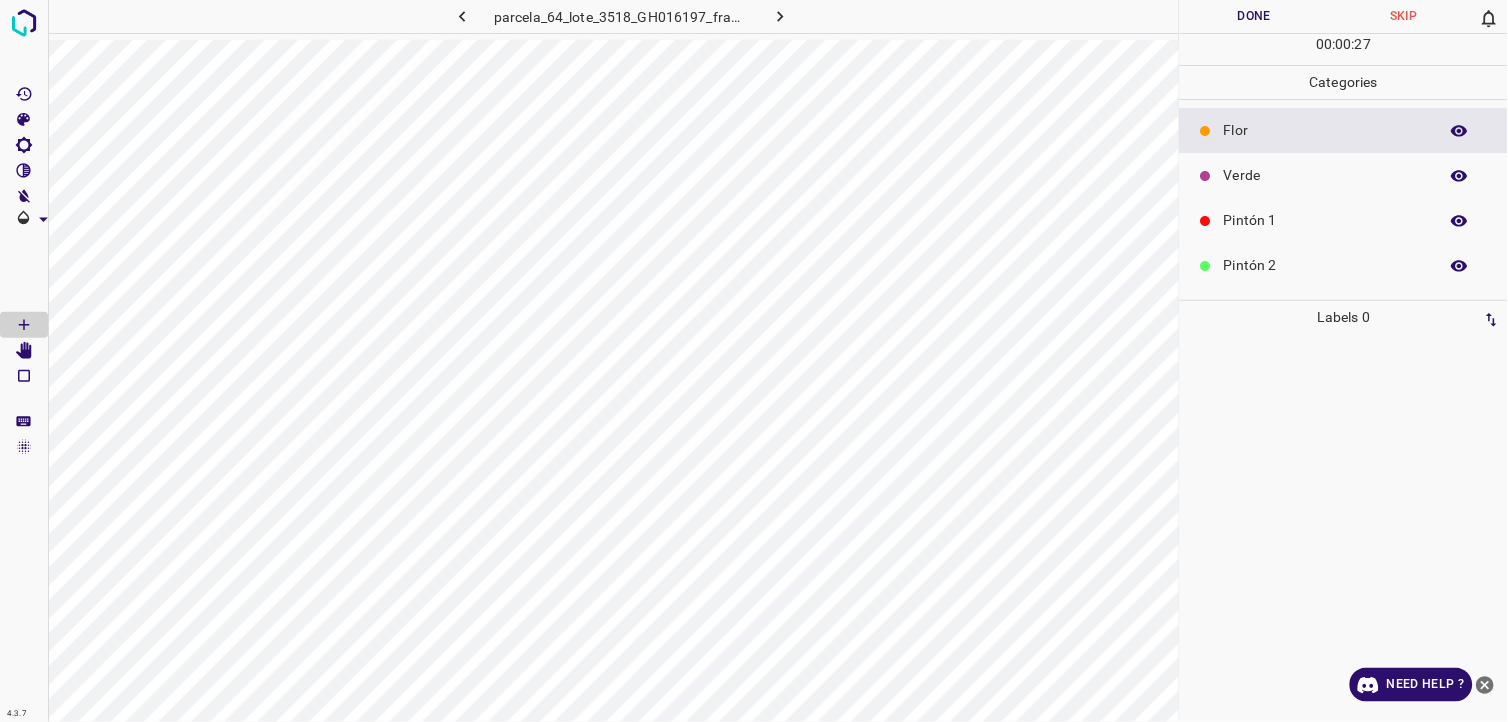 click on "Pintón 1" at bounding box center [1326, 220] 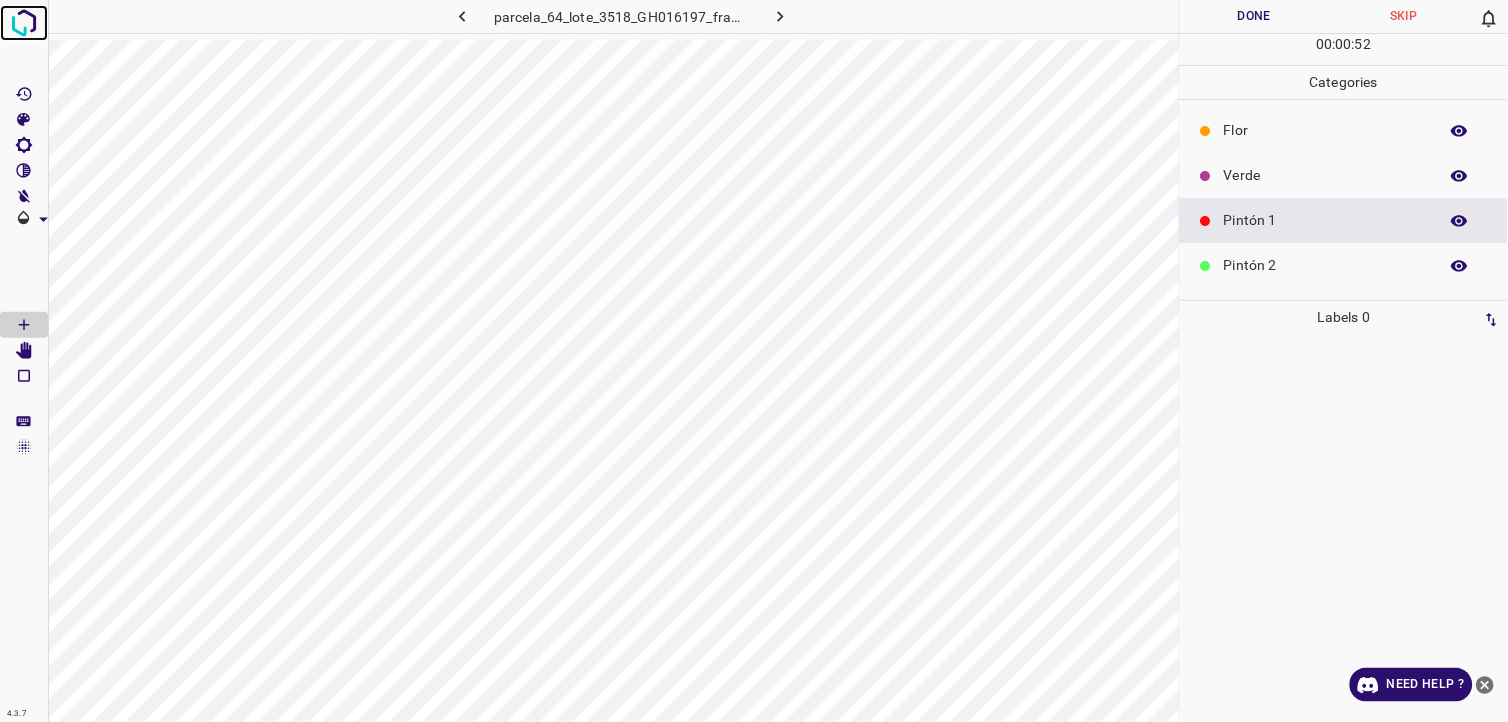 click at bounding box center [24, 23] 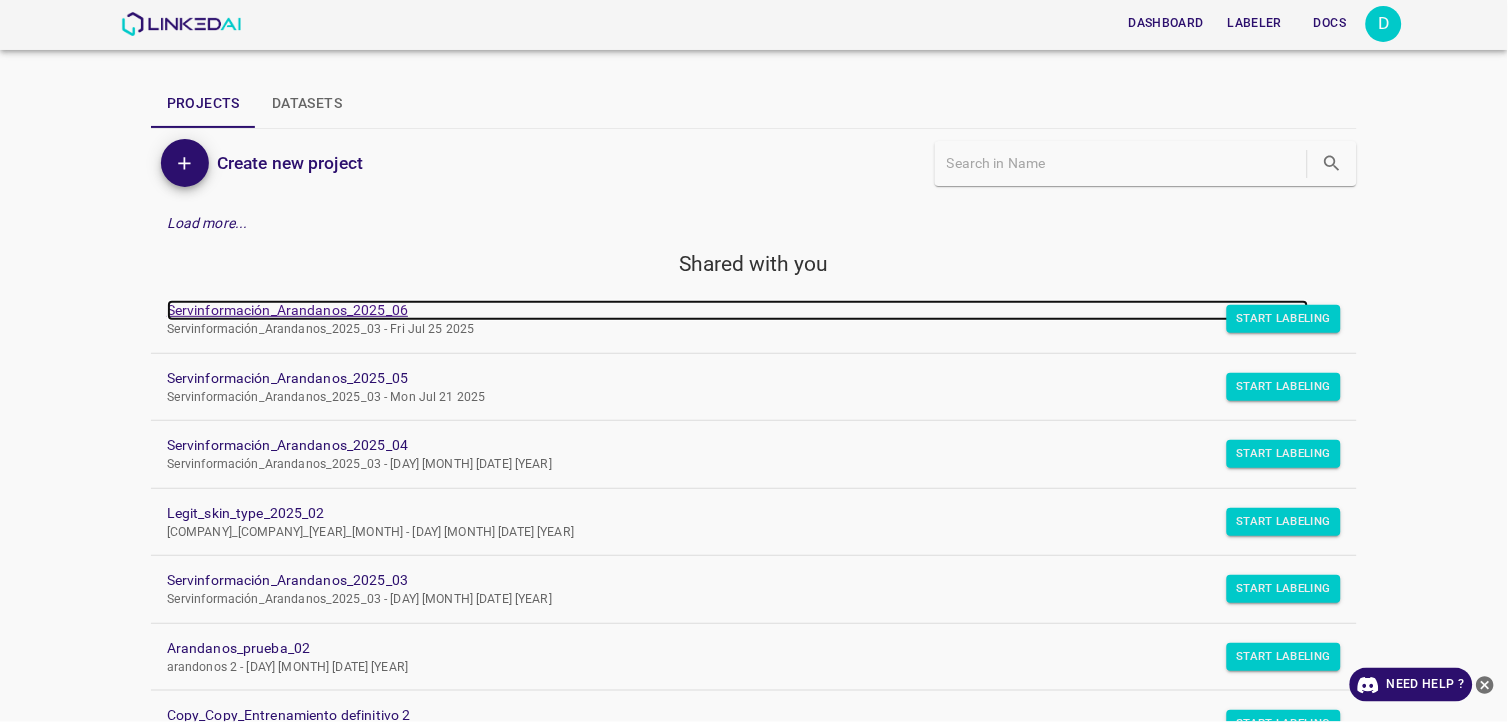 click on "Servinformación_Arandanos_2025_06" at bounding box center (738, 310) 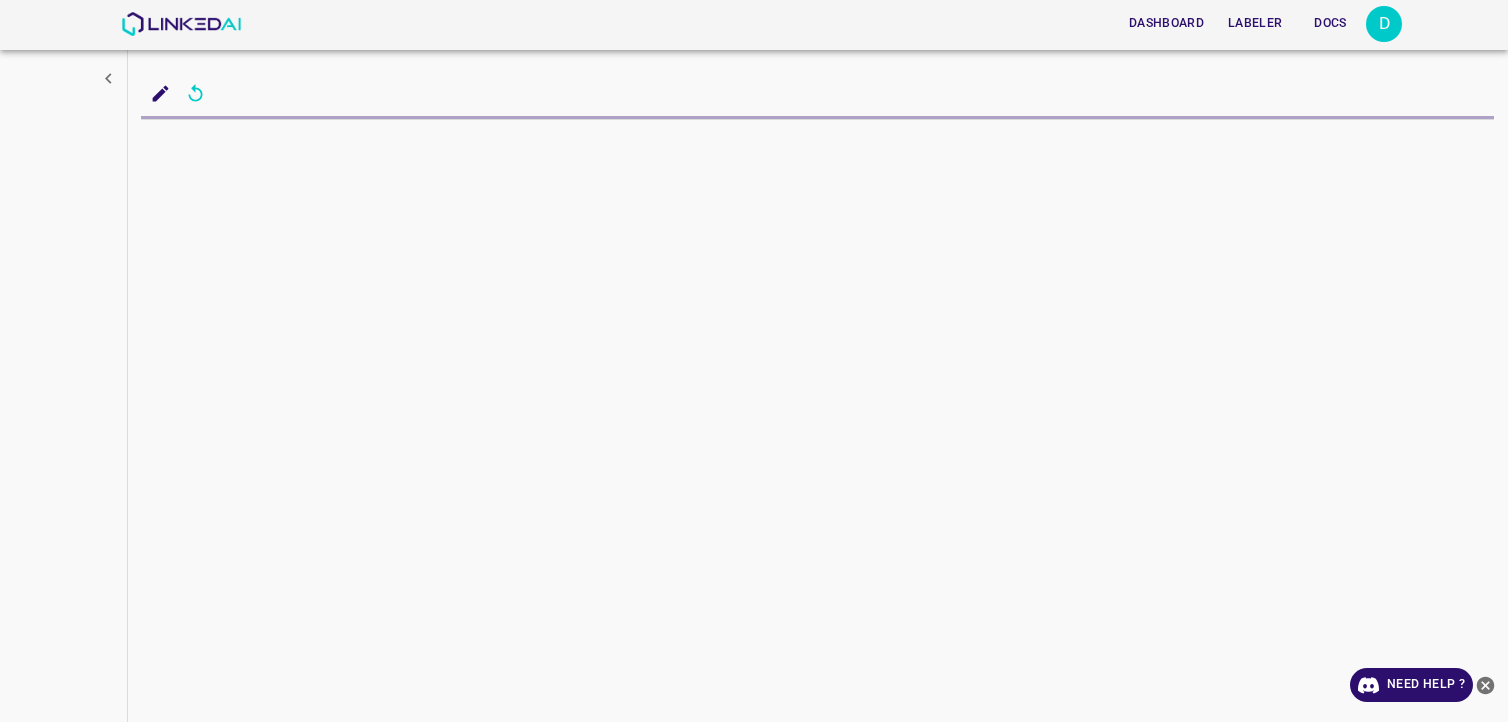 scroll, scrollTop: 0, scrollLeft: 0, axis: both 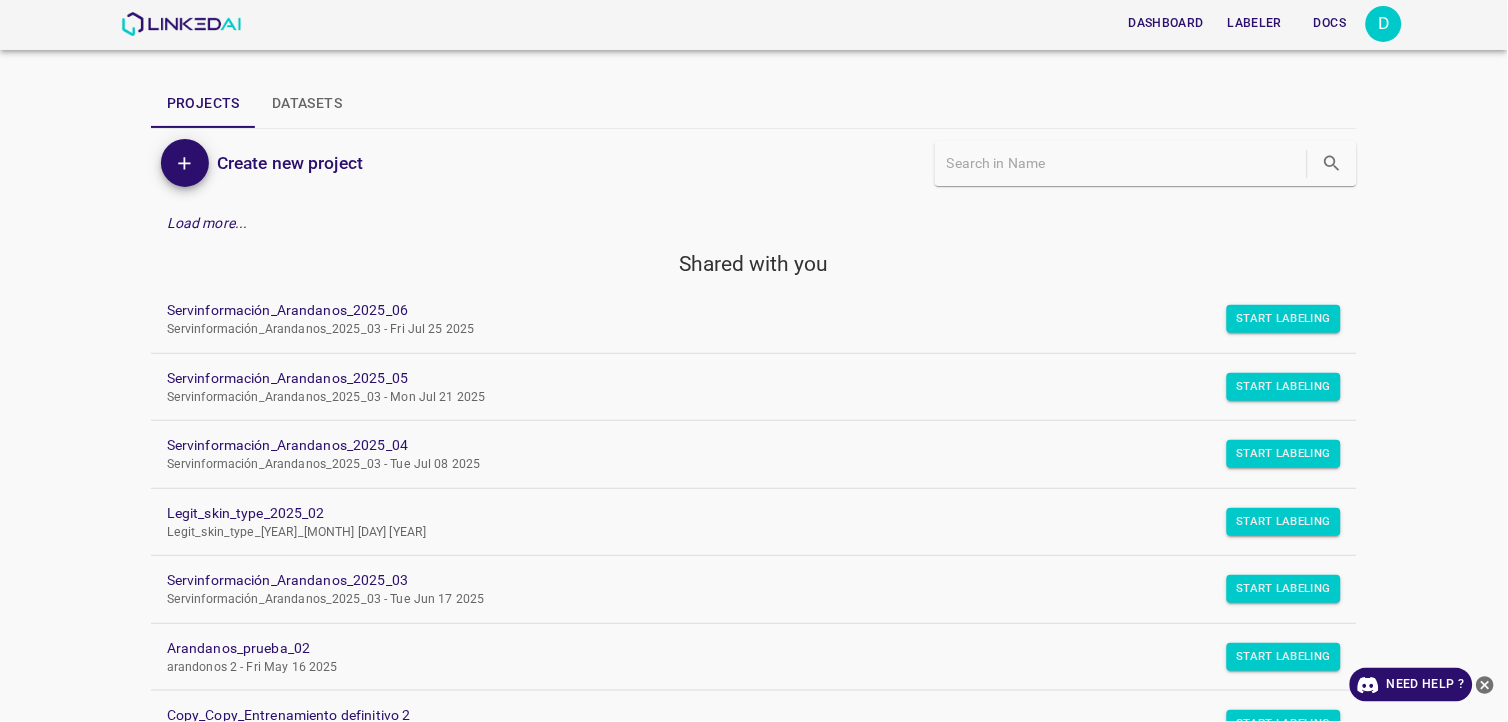 click on "Servinformación_Arandanos_2025_03 - Fri Jul 25 2025" at bounding box center (738, 330) 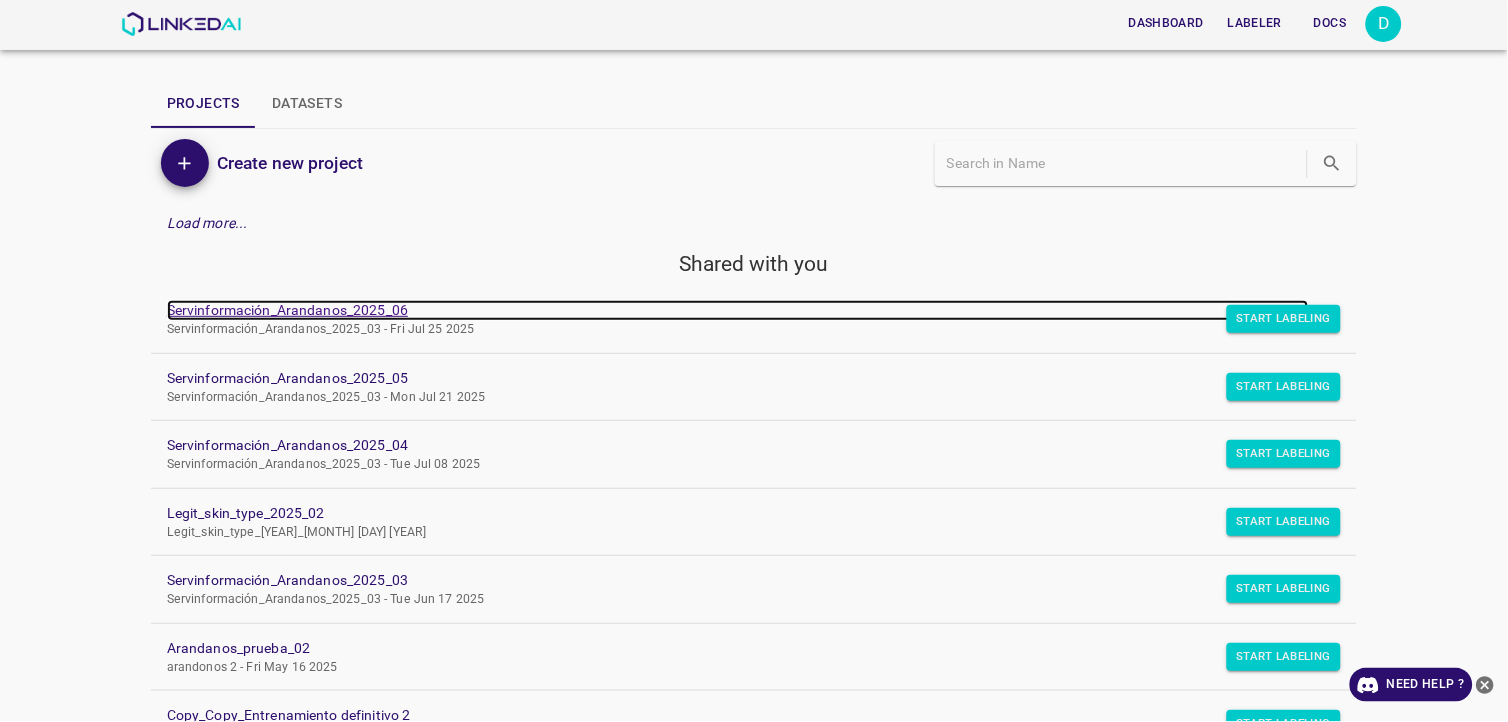 click on "Servinformación_Arandanos_2025_06" at bounding box center (738, 310) 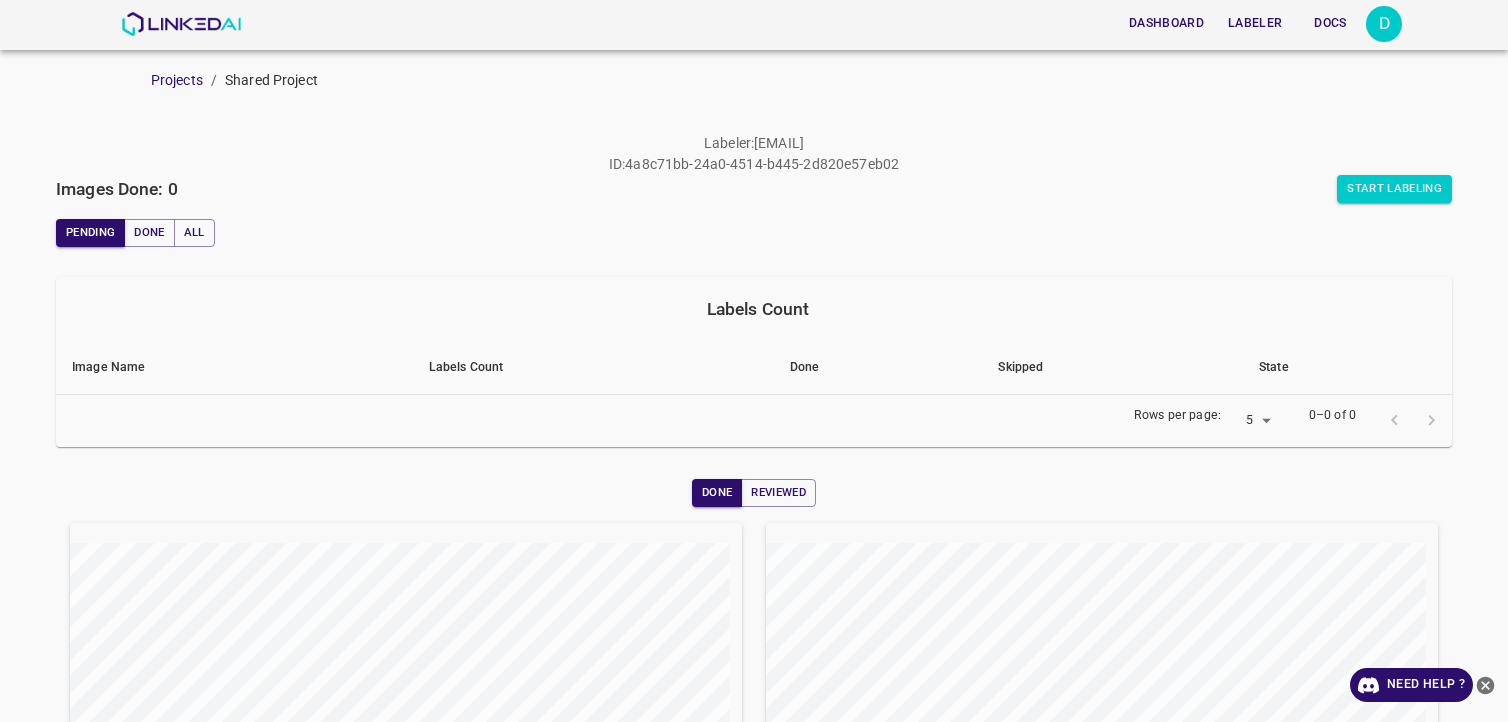 scroll, scrollTop: 0, scrollLeft: 0, axis: both 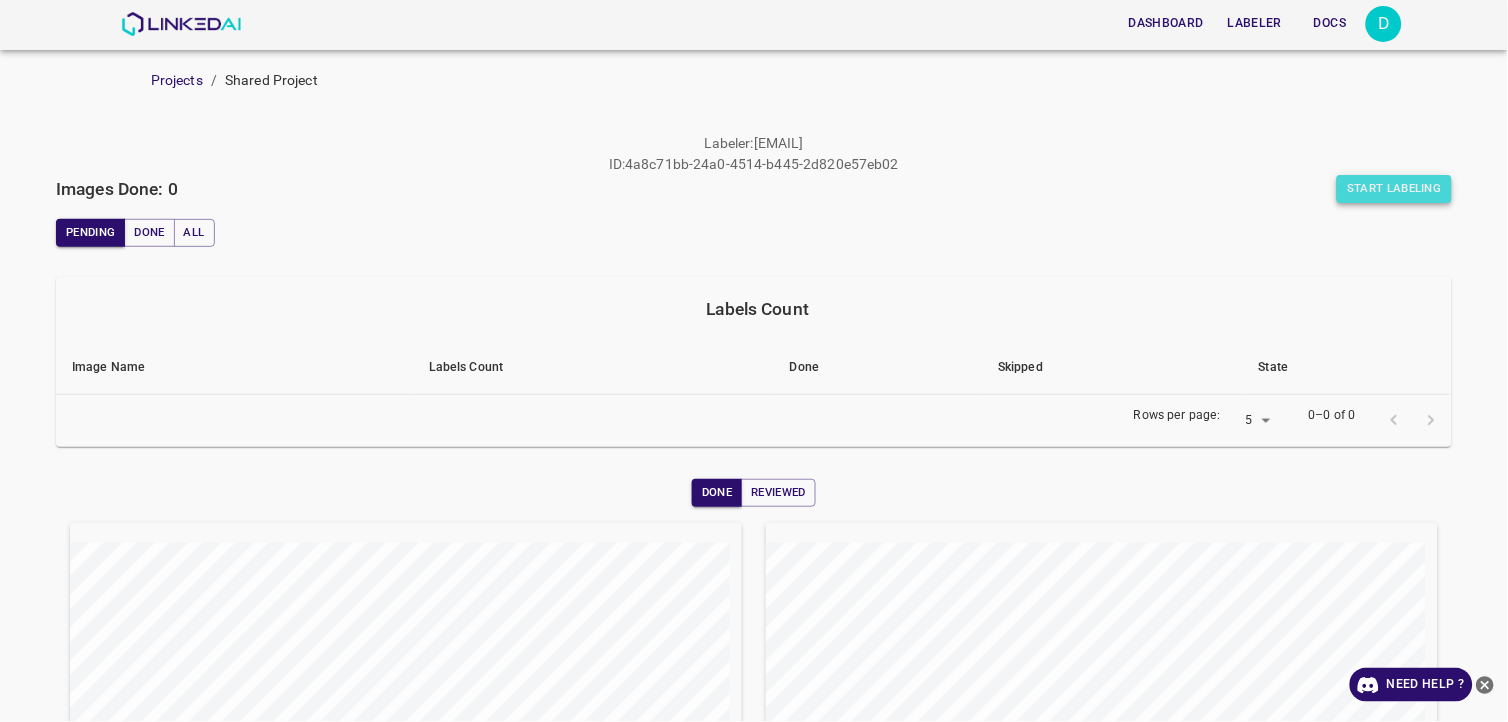 click on "Start Labeling" at bounding box center (1394, 189) 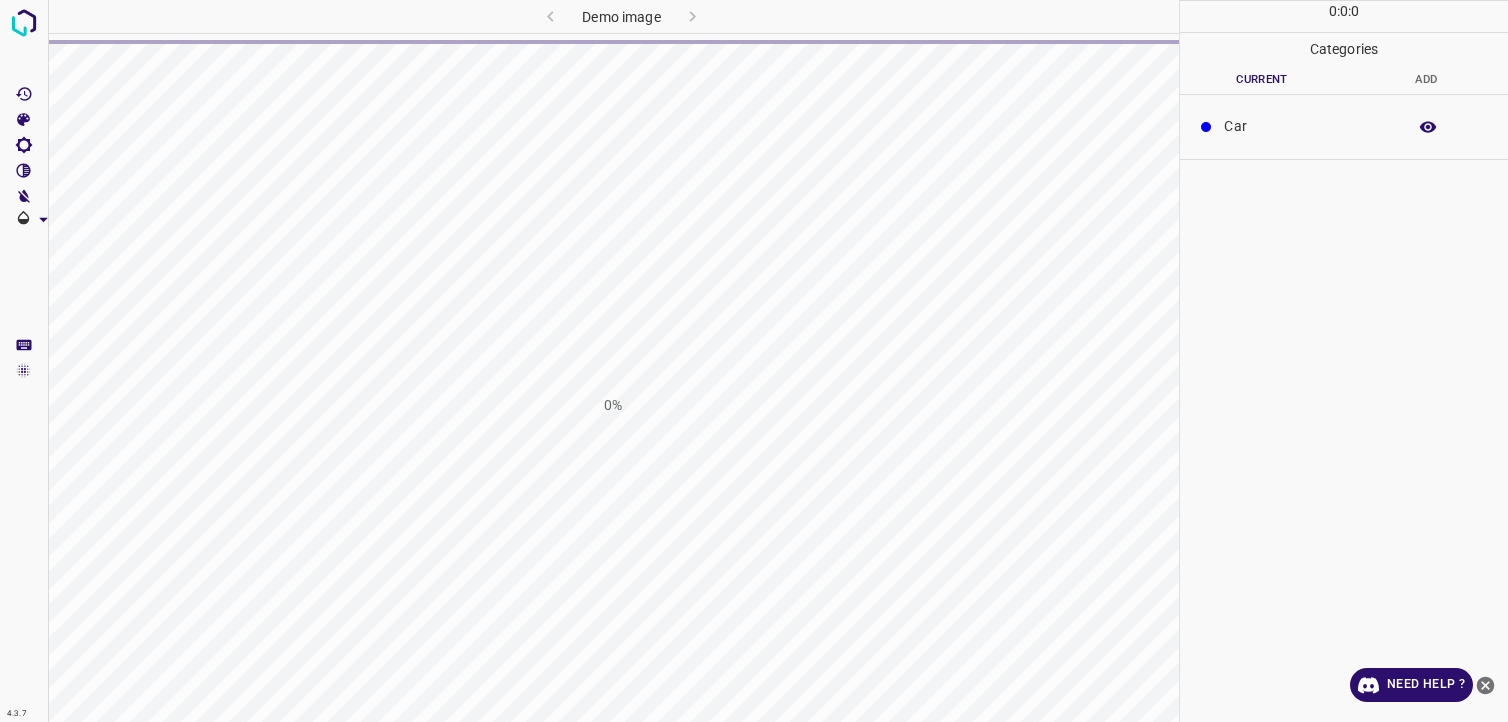 scroll, scrollTop: 0, scrollLeft: 0, axis: both 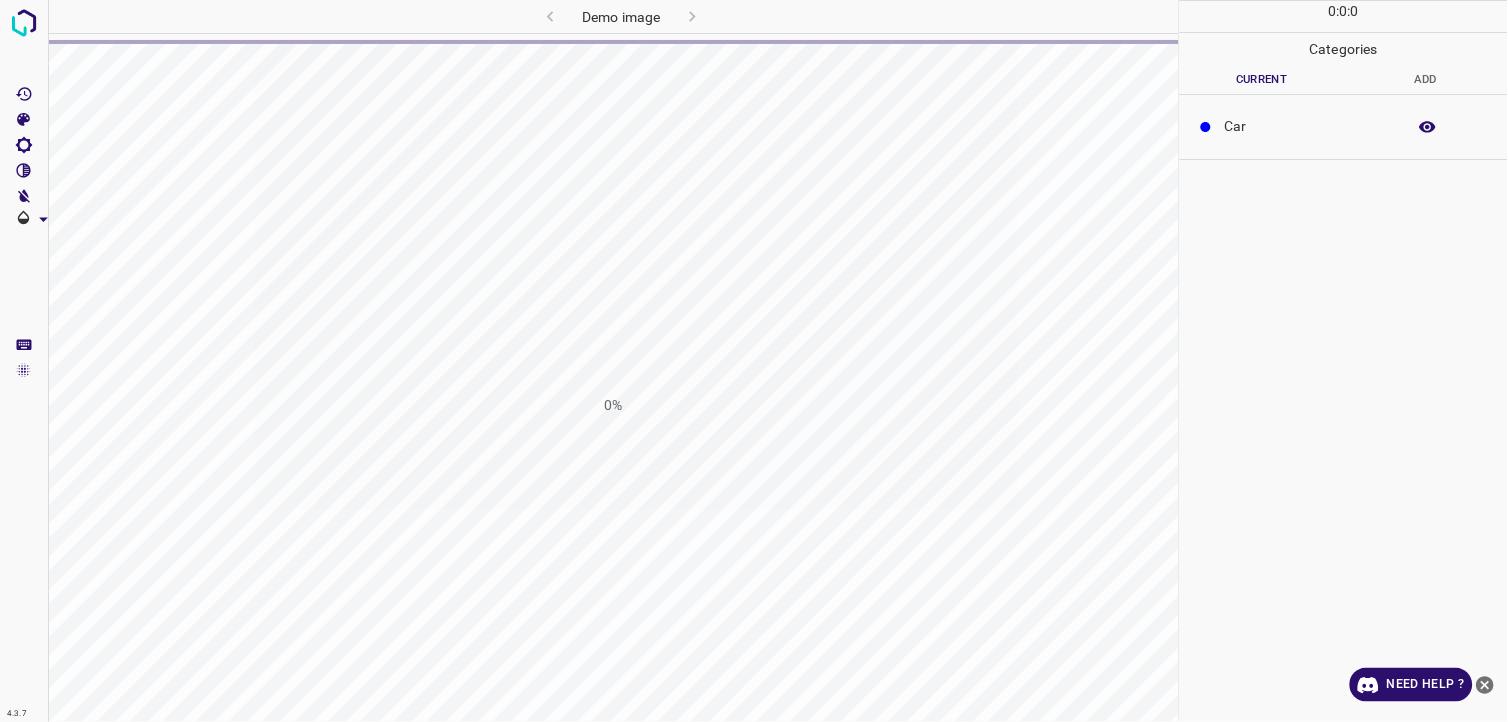click 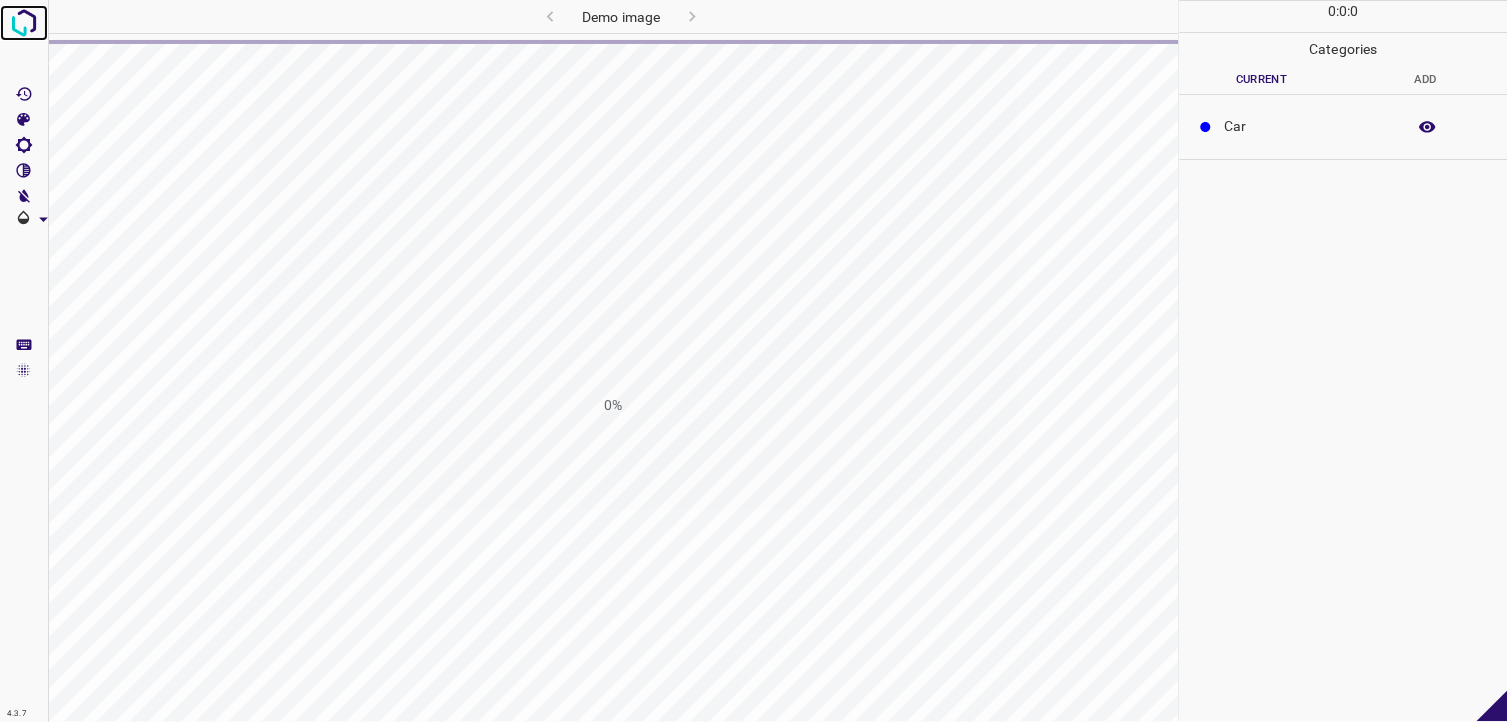 click at bounding box center (24, 23) 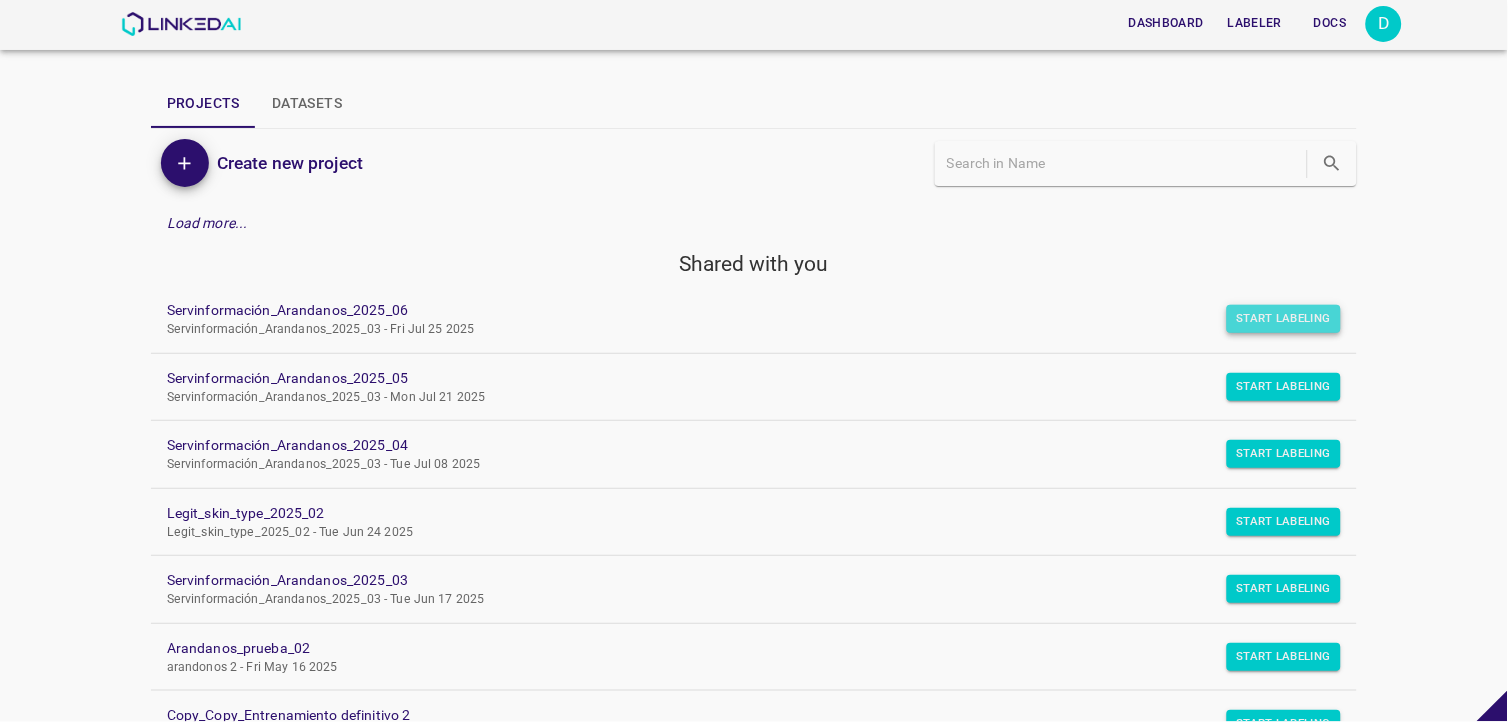 click on "Start Labeling" at bounding box center [1284, 319] 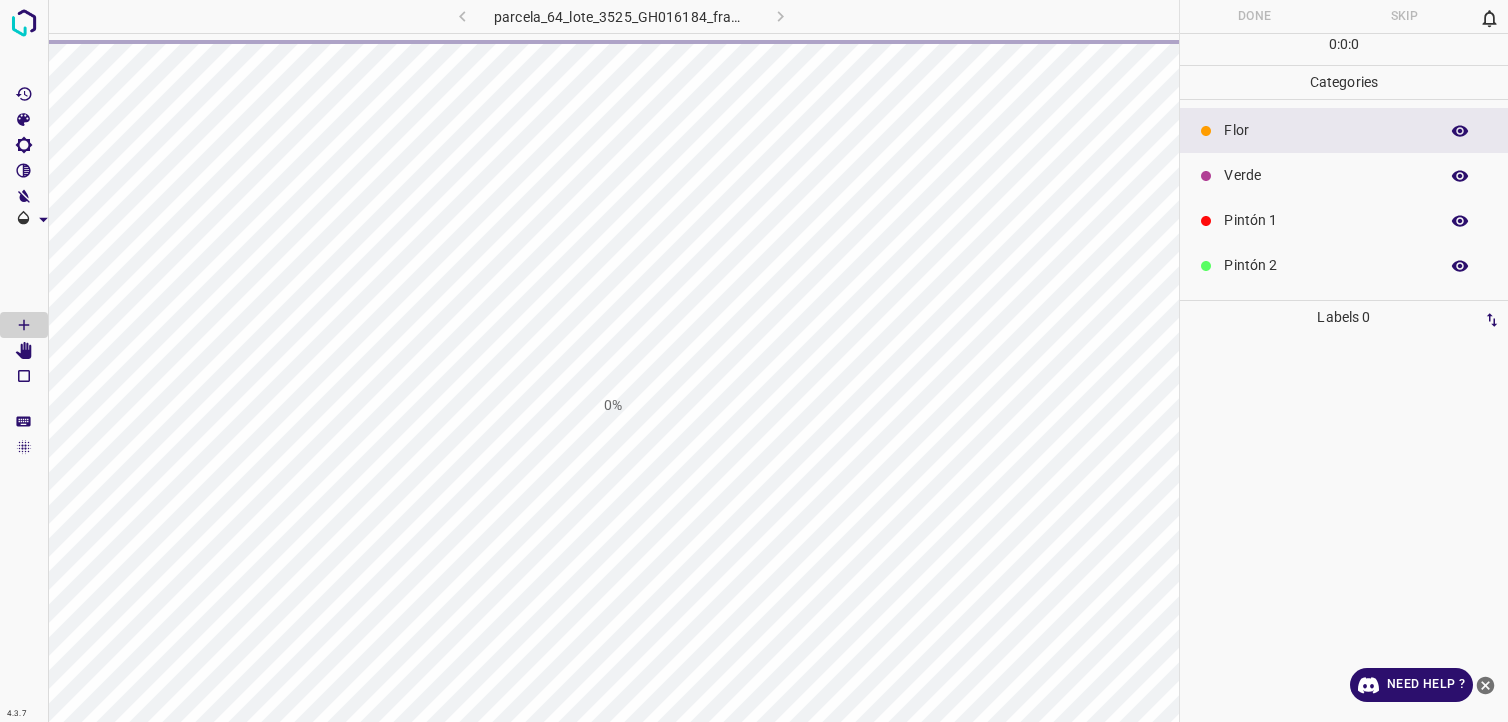 scroll, scrollTop: 0, scrollLeft: 0, axis: both 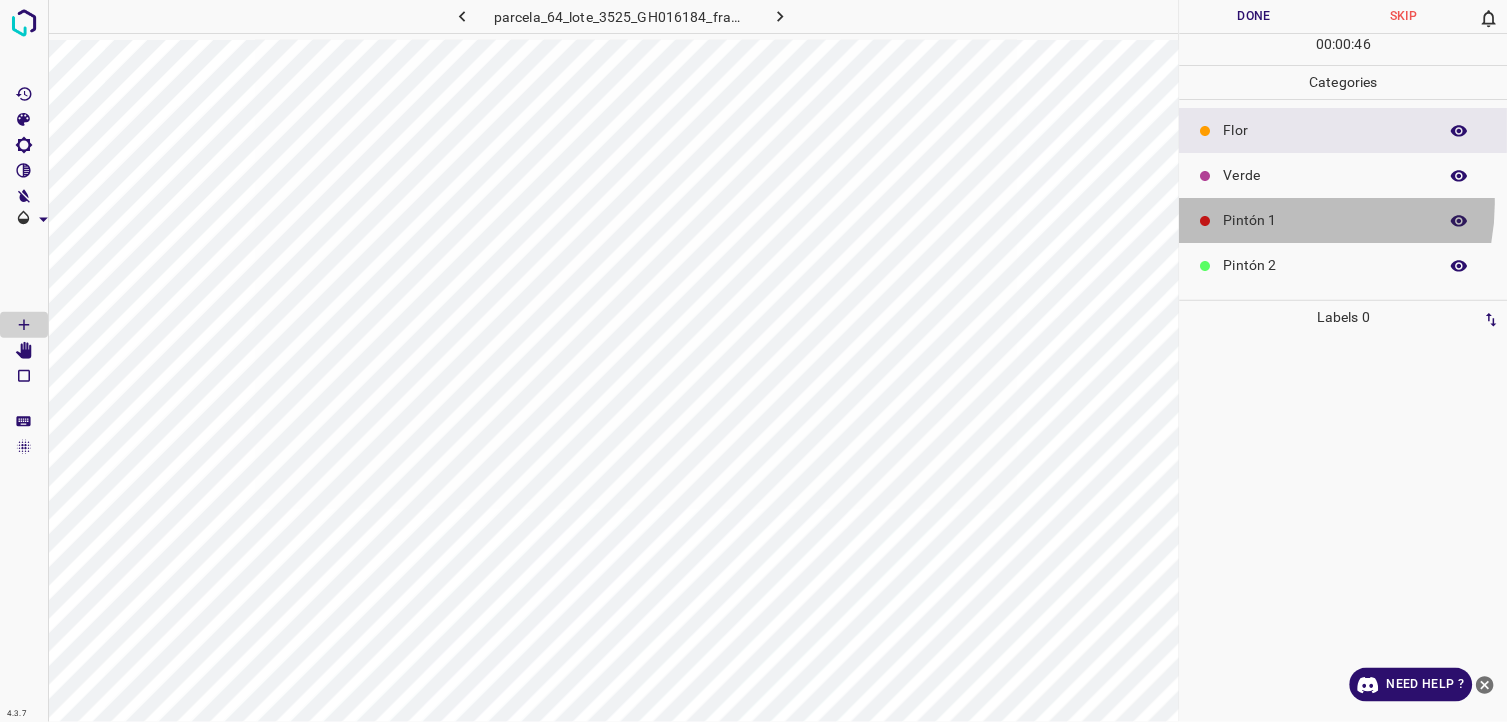 click on "Pintón 1" at bounding box center [1344, 220] 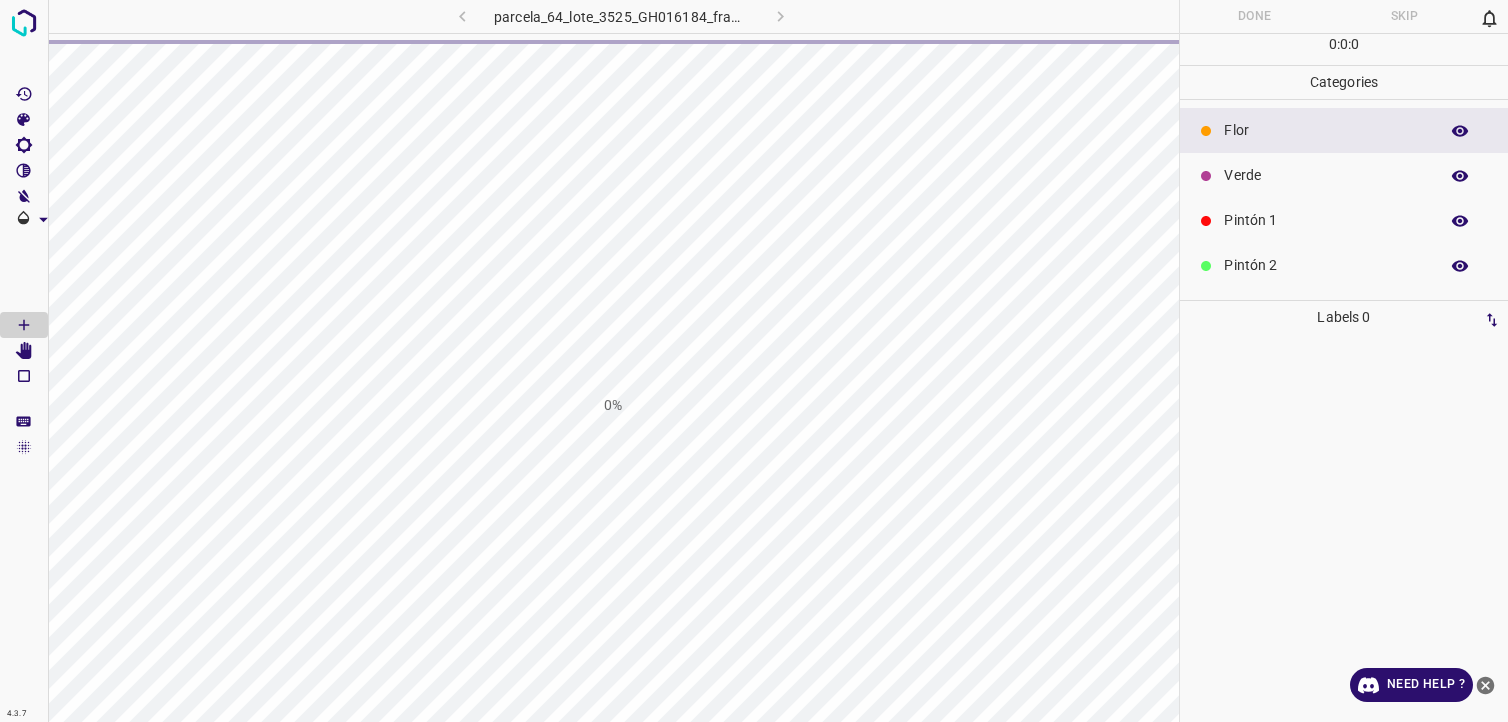 scroll, scrollTop: 0, scrollLeft: 0, axis: both 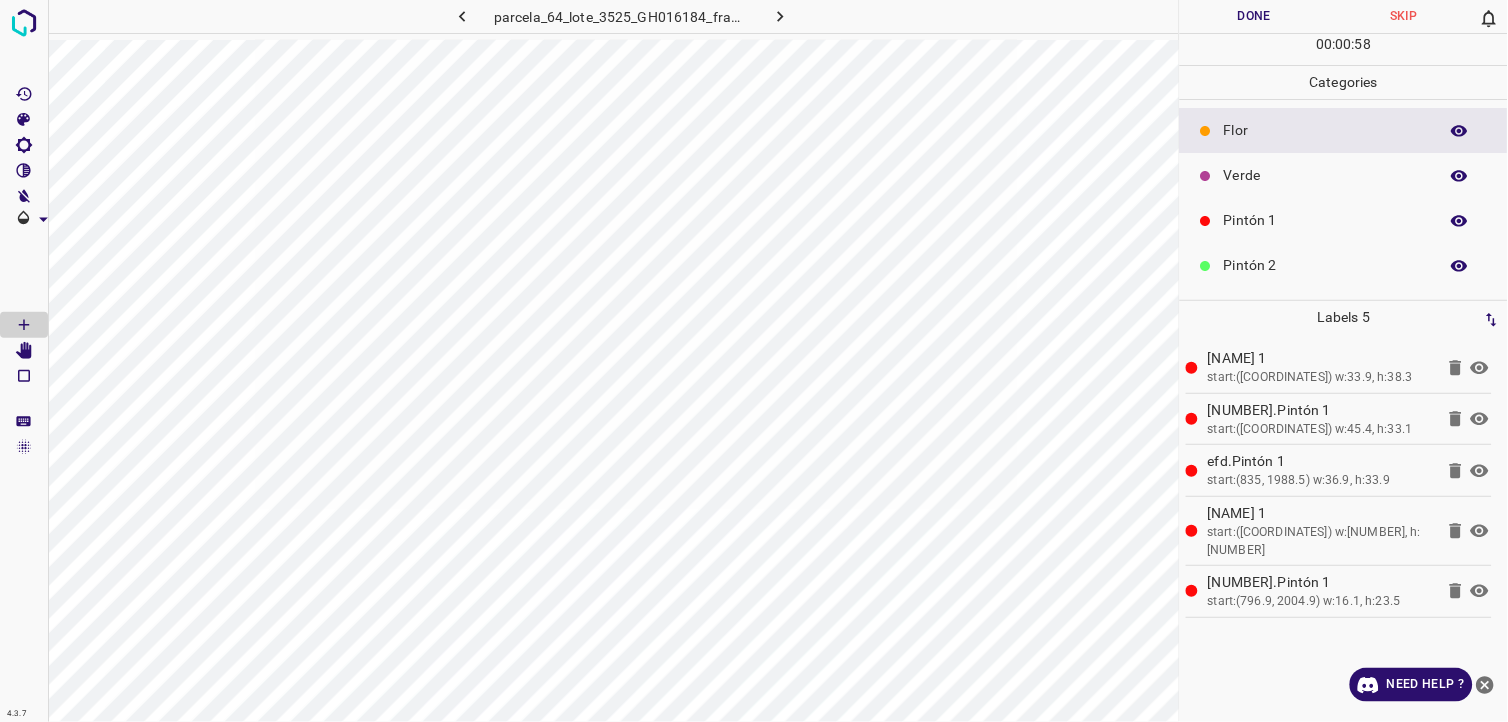click on "Pintón 1" at bounding box center (1326, 220) 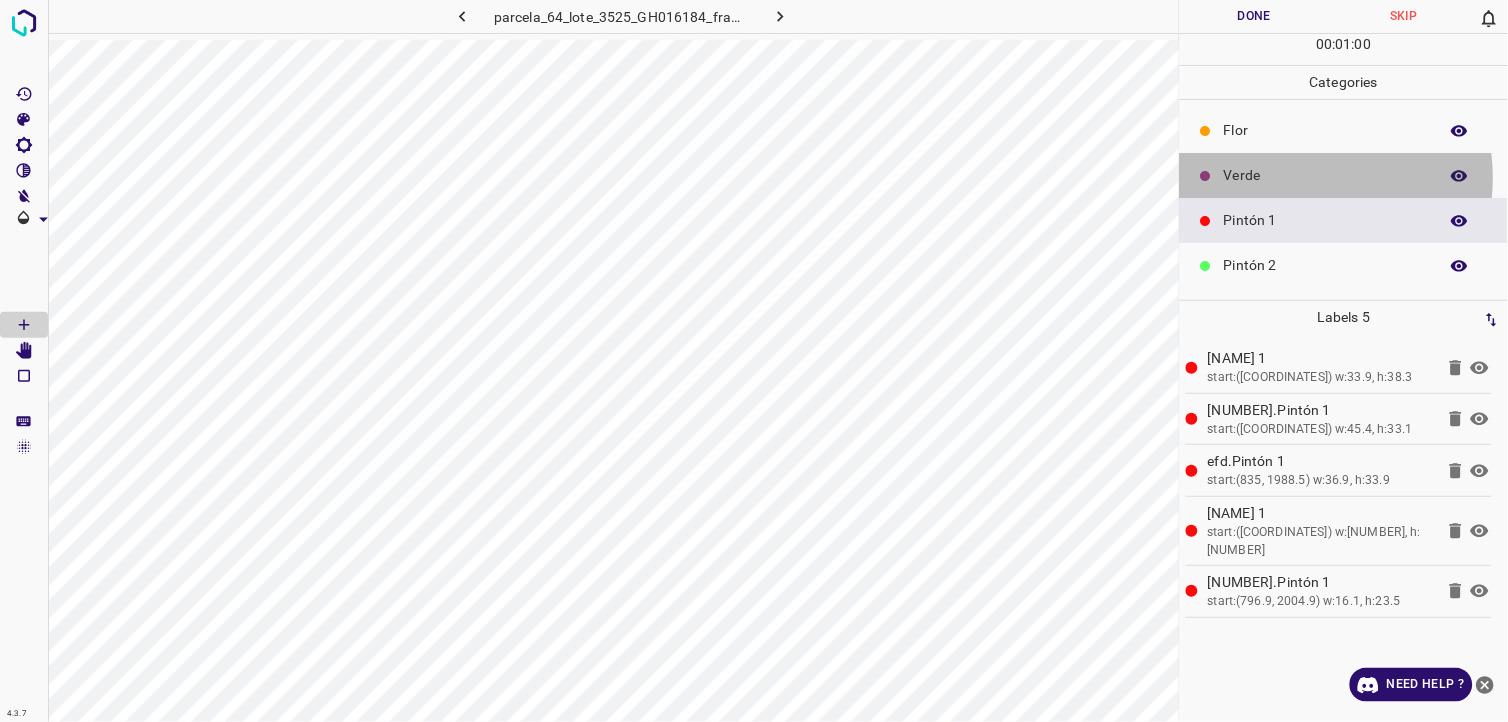 click on "Verde" at bounding box center [1326, 175] 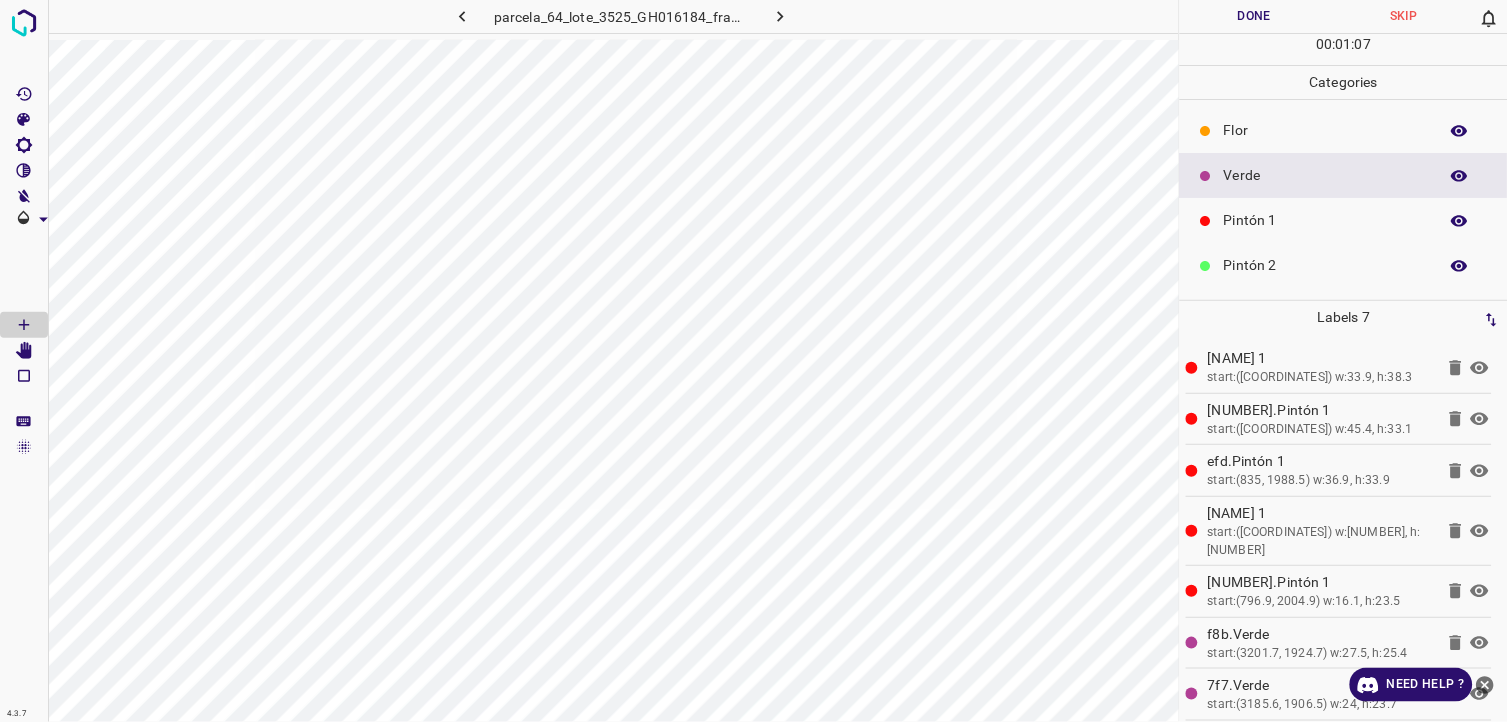 click on "Pintón 1" at bounding box center (1344, 220) 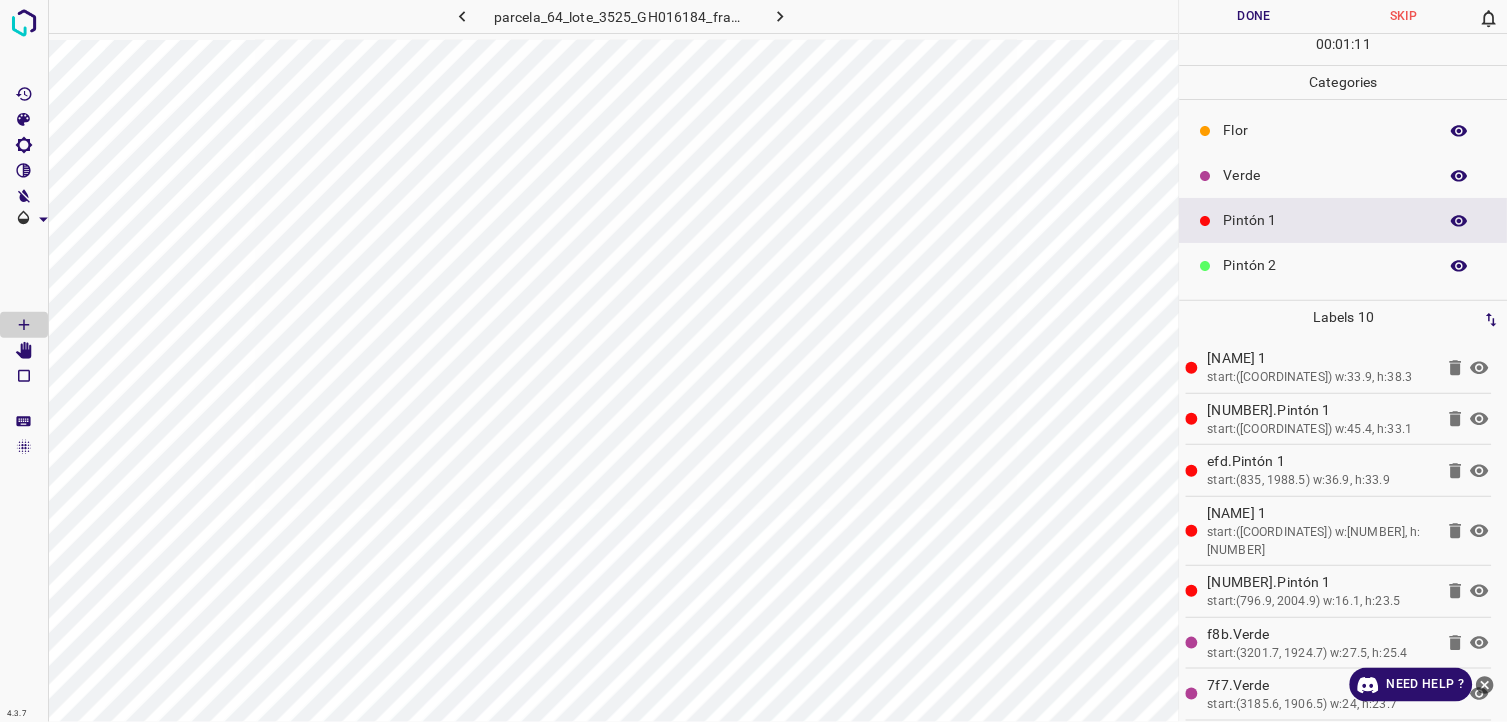 drag, startPoint x: 1301, startPoint y: 160, endPoint x: 1226, endPoint y: 170, distance: 75.66373 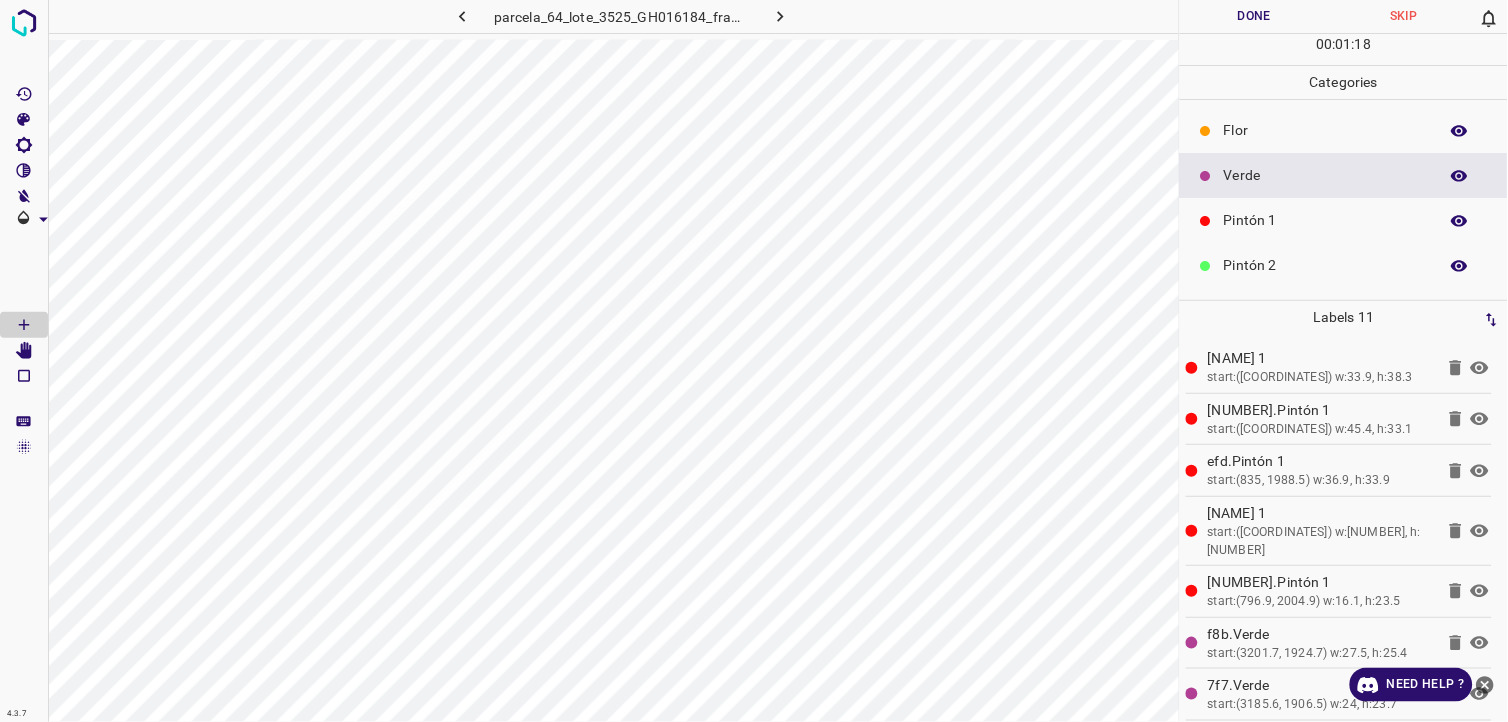 click on "Pintón 1" at bounding box center [1344, 220] 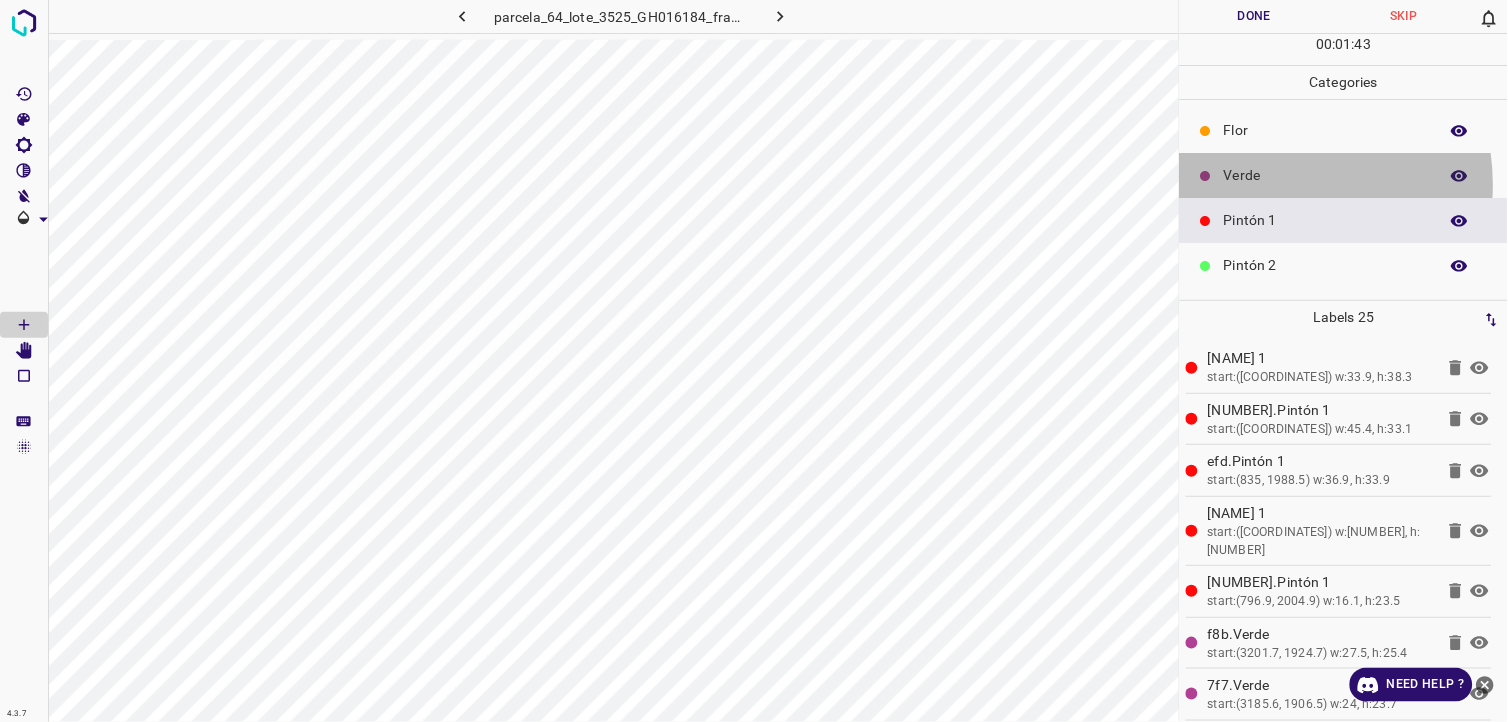 click on "Verde" at bounding box center [1326, 175] 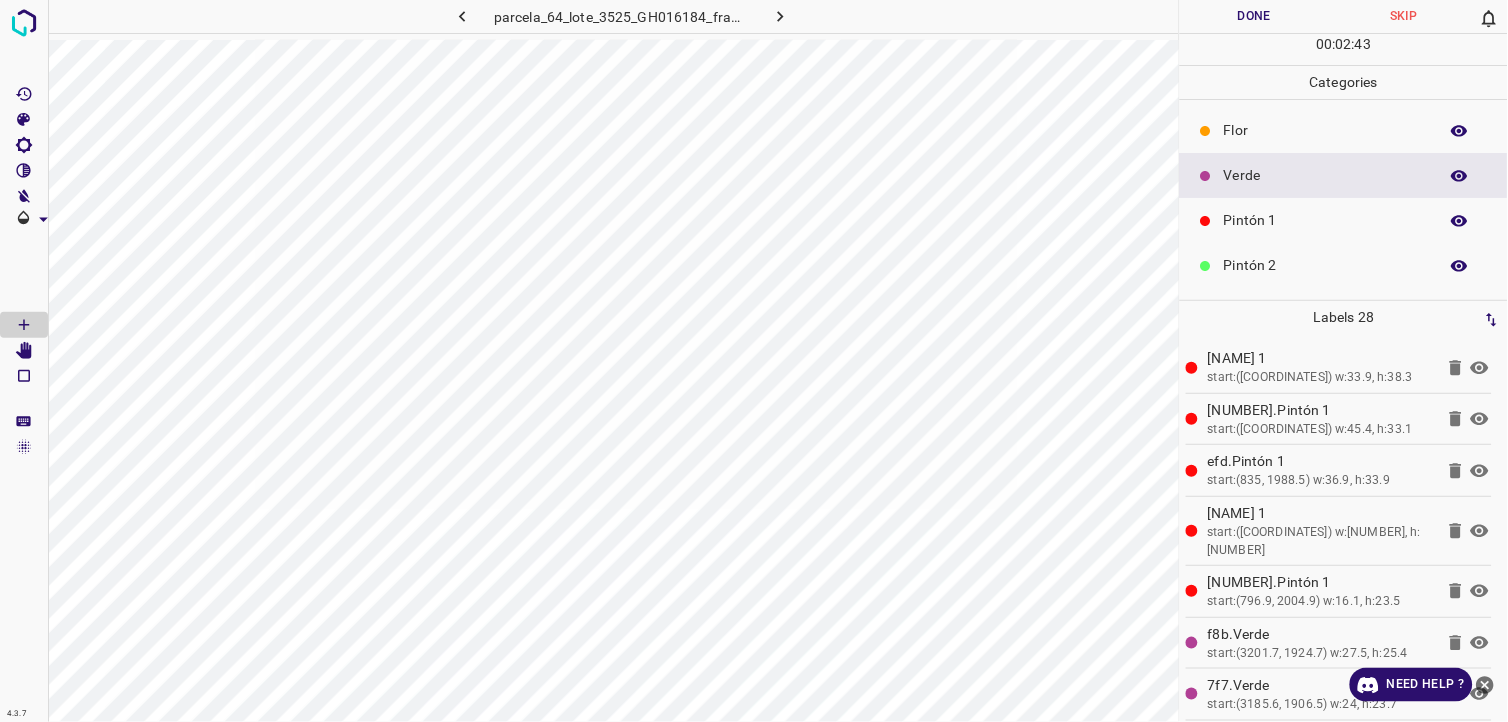 click on "Pintón 1" at bounding box center (1326, 220) 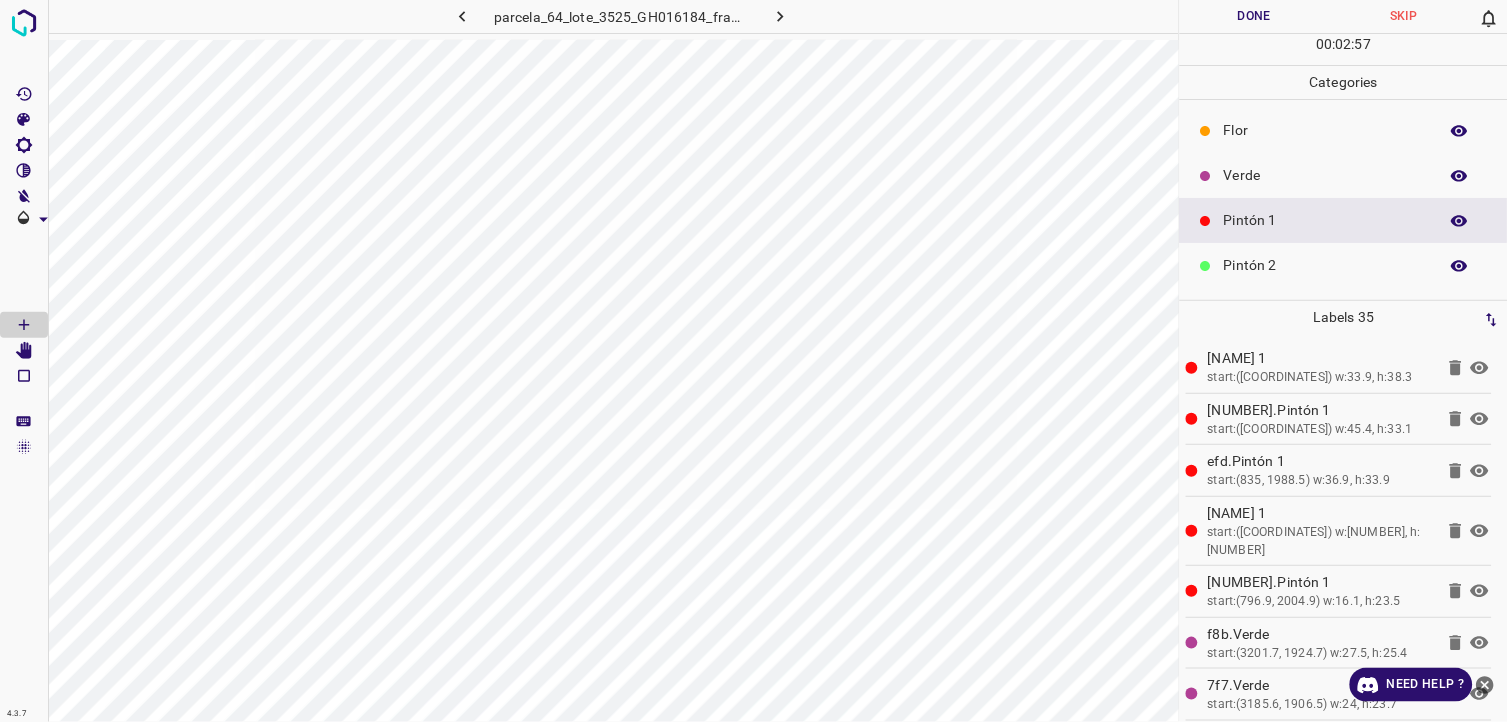 click on "Verde" at bounding box center [1326, 175] 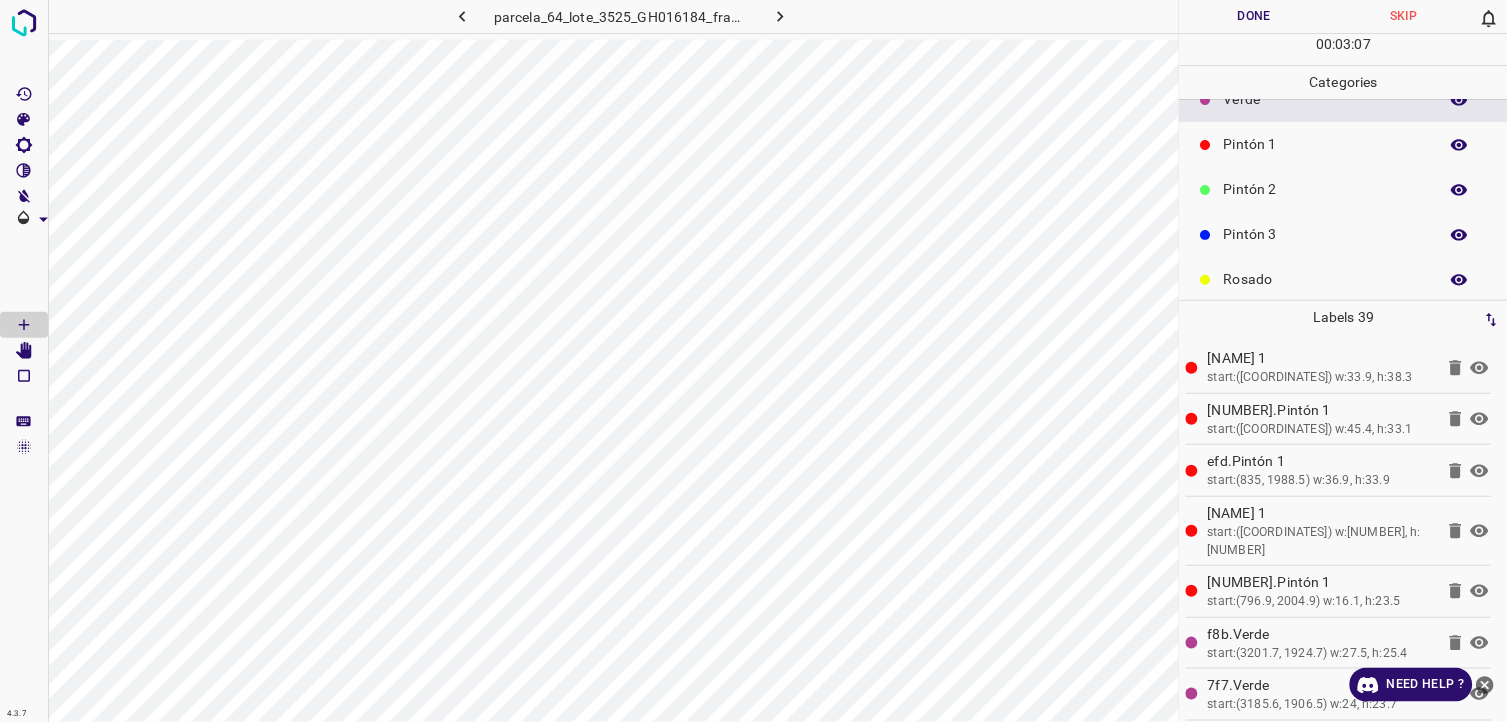 scroll, scrollTop: 175, scrollLeft: 0, axis: vertical 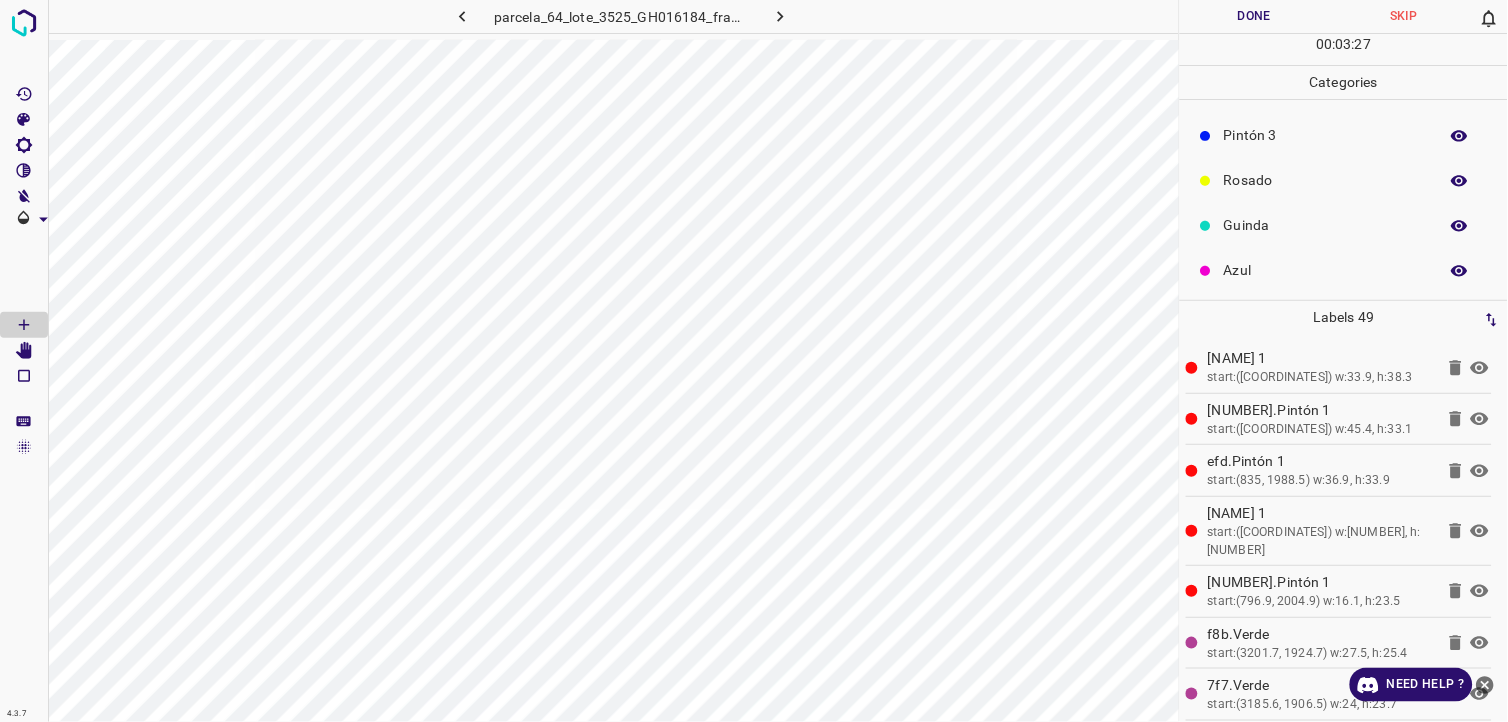 click on "Azul" at bounding box center (1326, 270) 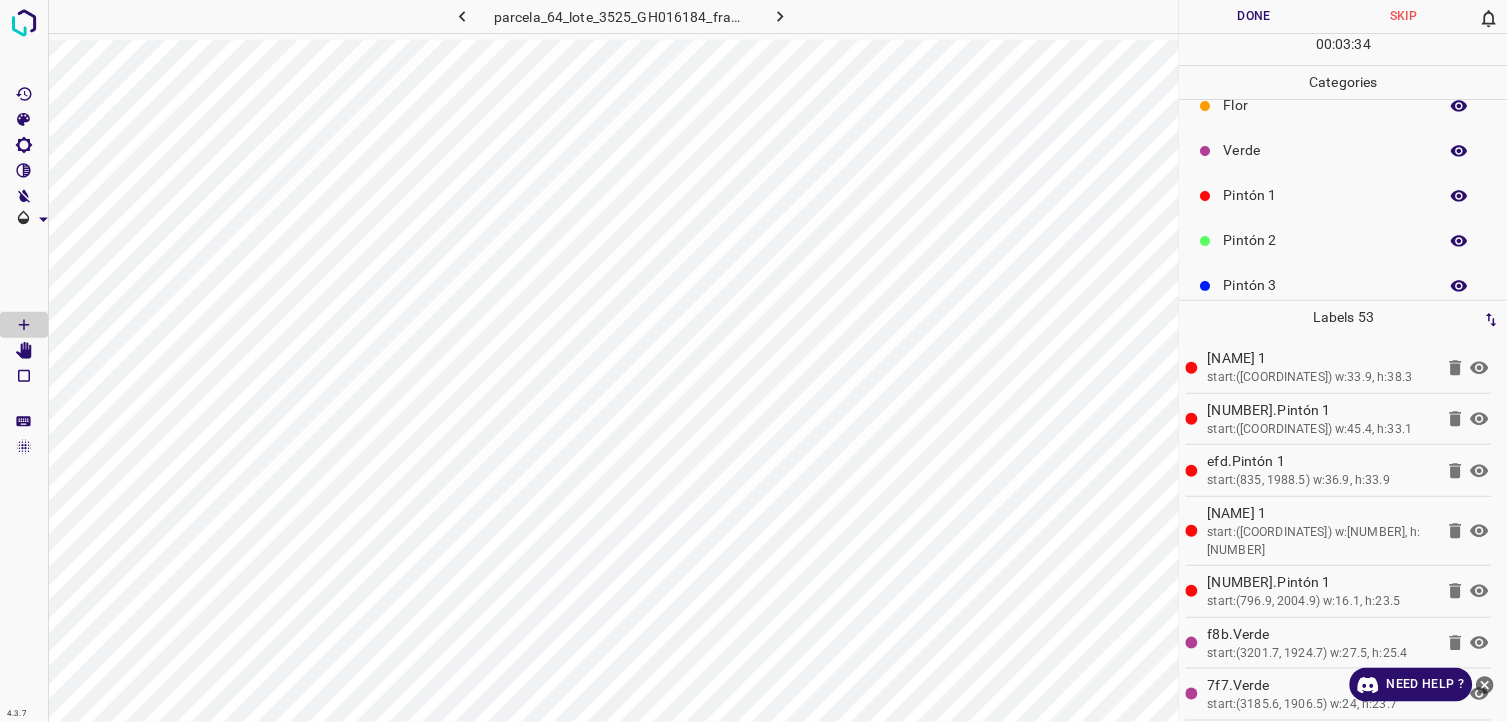 scroll, scrollTop: 0, scrollLeft: 0, axis: both 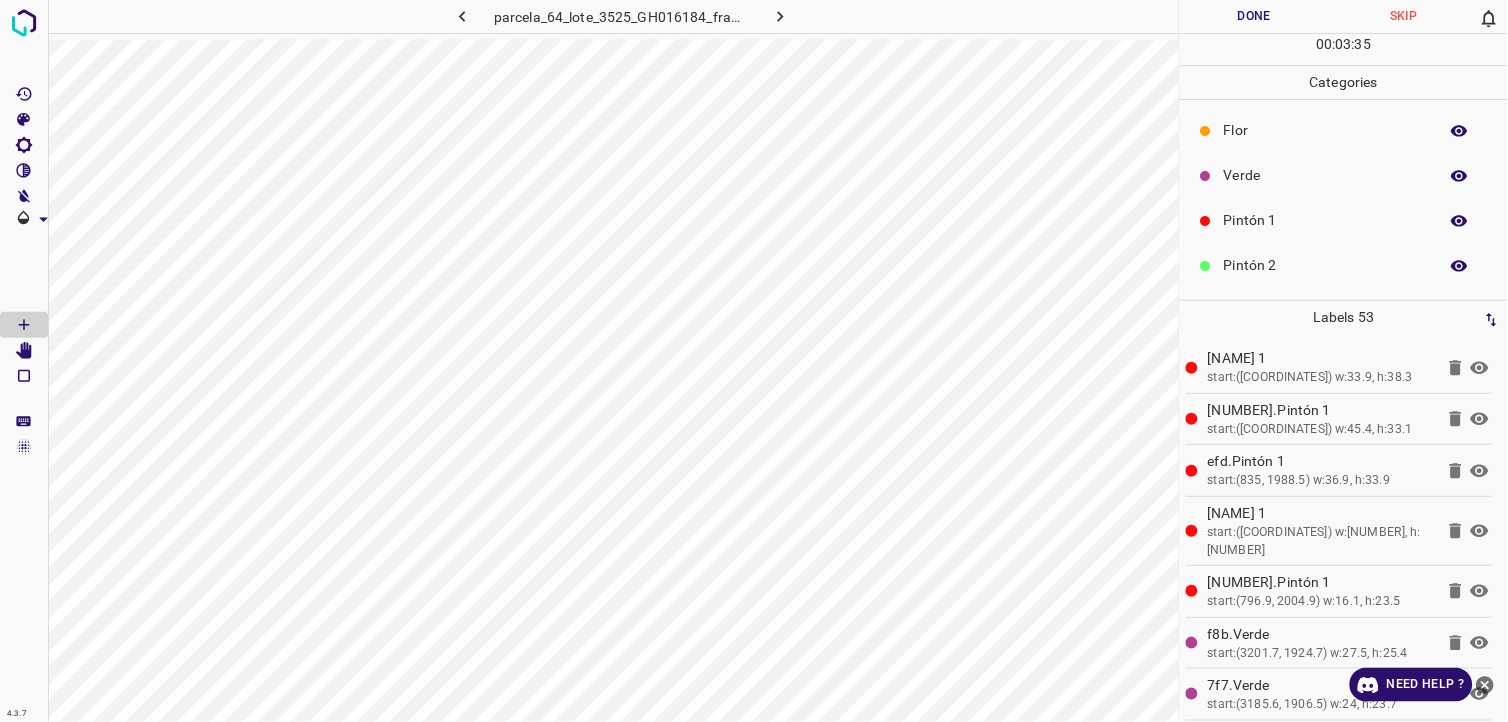 click on "Flor Verde Pintón 1 Pintón 2 Pintón 3 Rosado Guinda Azul" at bounding box center [1344, 288] 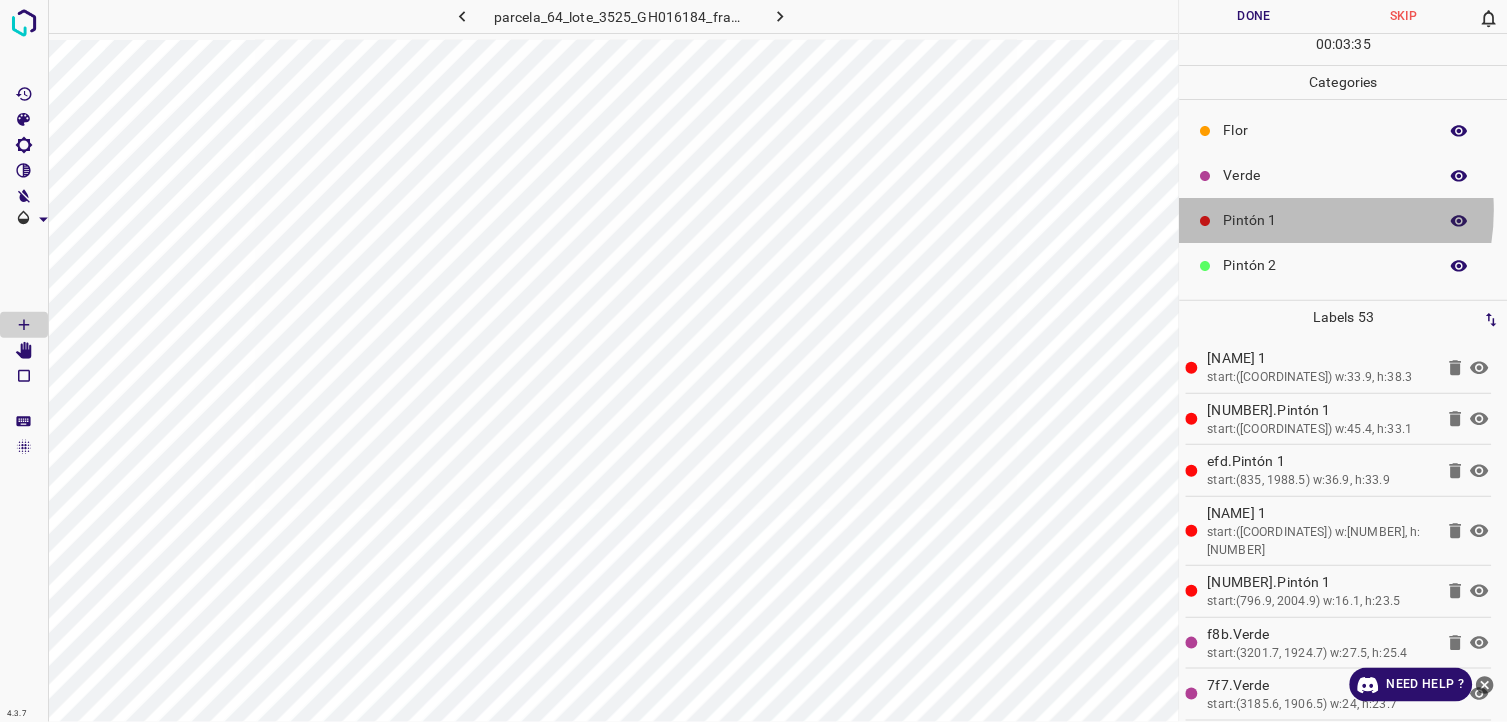 click on "Pintón 1" at bounding box center [1326, 220] 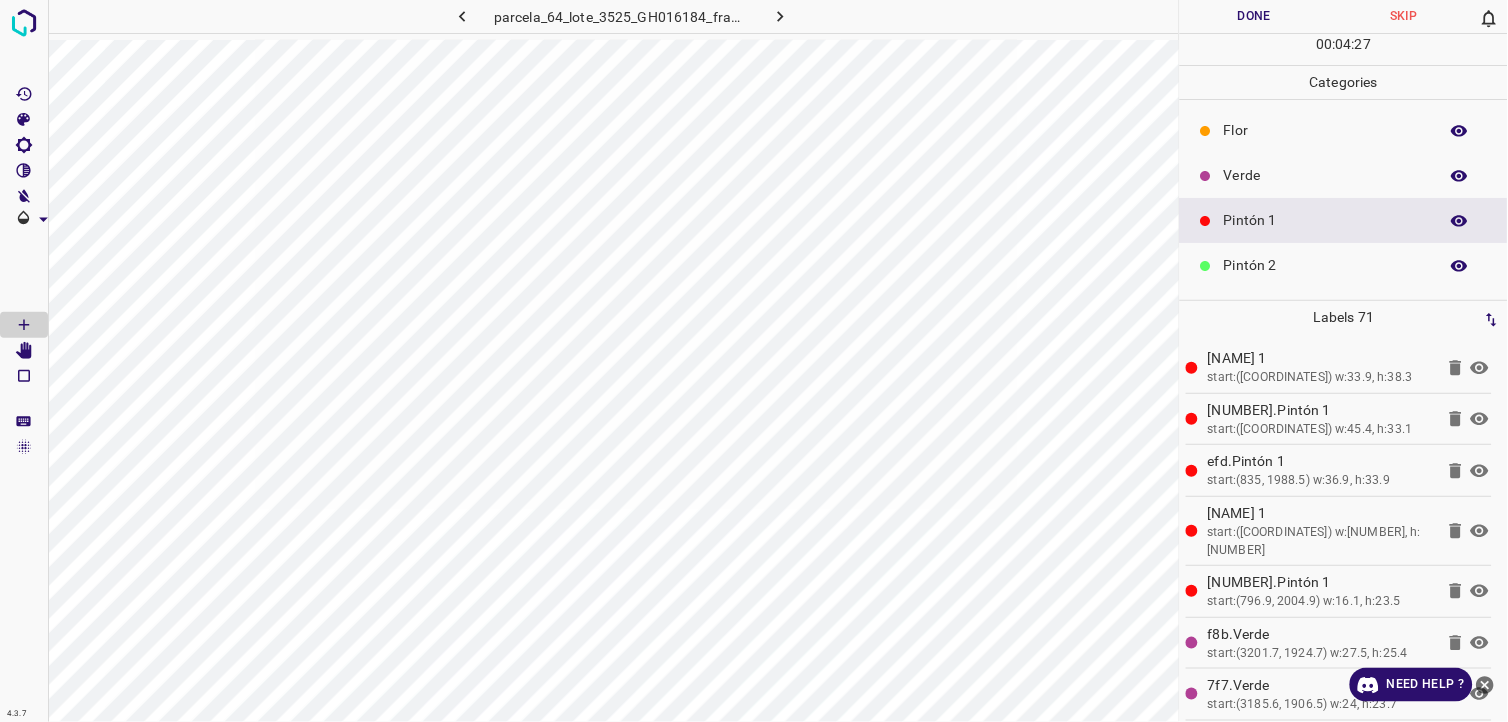 scroll, scrollTop: 175, scrollLeft: 0, axis: vertical 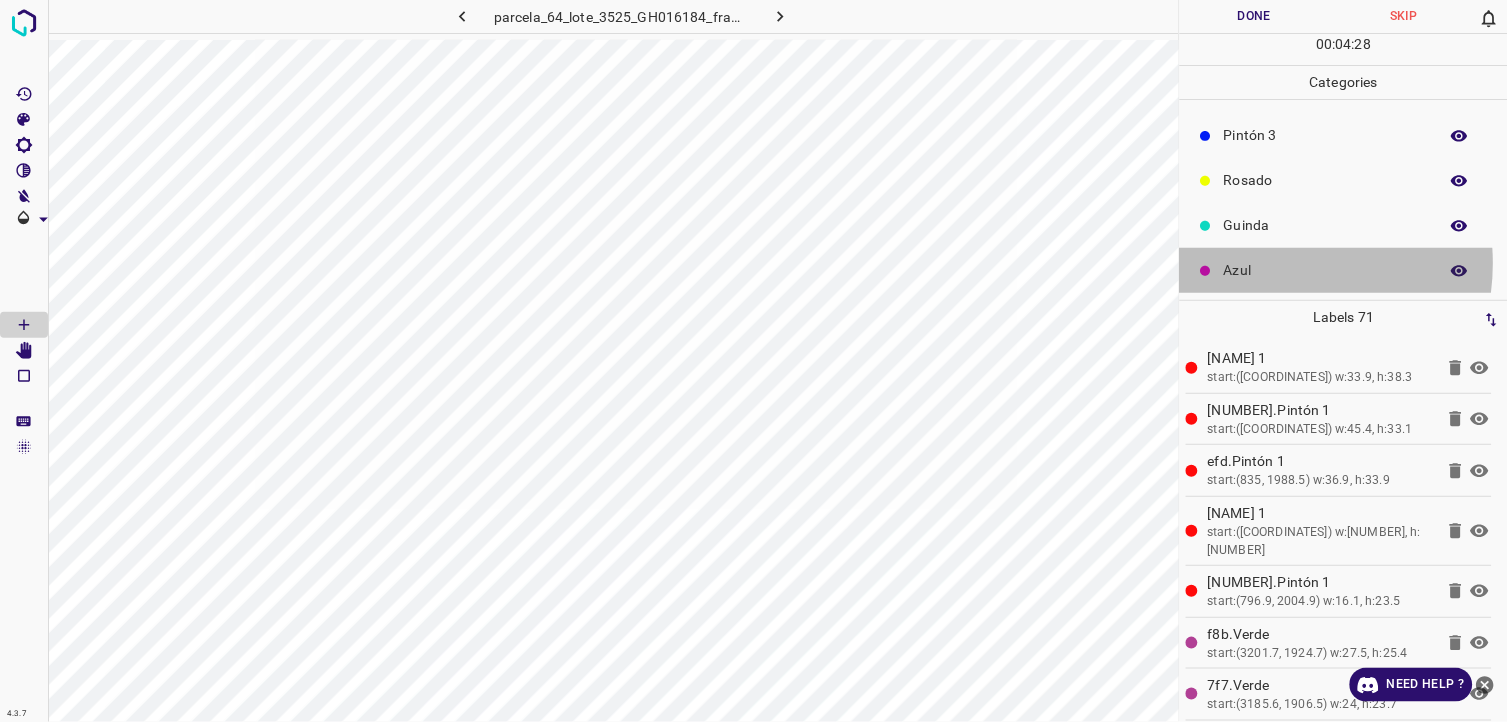 drag, startPoint x: 1272, startPoint y: 263, endPoint x: 1261, endPoint y: 264, distance: 11.045361 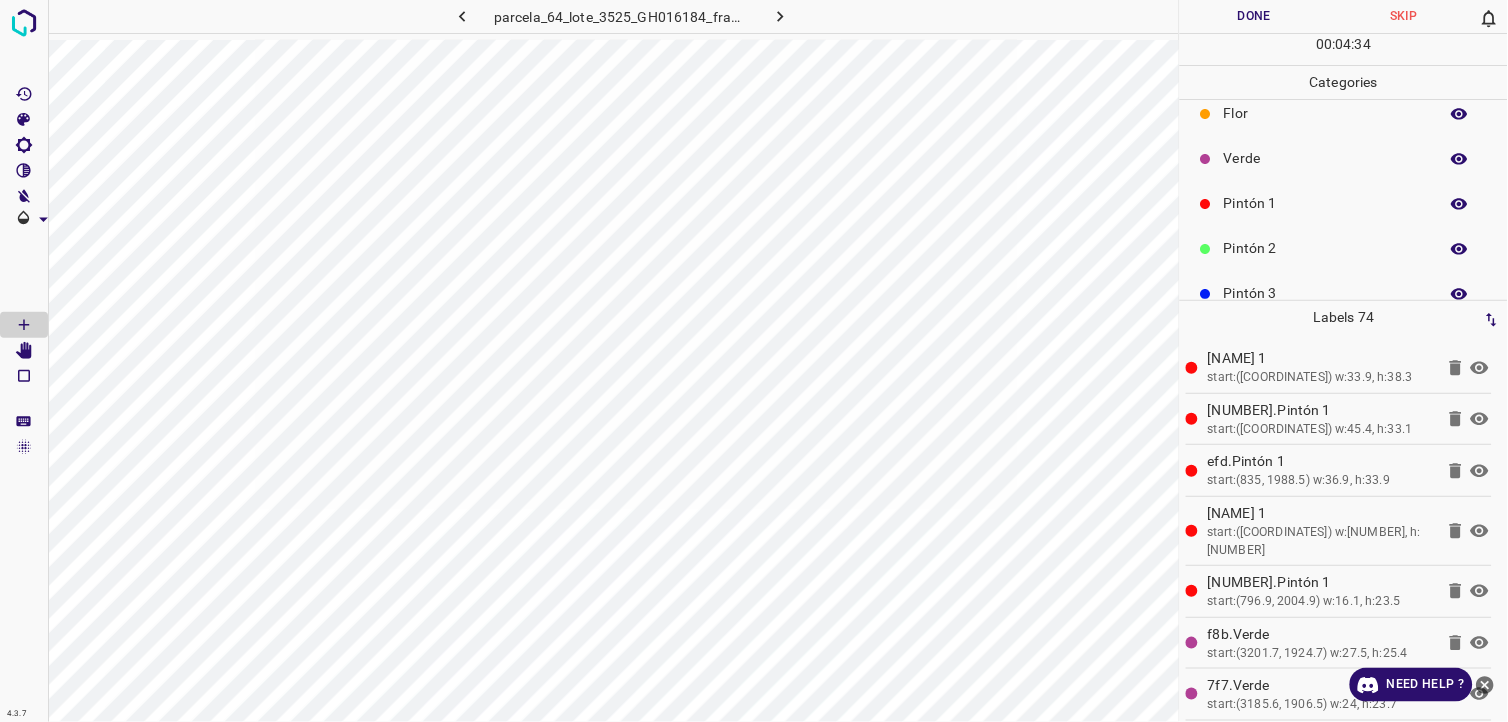 scroll, scrollTop: 0, scrollLeft: 0, axis: both 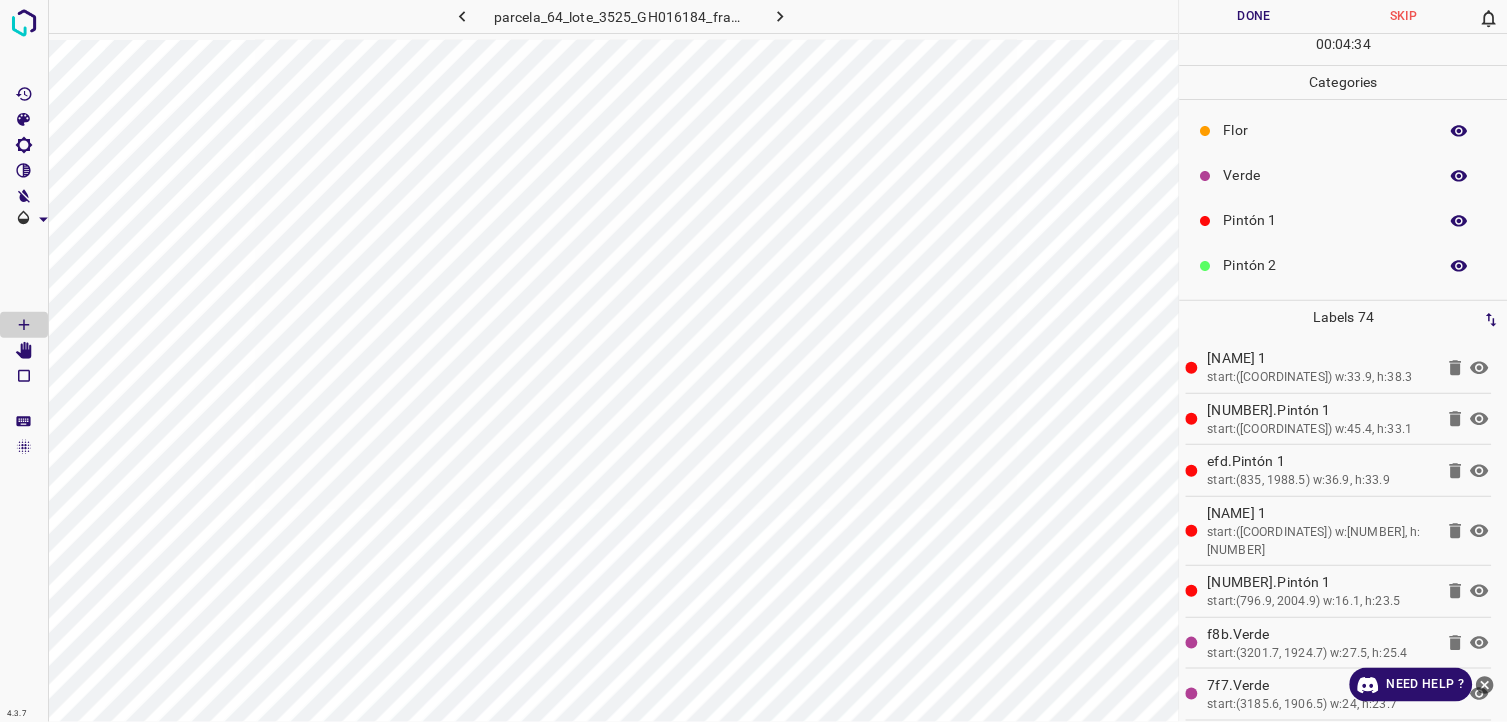 click on "Verde" at bounding box center (1326, 175) 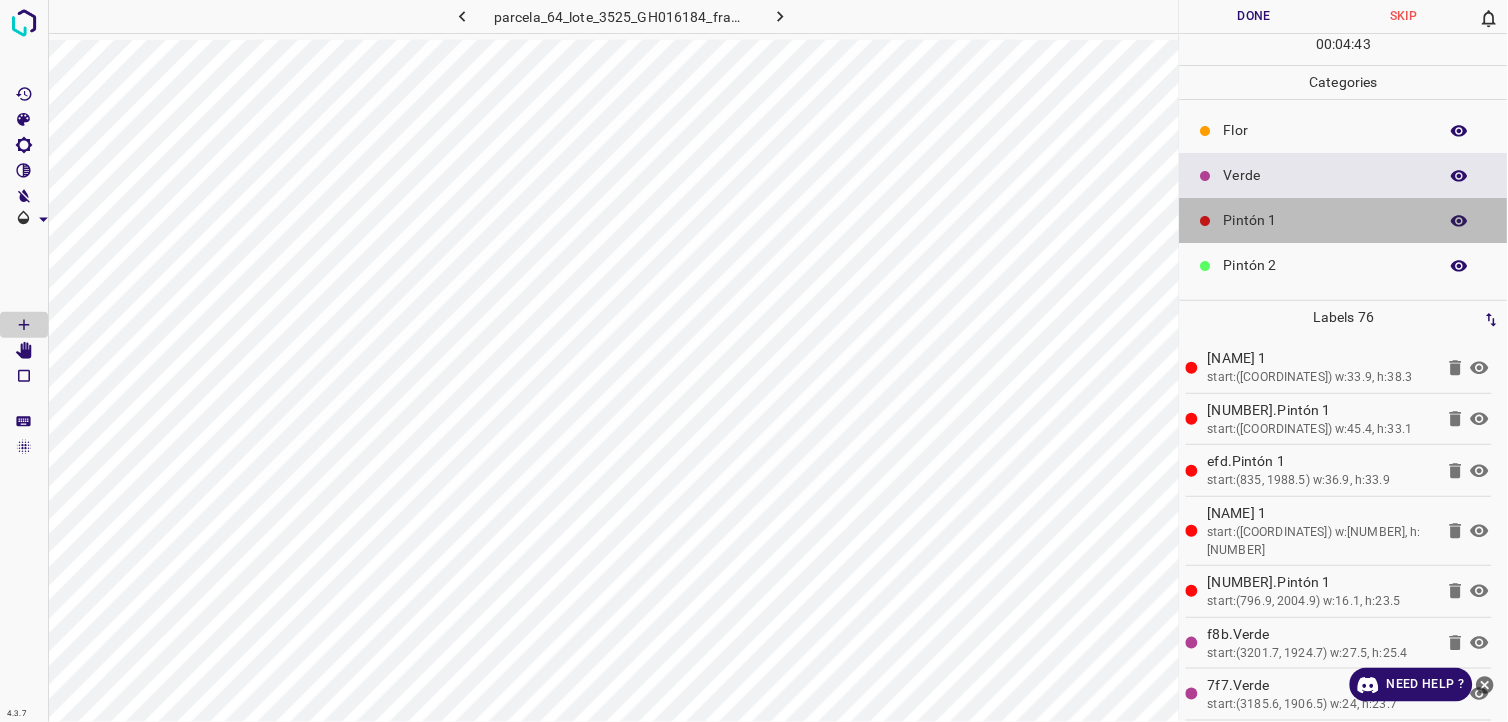 click on "Pintón 1" at bounding box center [1344, 220] 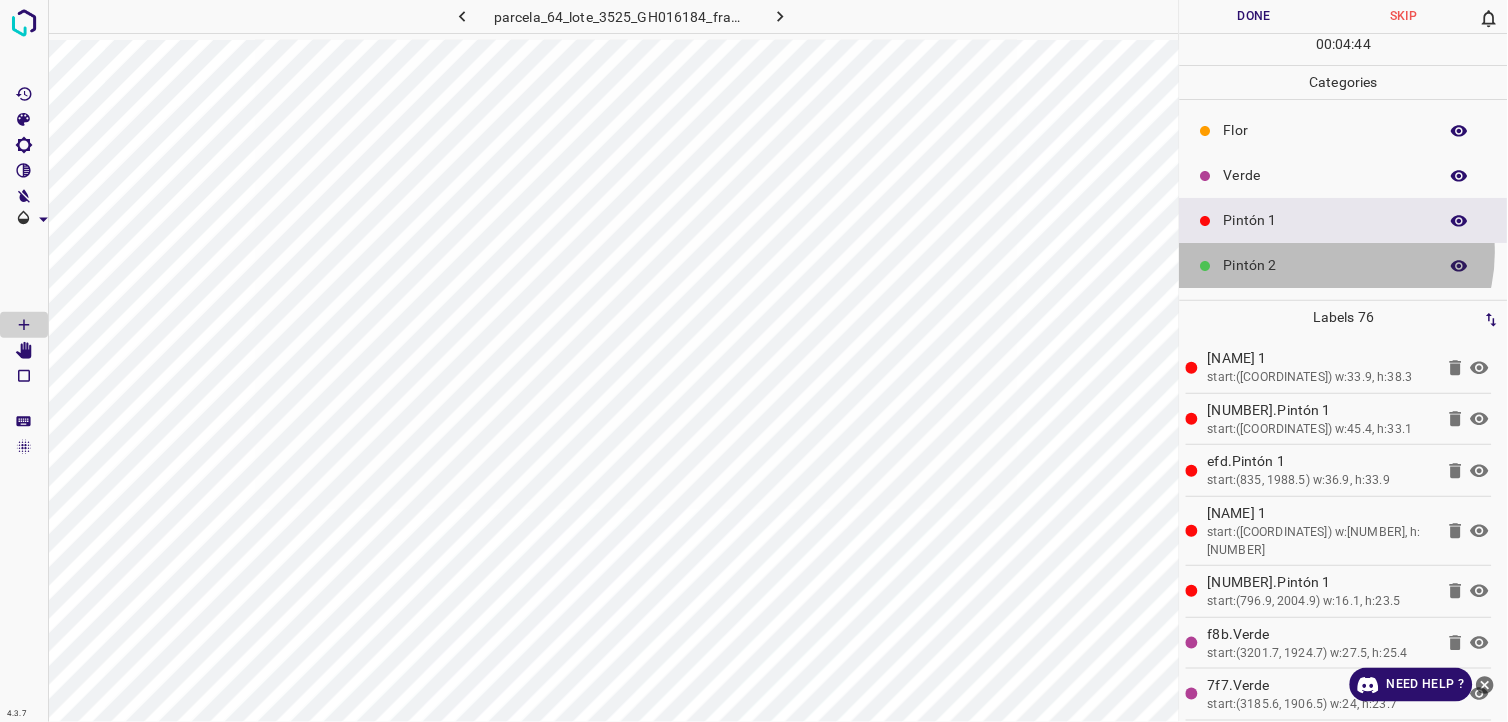 click on "Pintón 2" at bounding box center [1344, 265] 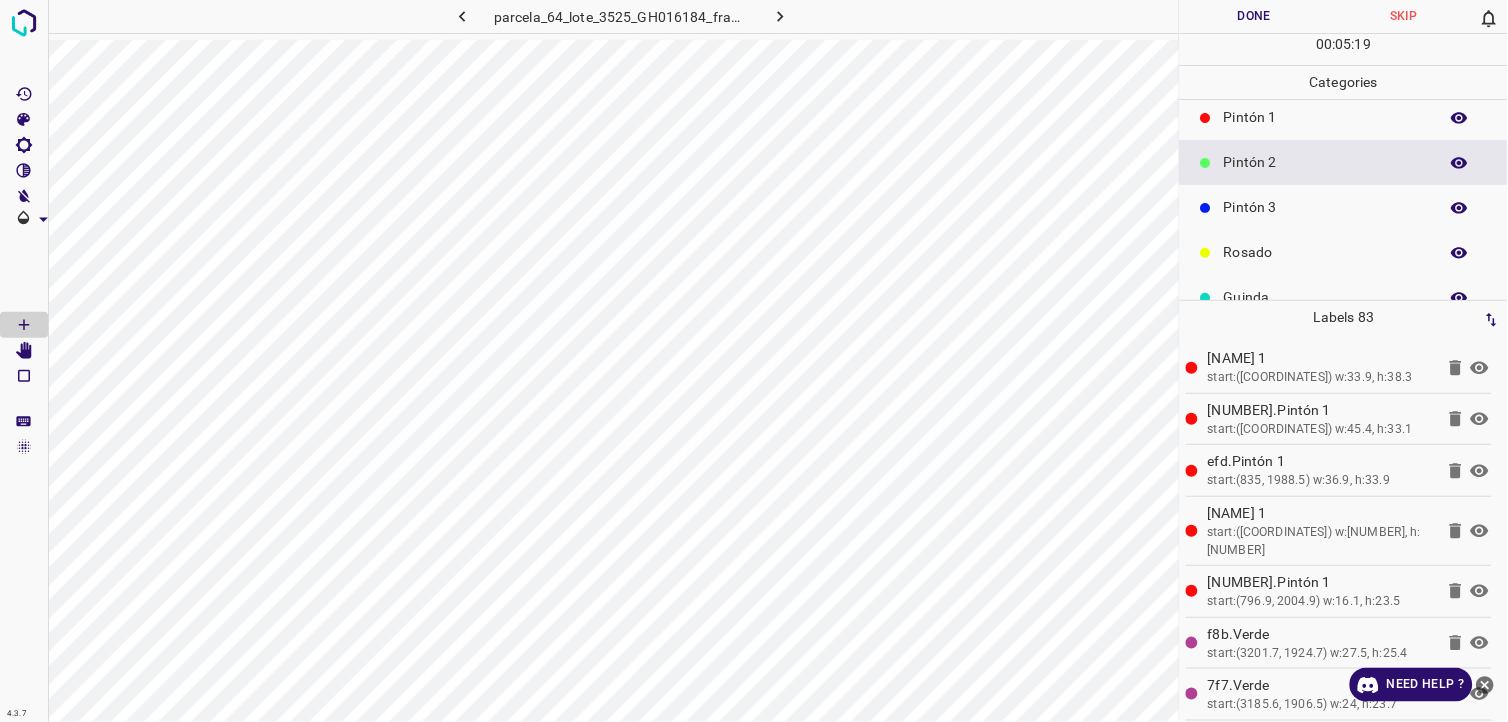 scroll, scrollTop: 175, scrollLeft: 0, axis: vertical 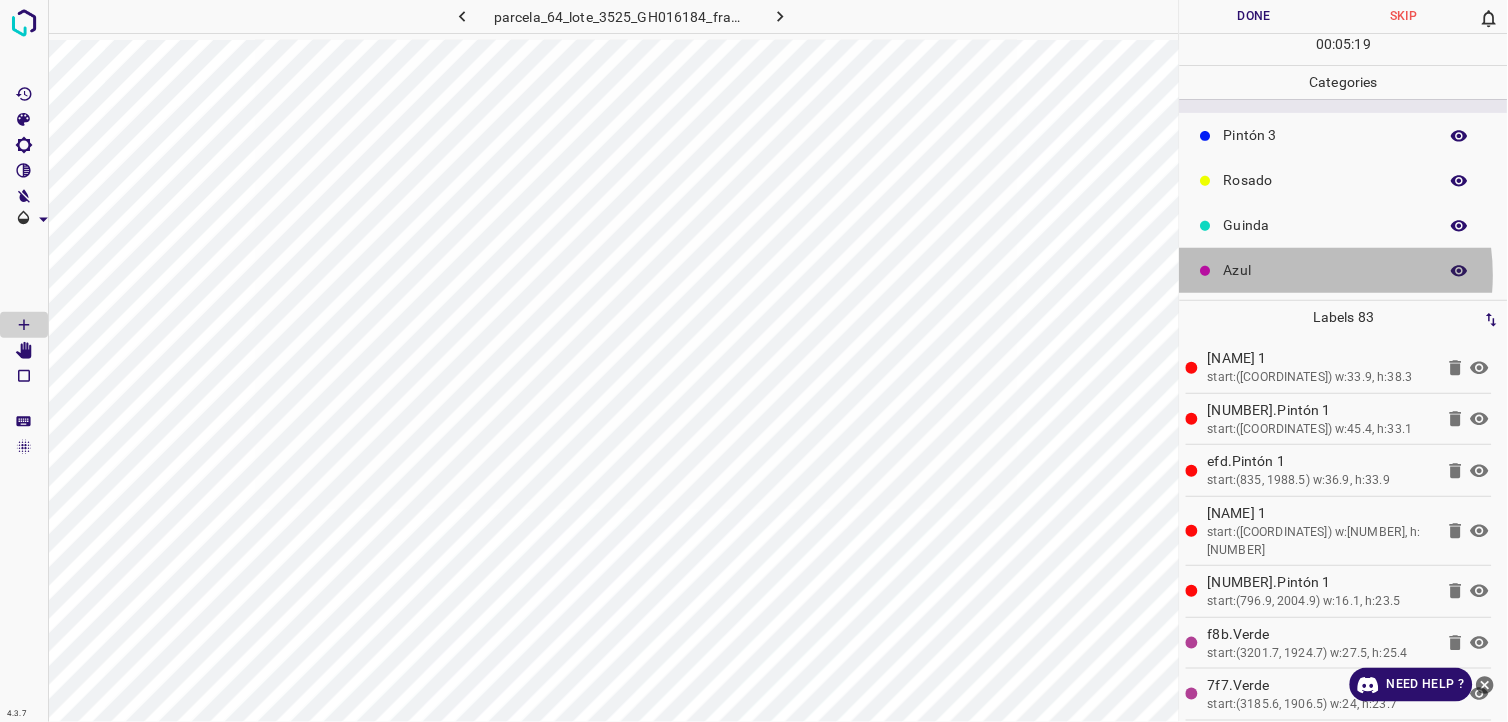 click on "Azul" at bounding box center (1326, 270) 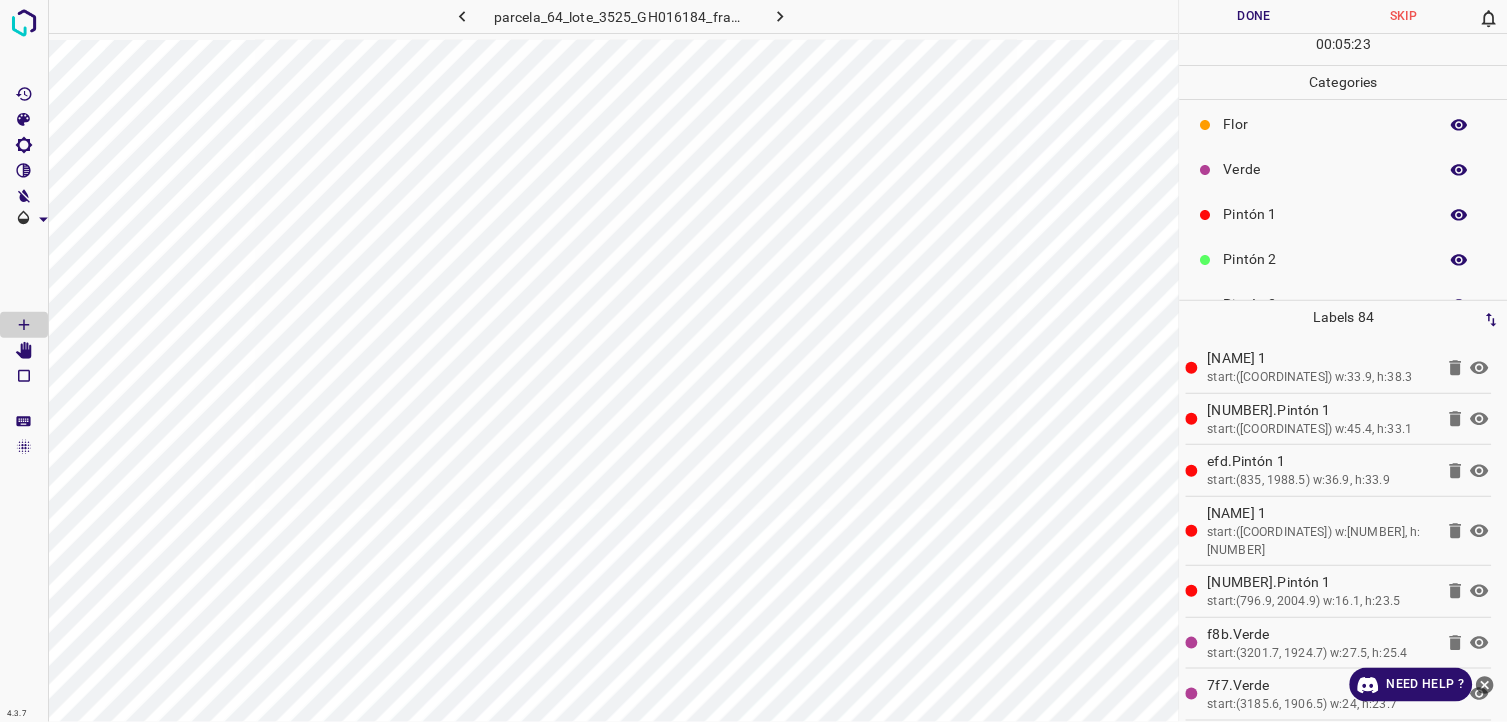 scroll, scrollTop: 0, scrollLeft: 0, axis: both 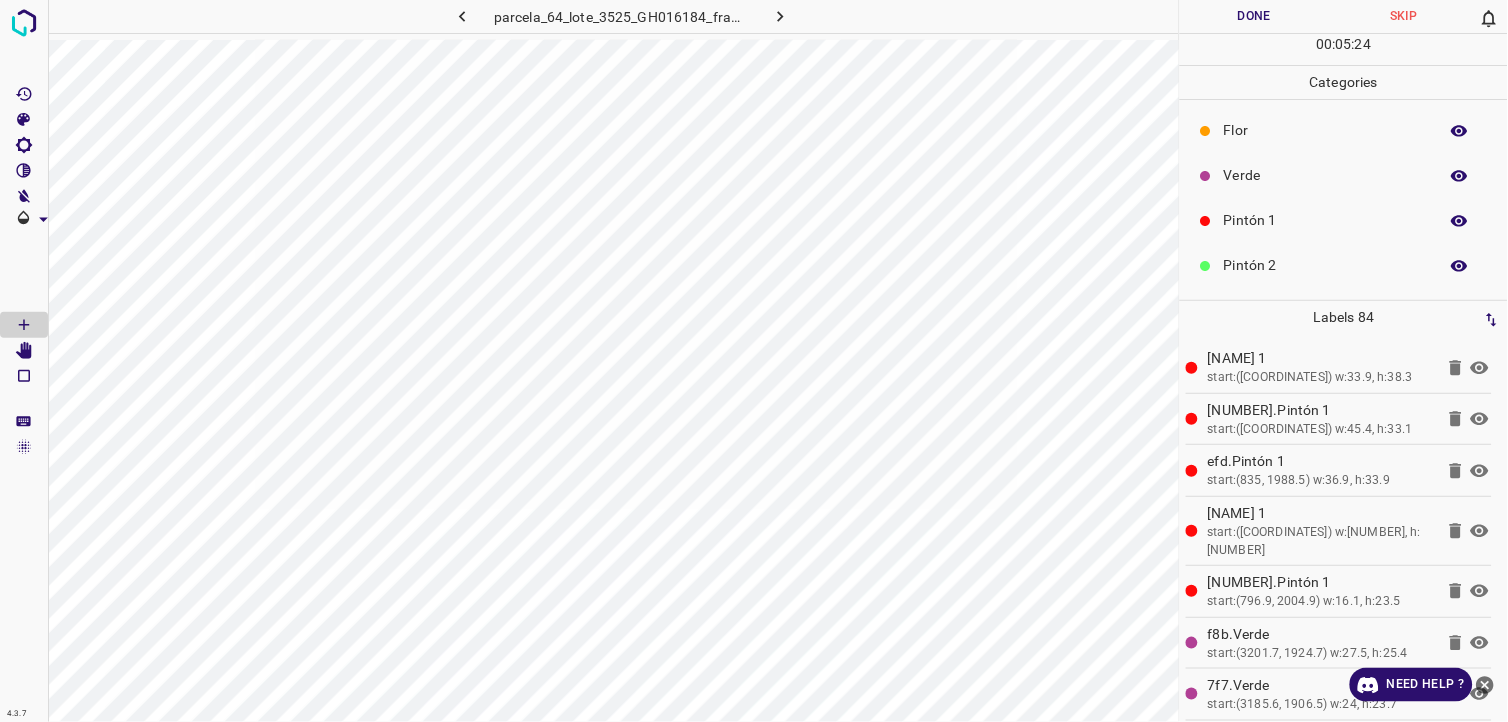 click on "Pintón 1" at bounding box center [1326, 220] 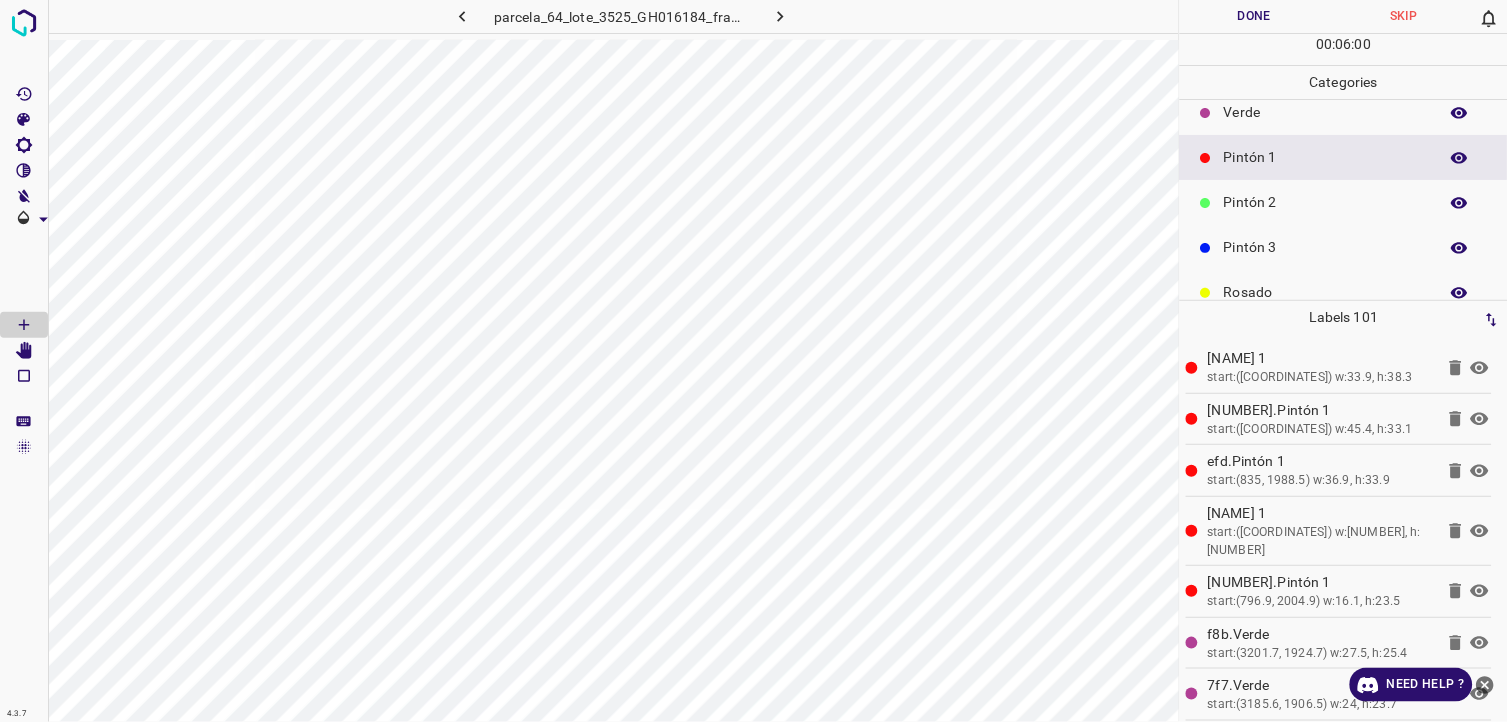 scroll, scrollTop: 175, scrollLeft: 0, axis: vertical 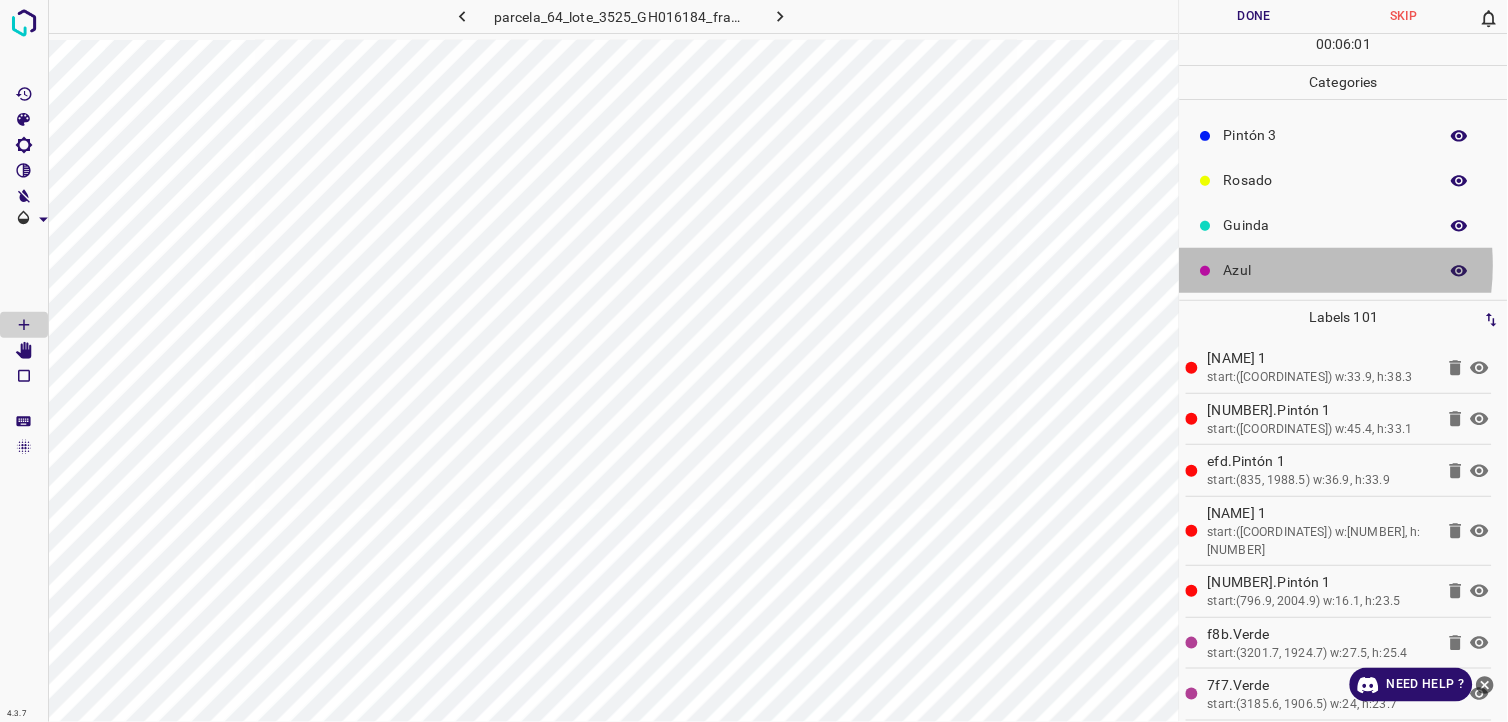 click on "Azul" at bounding box center (1326, 270) 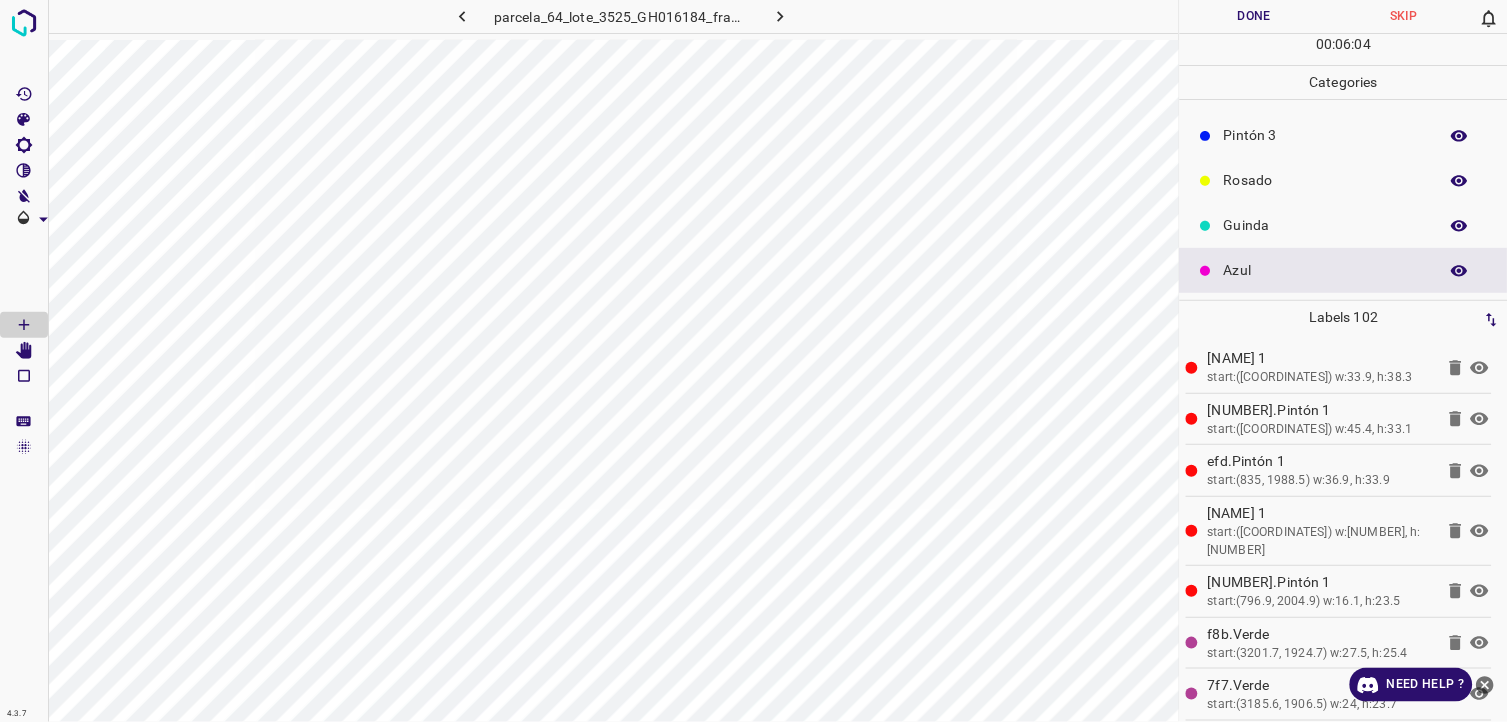 scroll, scrollTop: 64, scrollLeft: 0, axis: vertical 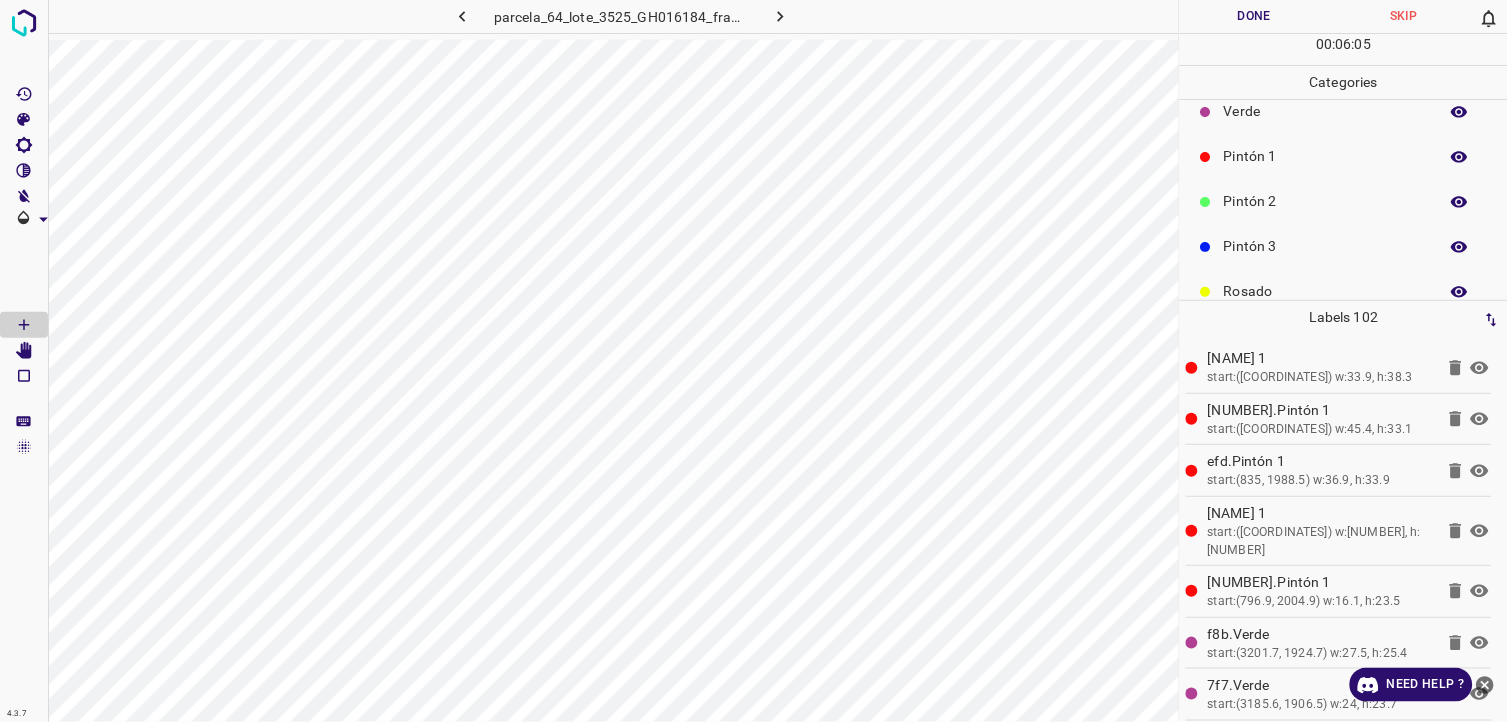 click on "Pintón 2" at bounding box center [1326, 201] 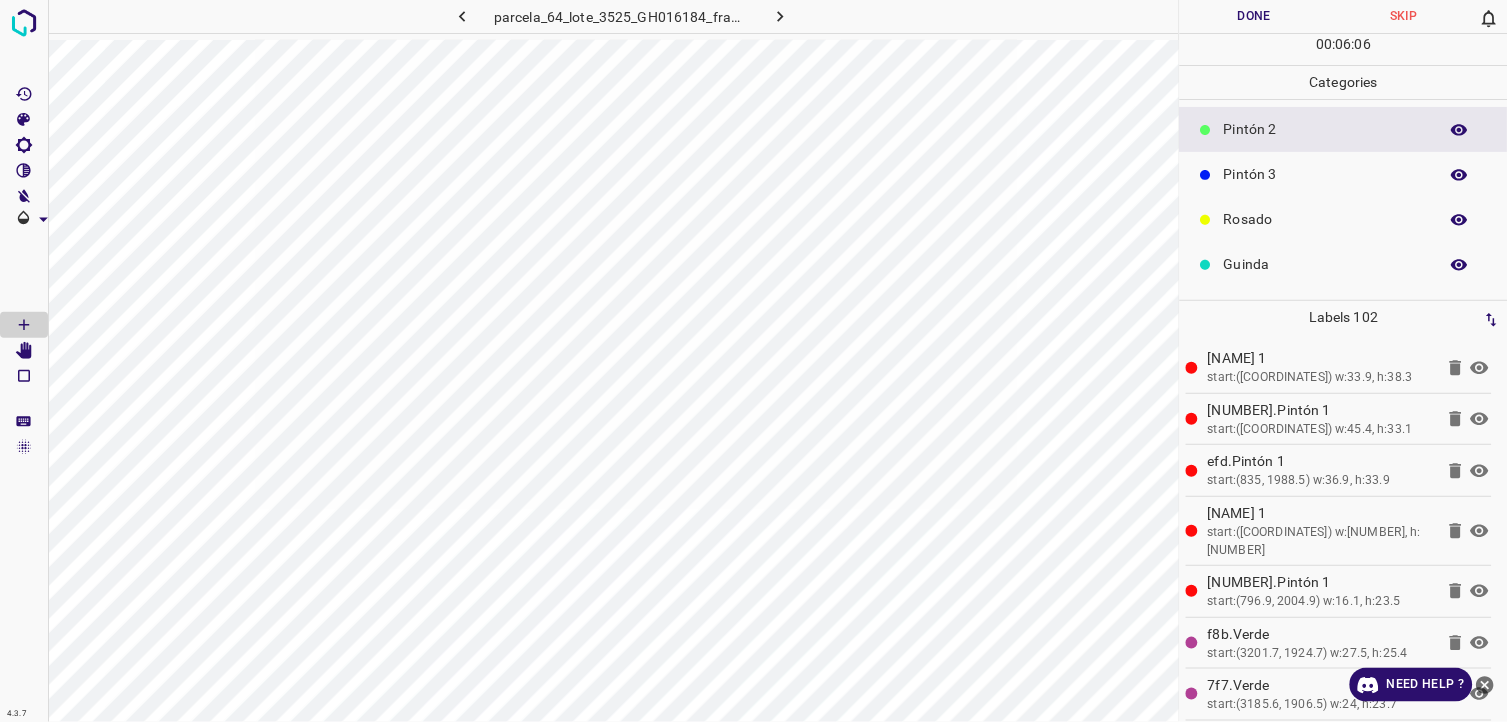 scroll, scrollTop: 175, scrollLeft: 0, axis: vertical 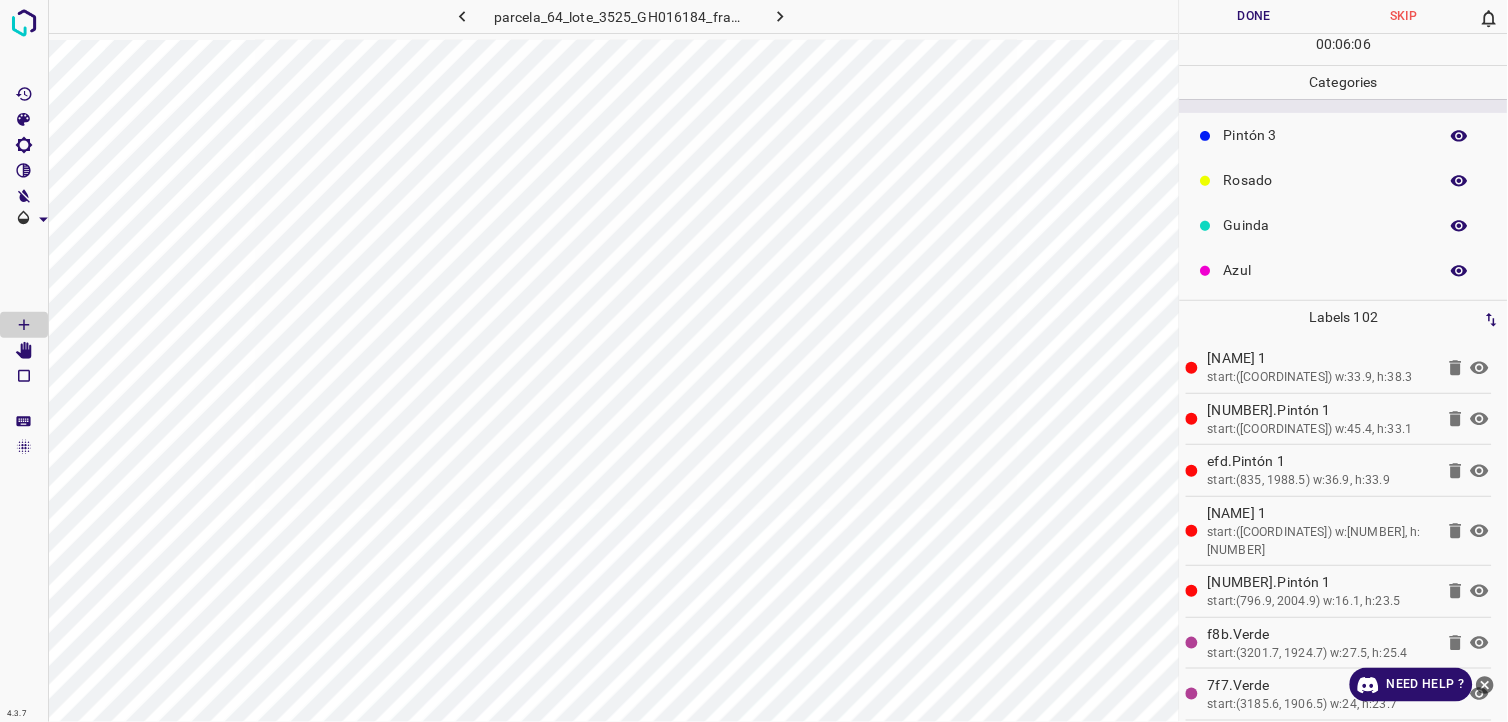 click on "Rosado" at bounding box center [1326, 180] 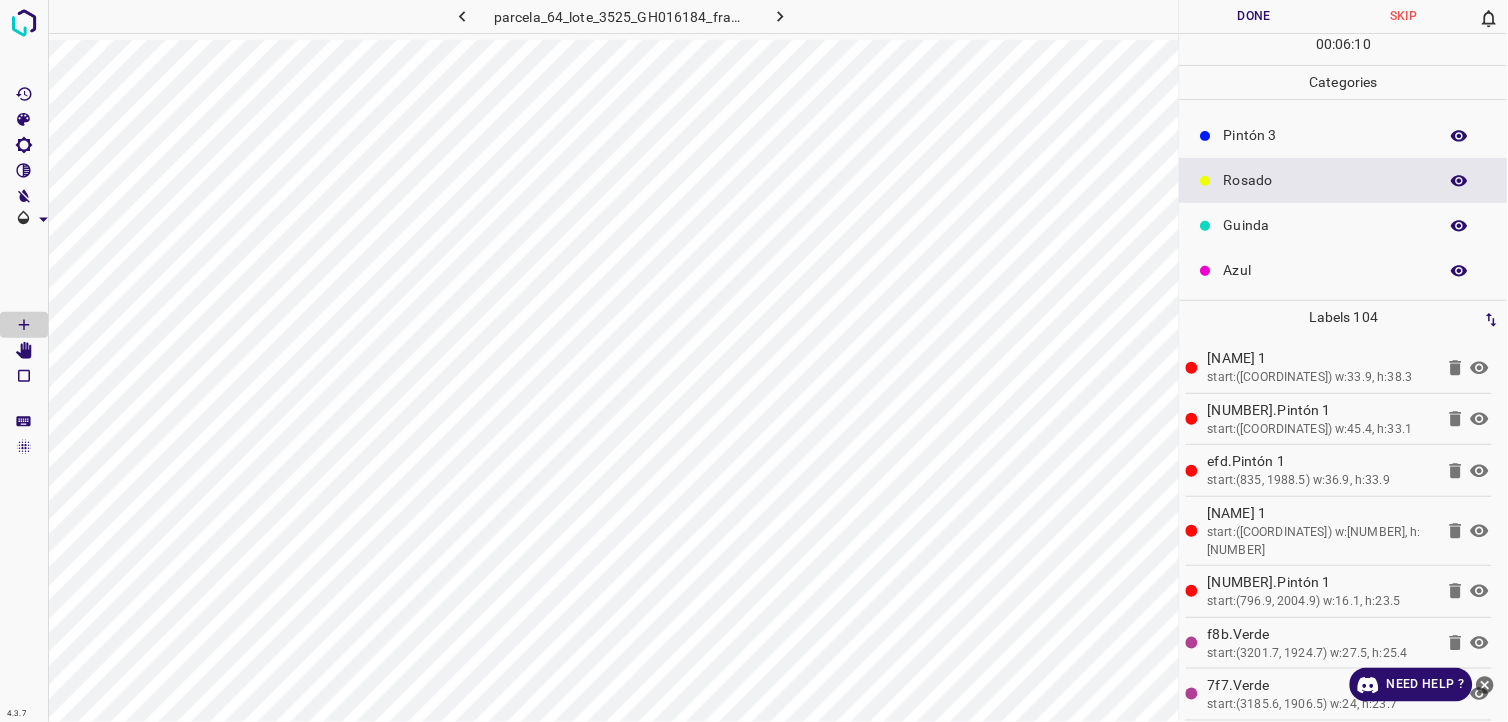 scroll, scrollTop: 64, scrollLeft: 0, axis: vertical 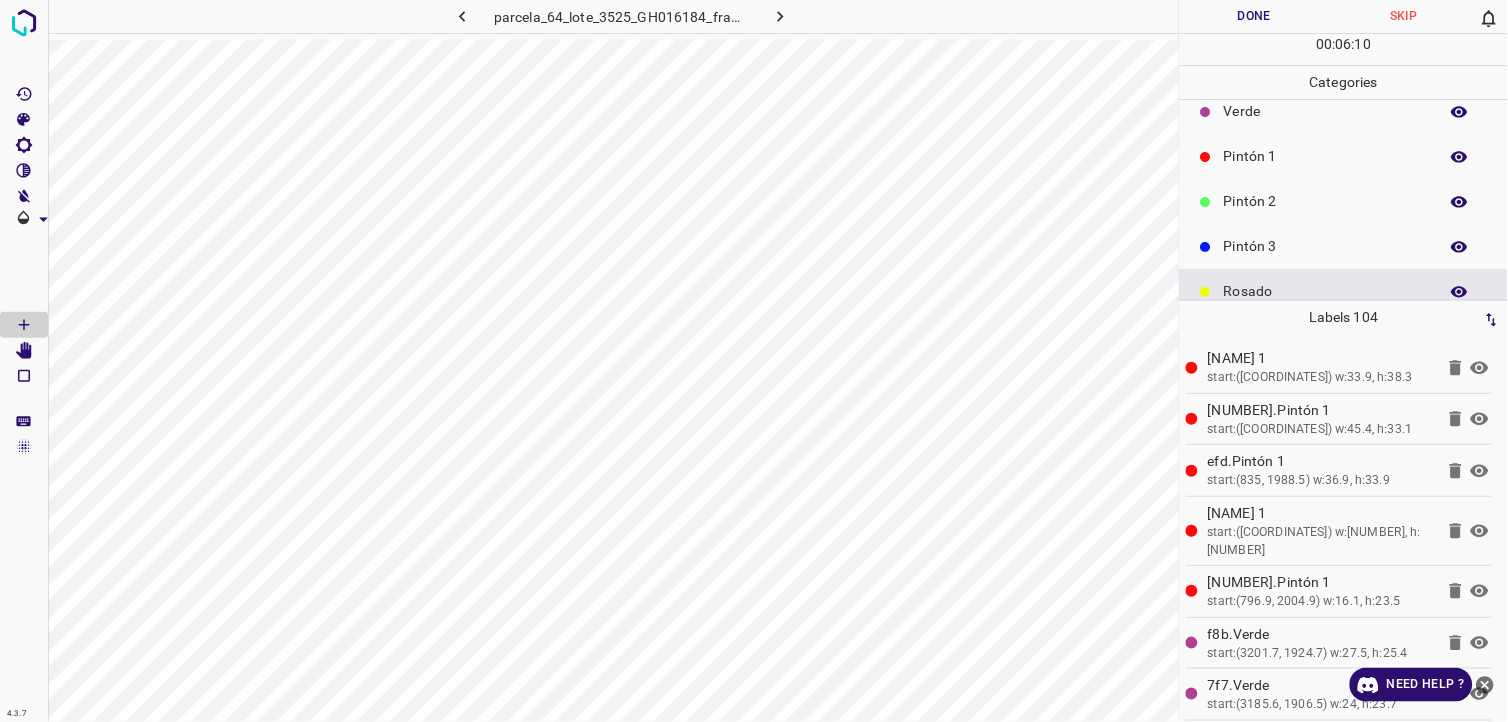 click on "Pintón 1" at bounding box center (1326, 156) 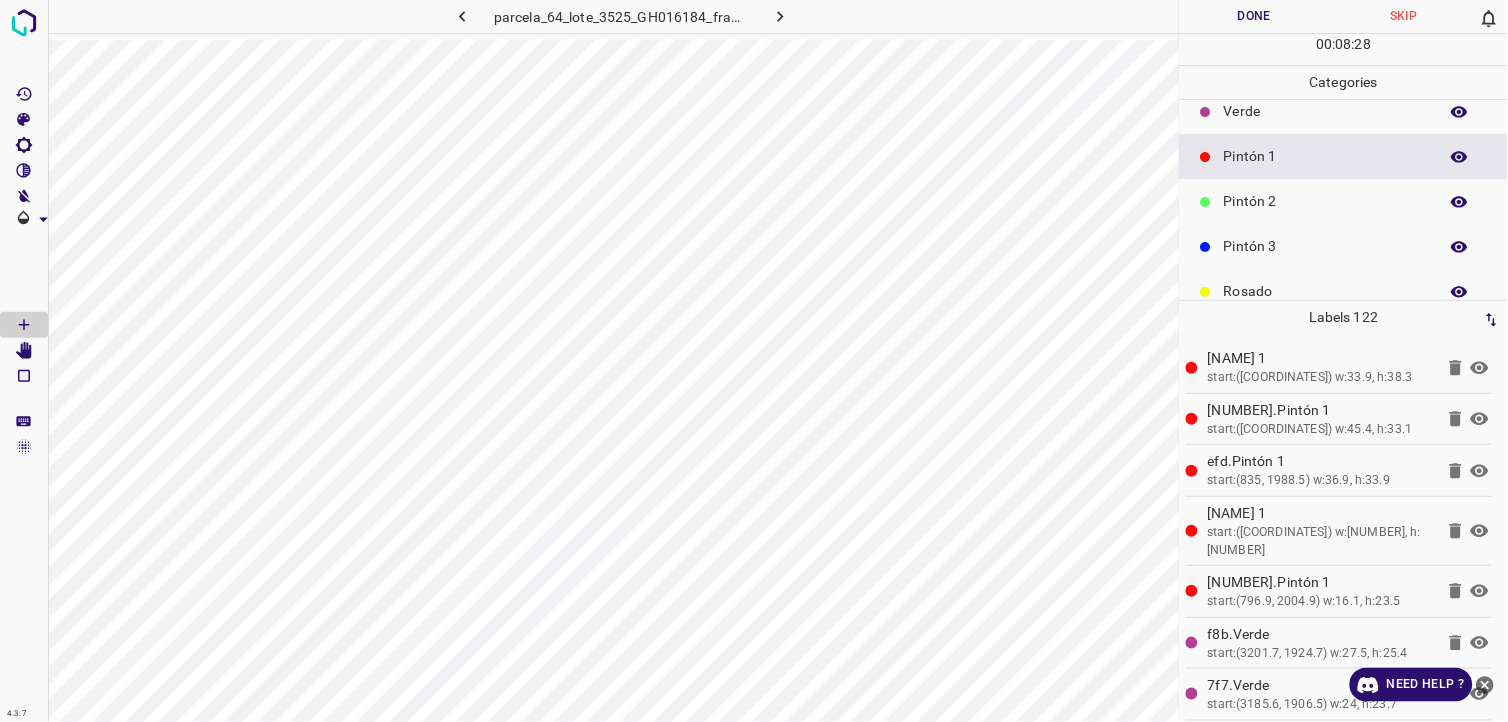 click on "Pintón 3" at bounding box center [1326, 246] 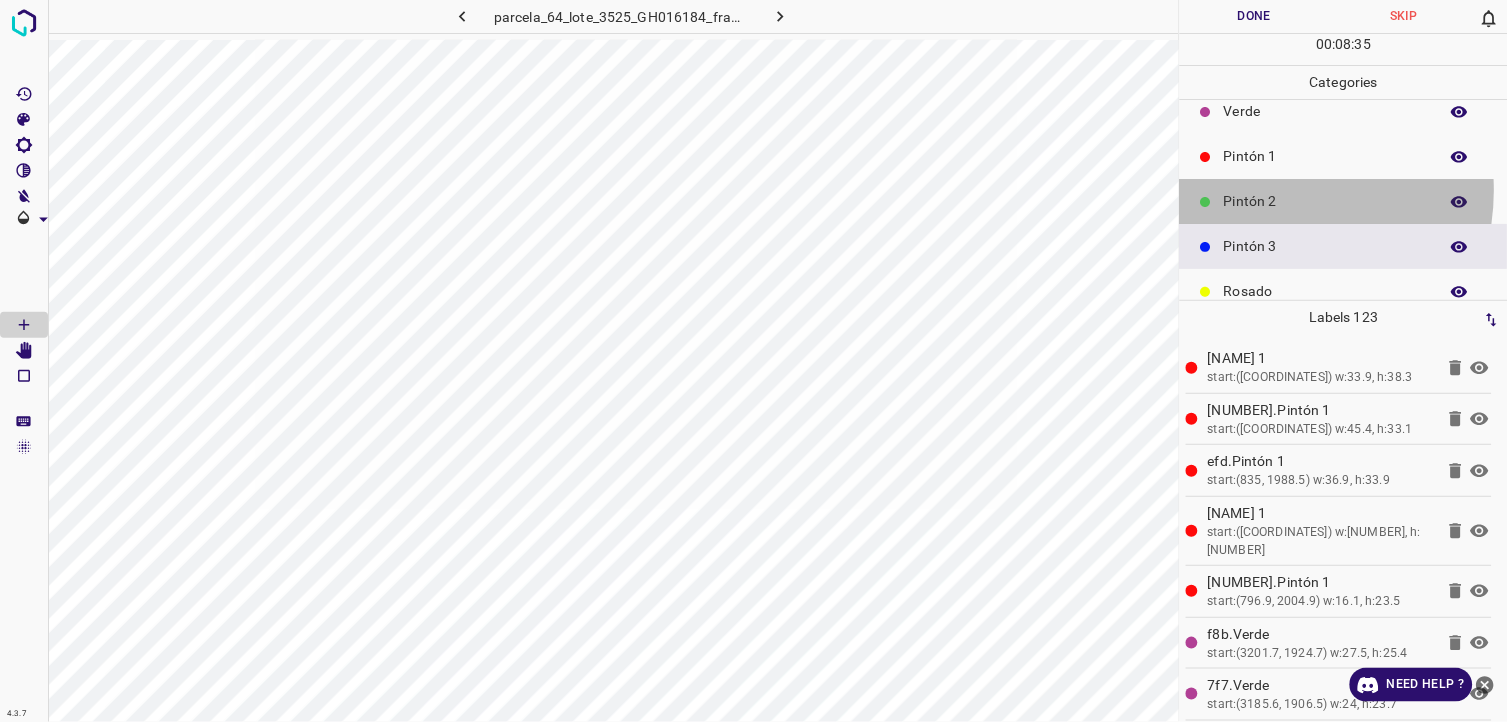 click on "Pintón 2" at bounding box center (1326, 201) 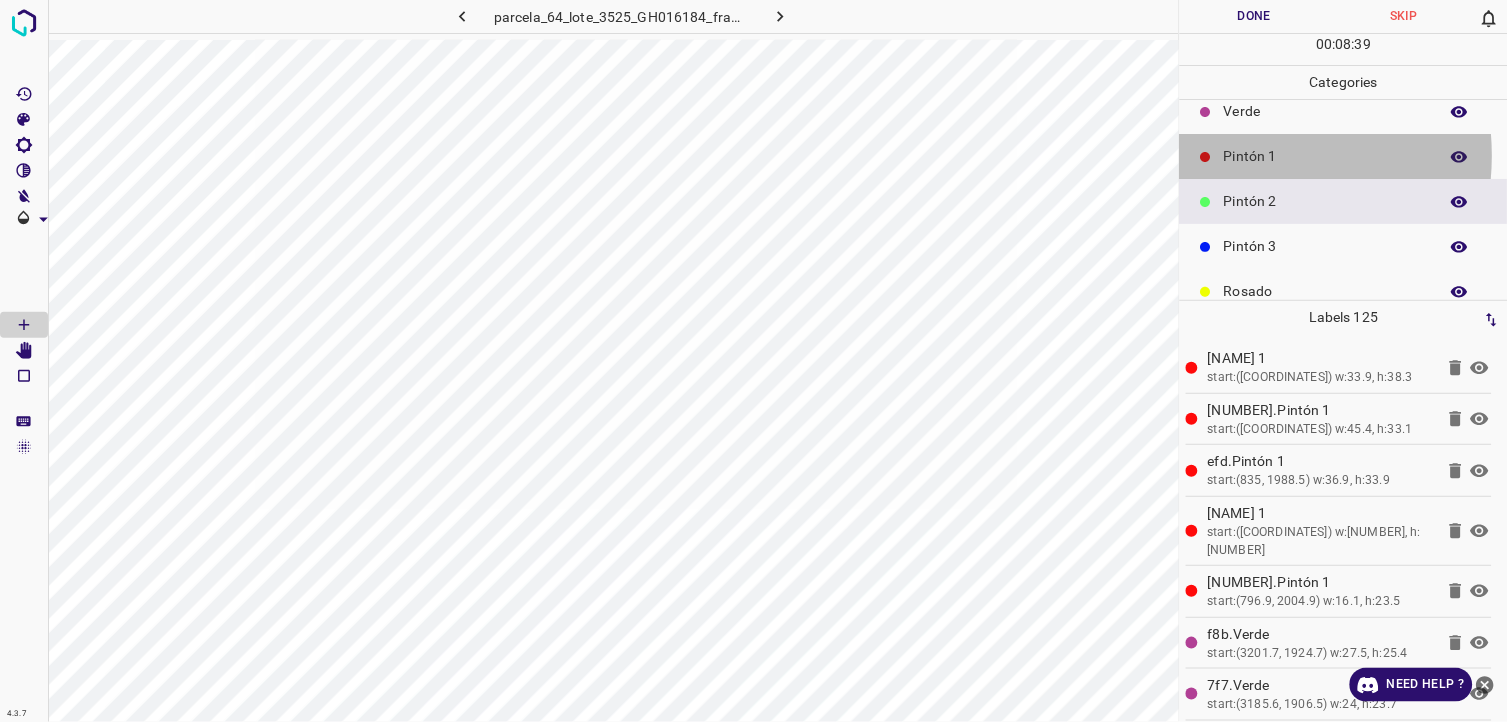 click on "Pintón 1" at bounding box center (1326, 156) 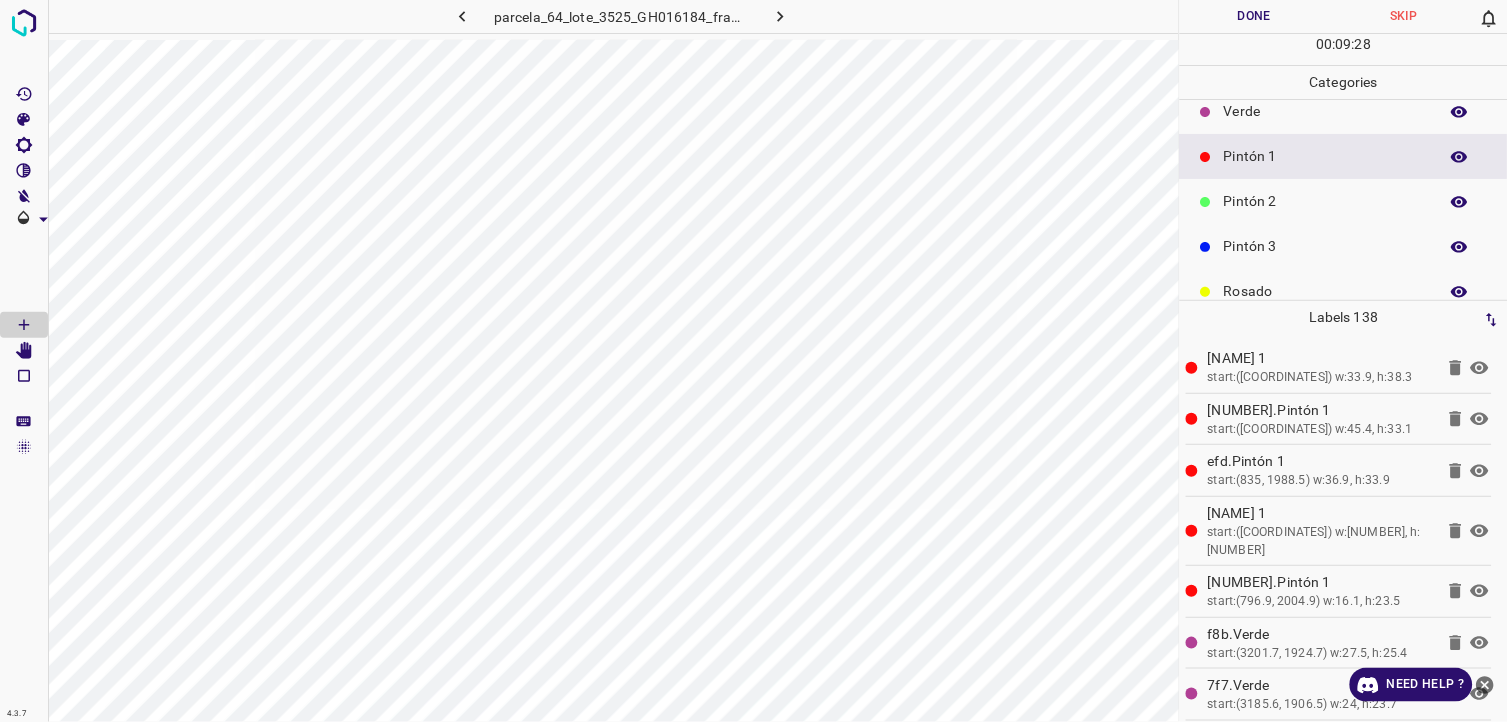 scroll, scrollTop: 175, scrollLeft: 0, axis: vertical 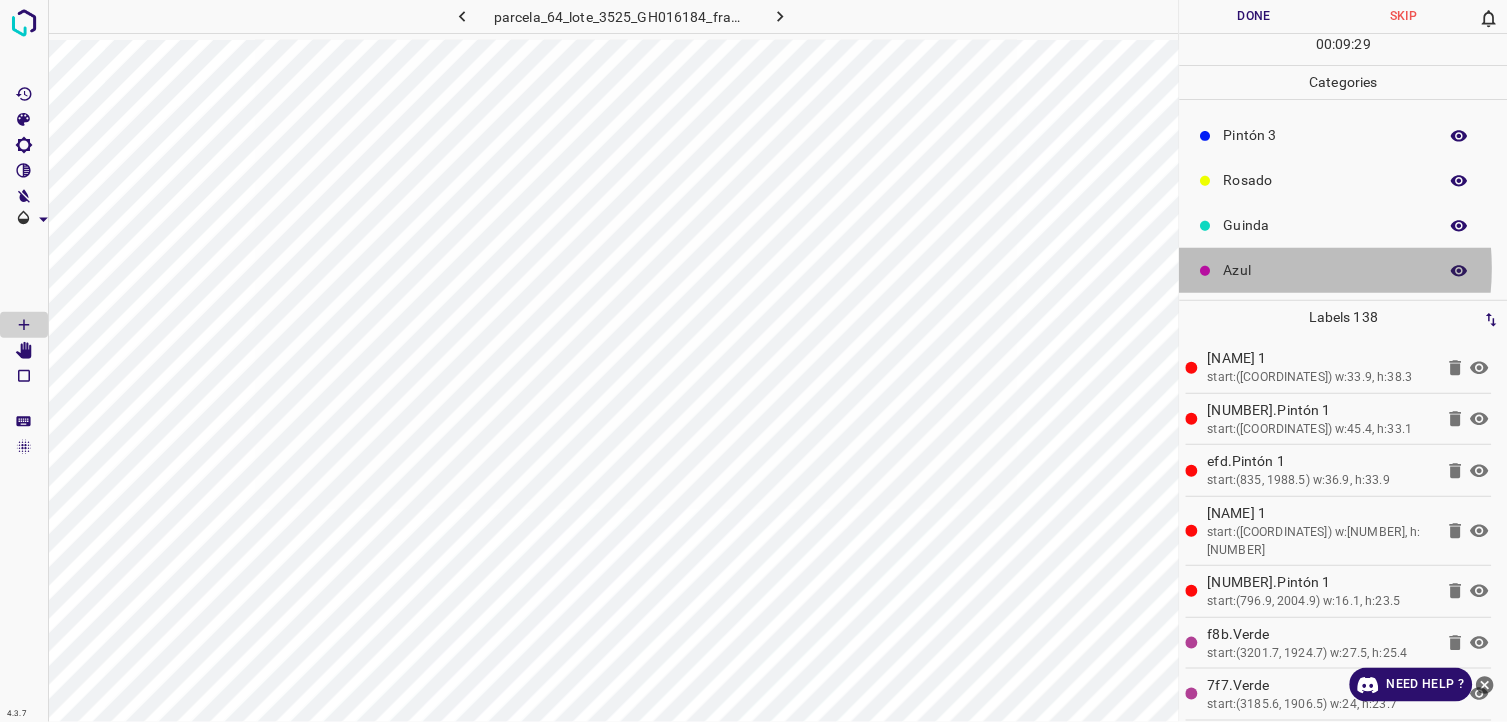 click on "Azul" at bounding box center [1326, 270] 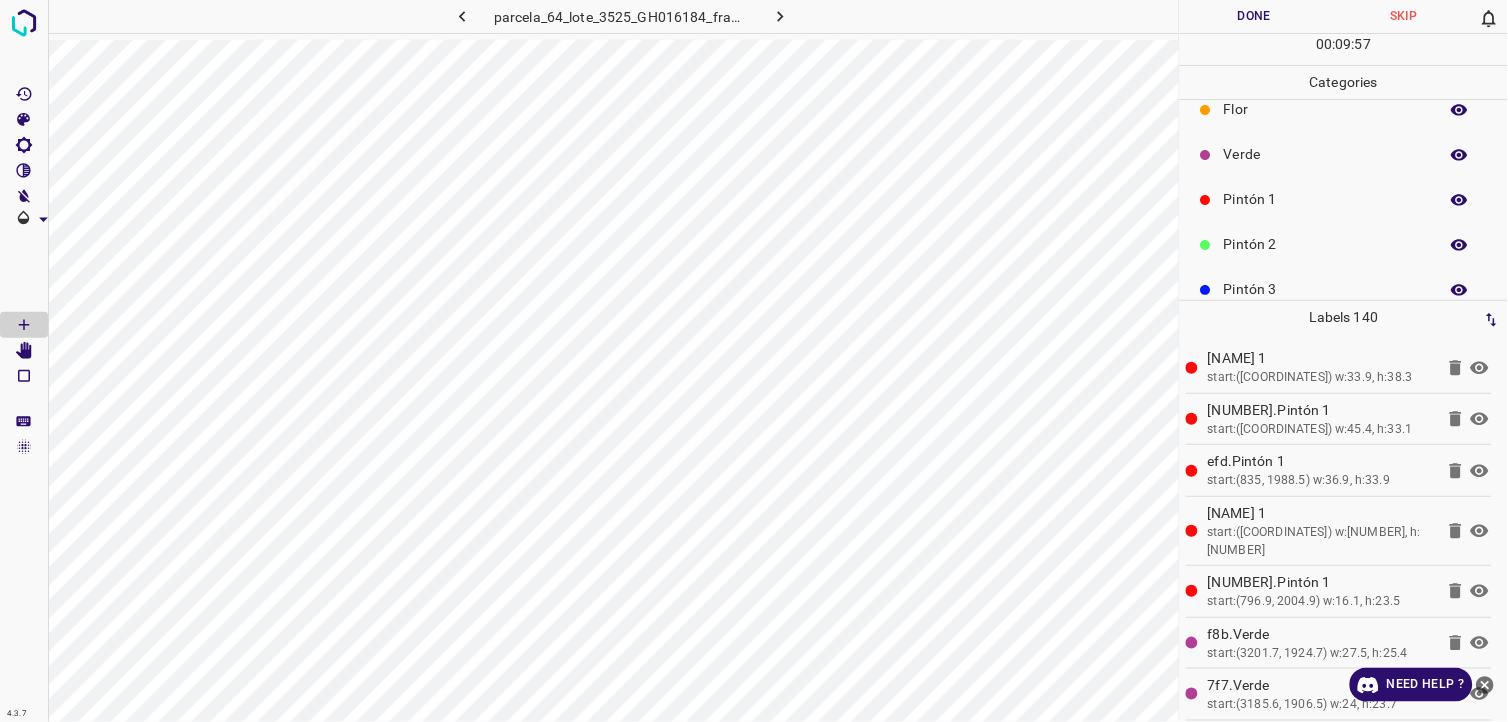 scroll, scrollTop: 0, scrollLeft: 0, axis: both 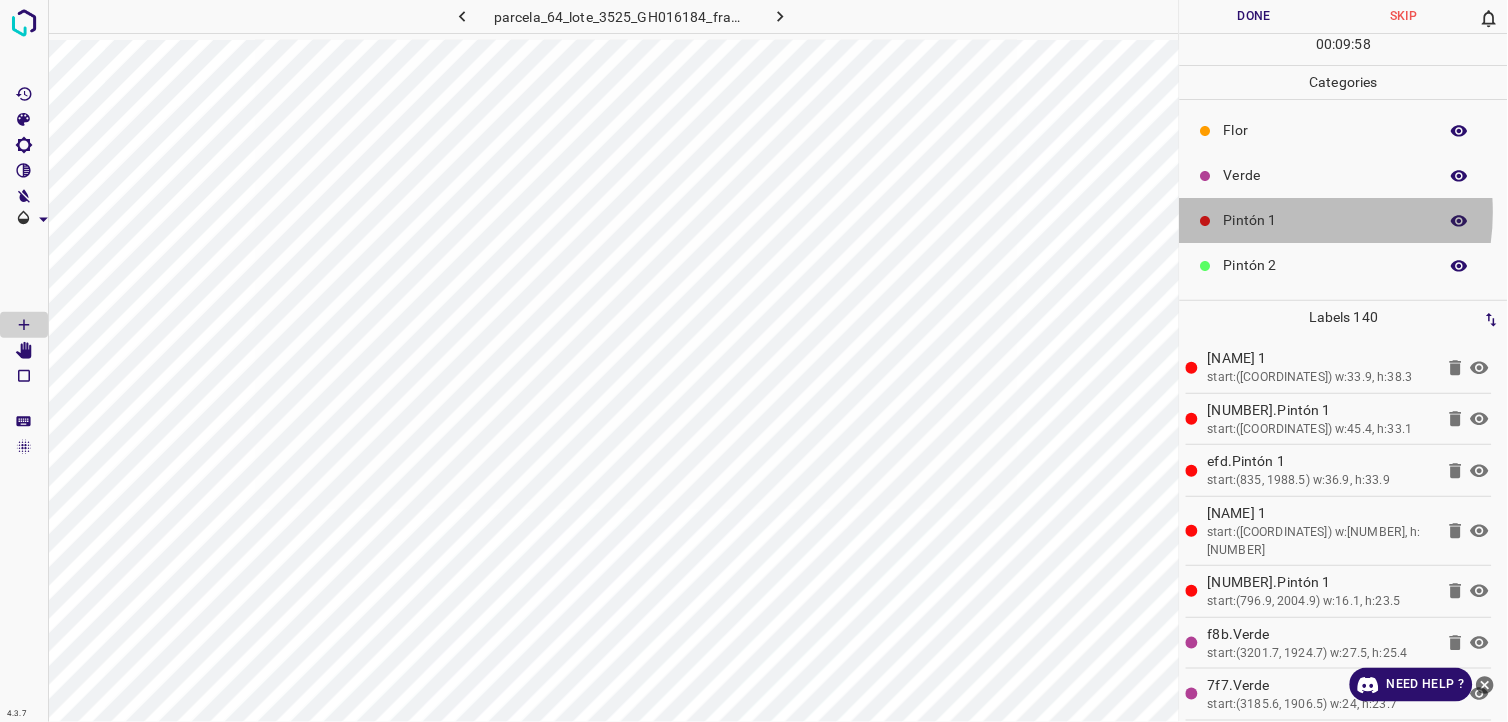 click on "Pintón 1" at bounding box center (1326, 220) 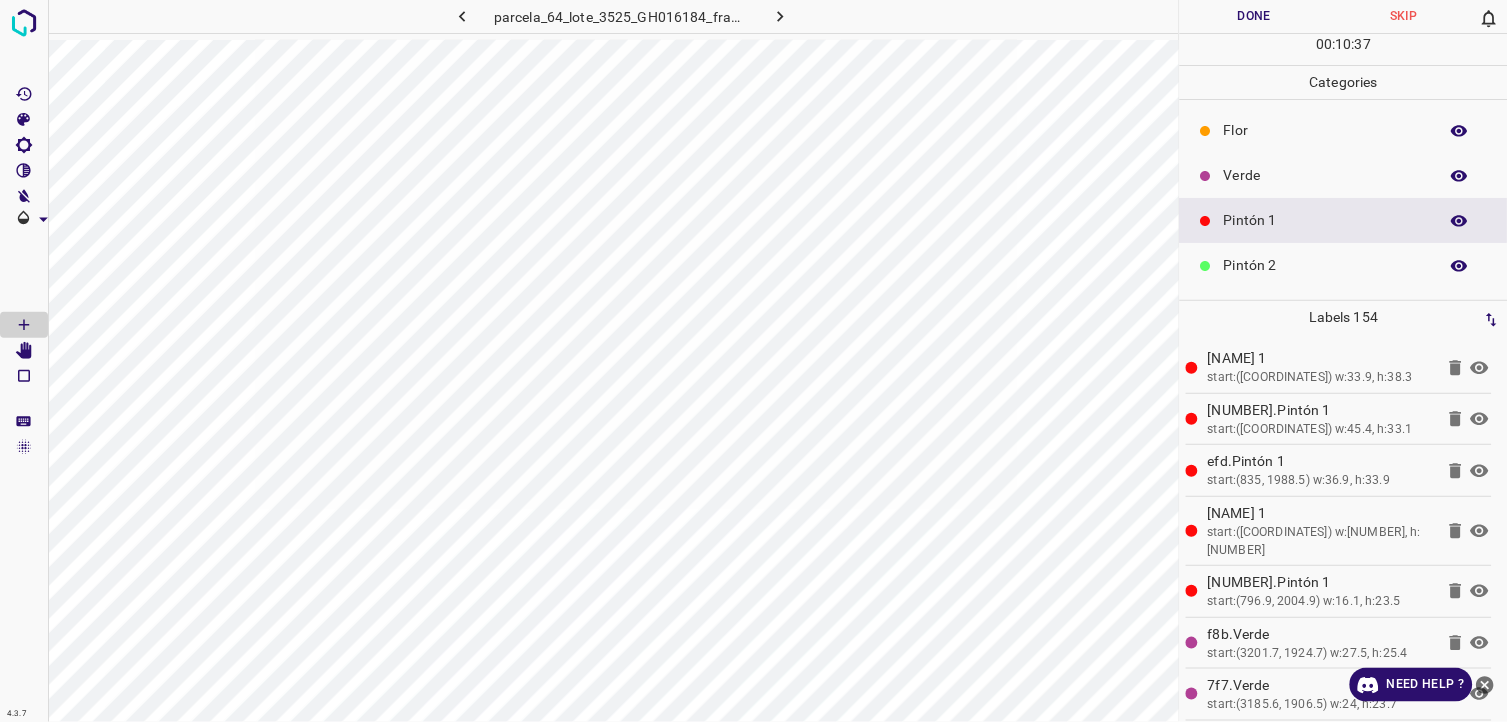 click on "Flor" at bounding box center (1326, 130) 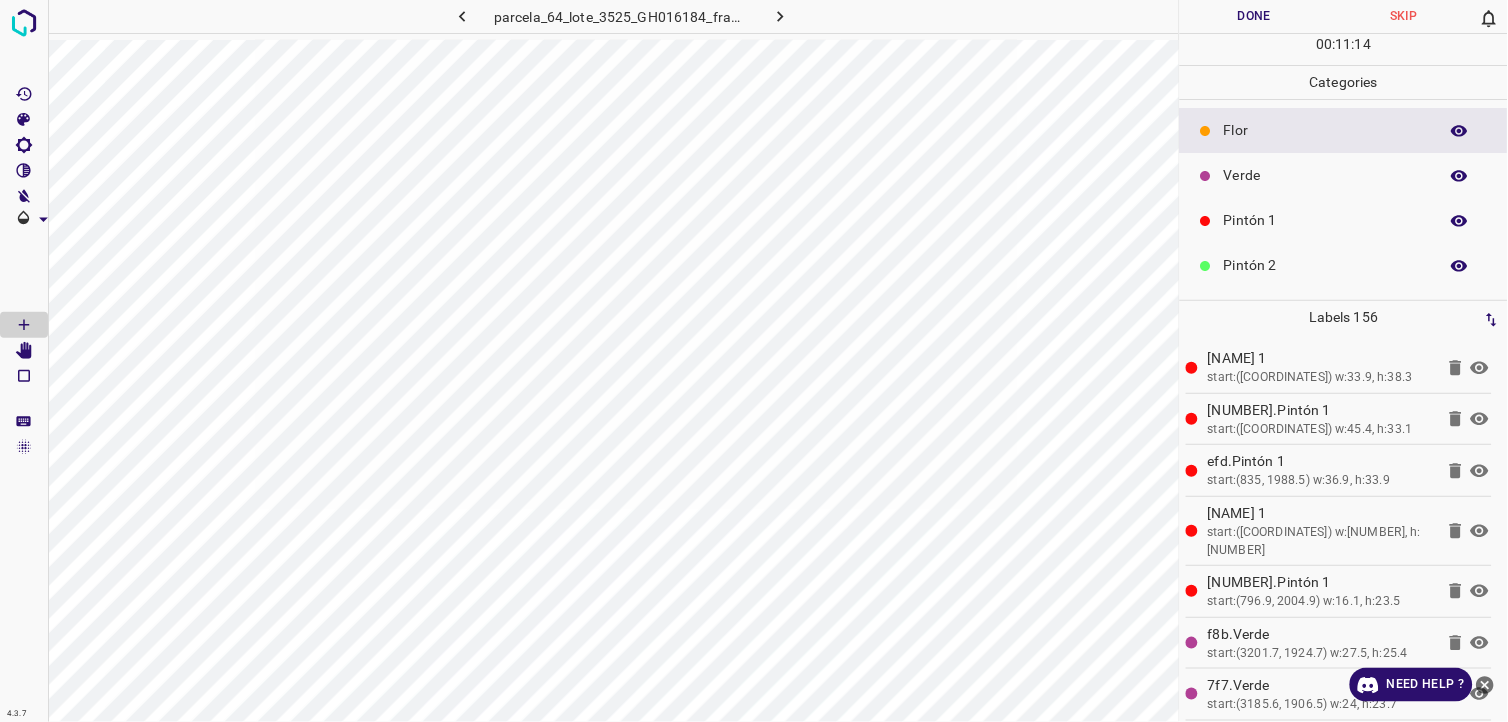 click on "Pintón 2" at bounding box center [1326, 265] 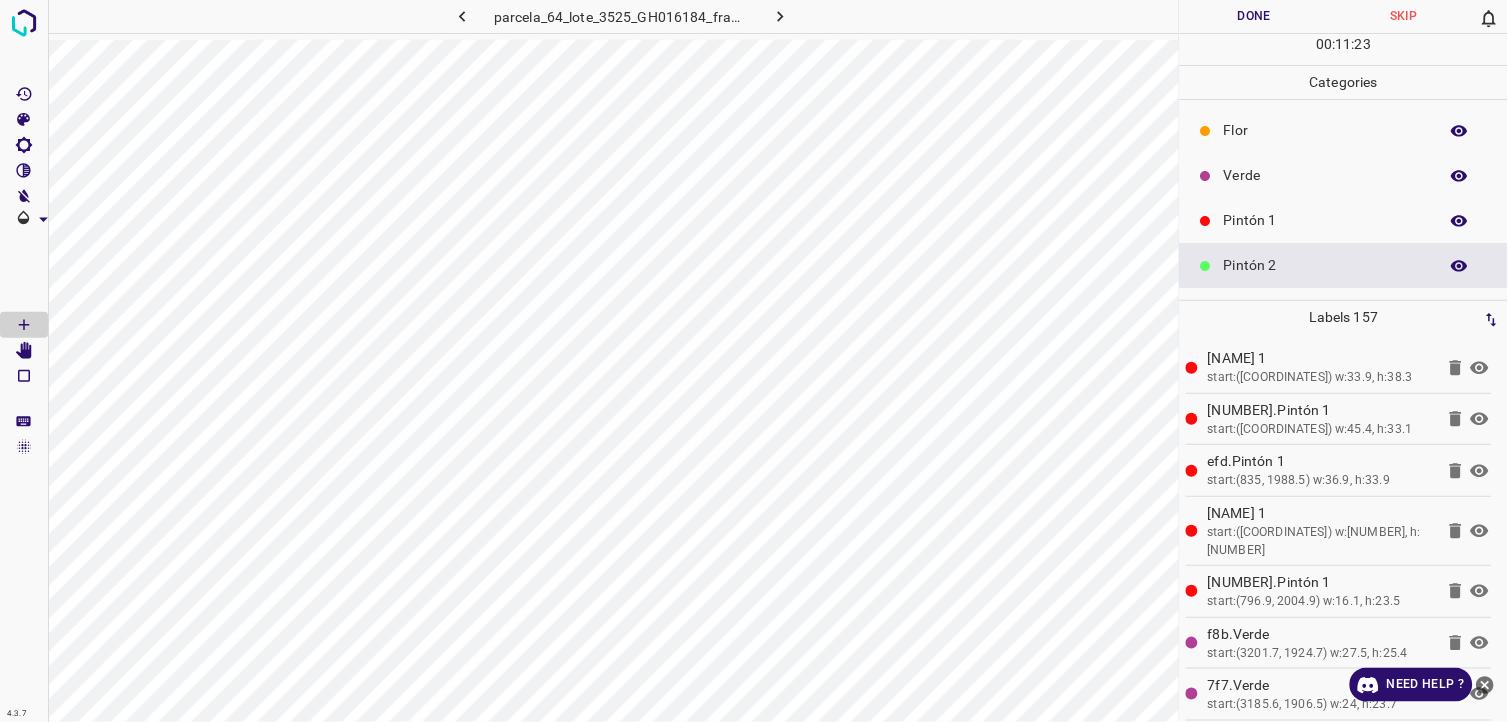click at bounding box center (781, 16) 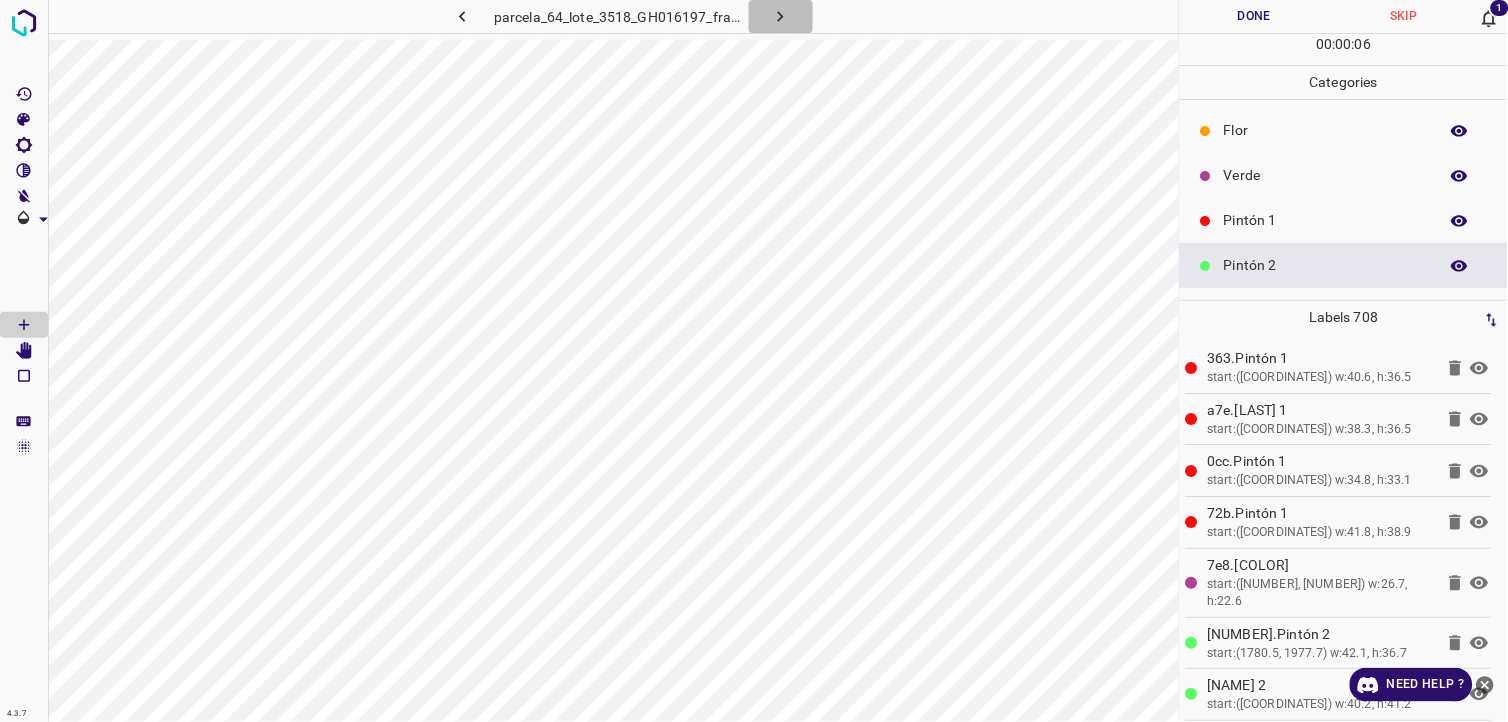 click 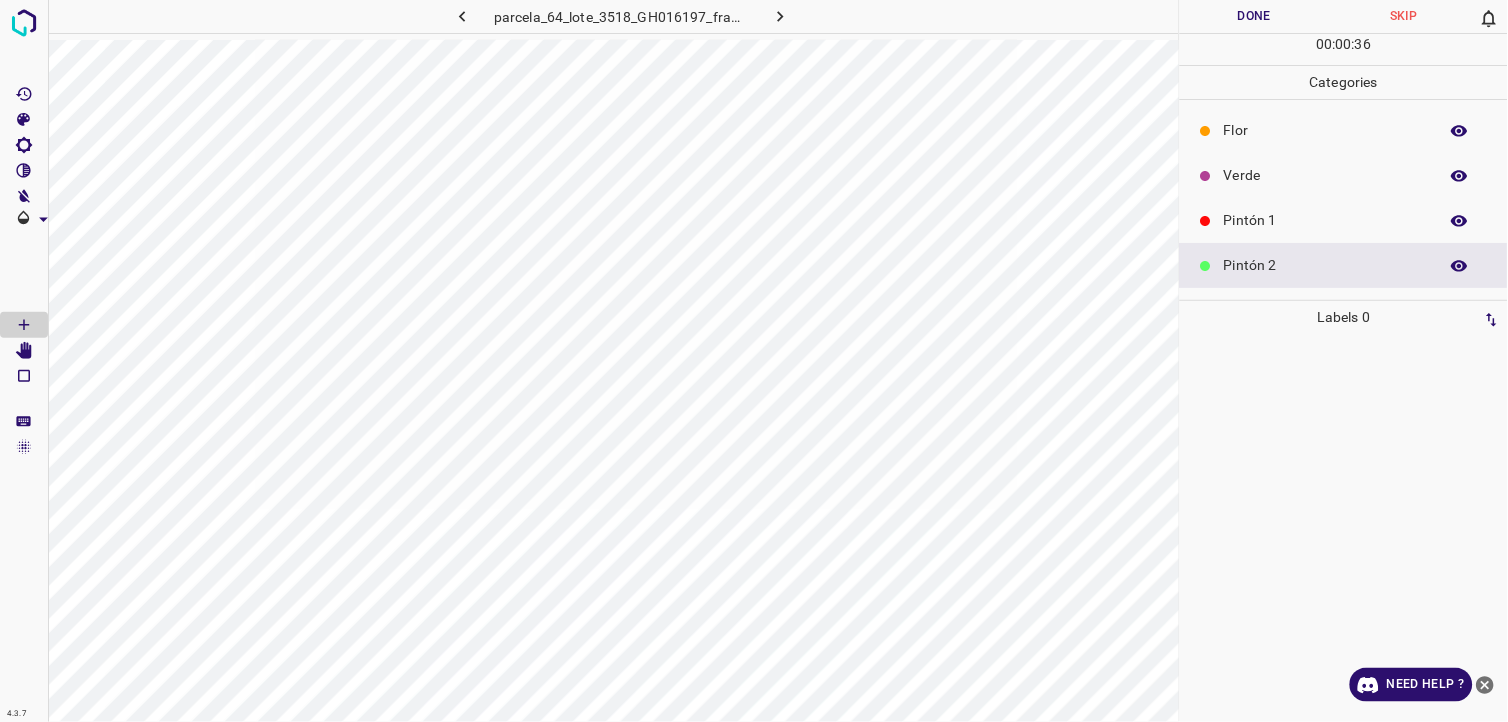 click at bounding box center [781, 16] 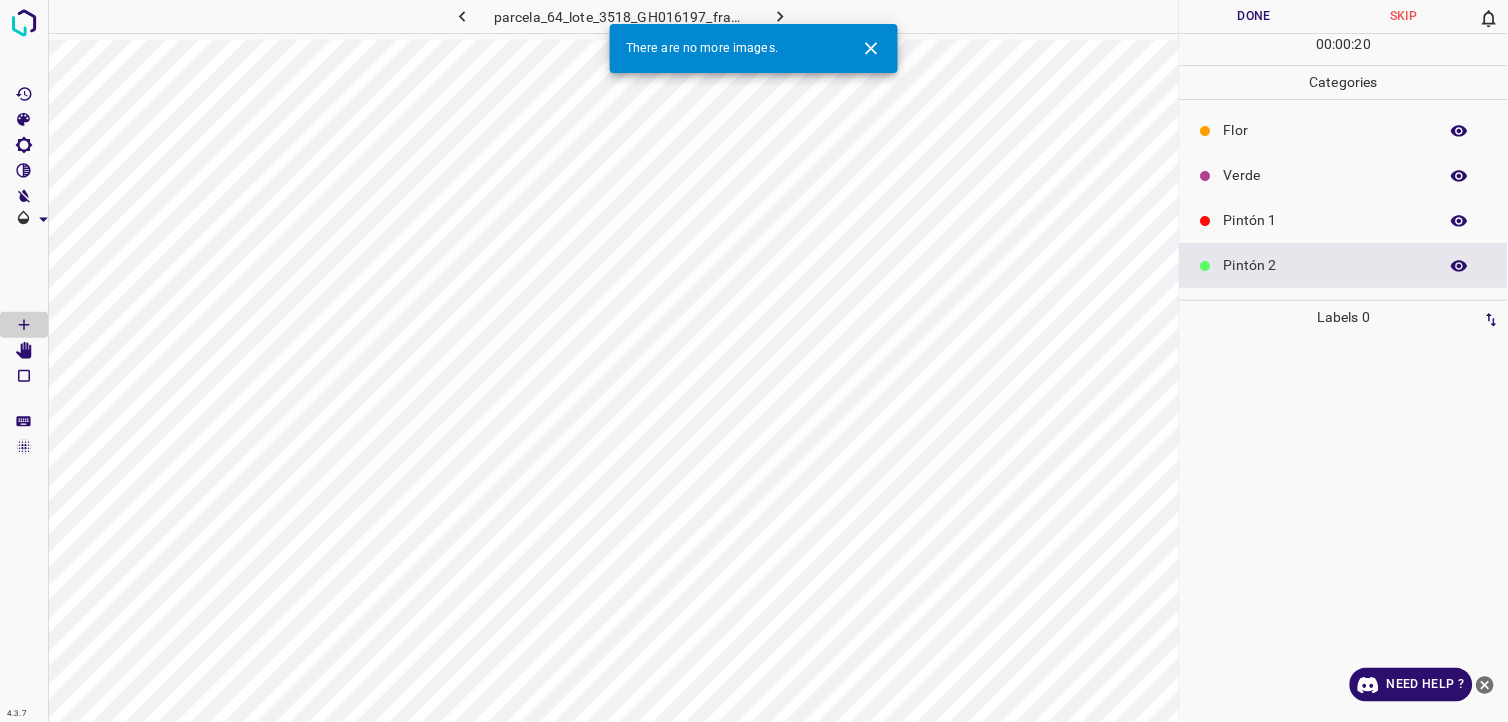 click at bounding box center [462, 16] 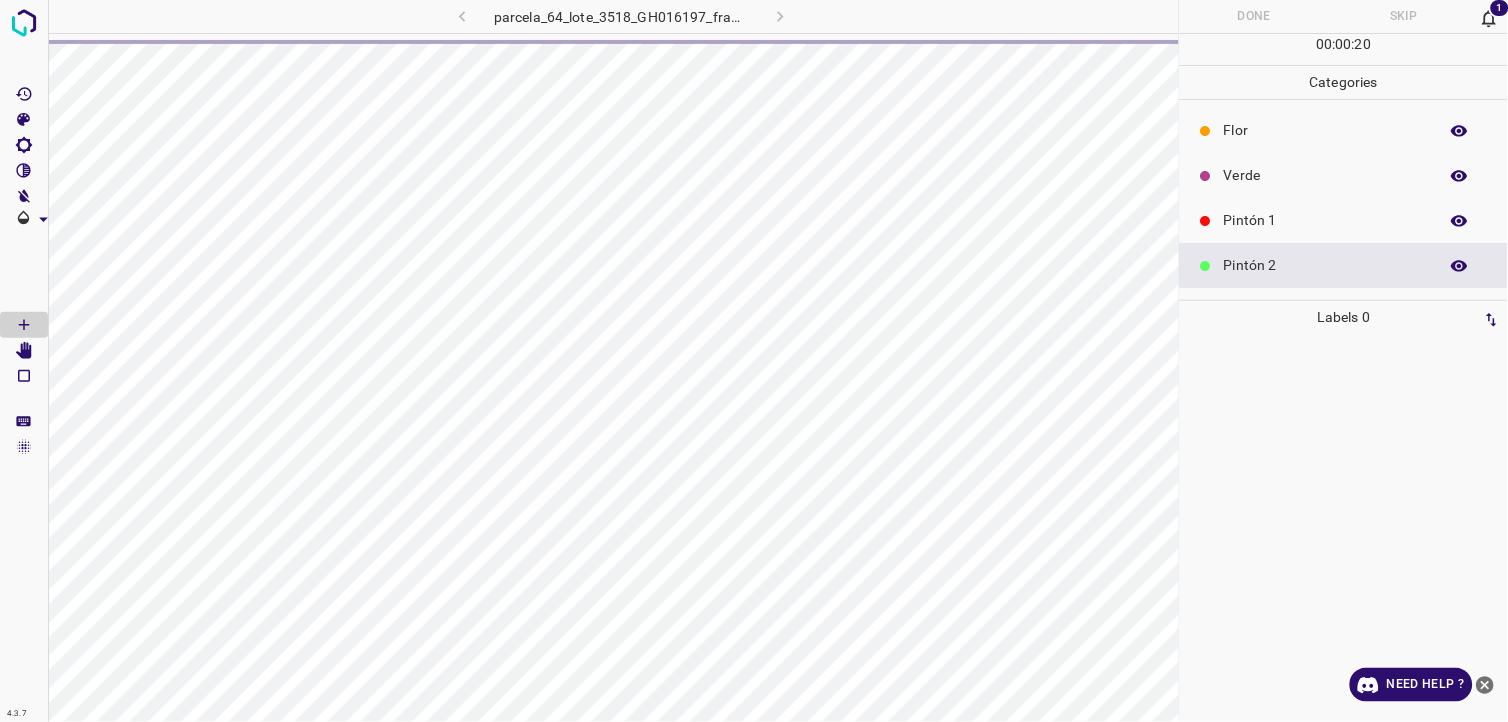 click on "parcela_64_lote_3518_GH016197_frame_00131_126726.jpg" at bounding box center [622, 16] 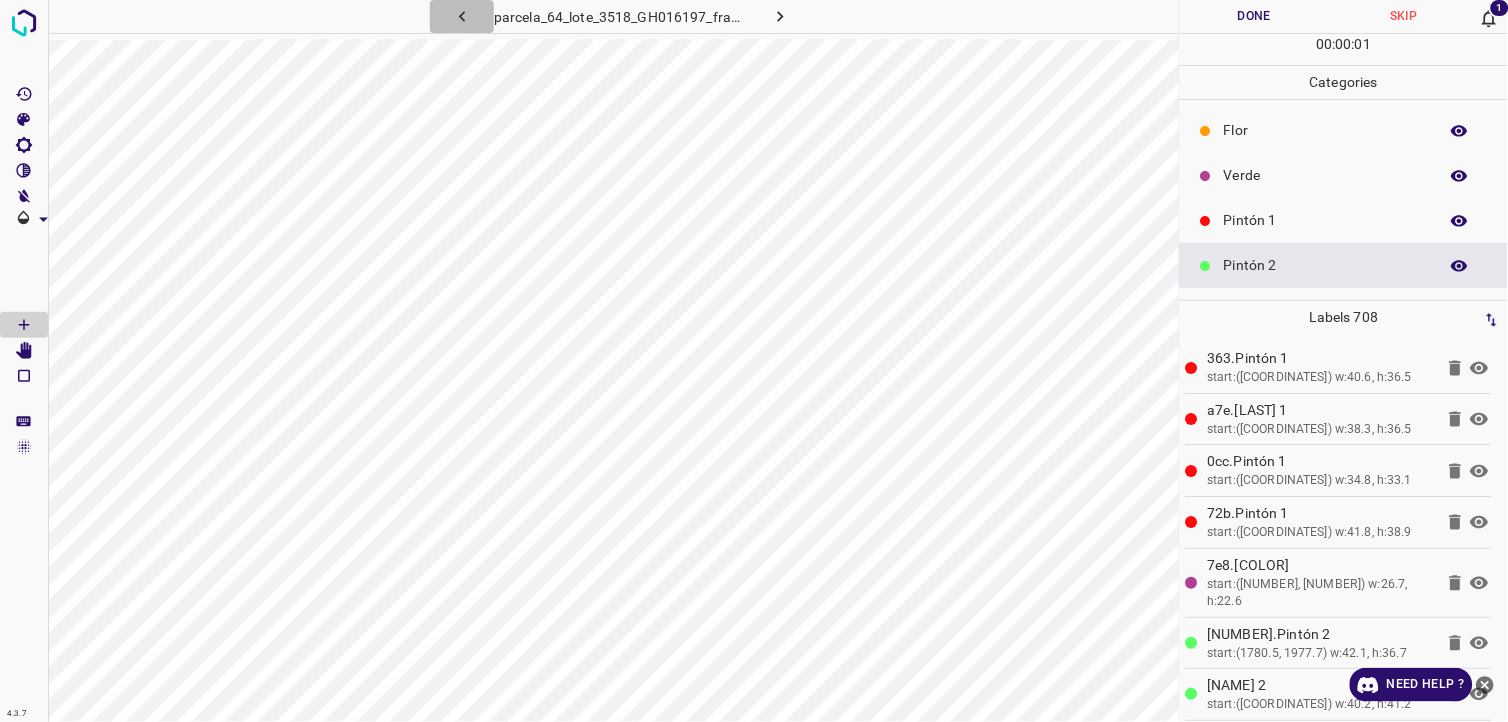click 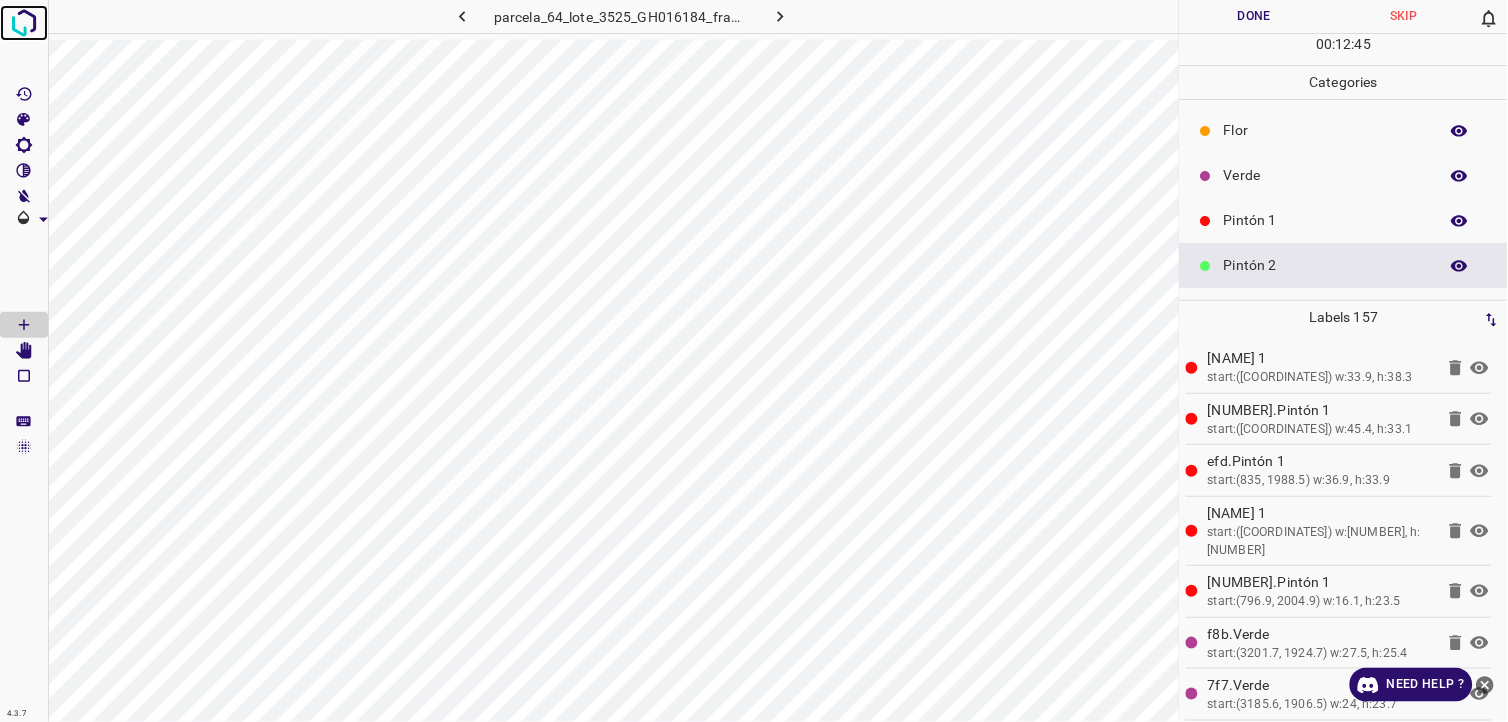 click at bounding box center [24, 23] 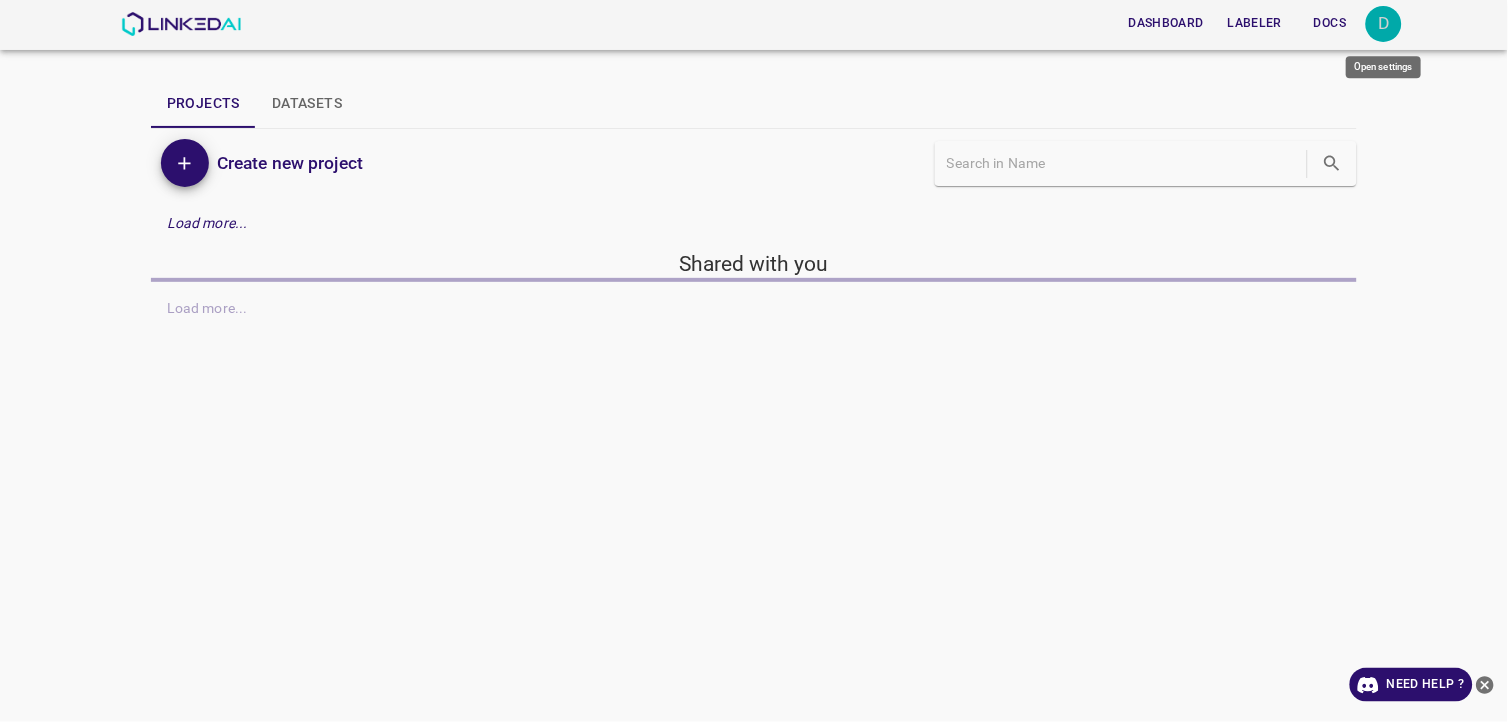 click on "D" at bounding box center (1384, 24) 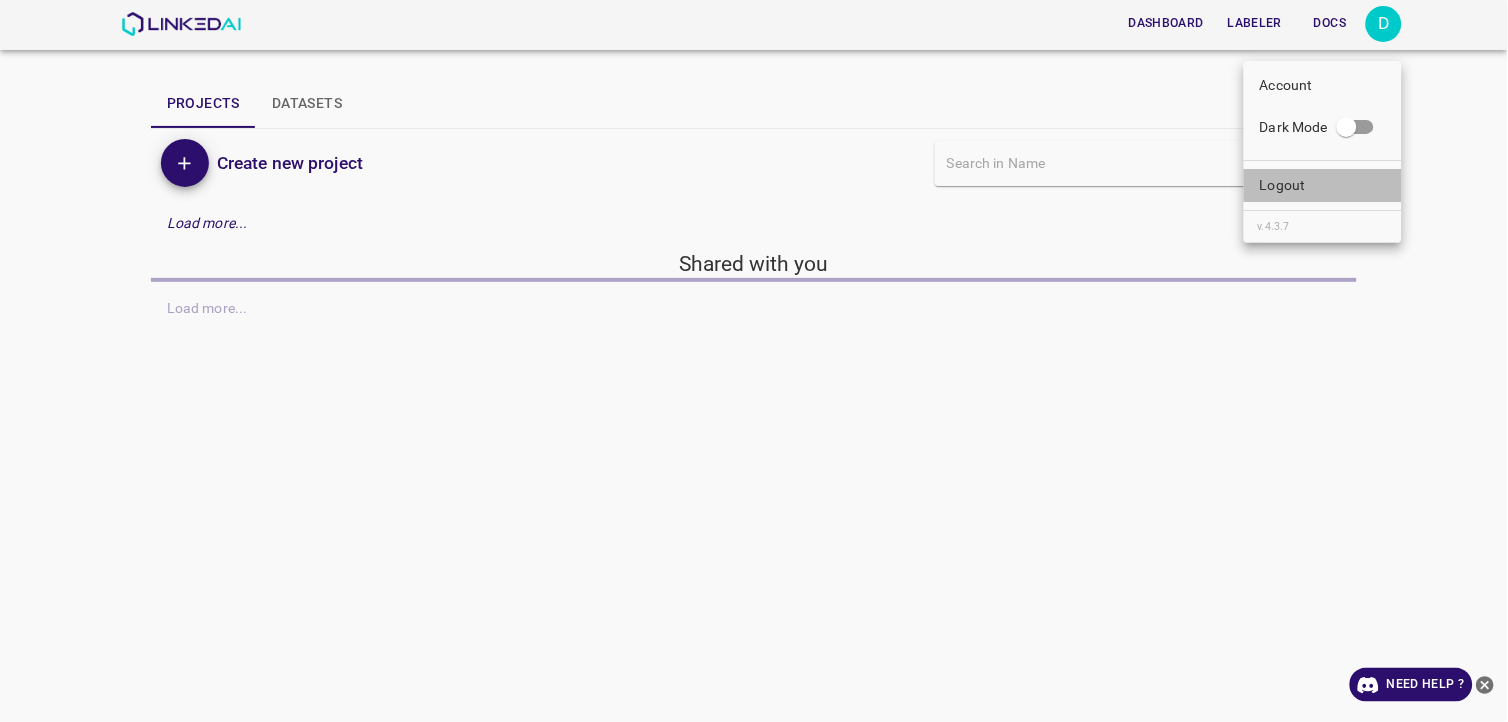 click on "Logout" at bounding box center (1323, 185) 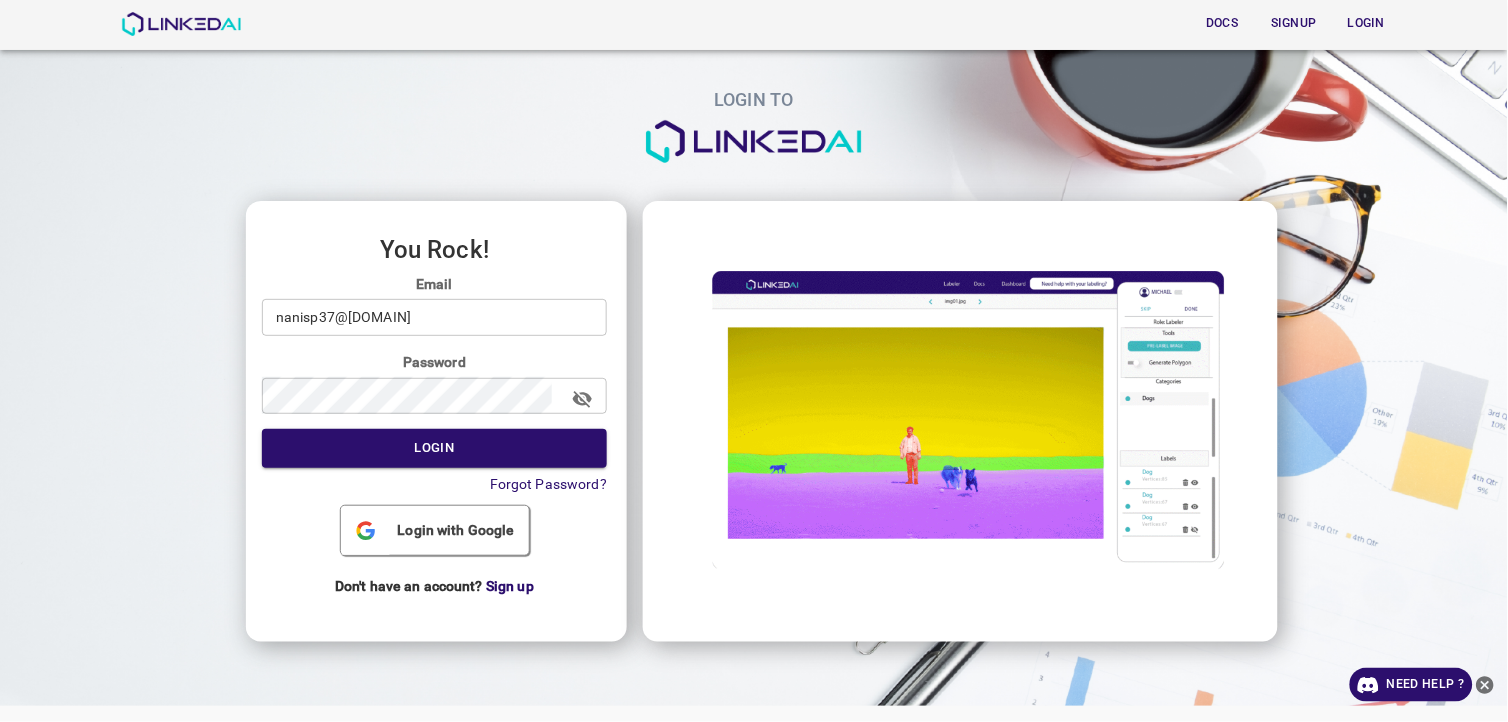 click on "Email [EMAIL] ​ Password ​ Login Forgot Password?" at bounding box center (434, 384) 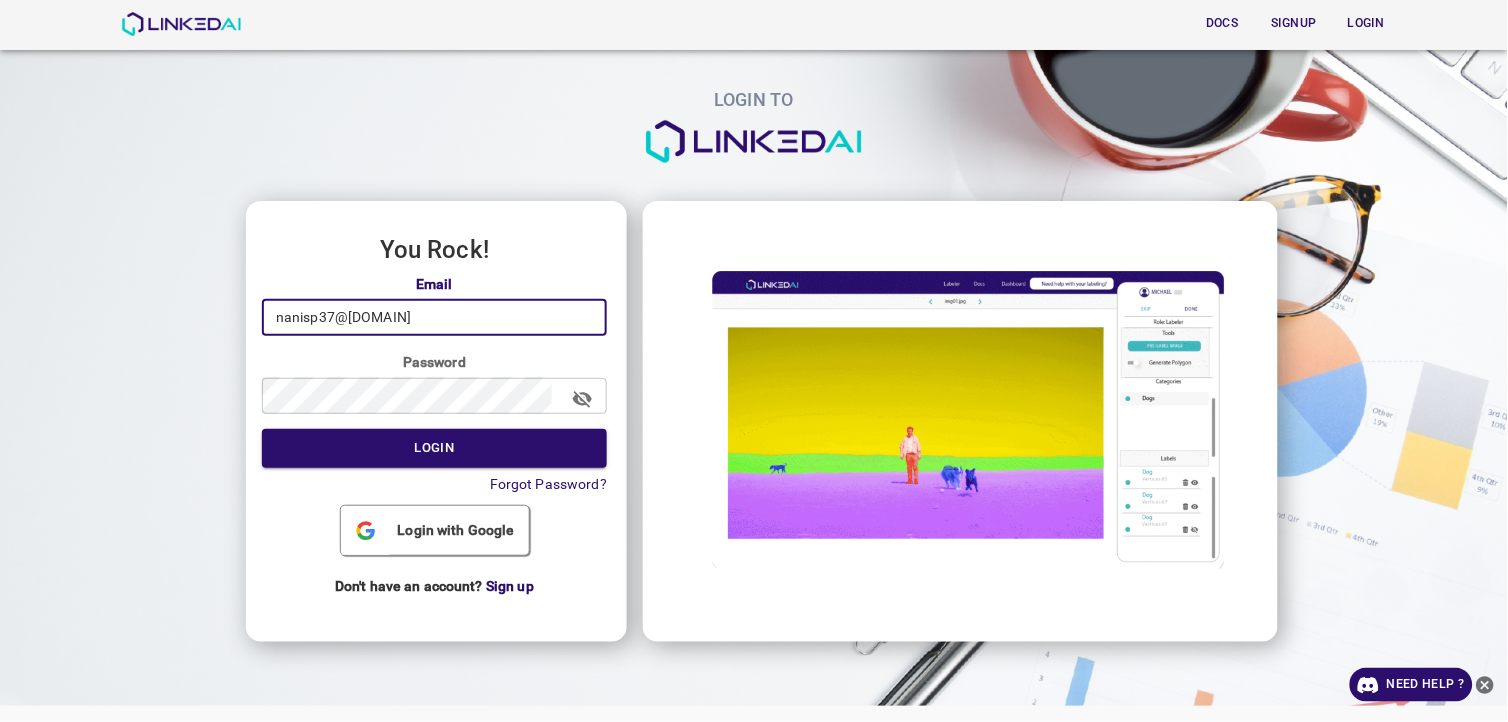 drag, startPoint x: 471, startPoint y: 322, endPoint x: 61, endPoint y: 311, distance: 410.14752 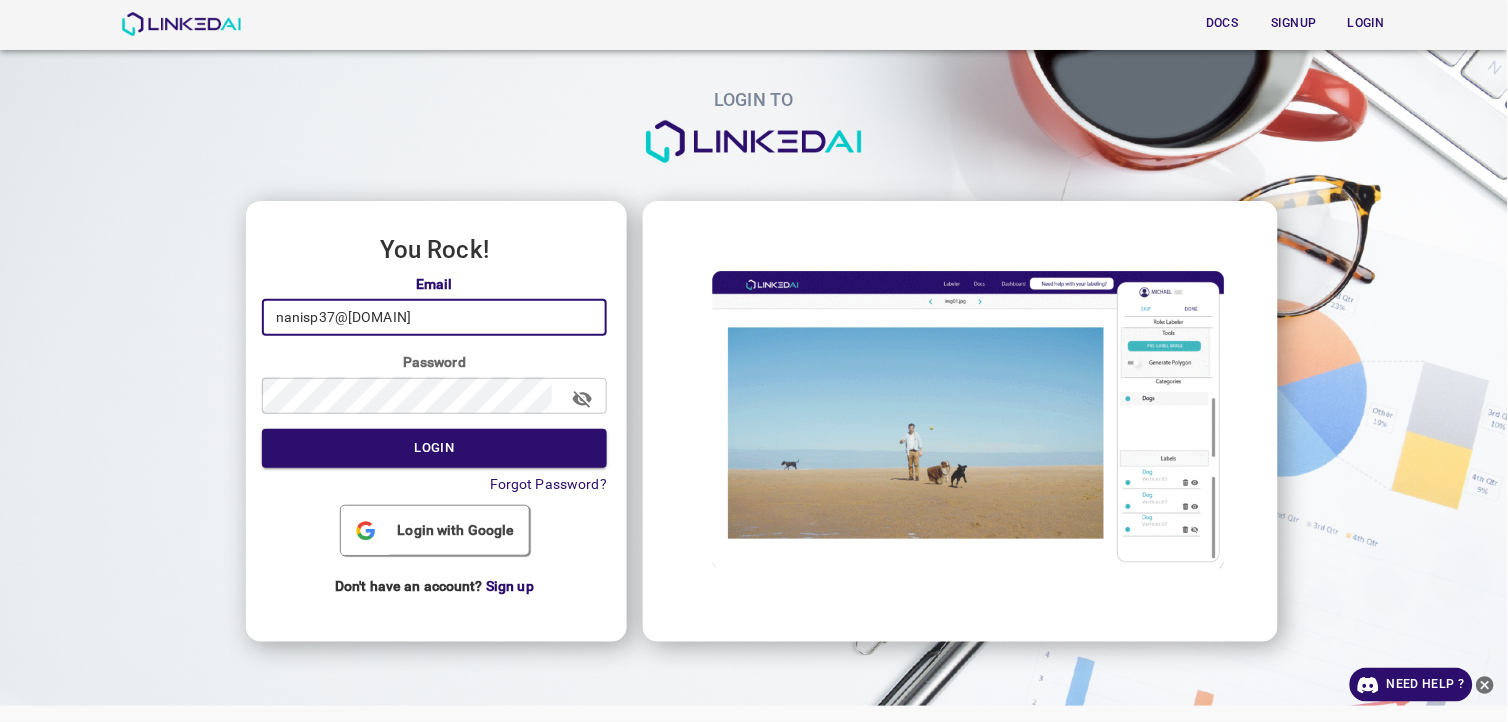 click on "LOGIN TO You Rock! Email [EMAIL] ​ Password ​ Login Forgot Password? Login with Google Don't have an account?   Sign up" at bounding box center [746, 317] 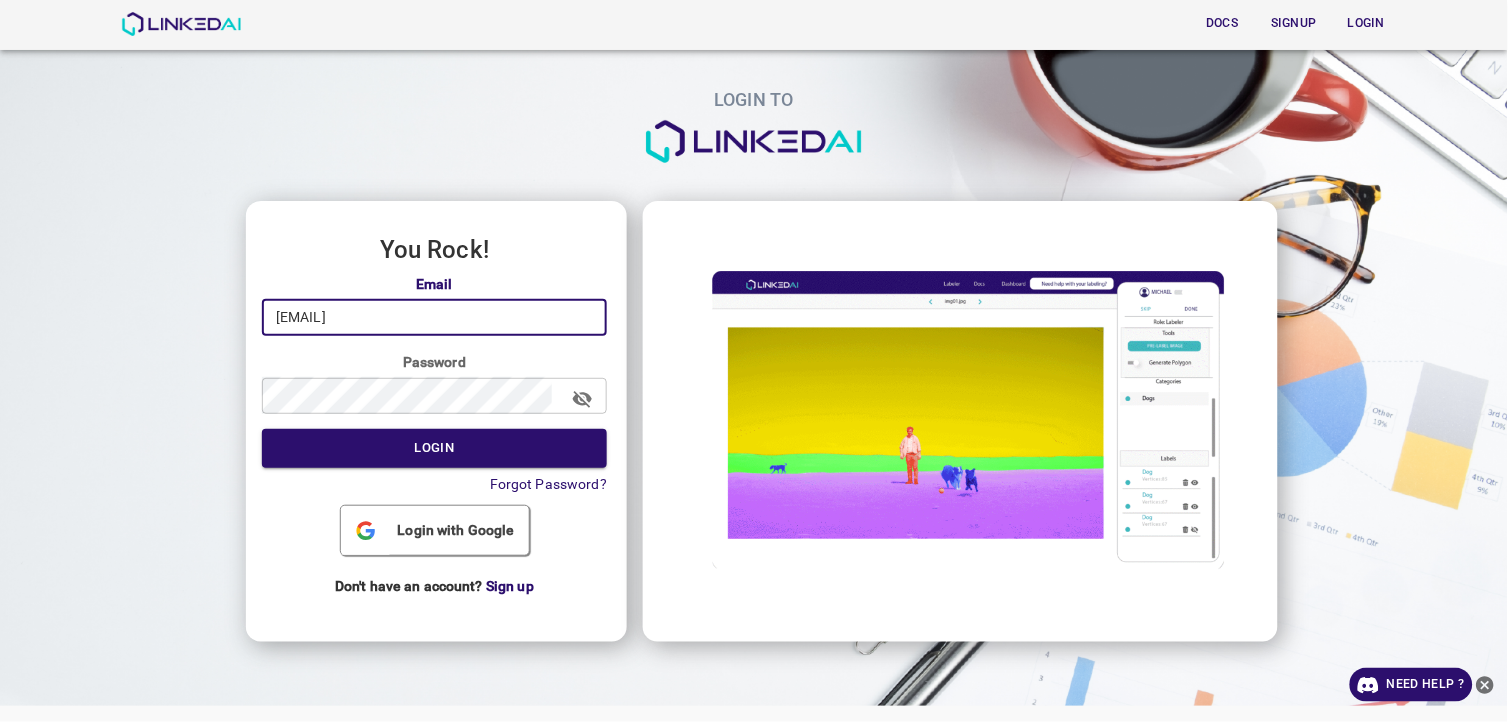 type on "[EMAIL]" 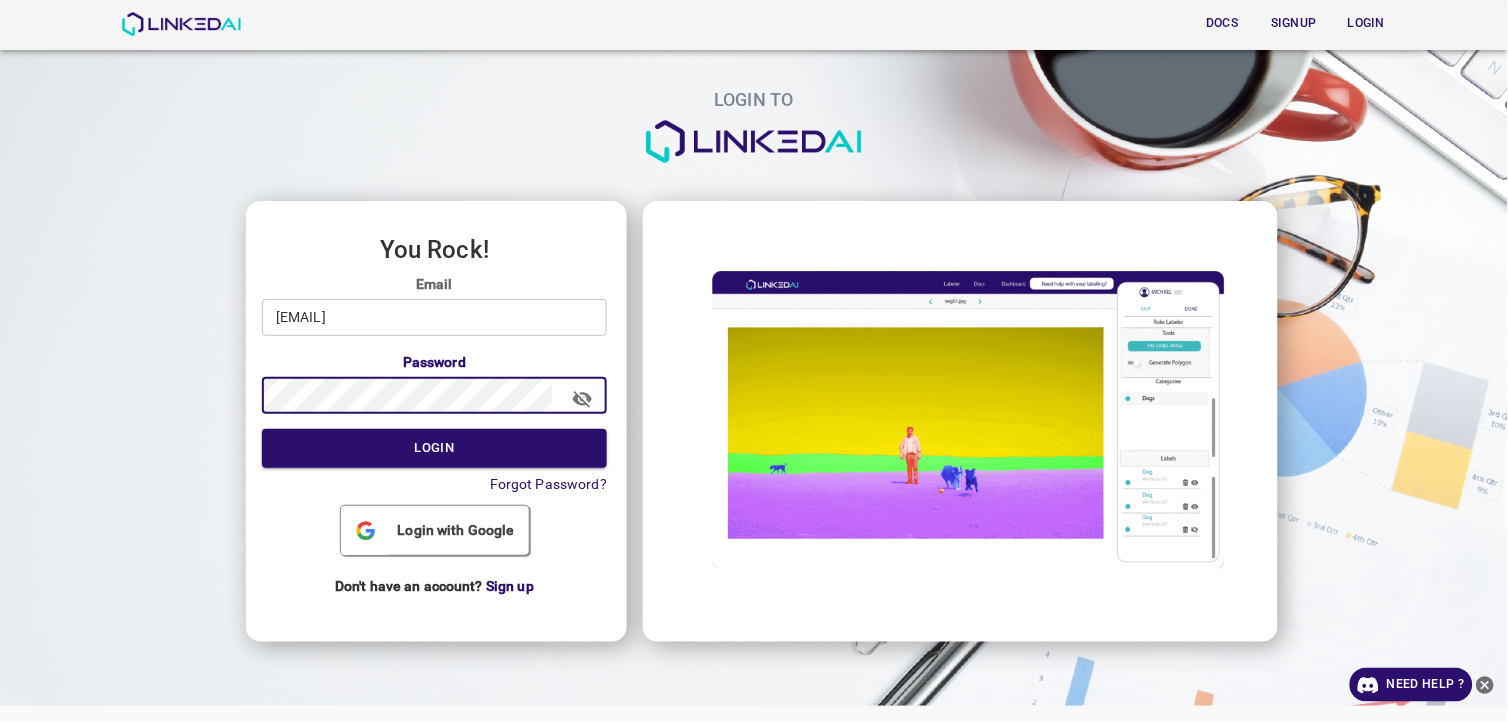 type 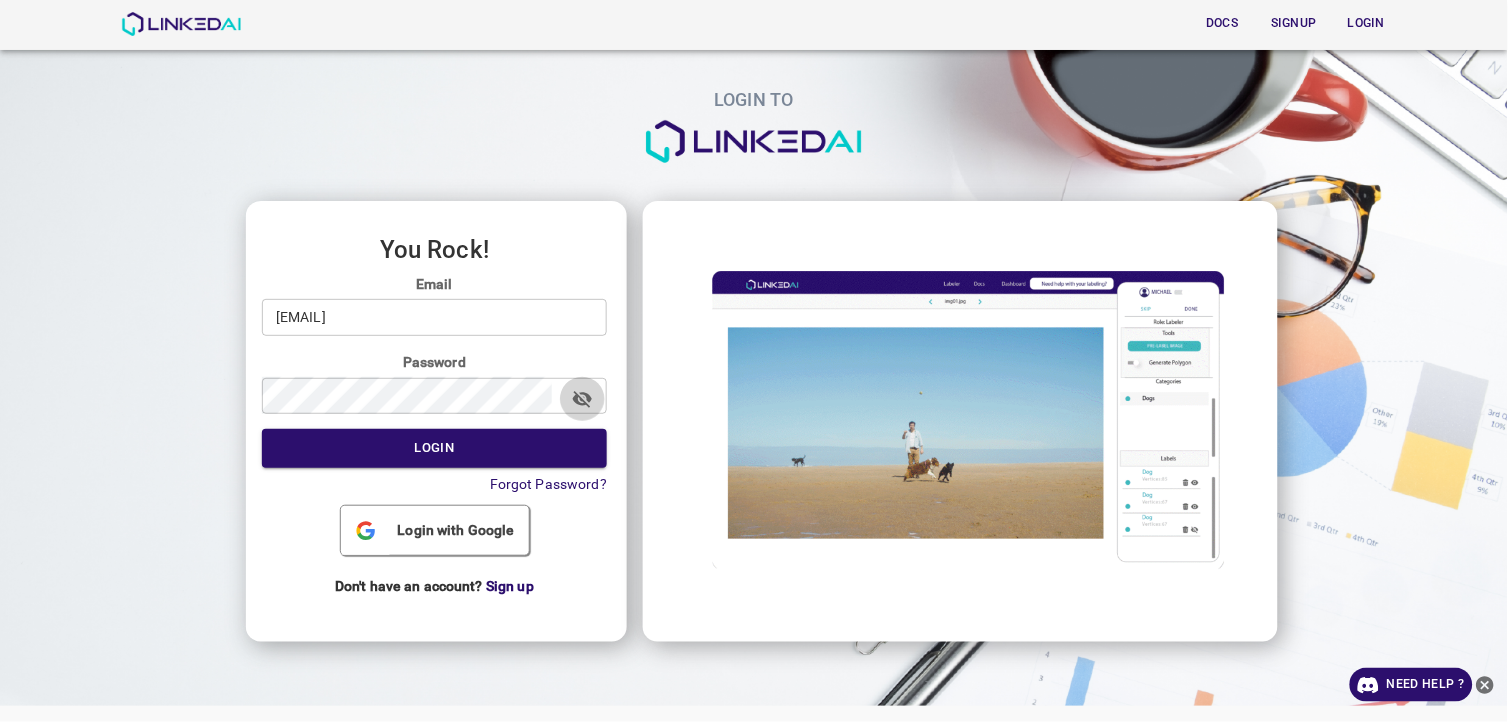 click at bounding box center [582, 399] 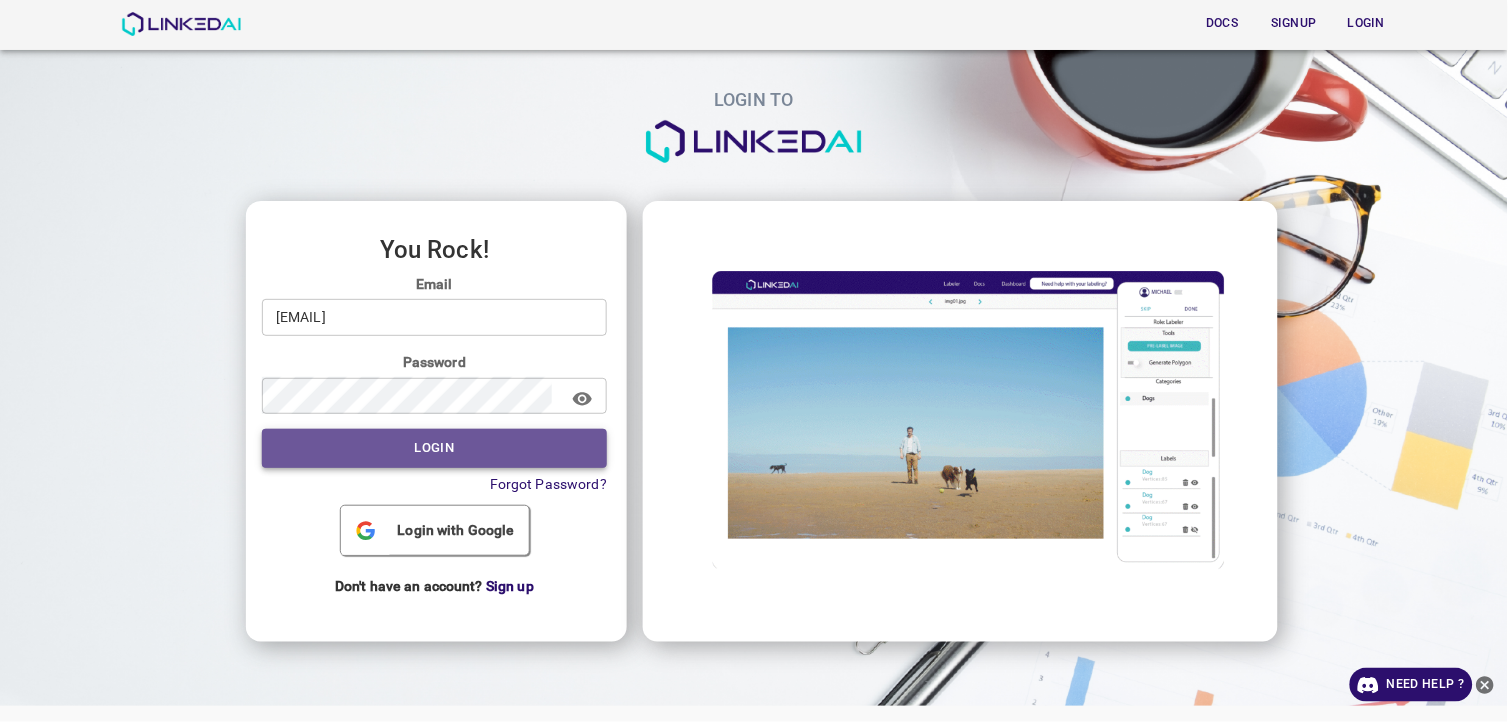 click on "Login" at bounding box center [434, 448] 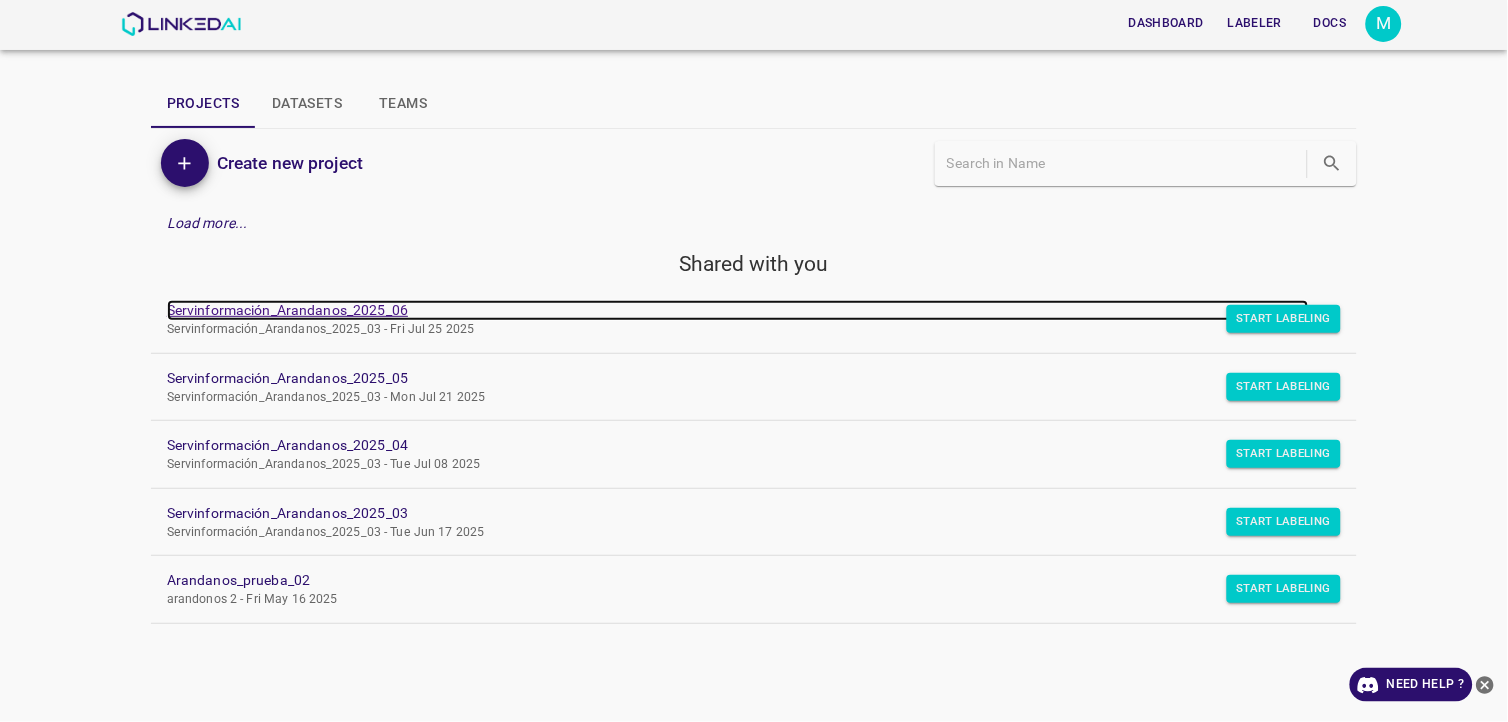 click on "Servinformación_Arandanos_2025_06" at bounding box center (738, 310) 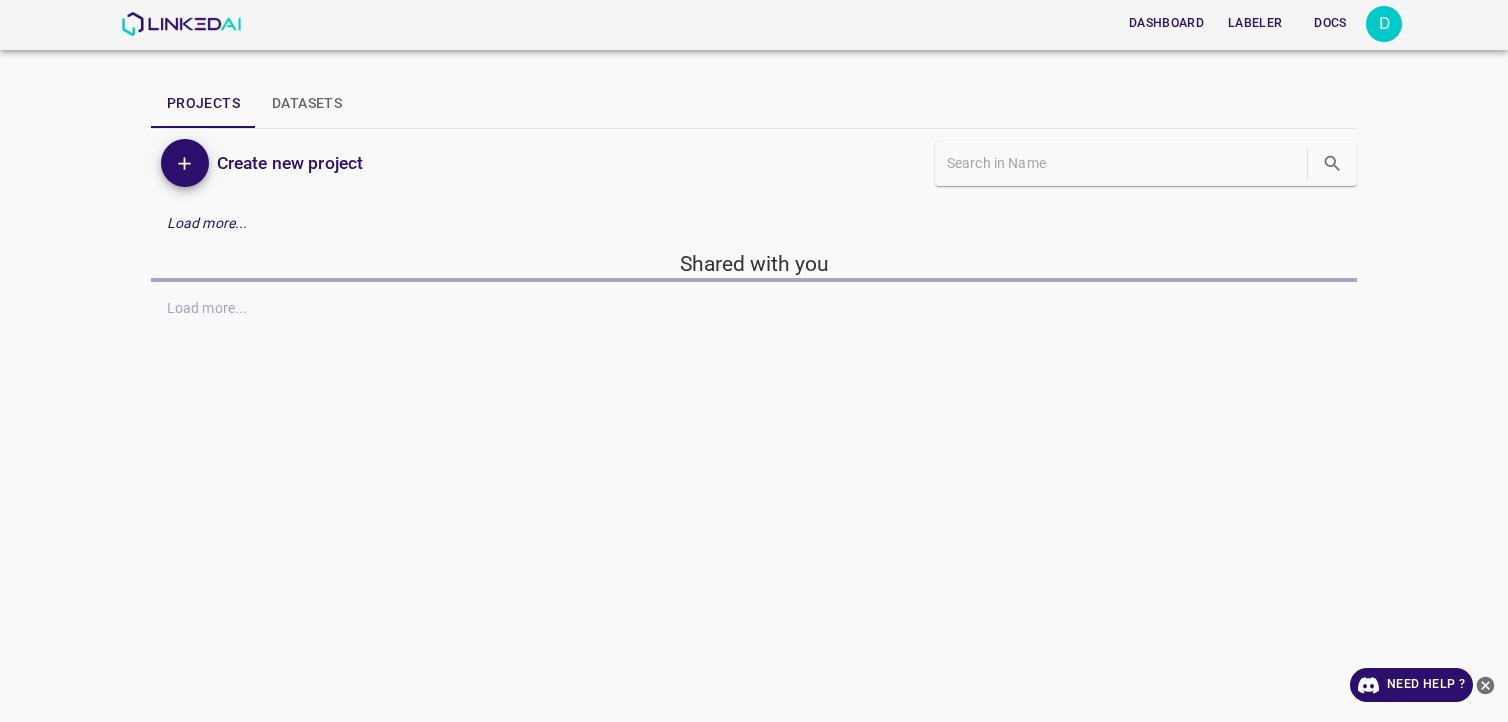 scroll, scrollTop: 0, scrollLeft: 0, axis: both 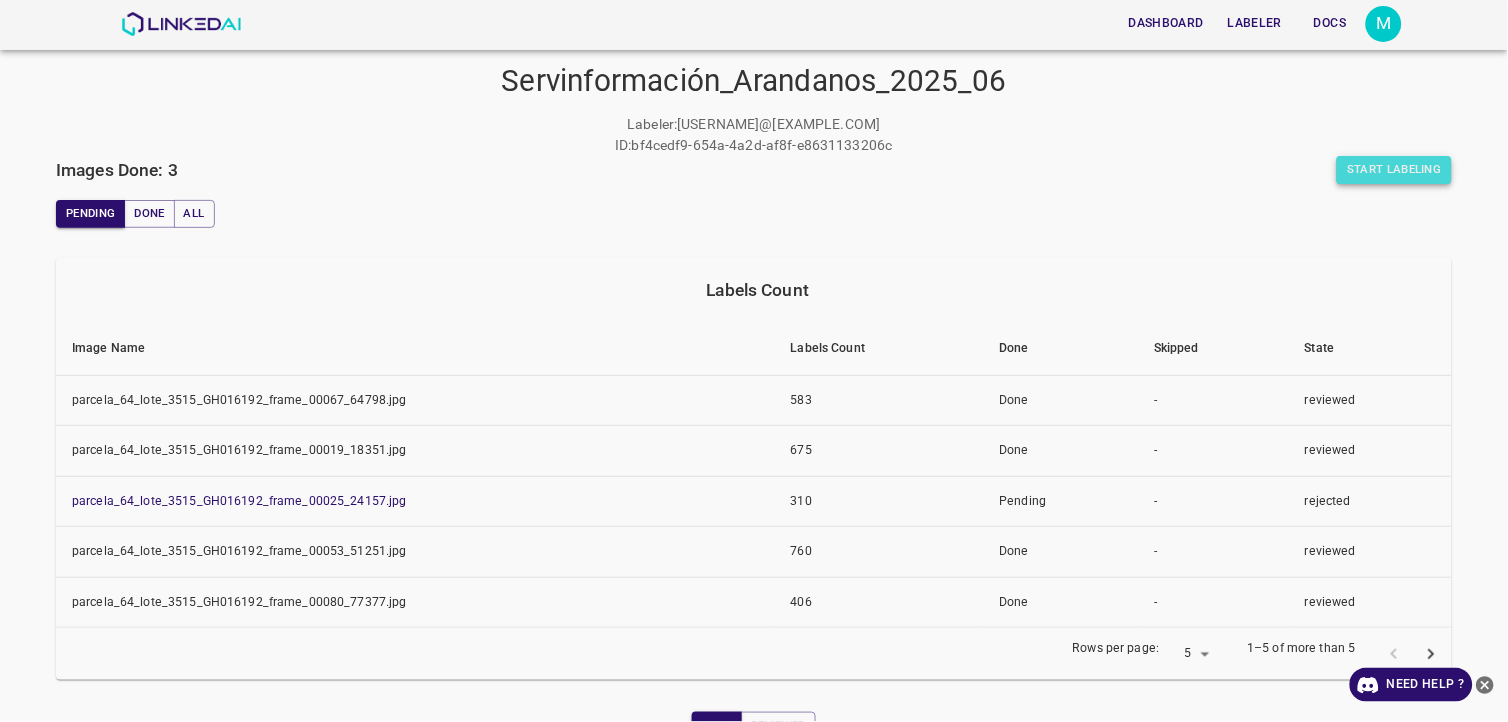 click on "Start Labeling" at bounding box center [1394, 170] 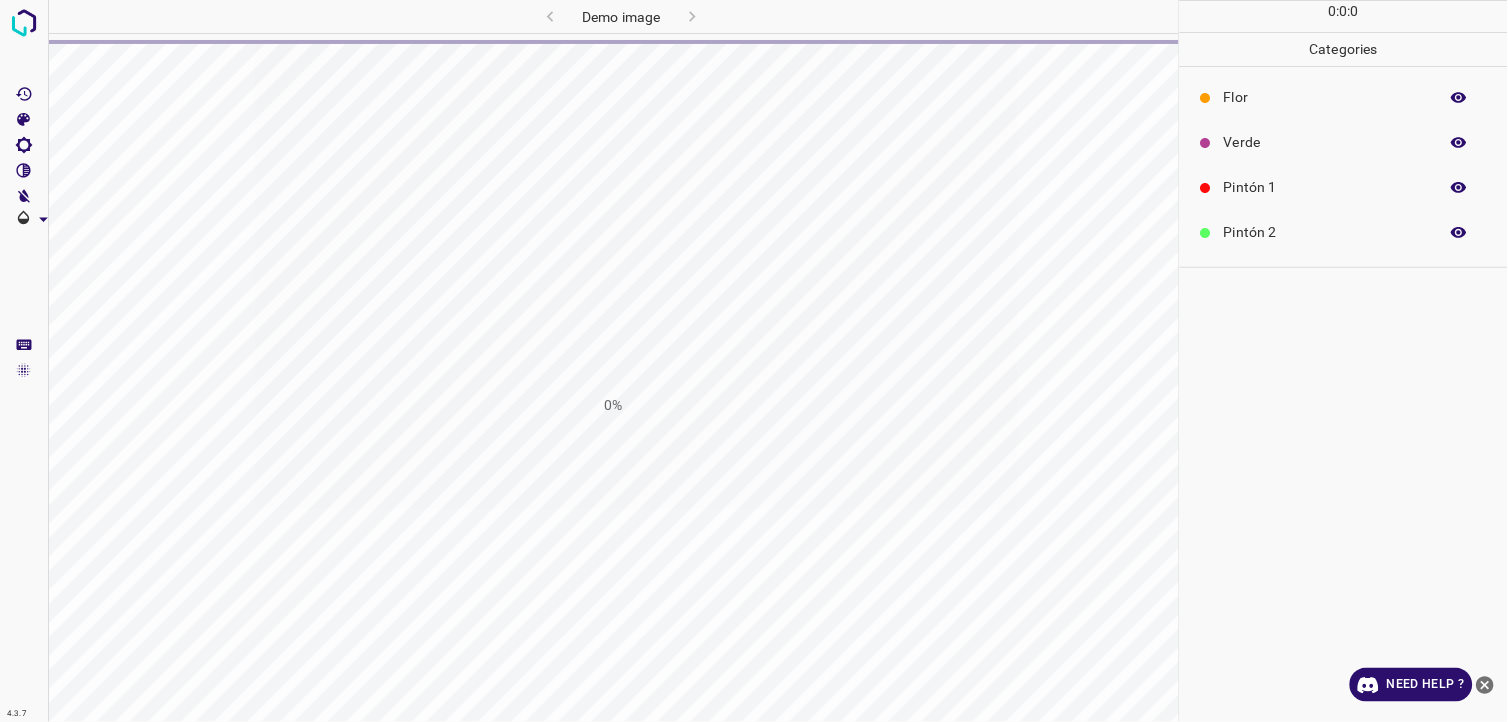 scroll, scrollTop: 0, scrollLeft: 0, axis: both 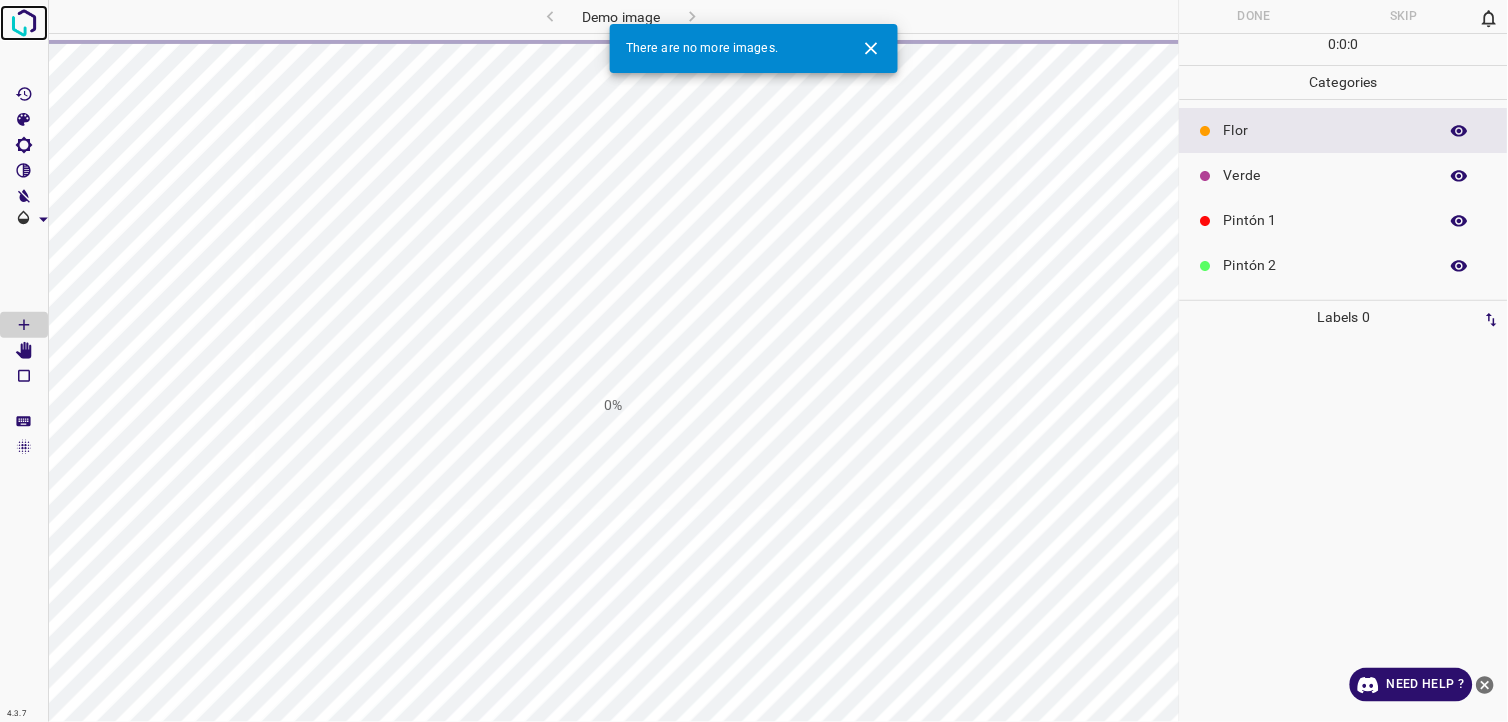 click at bounding box center (24, 23) 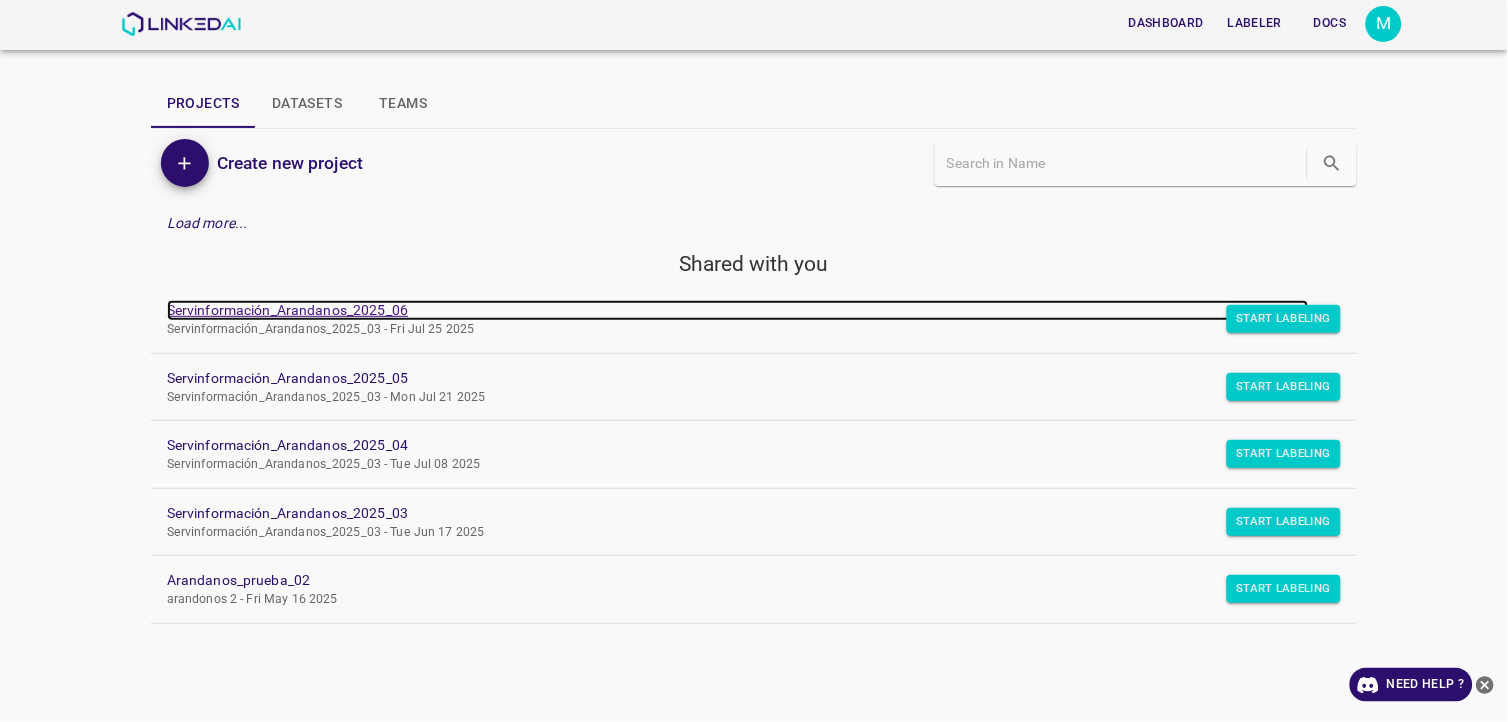 click on "Servinformación_Arandanos_2025_06" at bounding box center [738, 310] 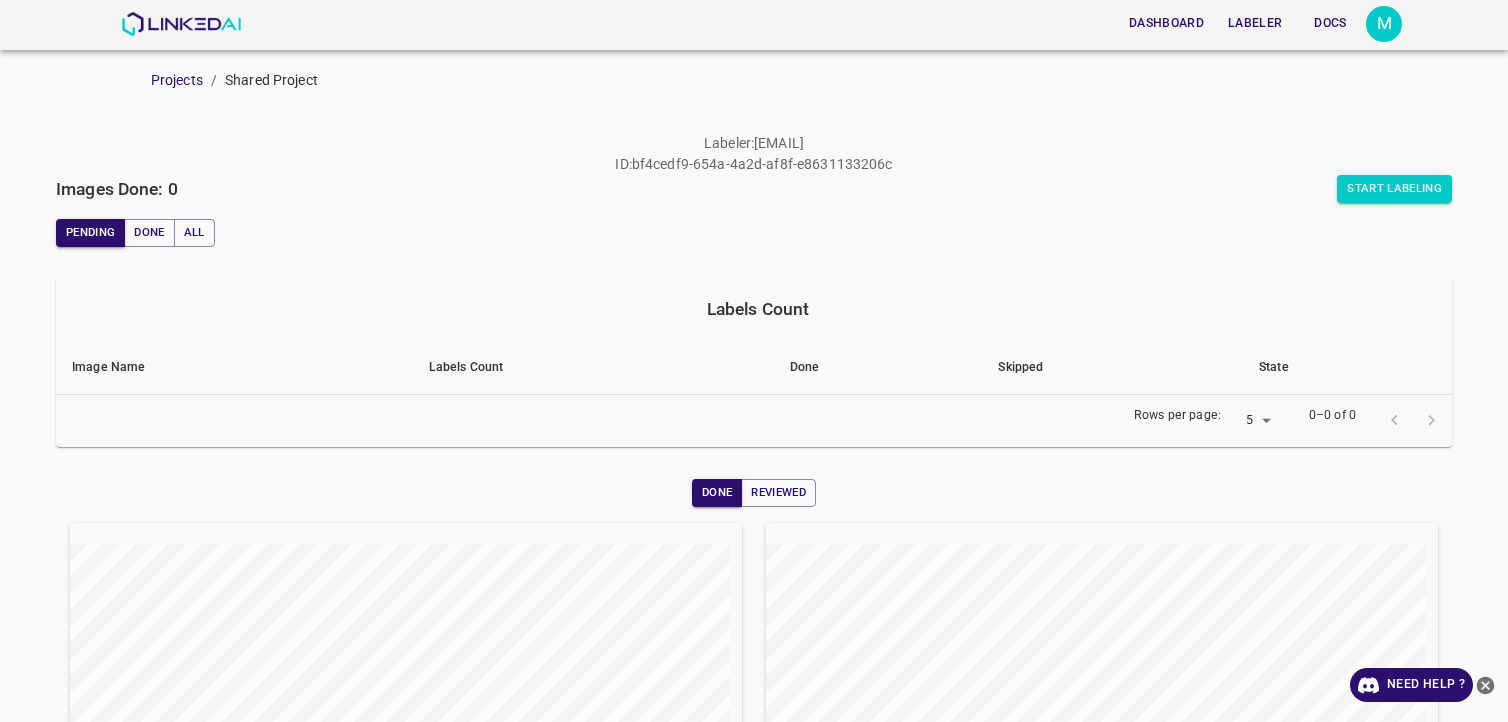 scroll, scrollTop: 0, scrollLeft: 0, axis: both 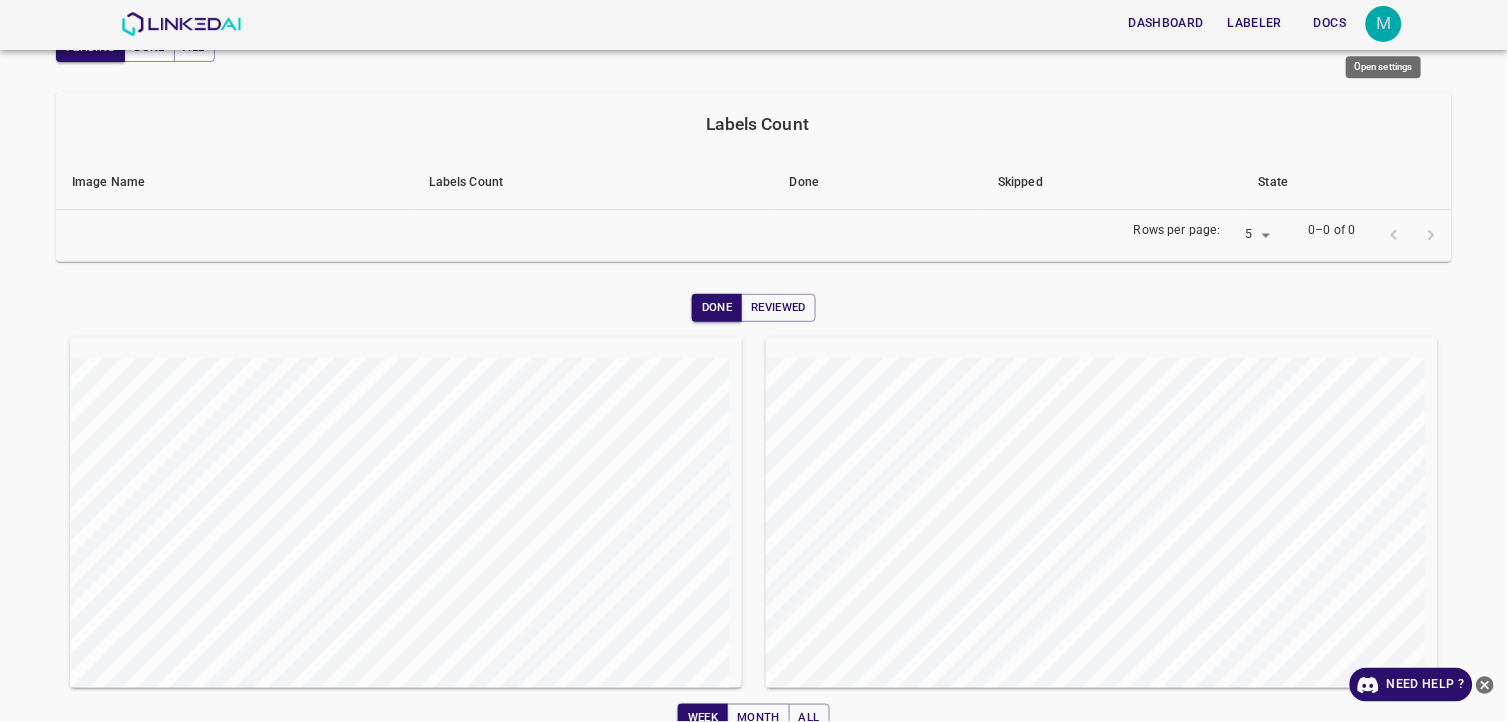 click on "M" at bounding box center [1384, 24] 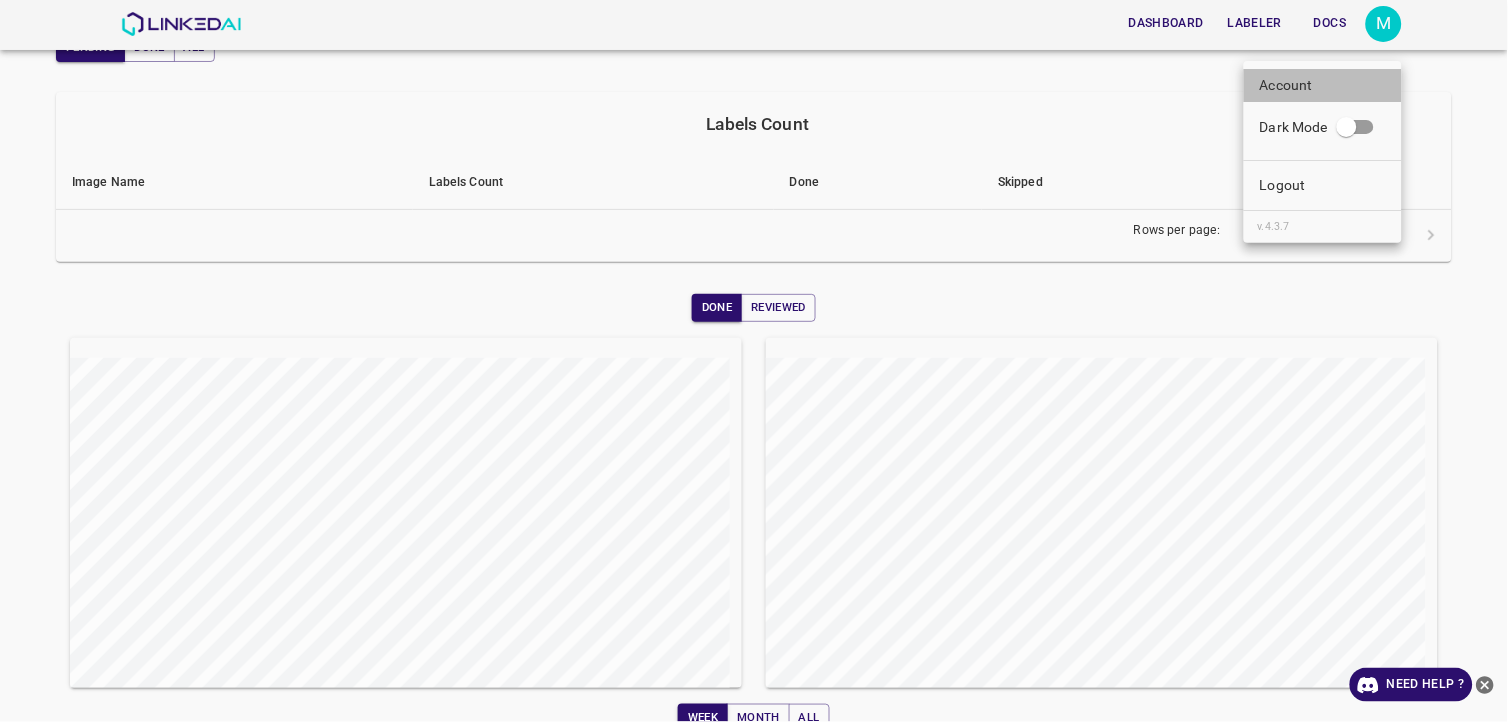 click on "Account" at bounding box center (1286, 85) 